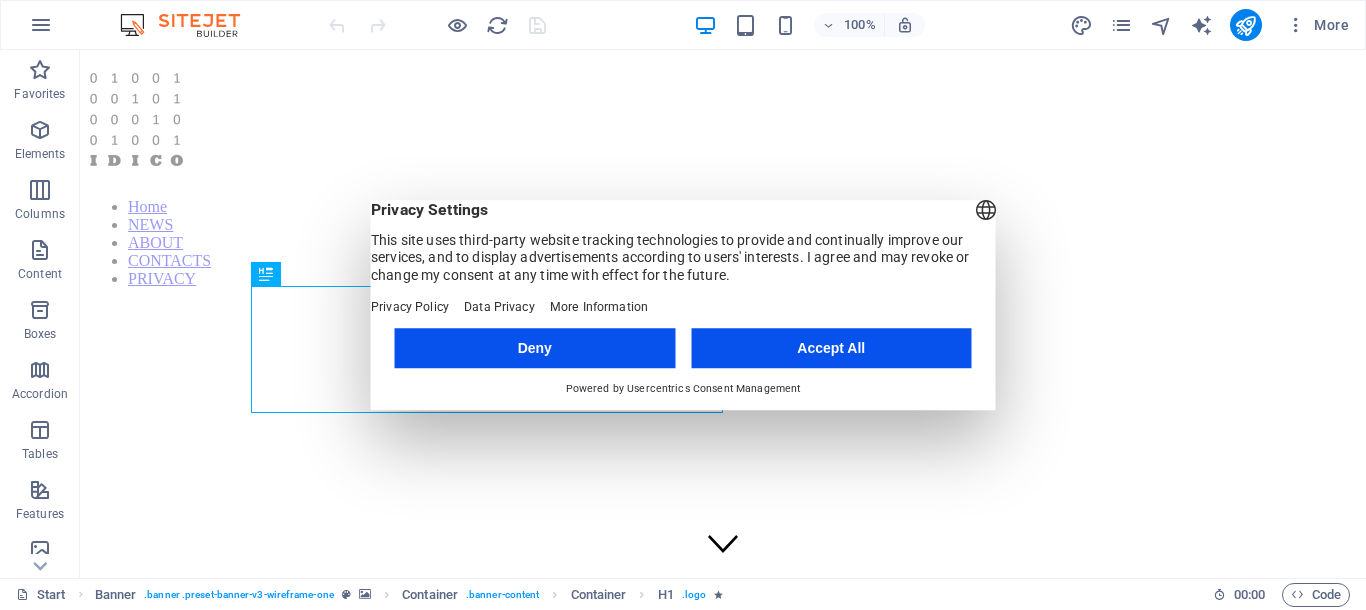 scroll, scrollTop: 0, scrollLeft: 0, axis: both 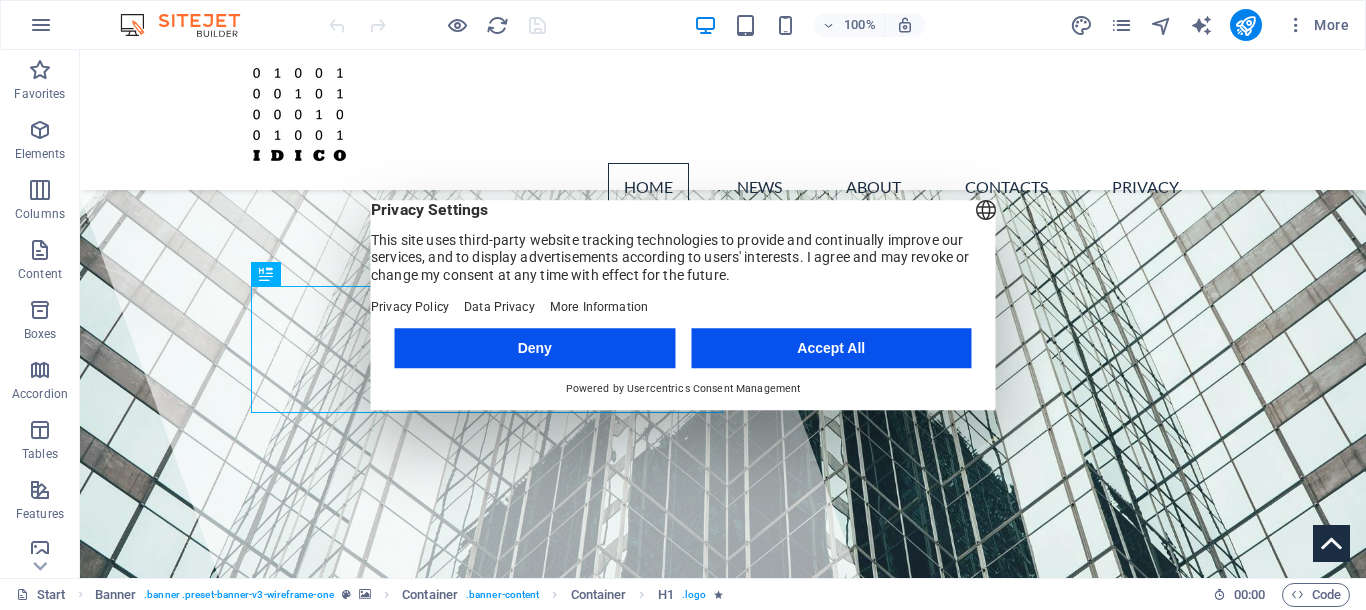 click on "Accept All" at bounding box center [831, 348] 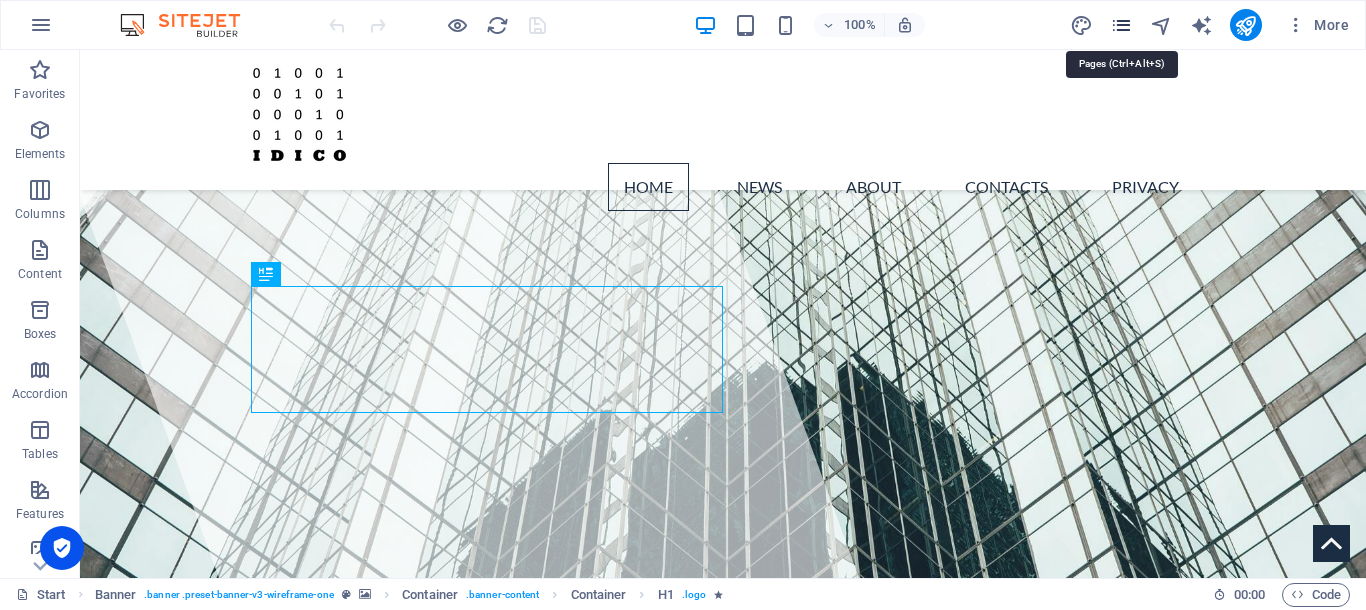 click at bounding box center (1121, 25) 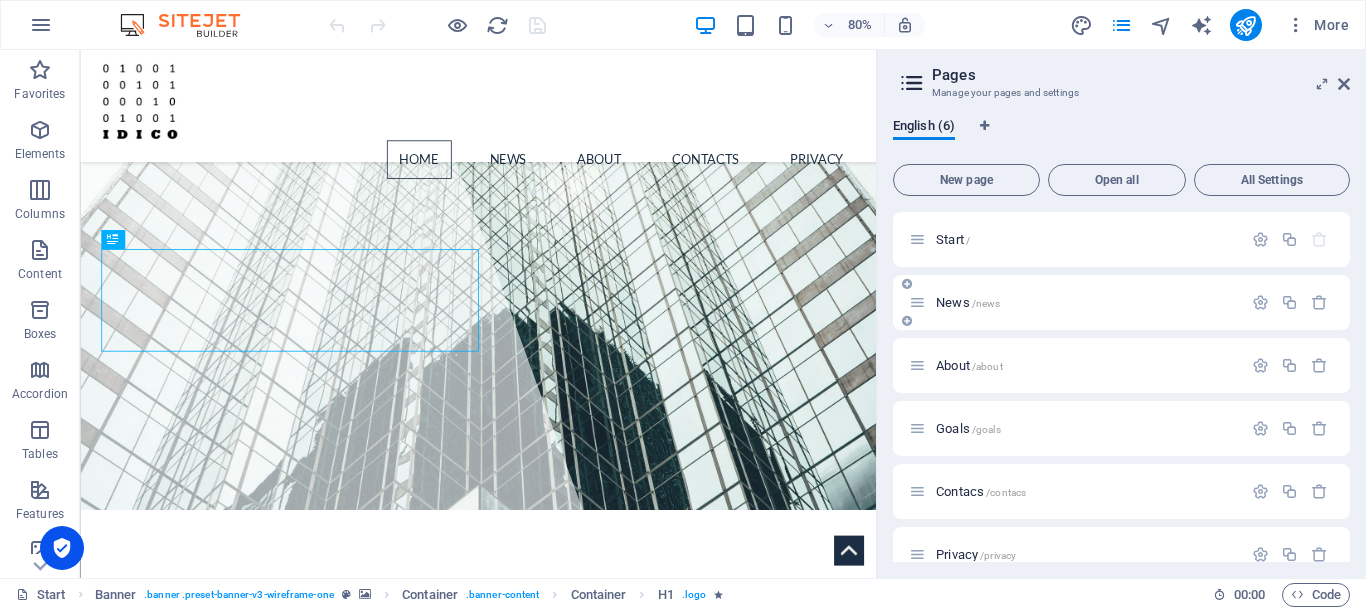 click on "/news" at bounding box center [986, 303] 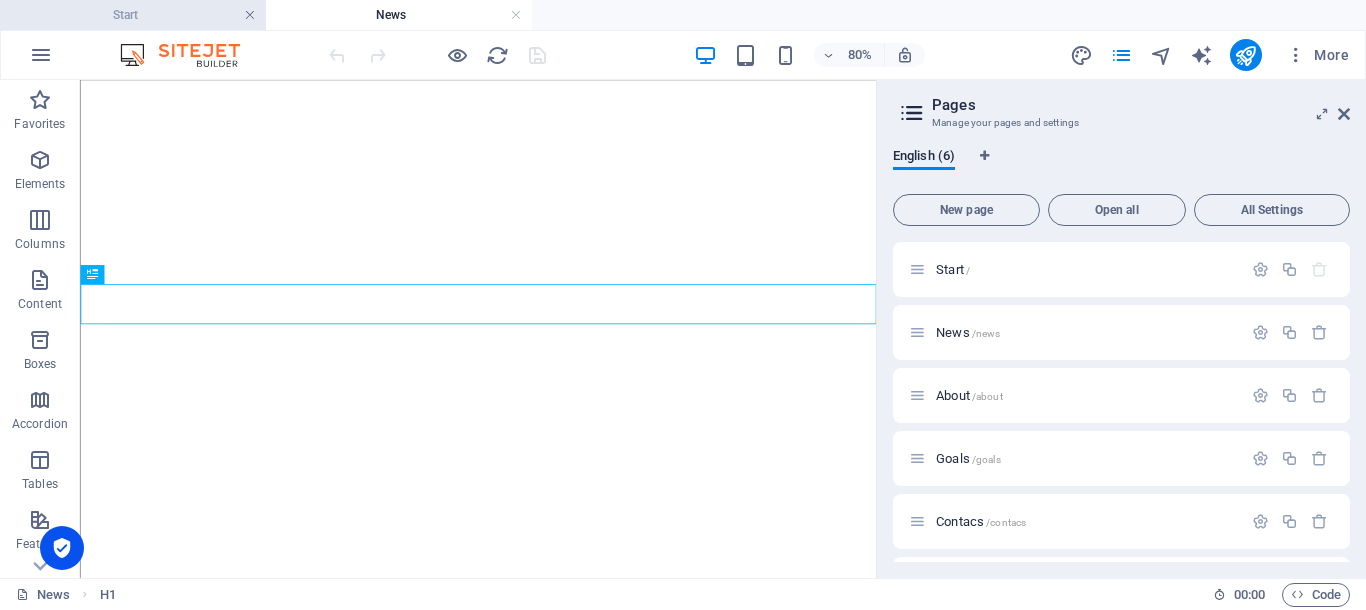 click at bounding box center (250, 15) 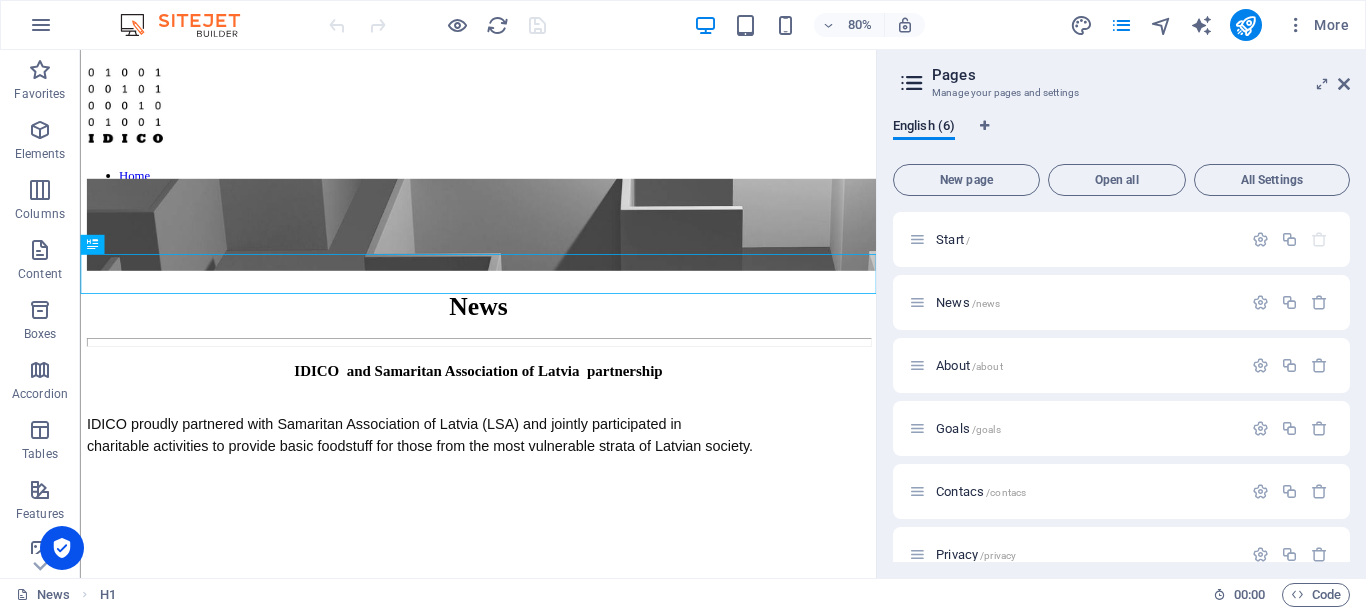 scroll, scrollTop: 0, scrollLeft: 0, axis: both 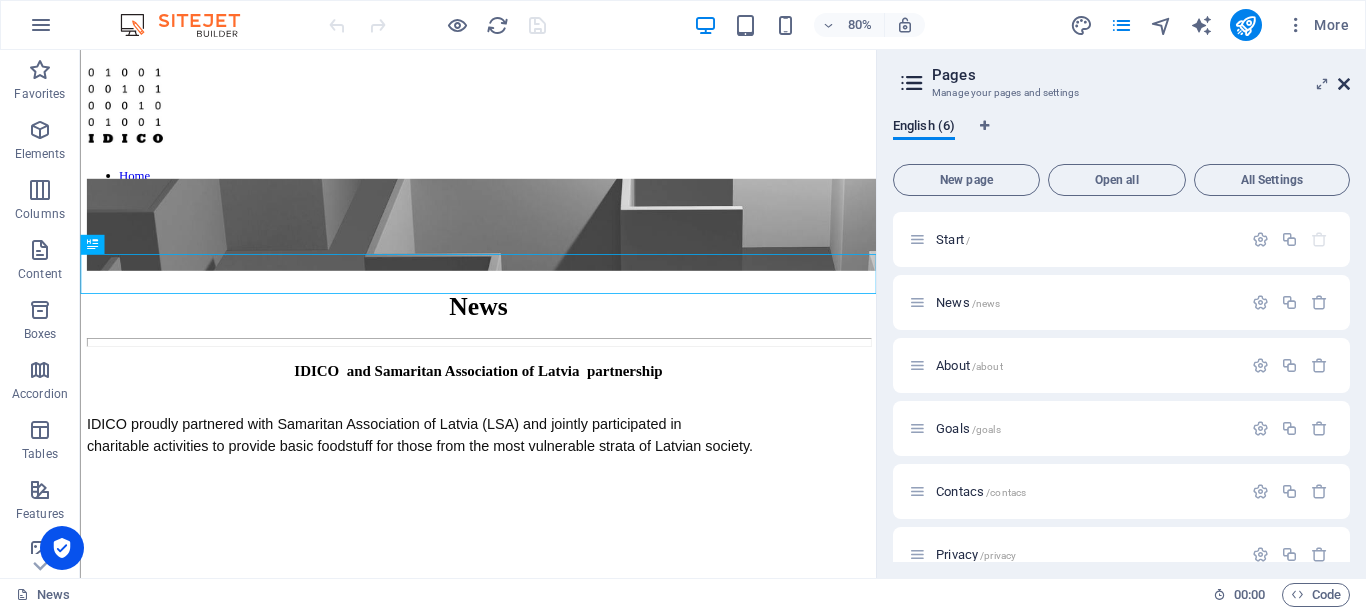click at bounding box center (1344, 84) 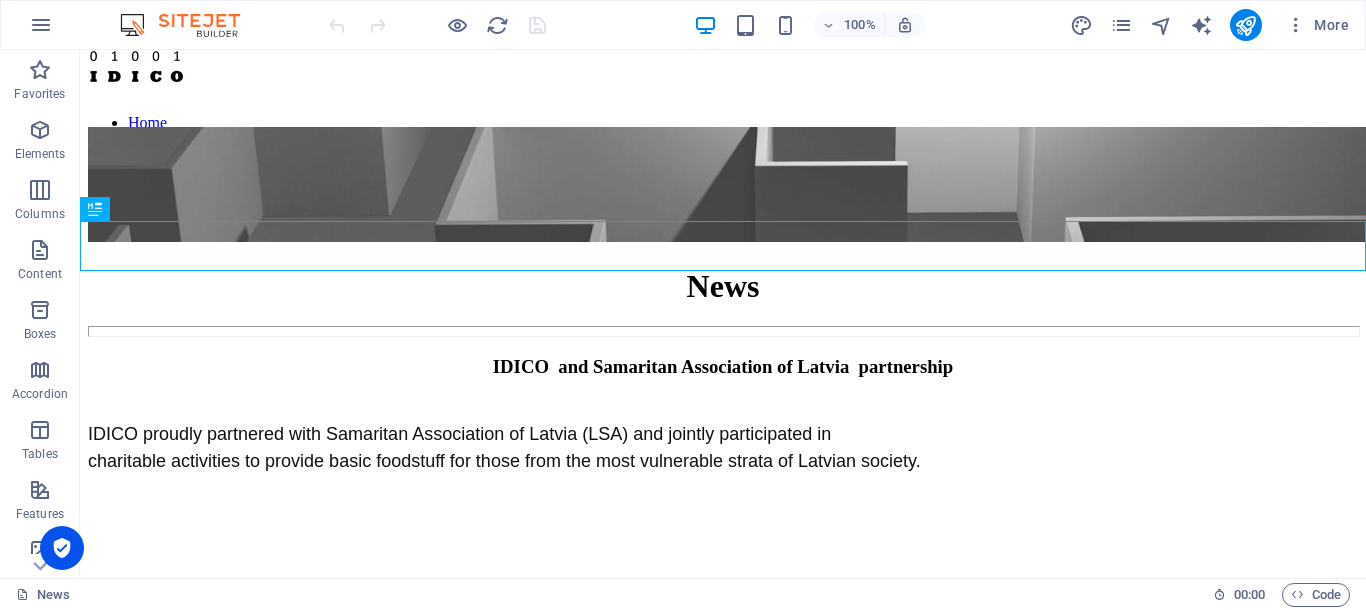 scroll, scrollTop: 77, scrollLeft: 0, axis: vertical 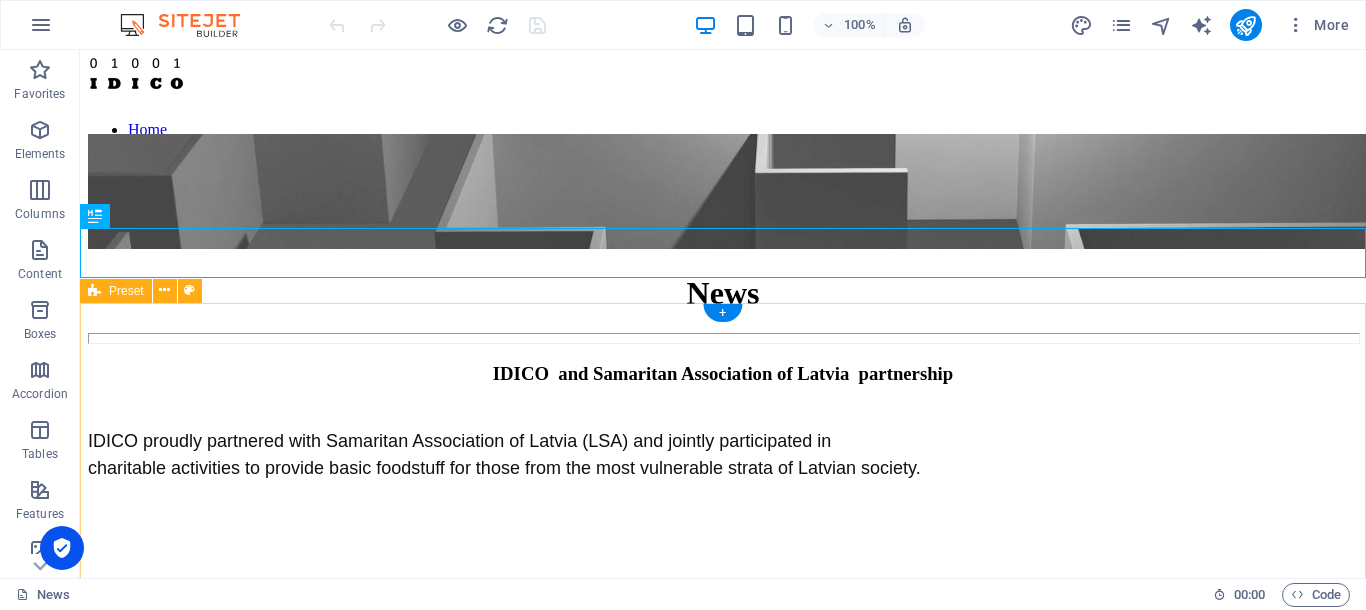 click on "IDICO  and Samaritan Association of Latvia  partnership     IDICO proudly partnered with Samaritan Association of Latvia (LSA) and jointly participated in charitable activities to provide basic foodstuff for those from the most vulnerable strata of Latvian society. Drop content here or  Add elements  Paste clipboard  [DATE]" at bounding box center [723, 646] 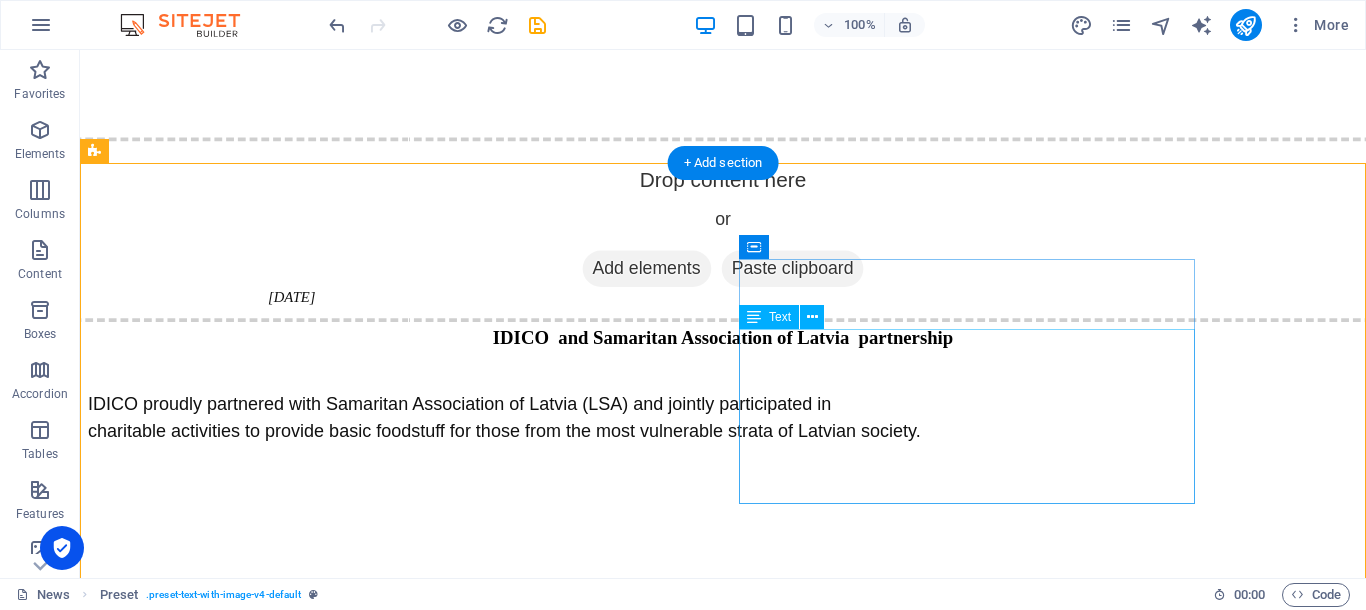 scroll, scrollTop: 787, scrollLeft: 0, axis: vertical 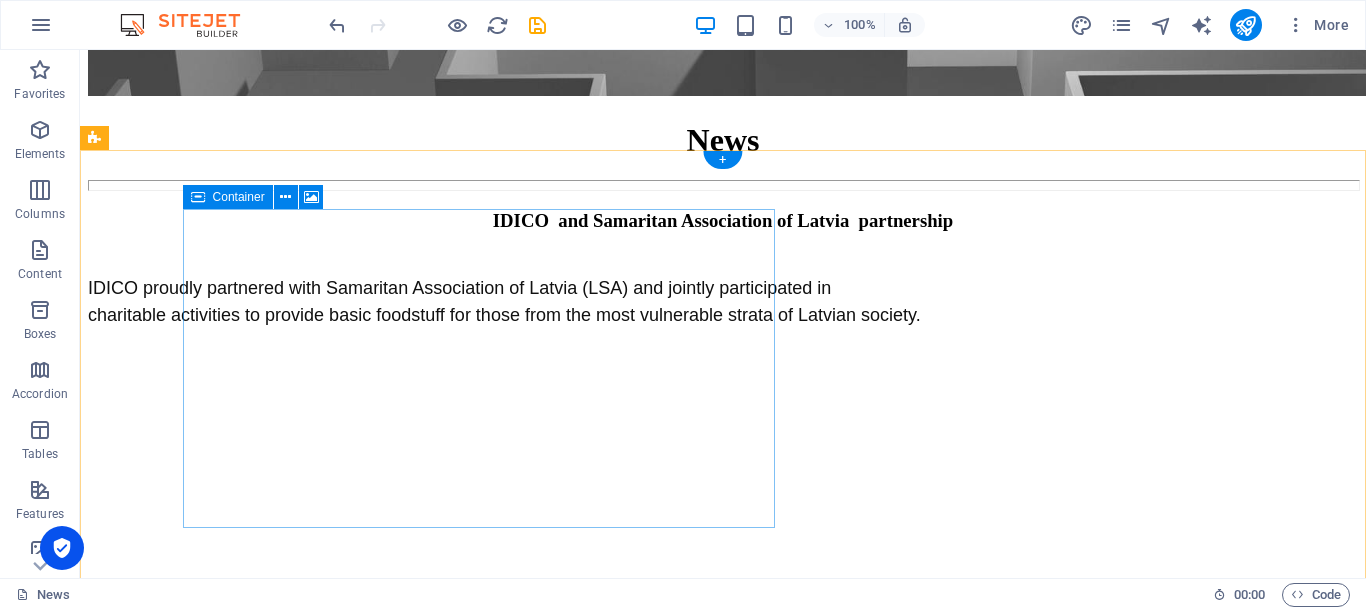 click on "Drop content here or  Add elements  Paste clipboard" at bounding box center [723, 697] 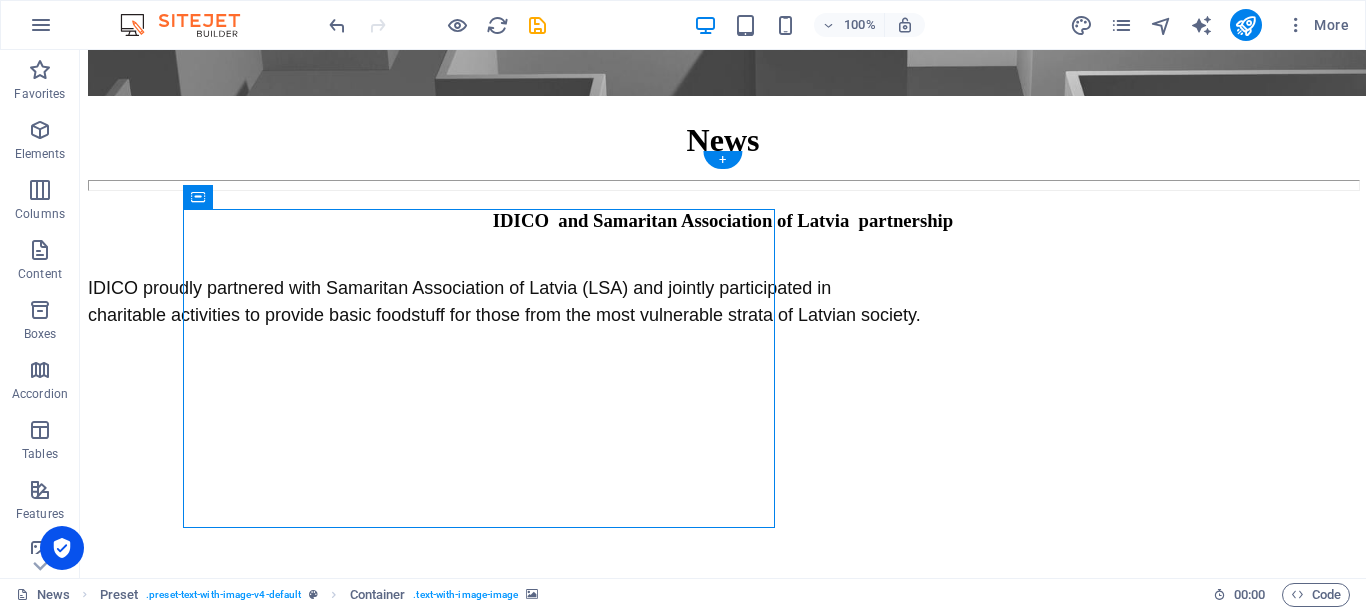 click at bounding box center (723, 287) 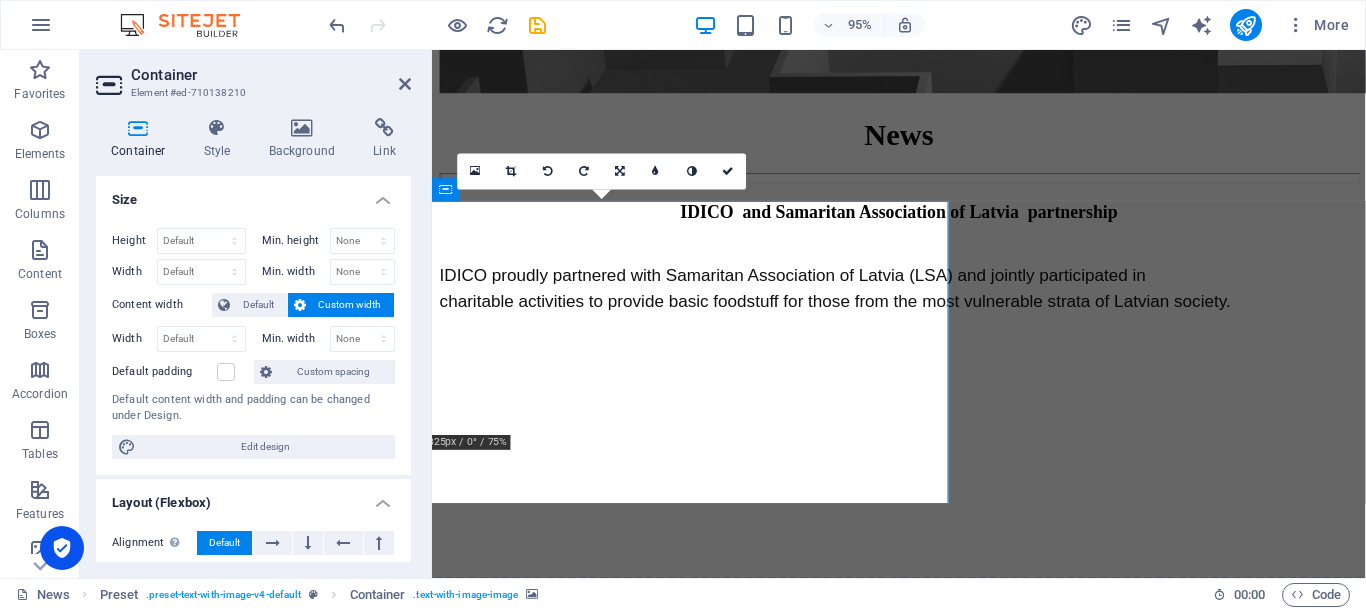 drag, startPoint x: 411, startPoint y: 228, endPoint x: 408, endPoint y: 286, distance: 58.077534 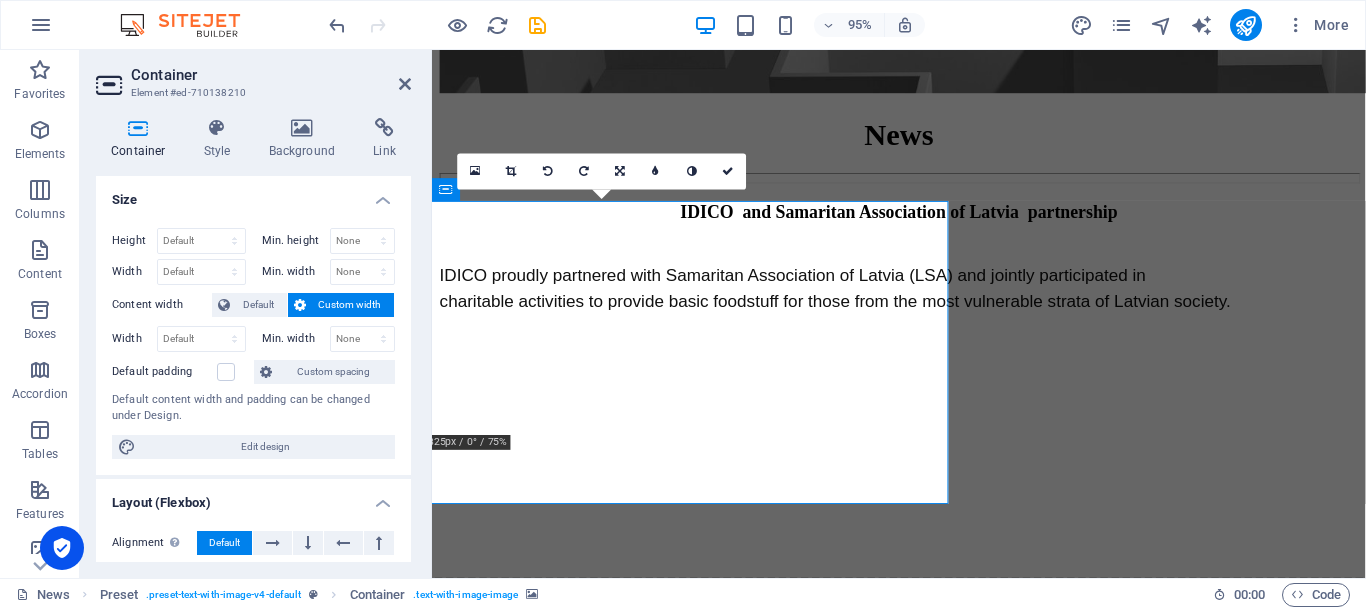click on "Container Style Background Link Size Height Default px rem % vh vw Min. height None px rem % vh vw Width Default px rem % em vh vw Min. width None px rem % vh vw Content width Default Custom width Width Default px rem % em vh vw Min. width None px rem % vh vw Default padding Custom spacing Default content width and padding can be changed under Design. Edit design Layout (Flexbox) Alignment Determines the flex direction. Default Main axis Determine how elements should behave along the main axis inside this container (justify content). Default Side axis Control the vertical direction of the element inside of the container (align items). Default Wrap Default On Off Fill Controls the distances and direction of elements on the y-axis across several lines (align content). Default Accessibility ARIA helps assistive technologies (like screen readers) to understand the role, state, and behavior of web elements Role The ARIA role defines the purpose of an element.  None Alert Article Banner Comment Fan" at bounding box center (253, 340) 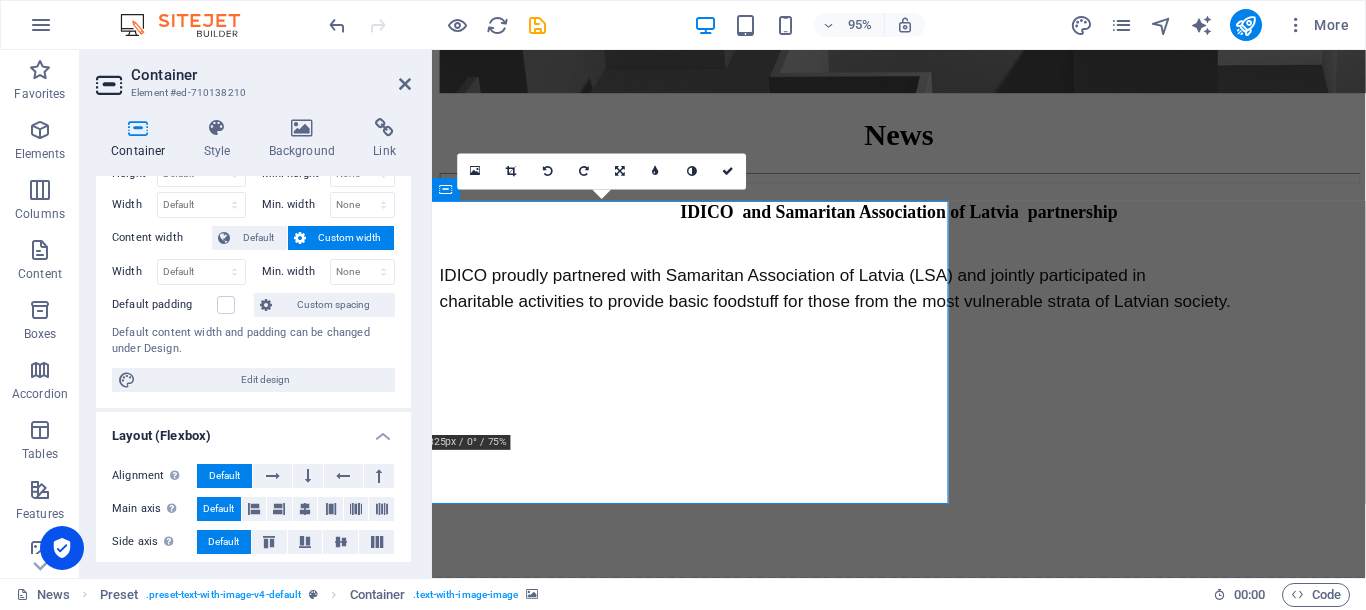 scroll, scrollTop: 0, scrollLeft: 0, axis: both 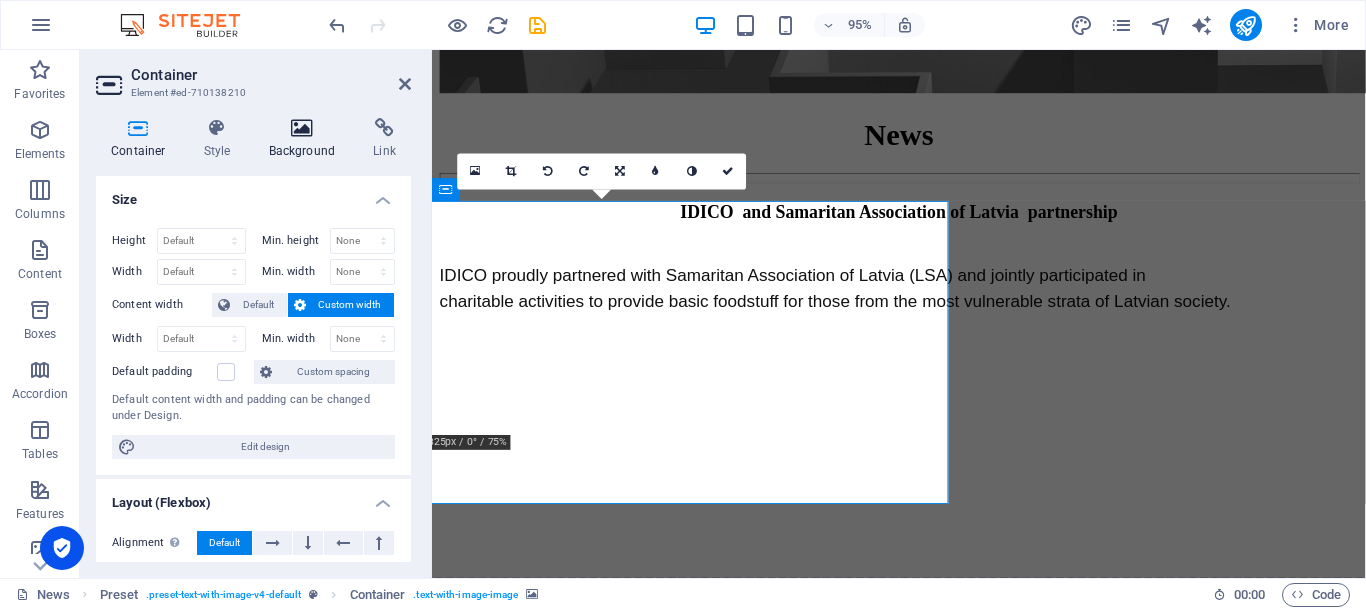 click at bounding box center [302, 128] 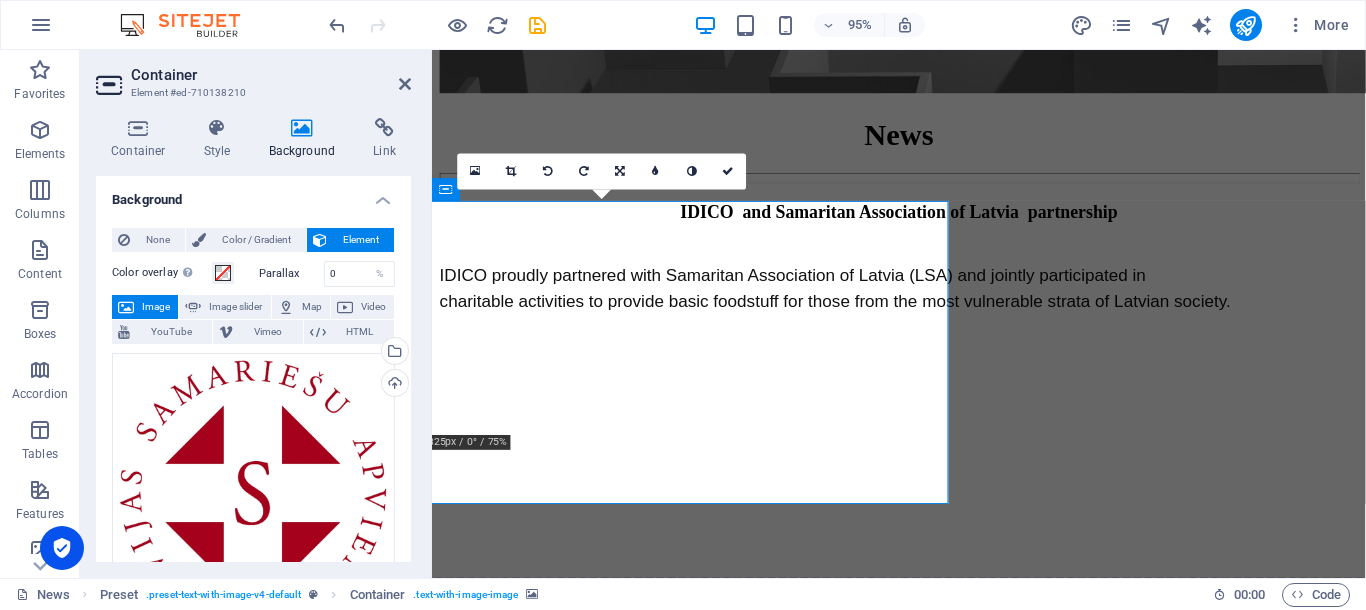 click on "Image" at bounding box center [156, 307] 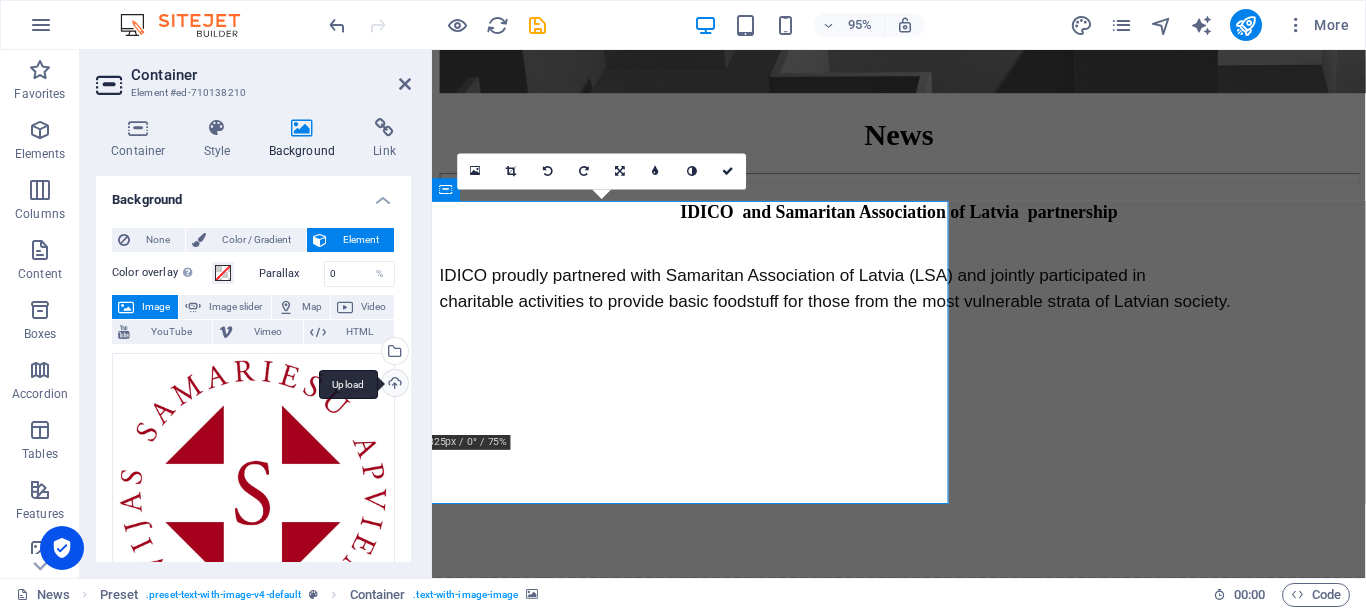 click on "Upload" at bounding box center [393, 385] 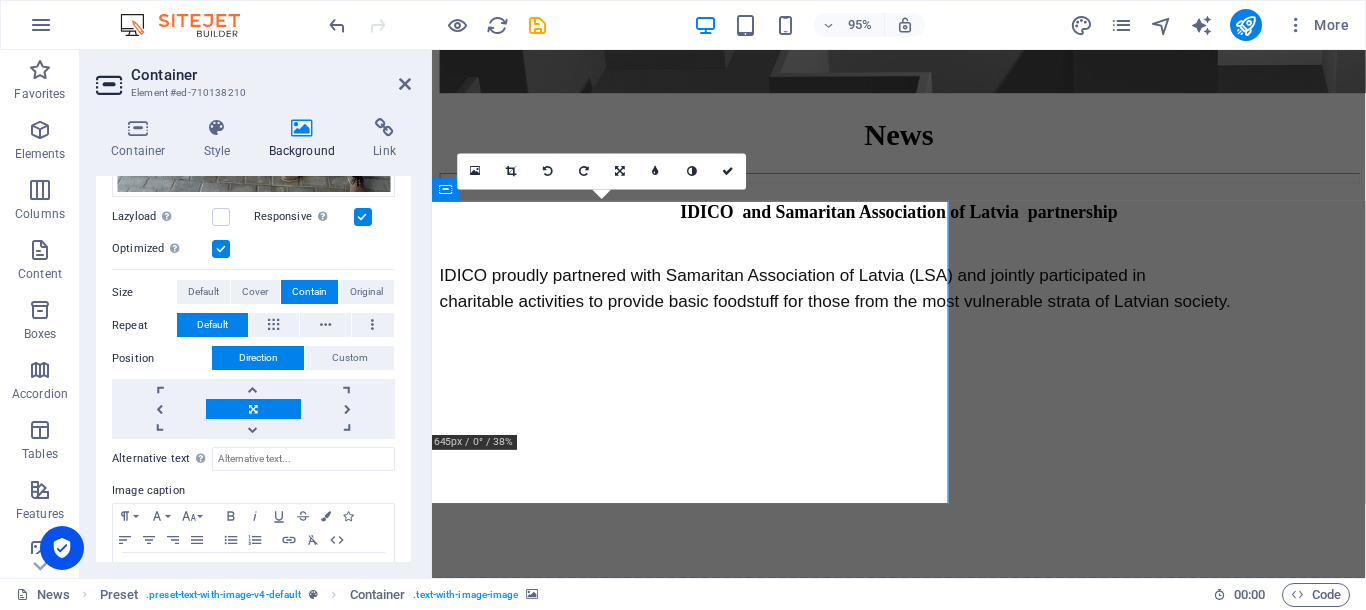 scroll, scrollTop: 527, scrollLeft: 0, axis: vertical 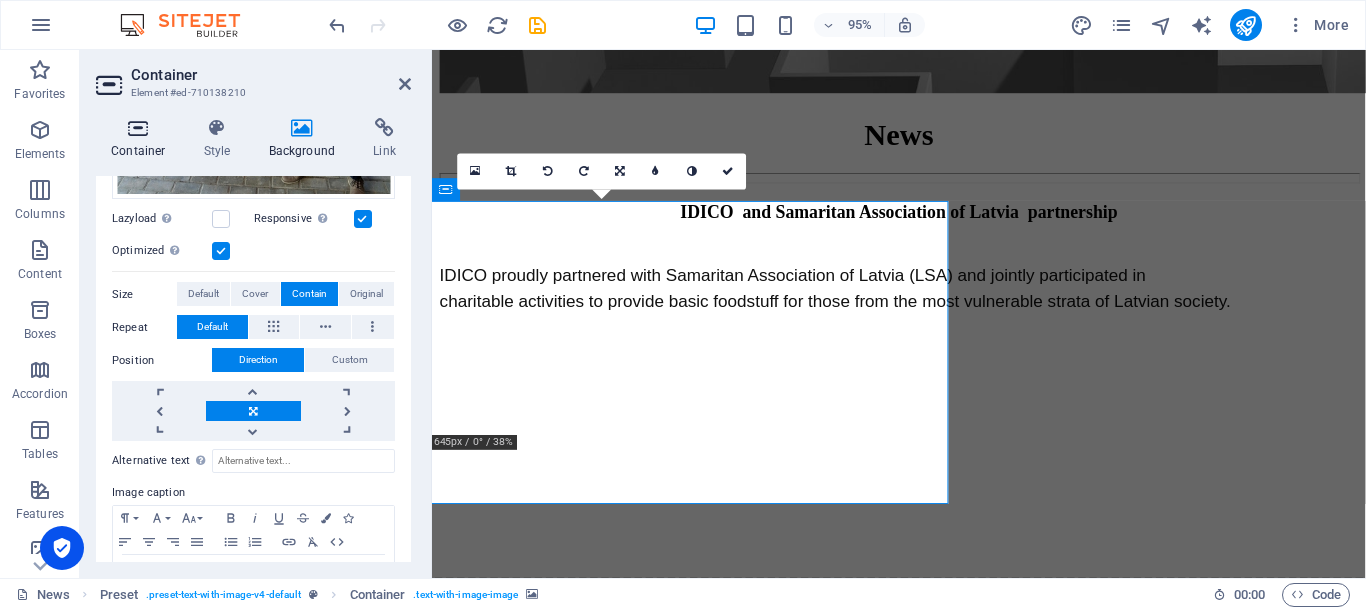 click on "Container" at bounding box center [142, 139] 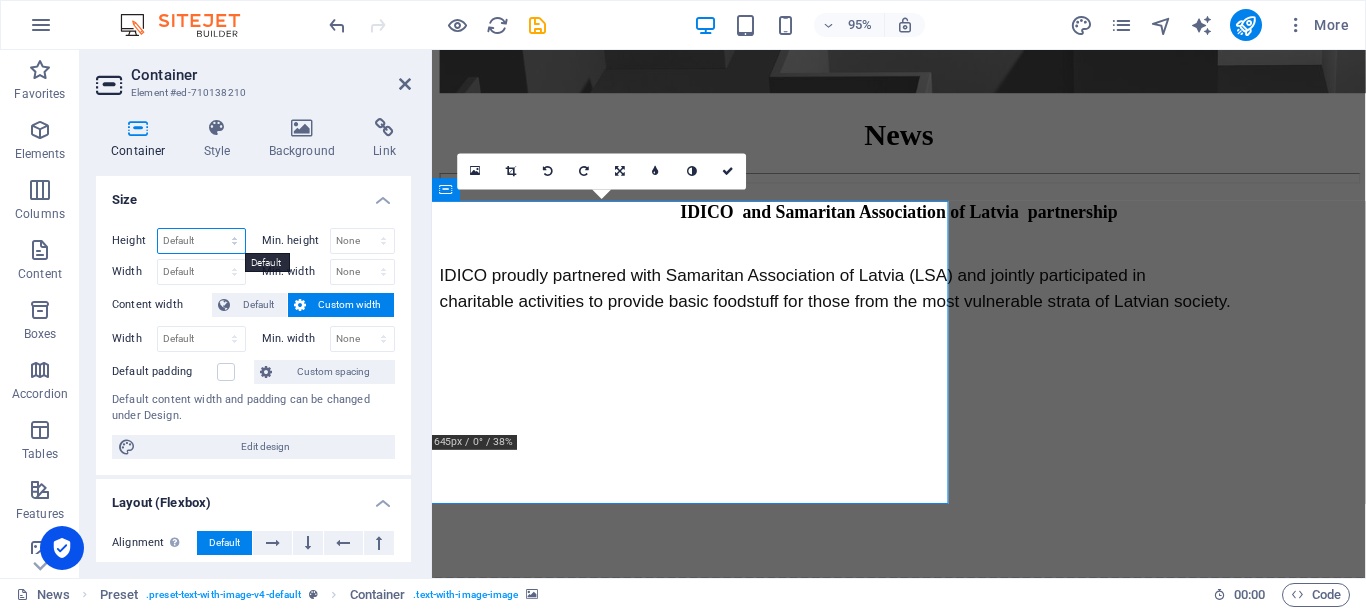 select on "px" 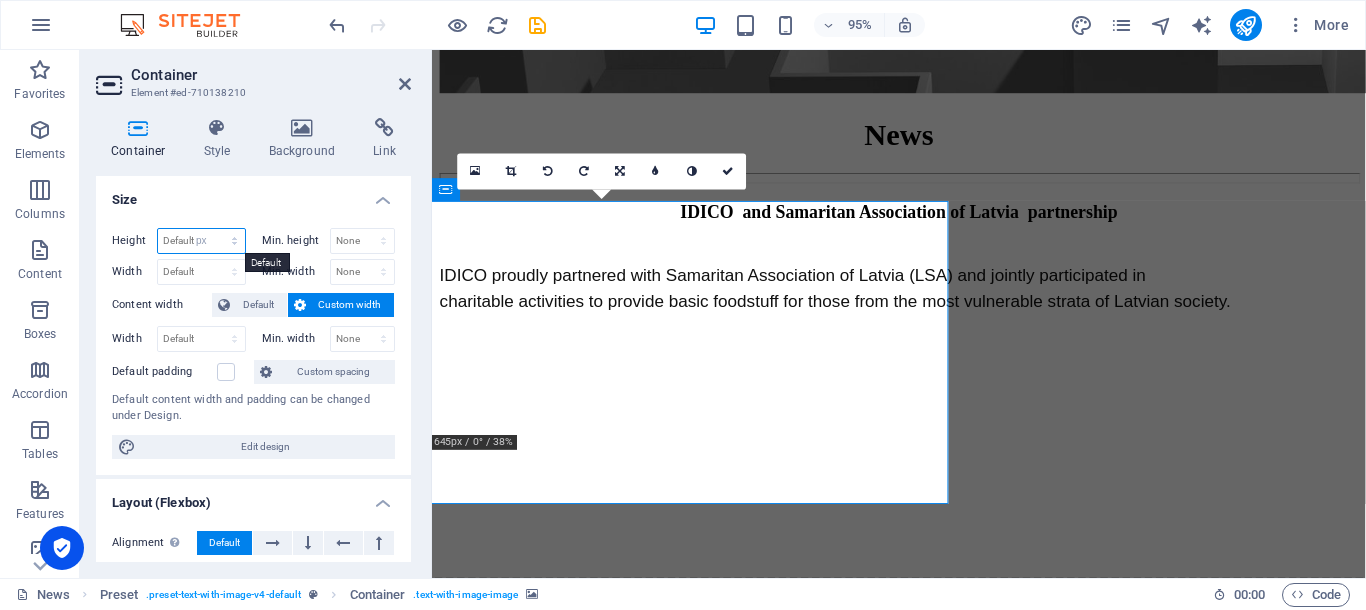 click on "px" at bounding box center [0, 0] 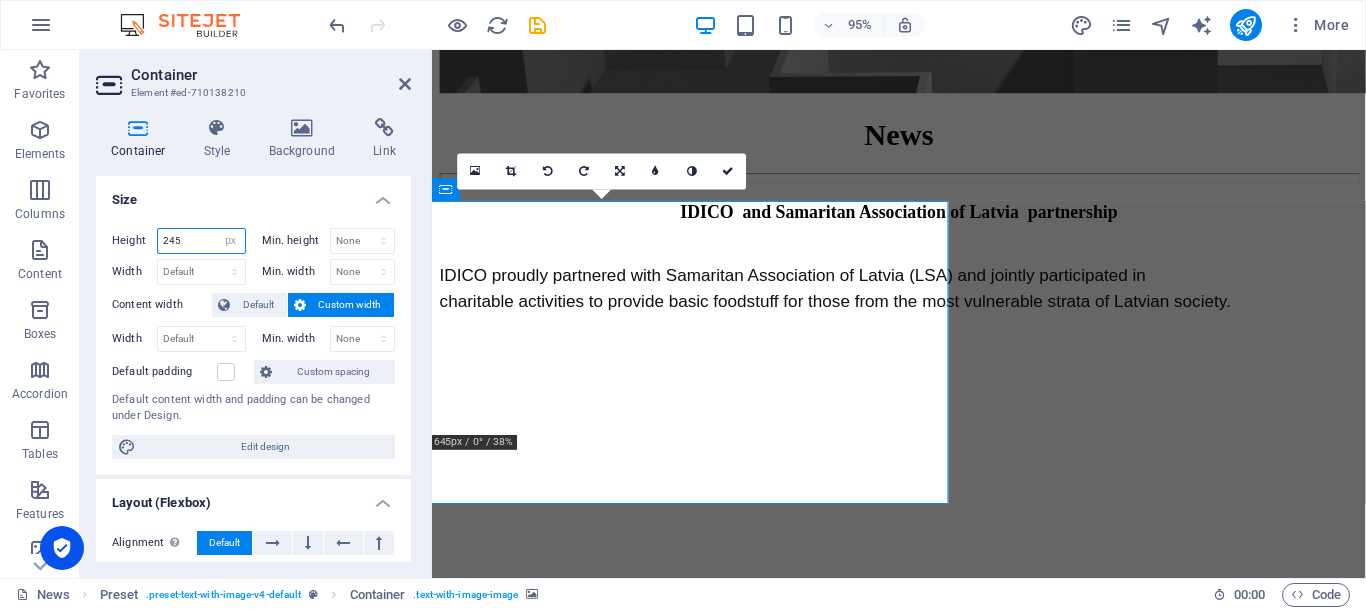 click on "245" at bounding box center (201, 241) 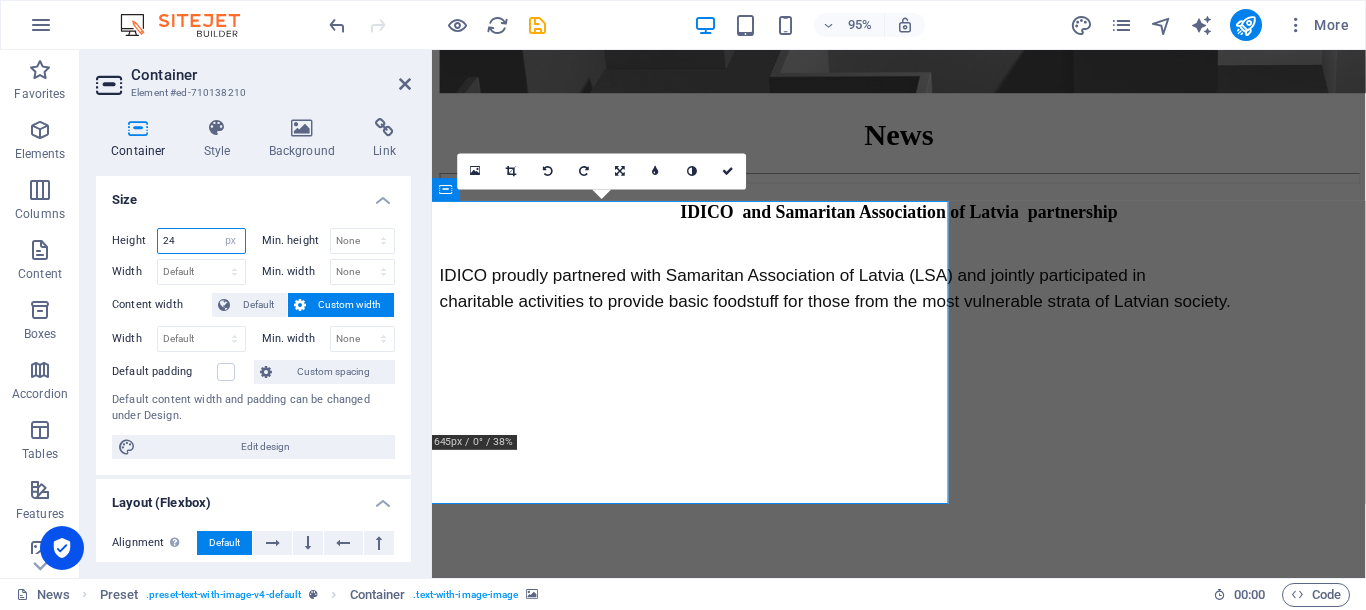type on "2" 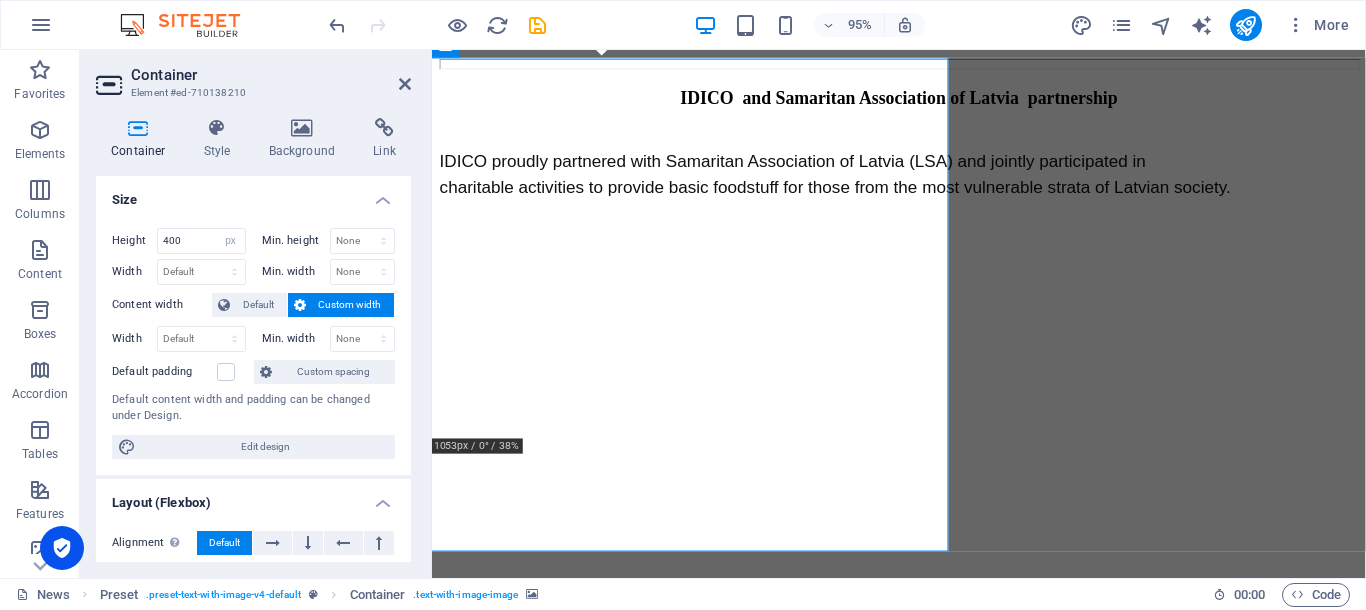 scroll, scrollTop: 358, scrollLeft: 0, axis: vertical 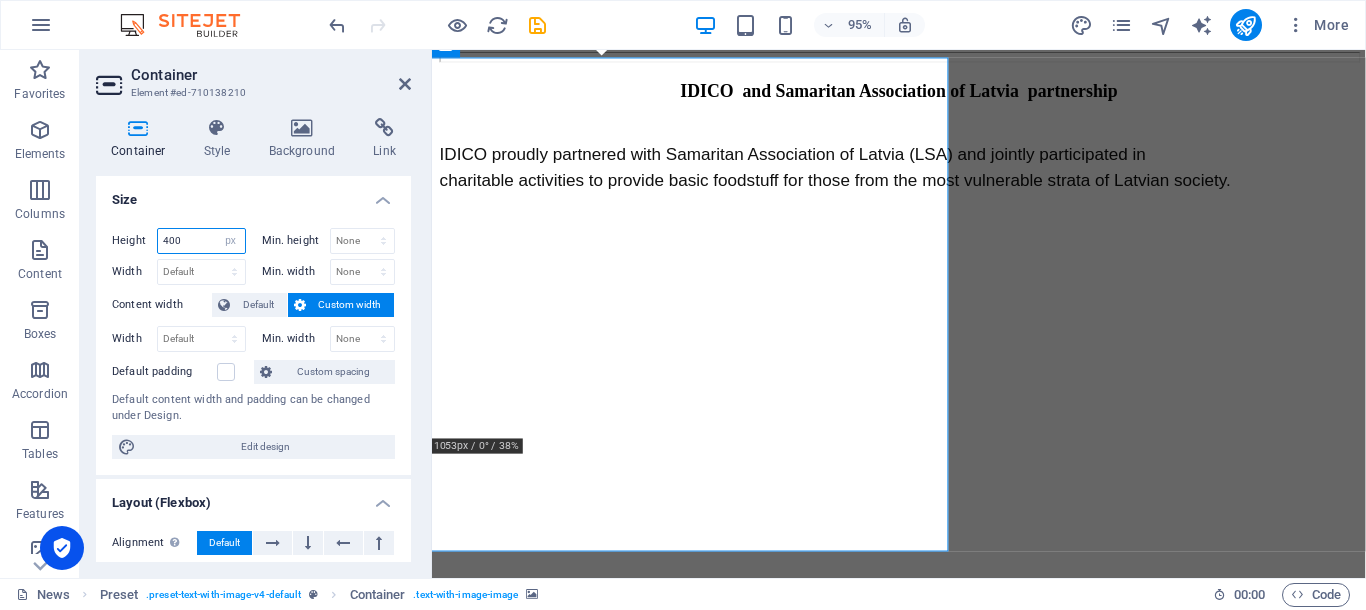 click on "400" at bounding box center (201, 241) 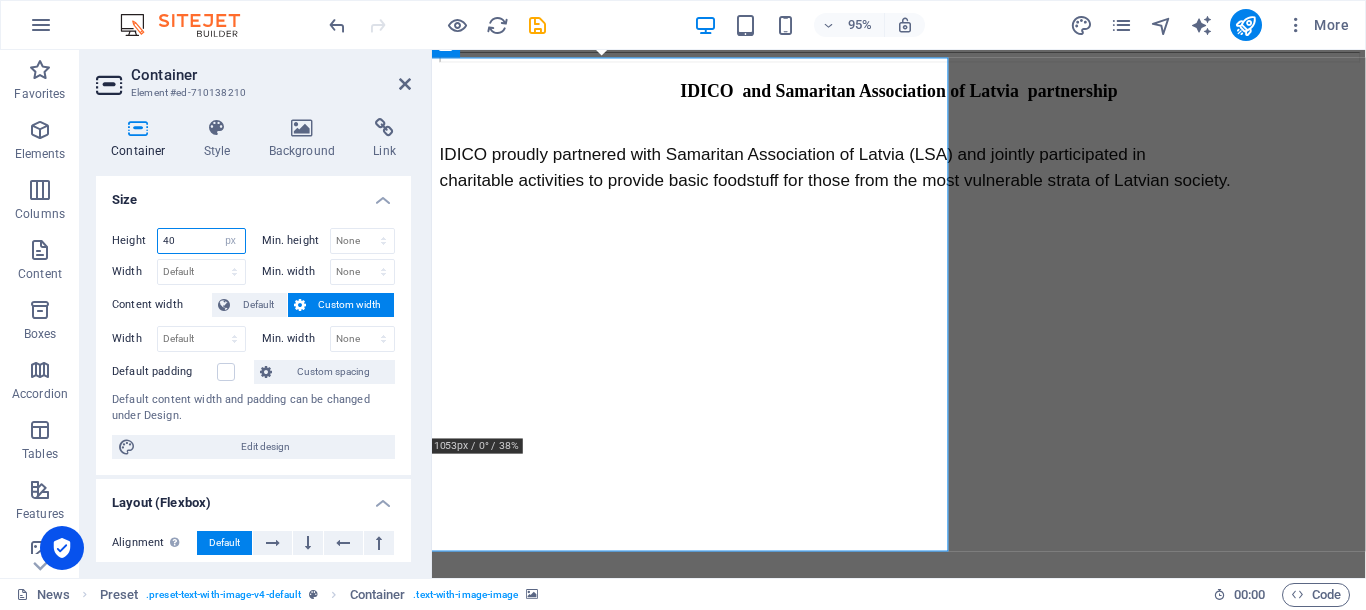 type on "4" 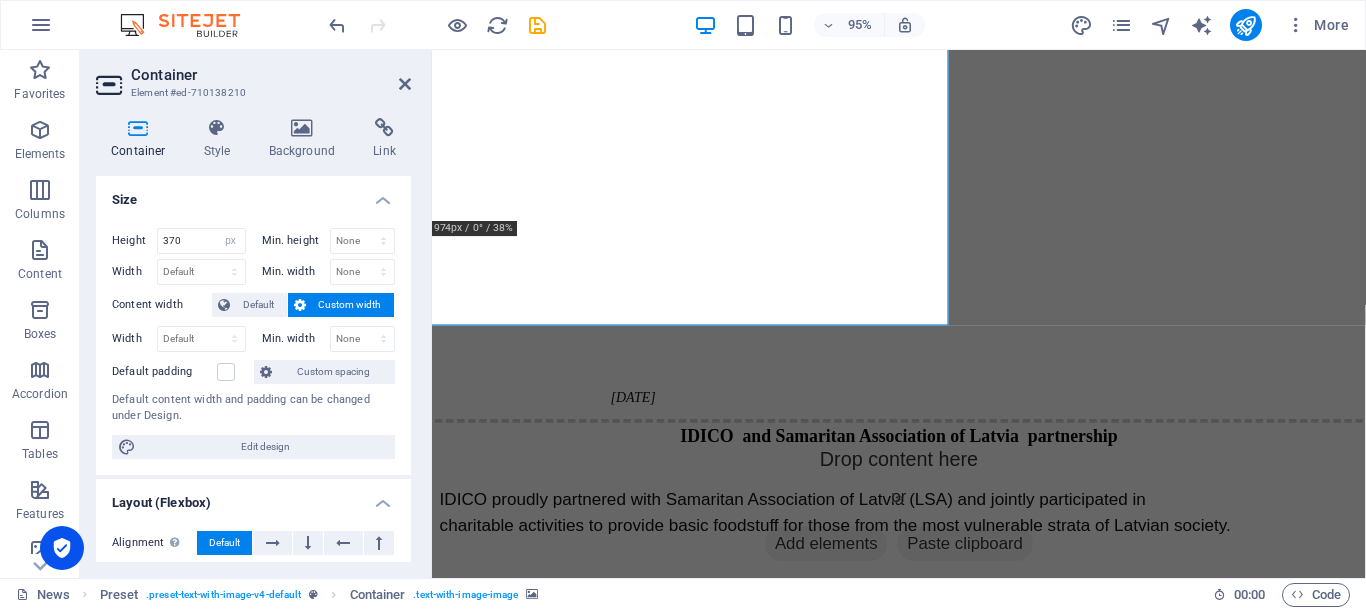 scroll, scrollTop: 553, scrollLeft: 0, axis: vertical 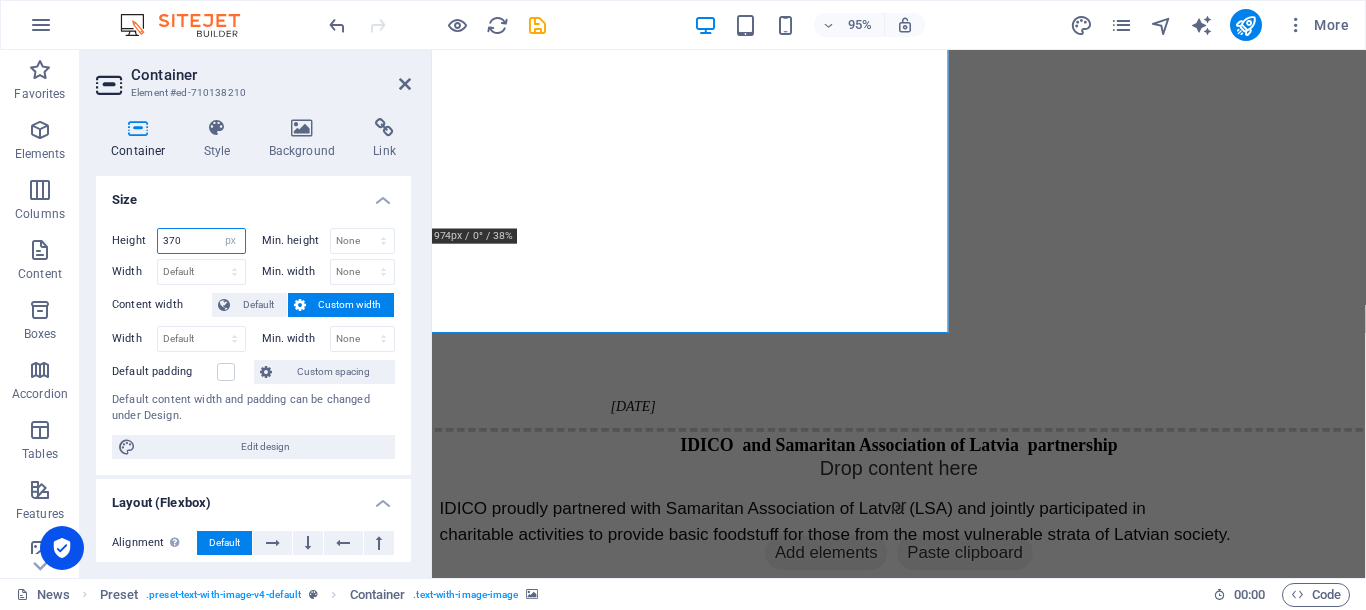 click on "370" at bounding box center [201, 241] 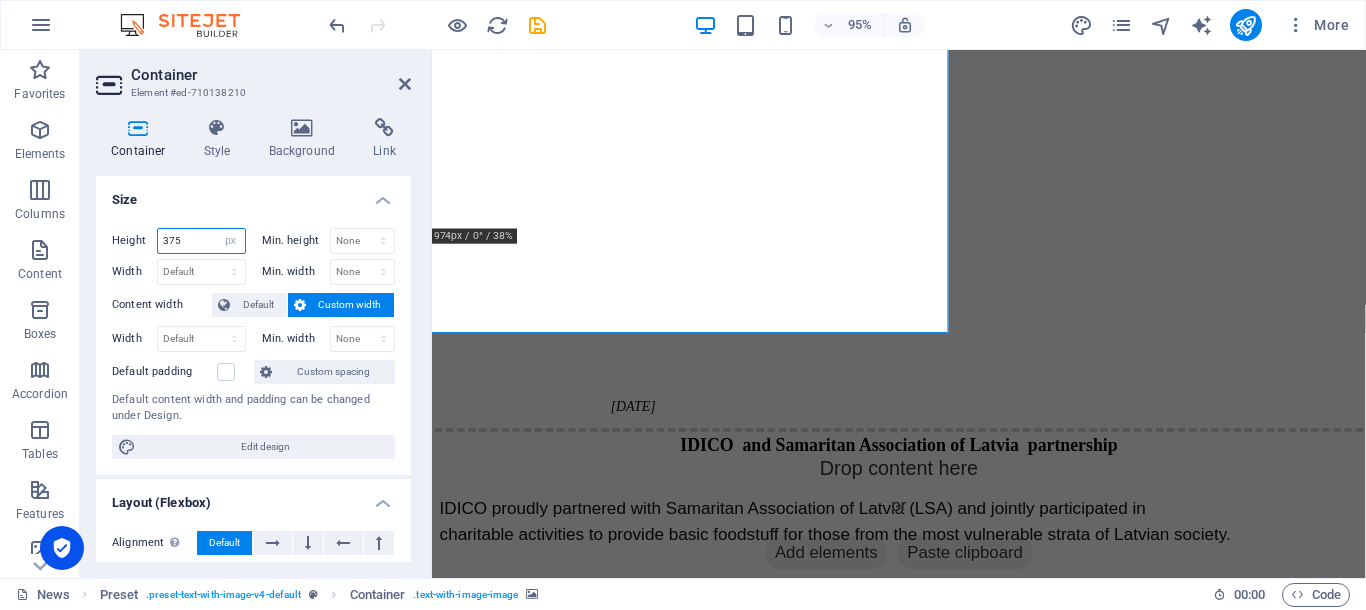 type on "375" 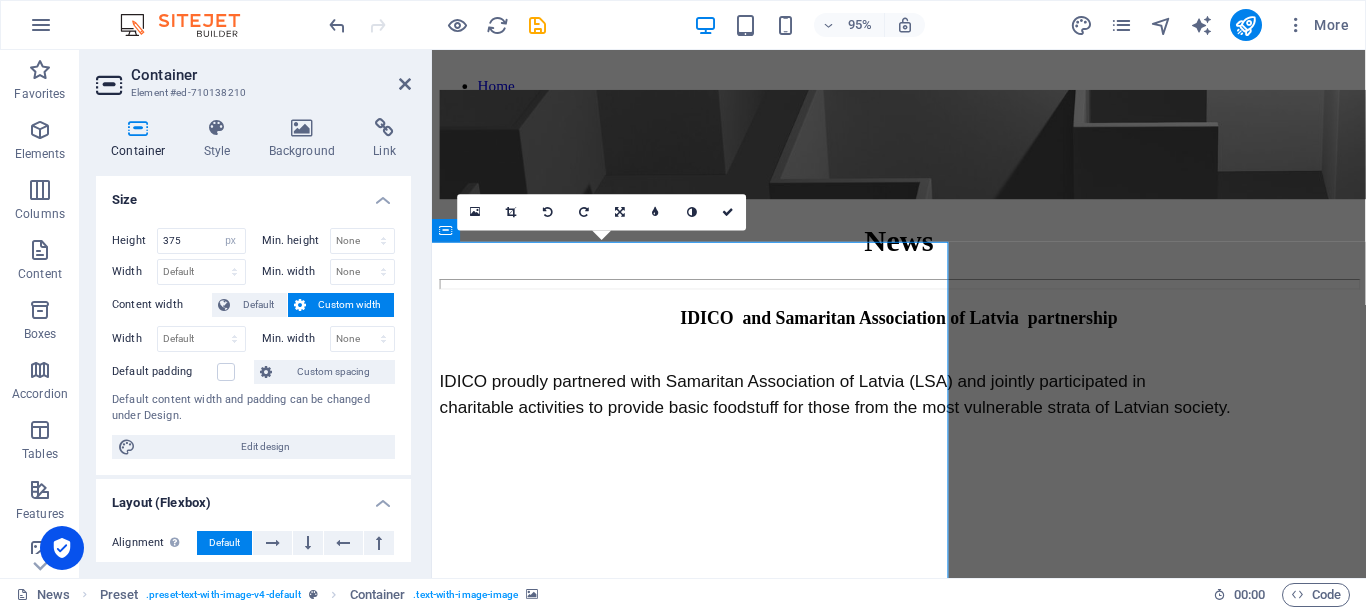 scroll, scrollTop: 168, scrollLeft: 0, axis: vertical 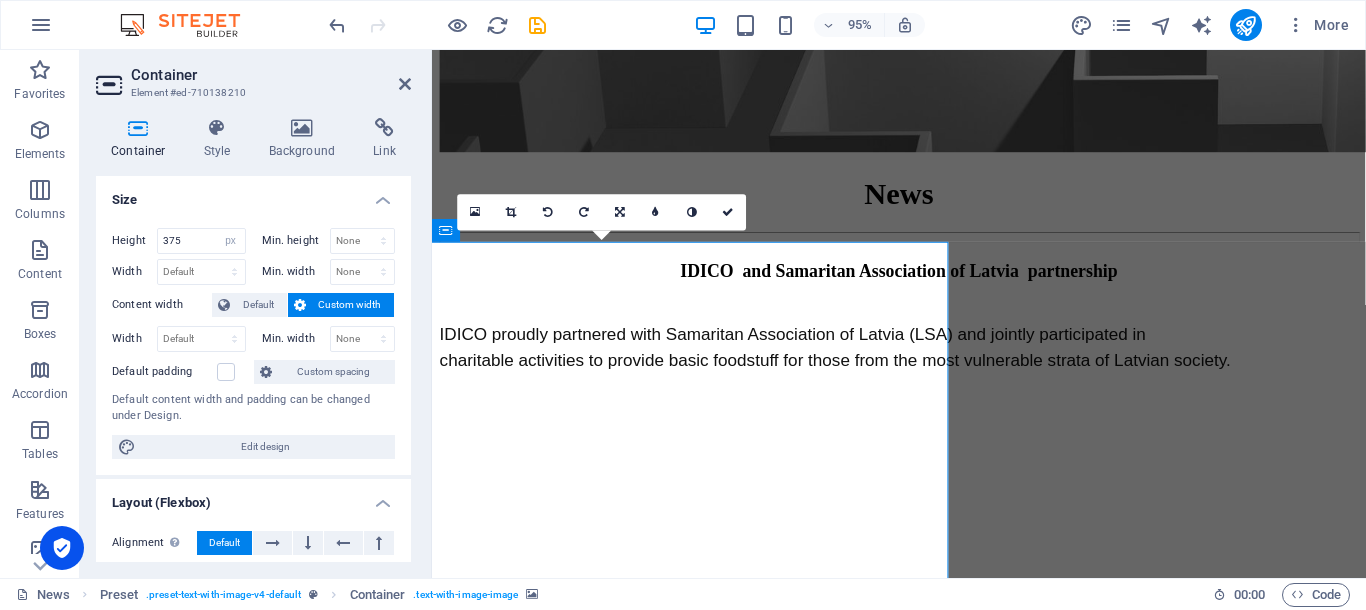 click on "Container Element #ed-710138210
Container Style Background Link Size Height 375 Default px rem % vh vw Min. height None px rem % vh vw Width Default px rem % em vh vw Min. width None px rem % vh vw Content width Default Custom width Width Default px rem % em vh vw Min. width None px rem % vh vw Default padding Custom spacing Default content width and padding can be changed under Design. Edit design Layout (Flexbox) Alignment Determines the flex direction. Default Main axis Determine how elements should behave along the main axis inside this container (justify content). Default Side axis Control the vertical direction of the element inside of the container (align items). Default Wrap Default On Off Fill Controls the distances and direction of elements on the y-axis across several lines (align content). Default Accessibility ARIA helps assistive technologies (like screen readers) to understand the role, state, and behavior of web elements Role The ARIA role defines the purpose of an element.  %" at bounding box center (256, 314) 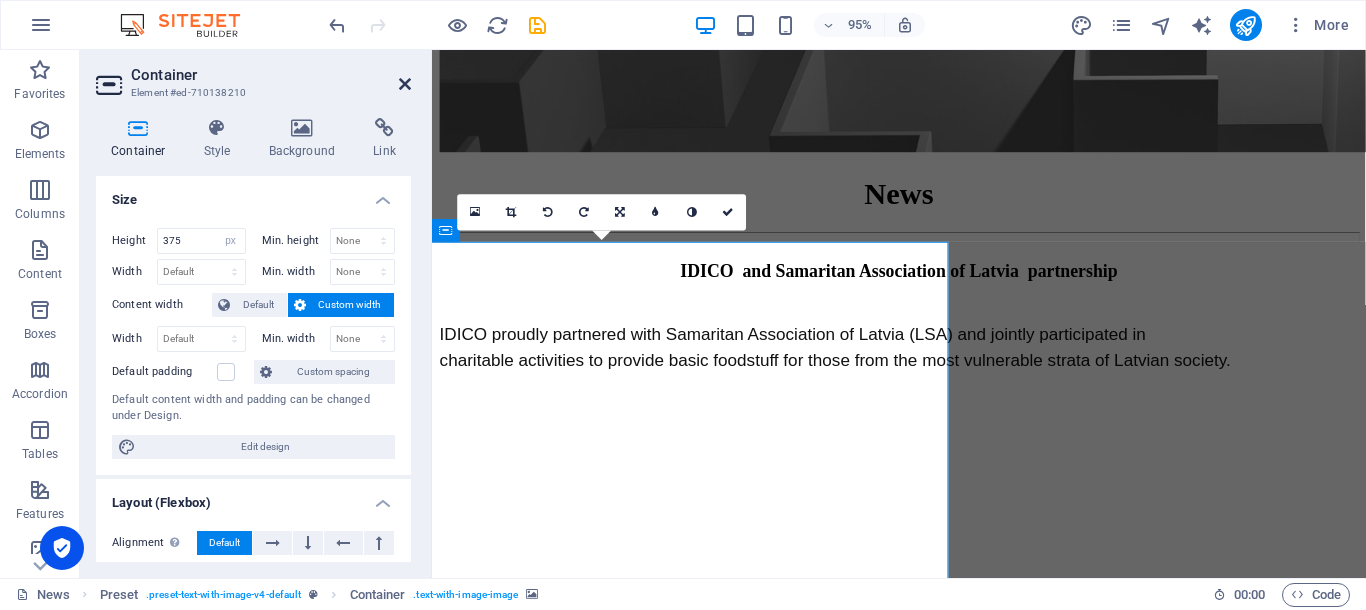 click at bounding box center (405, 84) 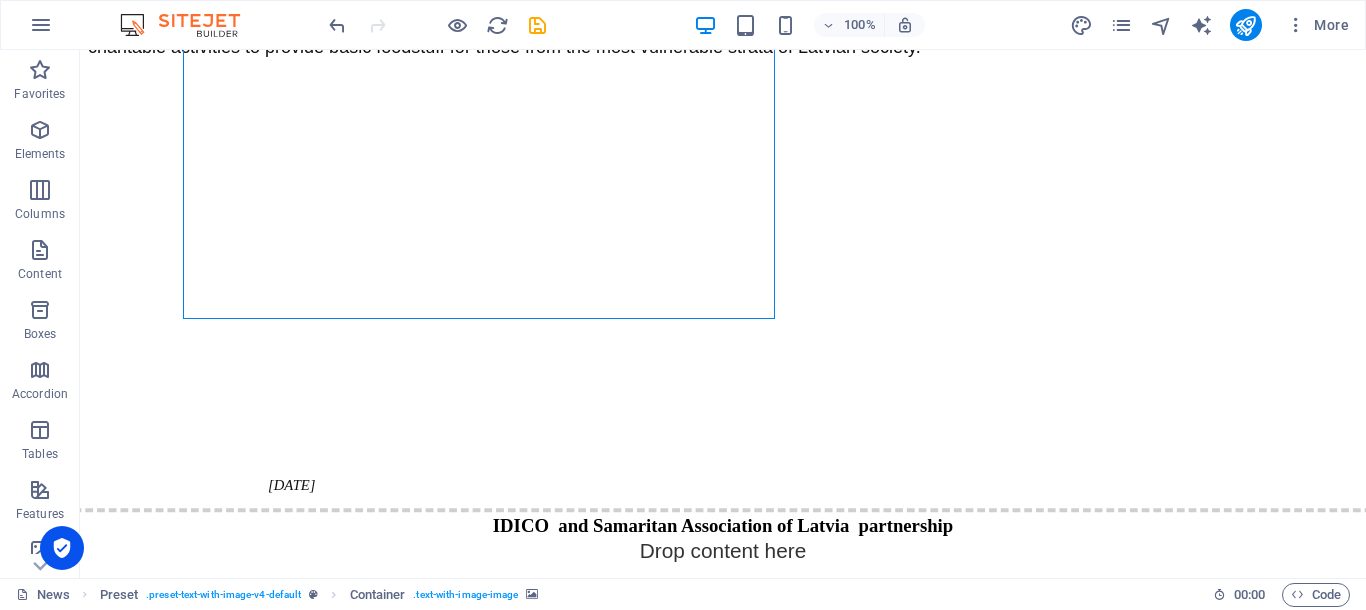 scroll, scrollTop: 490, scrollLeft: 0, axis: vertical 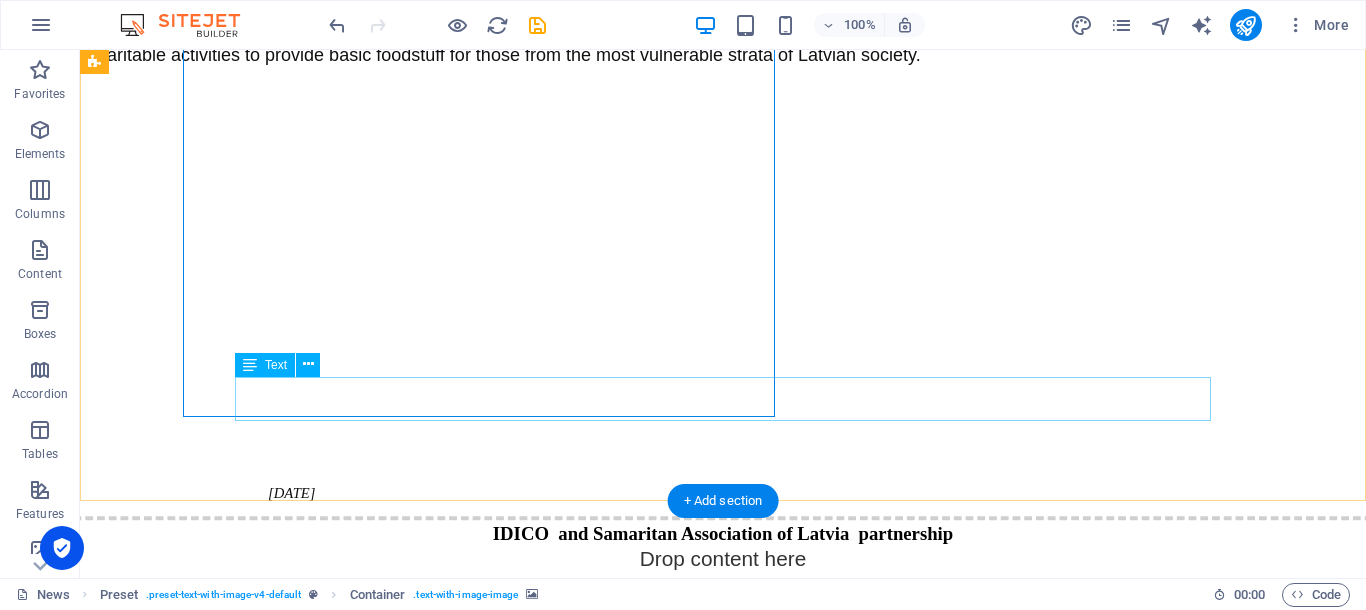 click on "[DATE]" at bounding box center [723, 482] 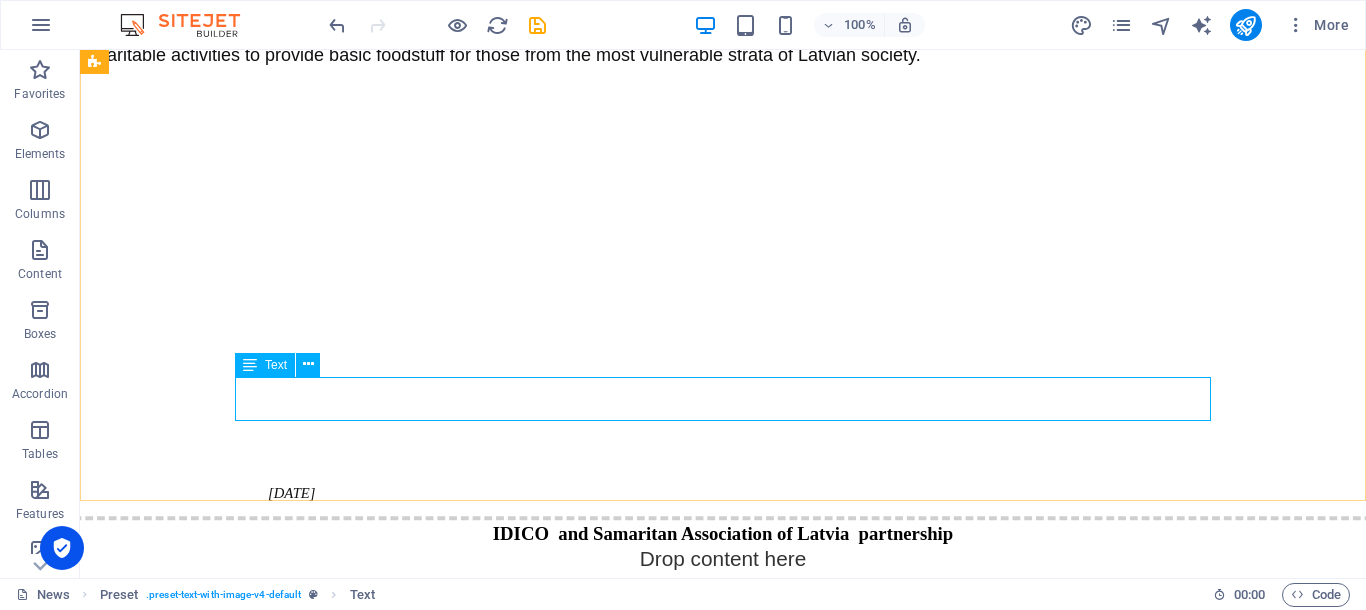 click at bounding box center [250, 365] 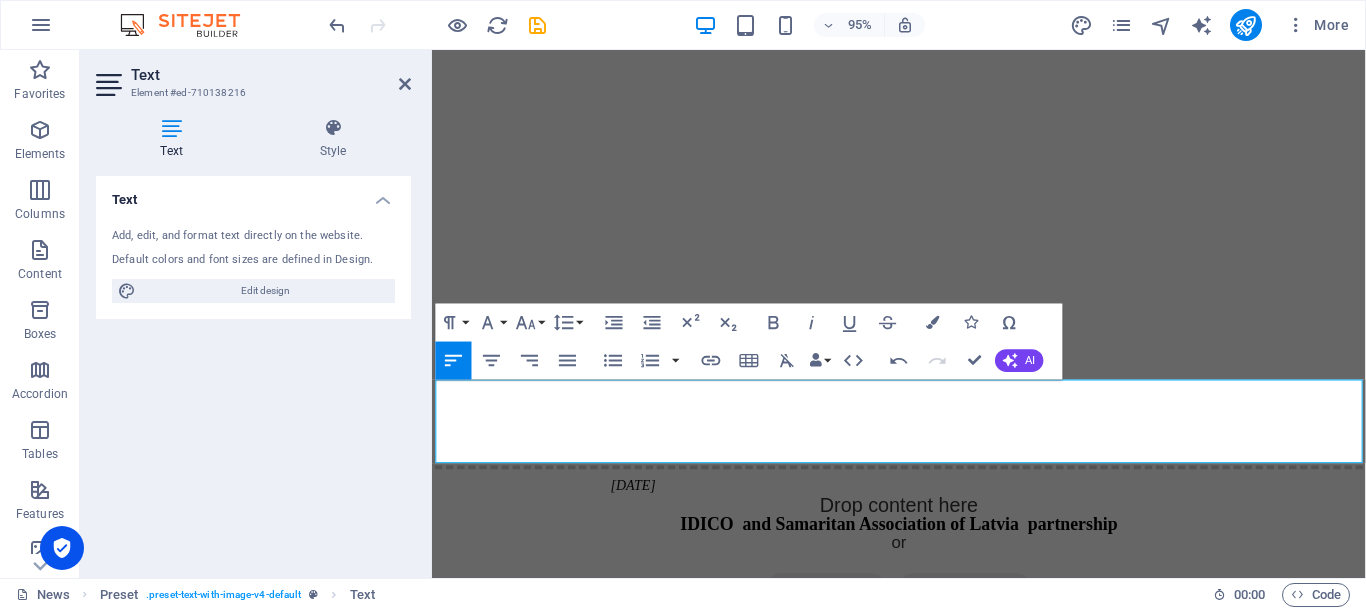 scroll, scrollTop: 462, scrollLeft: 0, axis: vertical 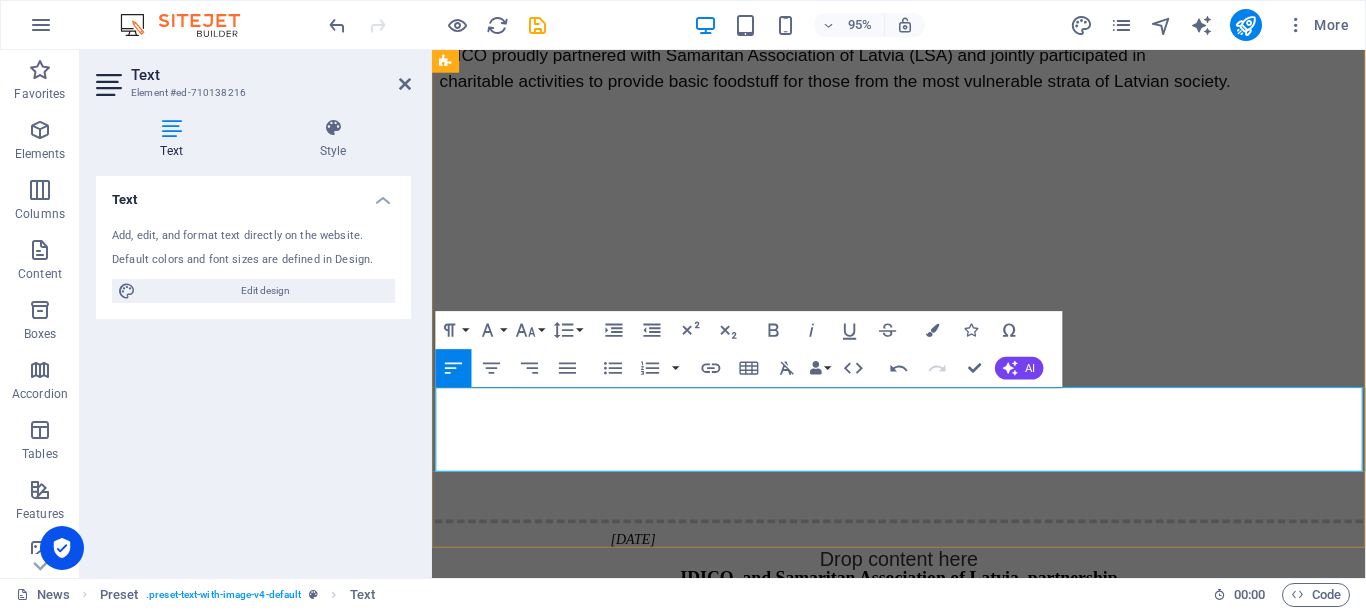 click on "[DATE]" at bounding box center (1013, 565) 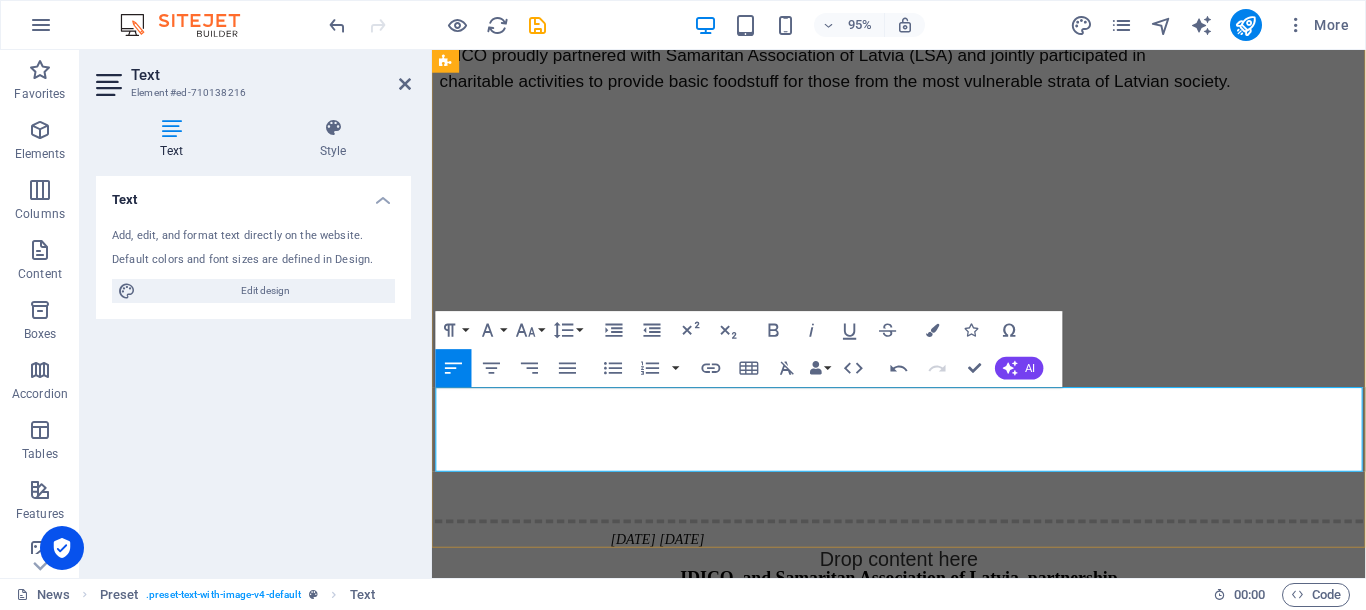 scroll, scrollTop: 0, scrollLeft: 9, axis: horizontal 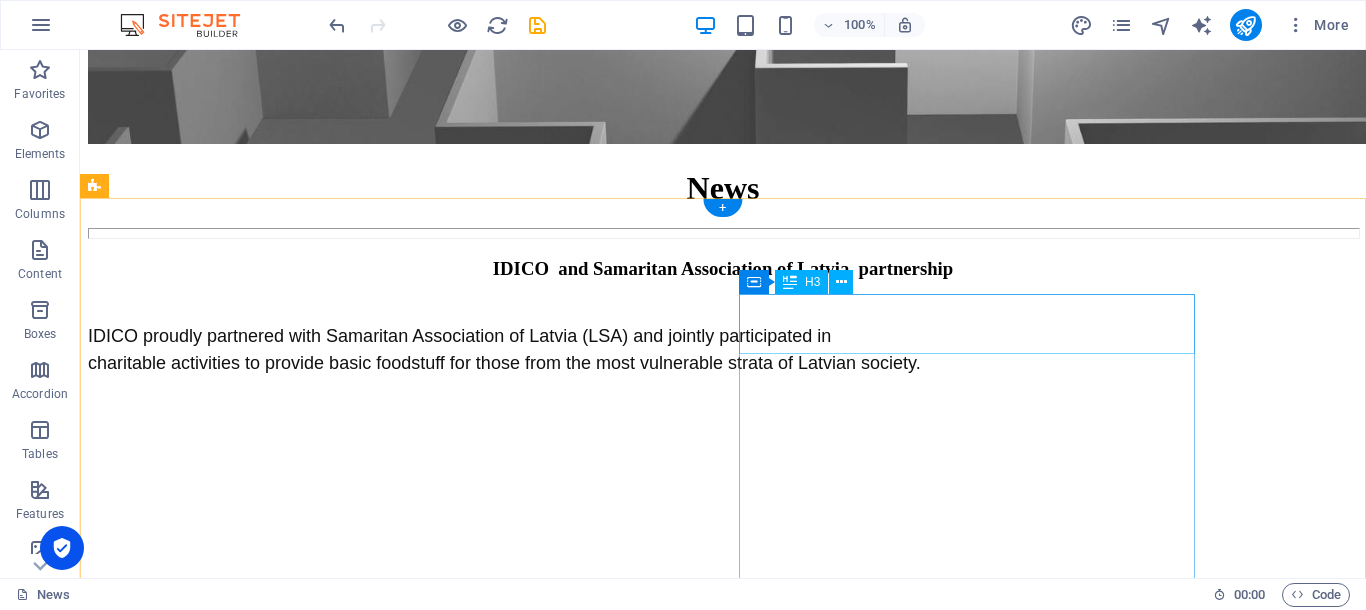 click on "IDICO  and Samaritan Association of Latvia  partnership" at bounding box center (723, 269) 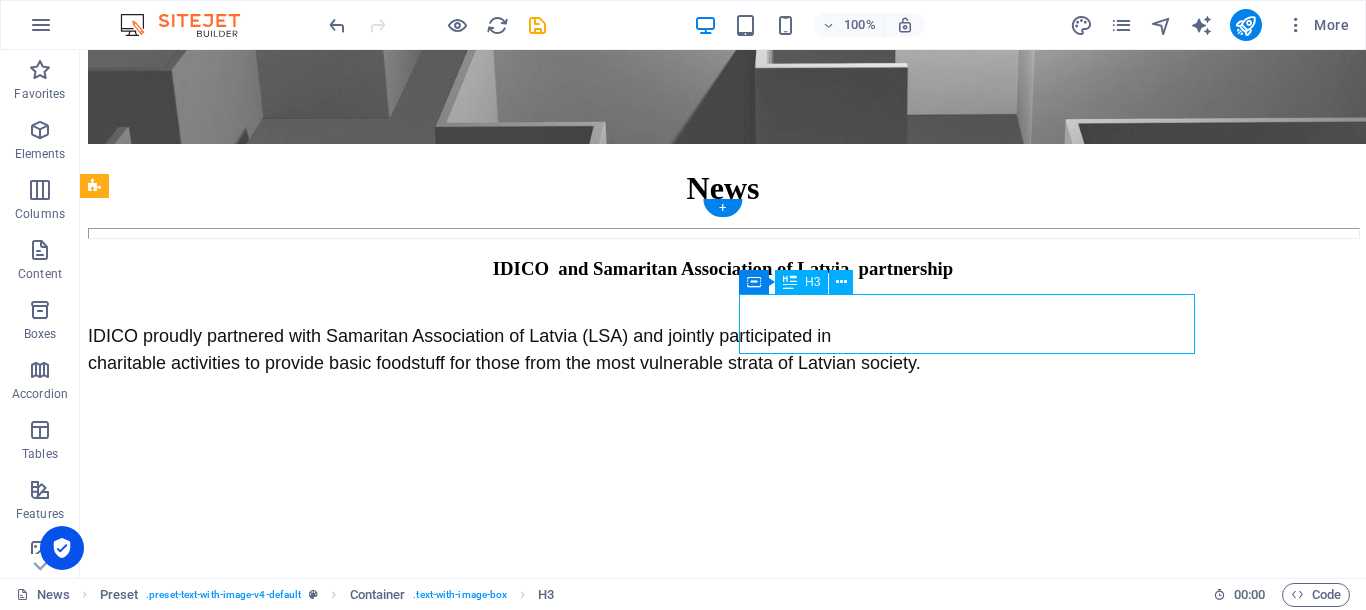 click on "IDICO  and Samaritan Association of Latvia  partnership" at bounding box center (723, 269) 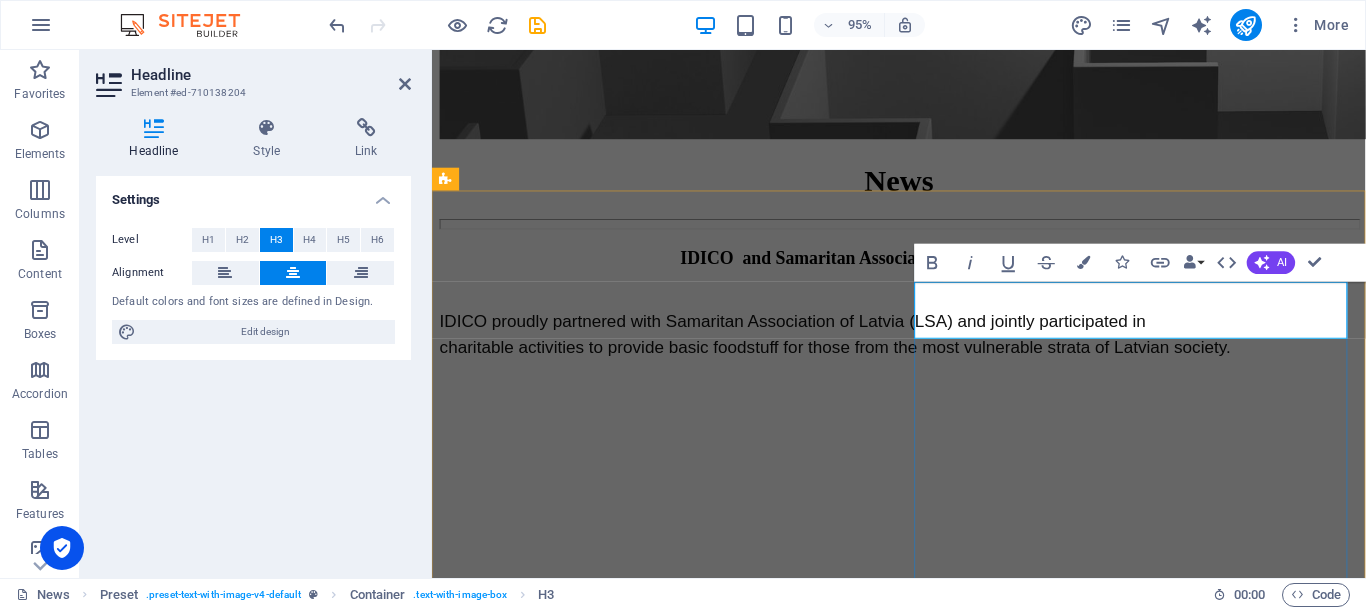 click on "IDICO  and Samaritan Association of Latvia  partnership" at bounding box center (923, 269) 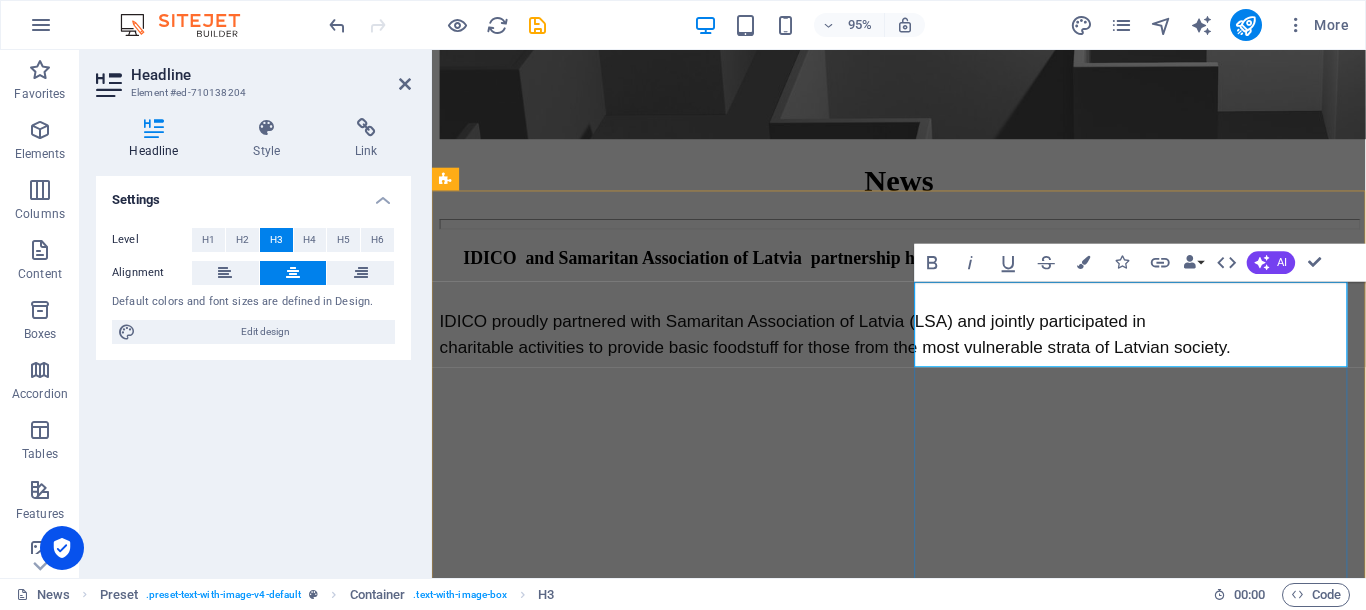 scroll, scrollTop: 25, scrollLeft: 8, axis: both 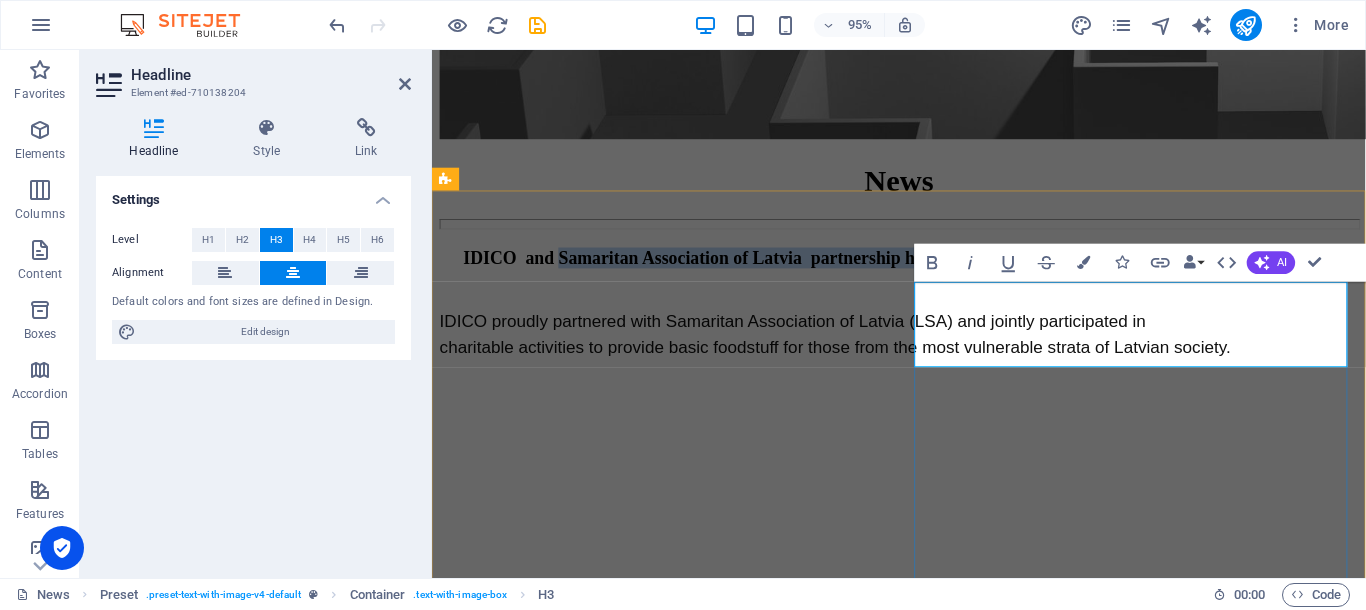drag, startPoint x: 1184, startPoint y: 333, endPoint x: 1094, endPoint y: 311, distance: 92.64988 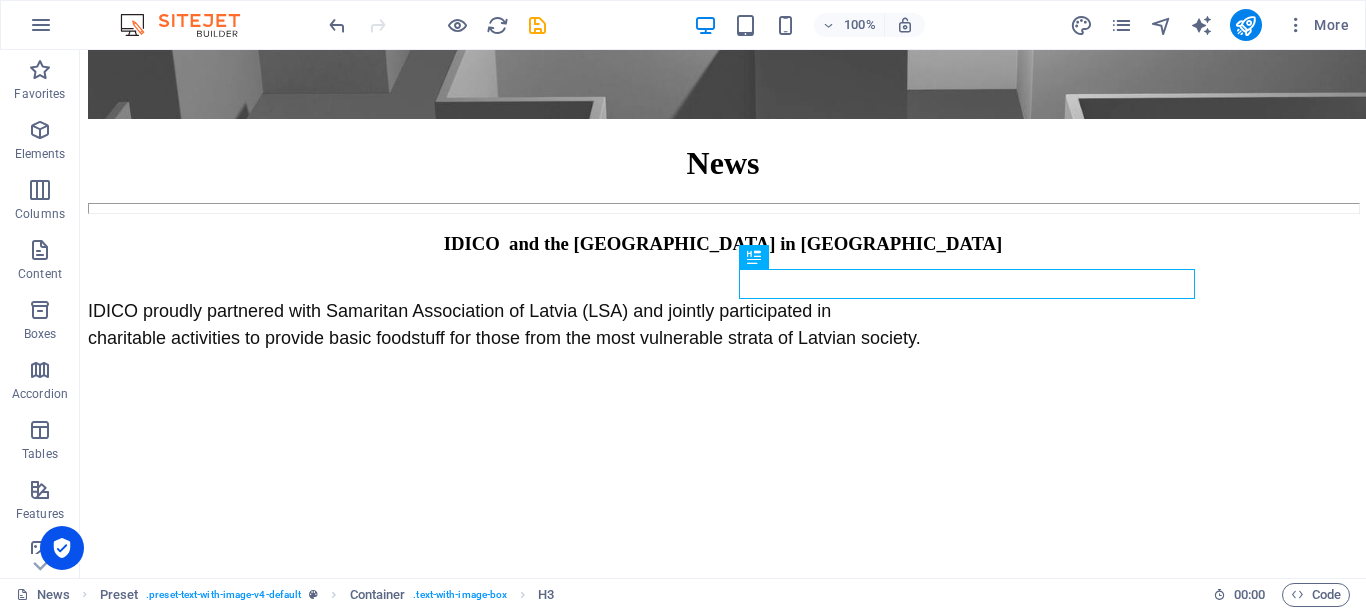 scroll, scrollTop: 198, scrollLeft: 0, axis: vertical 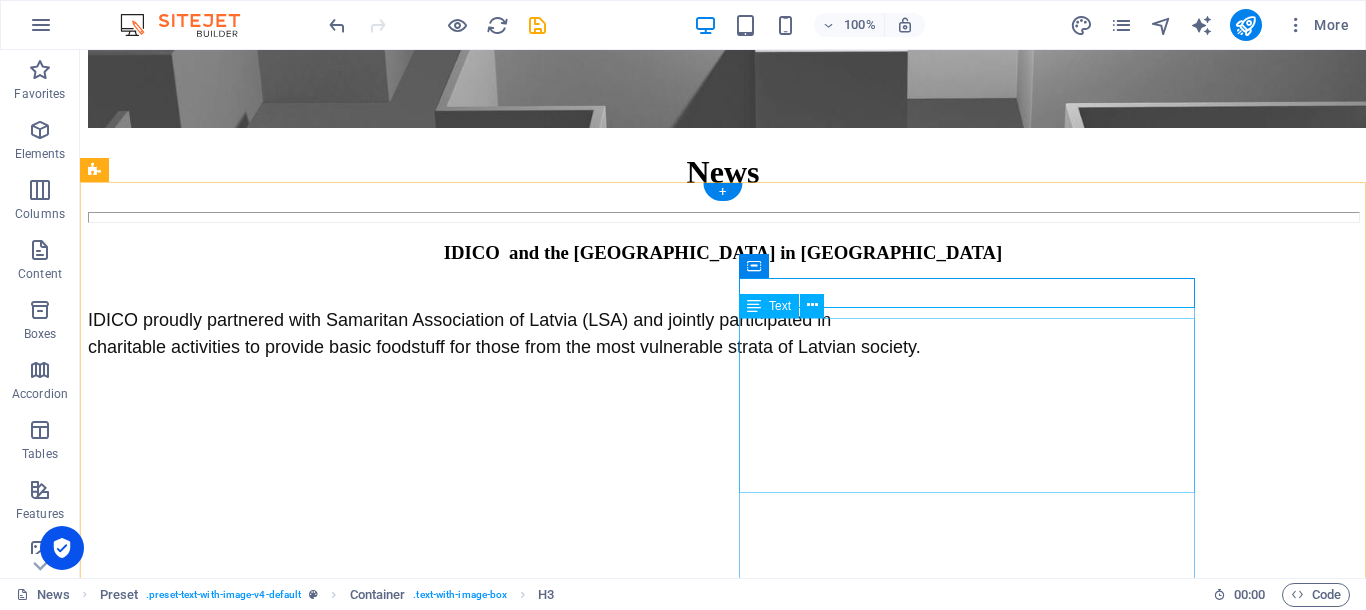 click on "IDICO proudly partnered with Samaritan Association of Latvia (LSA) and jointly participated in charitable activities to provide basic foodstuff for those from the most vulnerable strata of Latvian society." at bounding box center [723, 330] 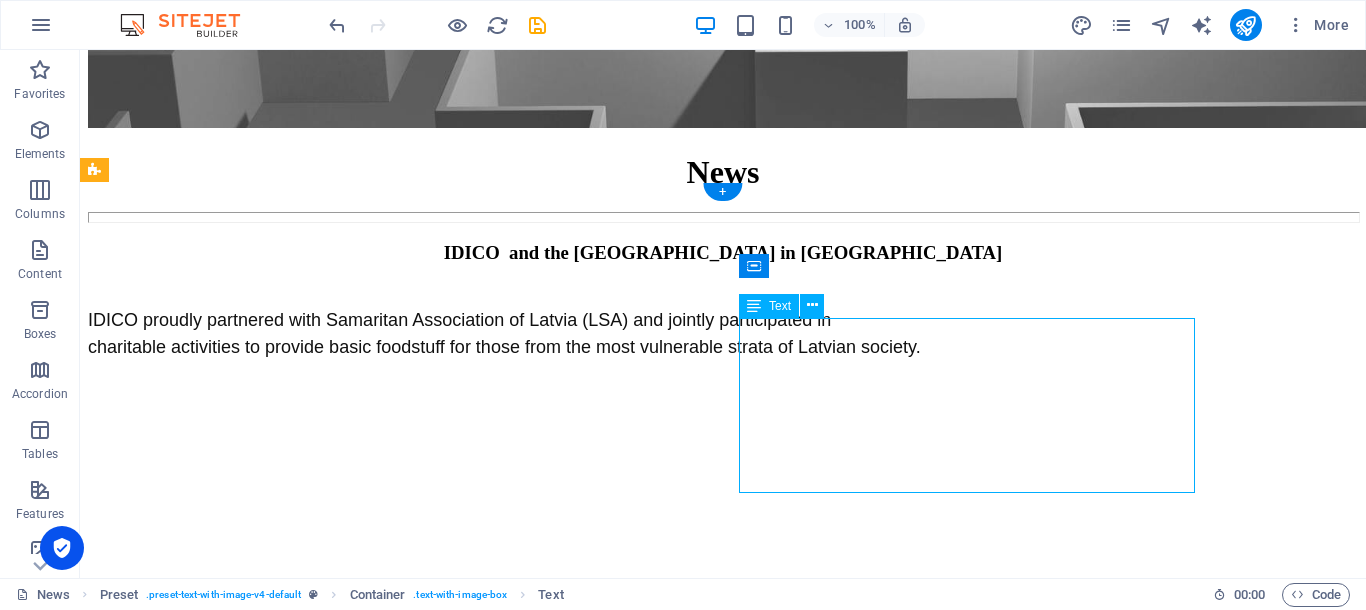 click on "IDICO proudly partnered with Samaritan Association of Latvia (LSA) and jointly participated in charitable activities to provide basic foodstuff for those from the most vulnerable strata of Latvian society." at bounding box center [723, 330] 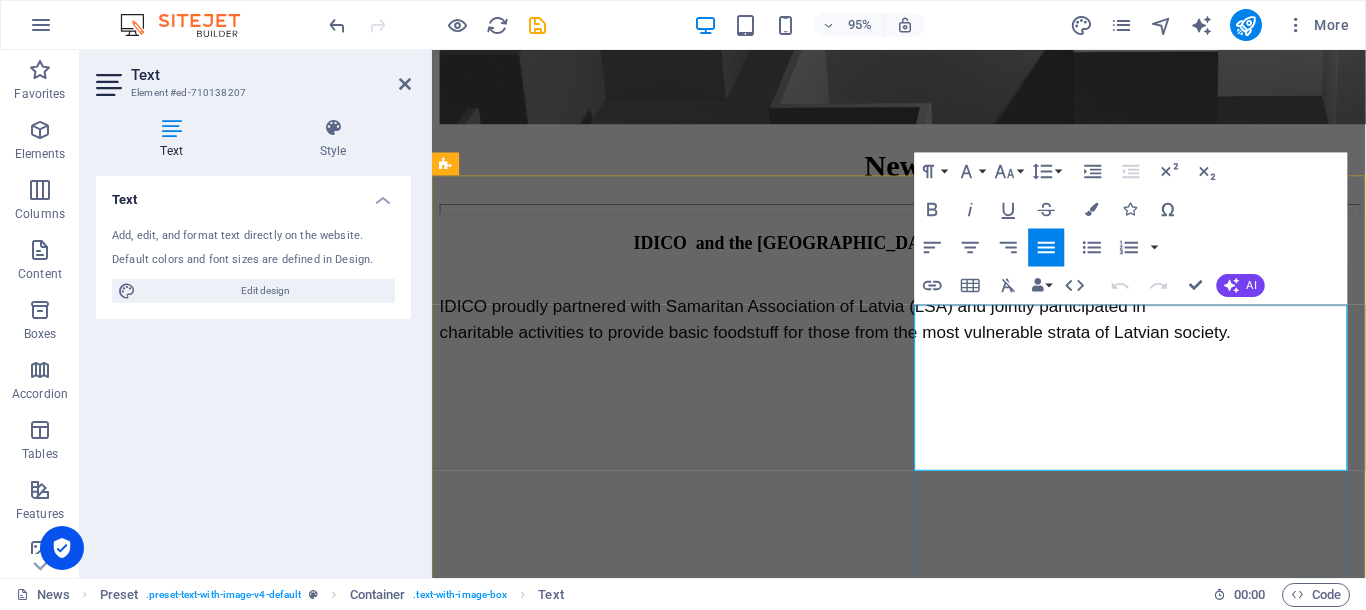 click on "IDICO proudly partnered with Samaritan Association of Latvia (LSA) and jointly participated in charitable activities to provide basic foodstuff for those from the most vulnerable strata of Latvian society." at bounding box center [923, 334] 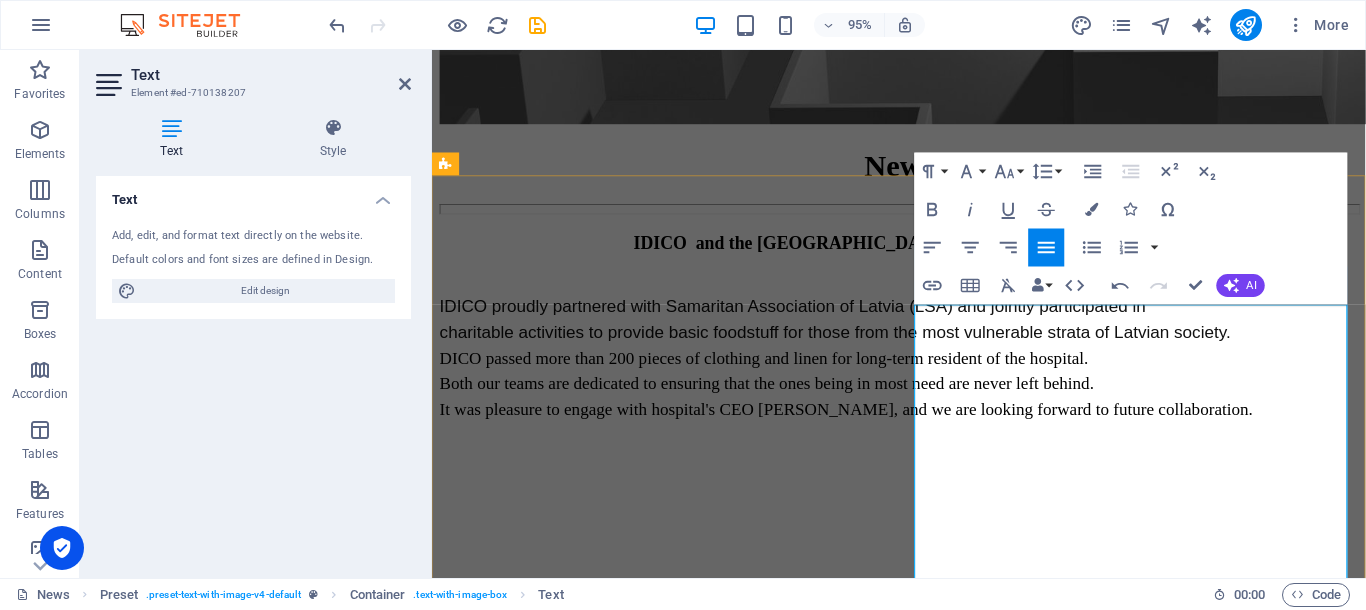 scroll, scrollTop: 5065, scrollLeft: 12, axis: both 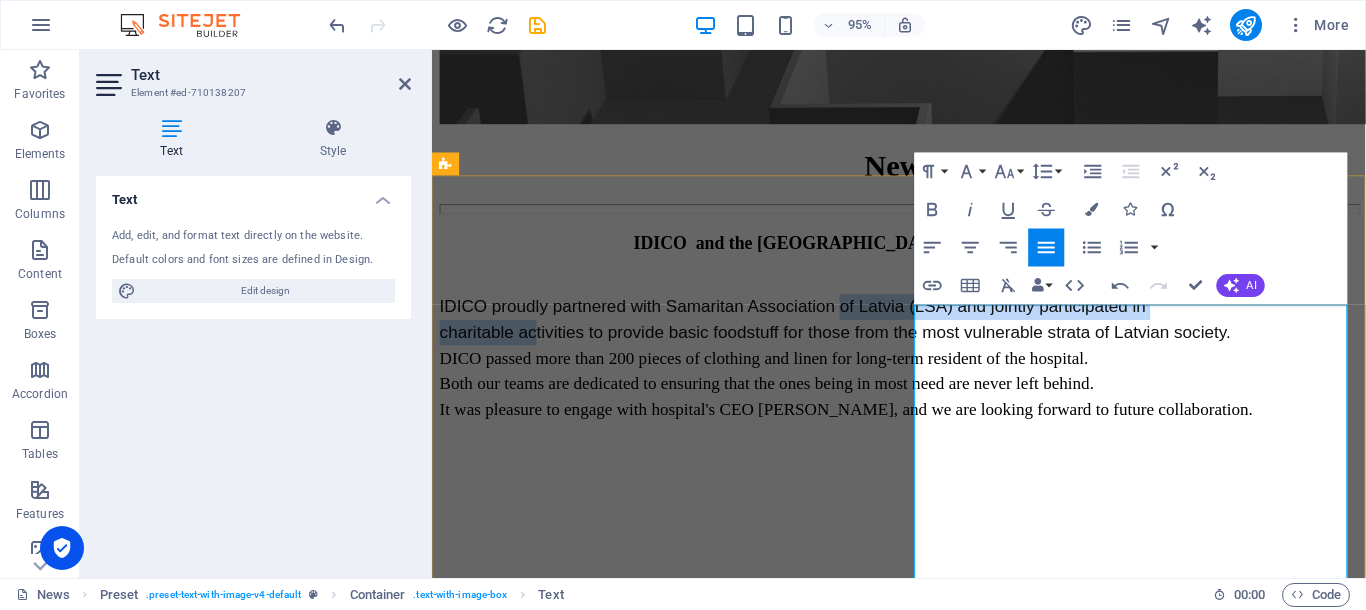 drag, startPoint x: 1052, startPoint y: 407, endPoint x: 1007, endPoint y: 385, distance: 50.08992 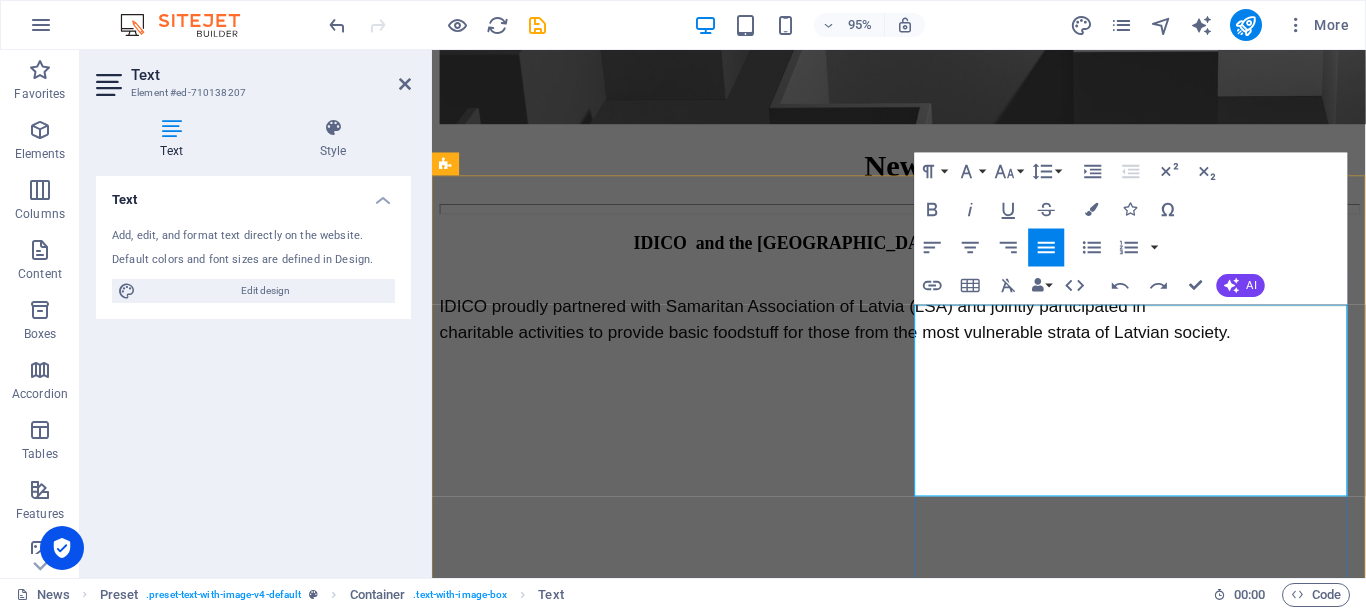 click on "IDICO proudly partnered with Samaritan Association of Latvia (LSA) and jointly participated in charitable activities to provide basic foodstuff for those from the most vulnerable strata of Latvian society." at bounding box center [923, 334] 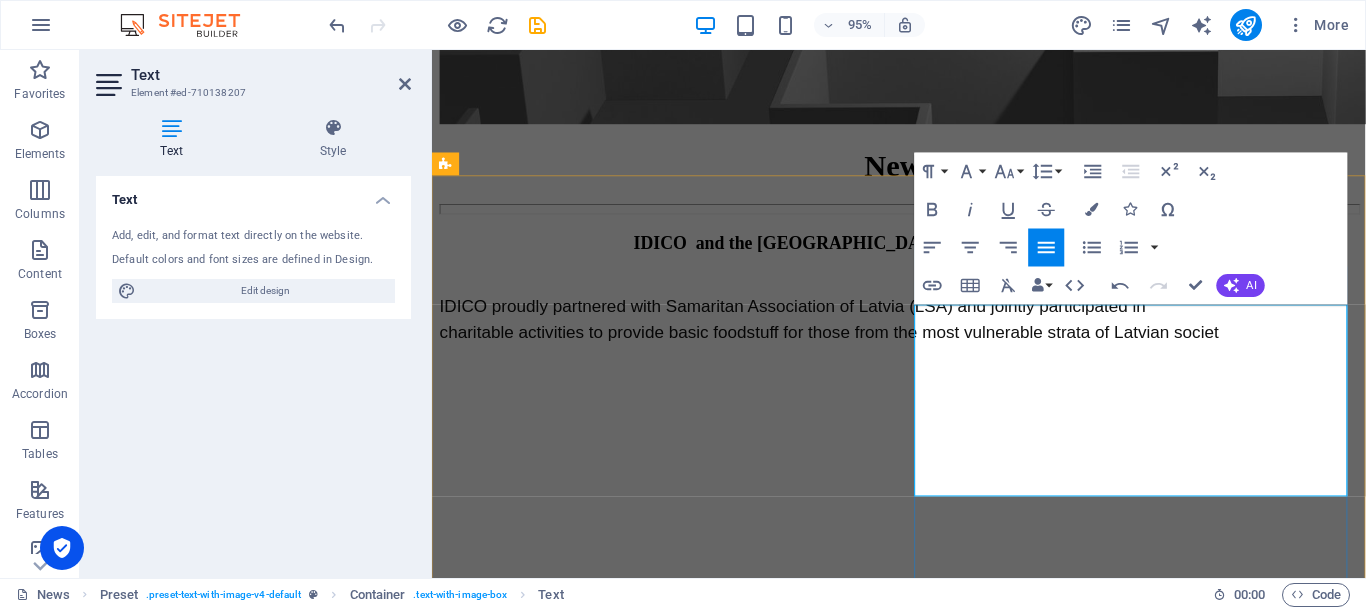 scroll, scrollTop: 5065, scrollLeft: 12, axis: both 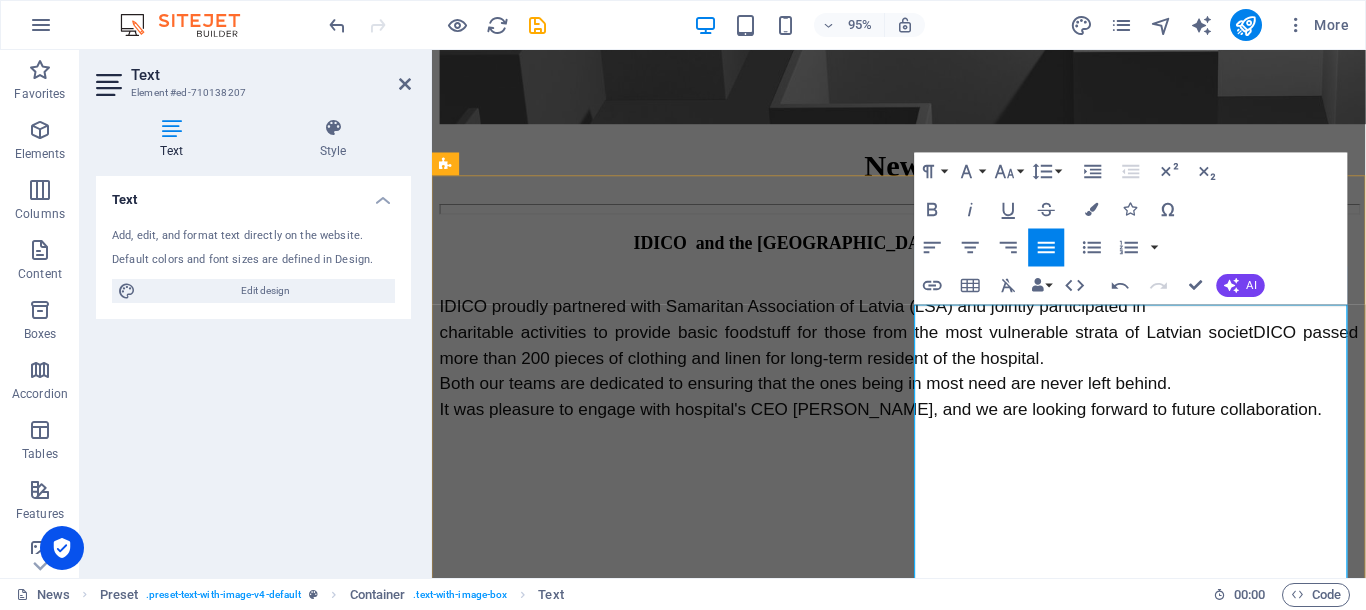 click on "IDICO proudly partnered with Samaritan Association of Latvia (LSA) and jointly participated in charitable activities to provide basic foodstuff for those from the most vulnerable strata of Latvian societ DICO passed more than 200 pieces of clothing and linen for long-term resident of the hospital. Both our teams are dedicated to ensuring that the ones being in most need are never left behind. It was pleasure to engage with hospital's CEO [PERSON_NAME], and we are looking forward to future collaboration." at bounding box center [926, 374] 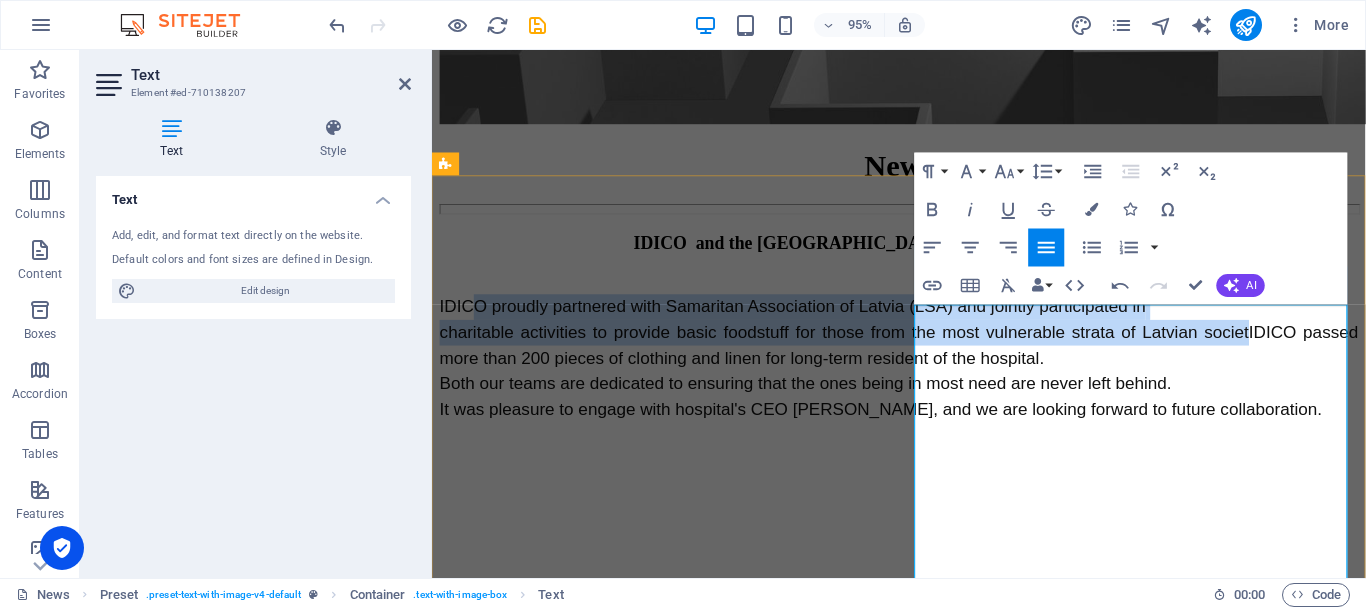 drag, startPoint x: 991, startPoint y: 467, endPoint x: 992, endPoint y: 363, distance: 104.00481 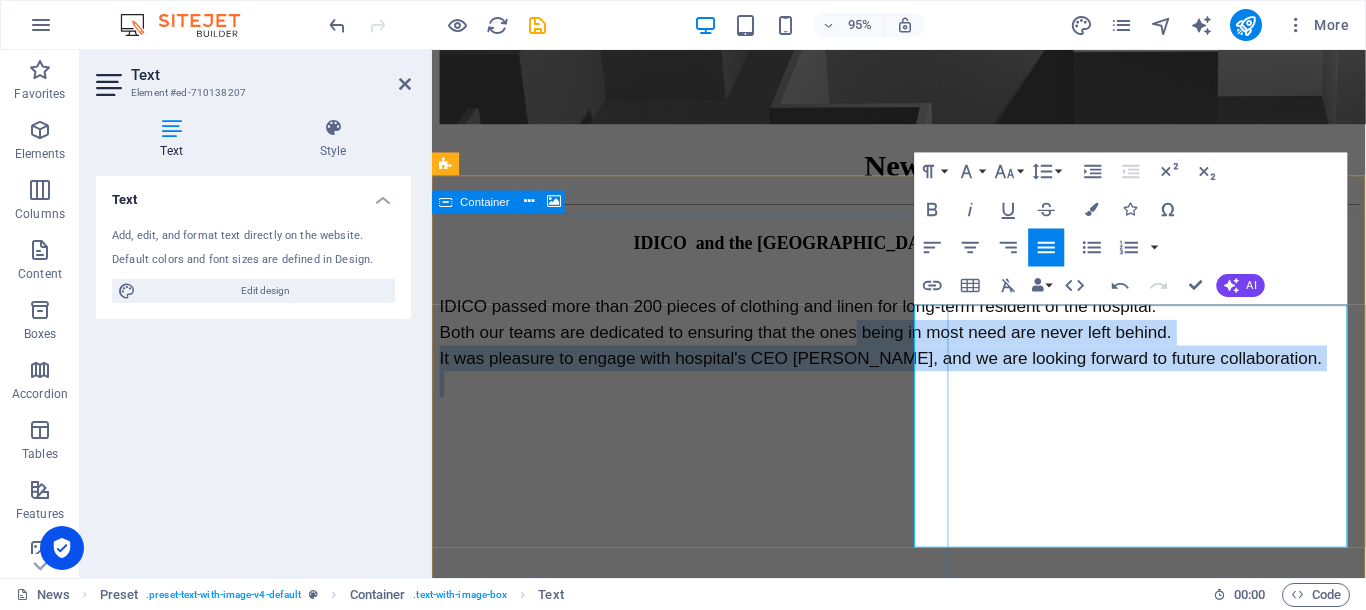 drag, startPoint x: 1076, startPoint y: 531, endPoint x: 966, endPoint y: 355, distance: 207.54759 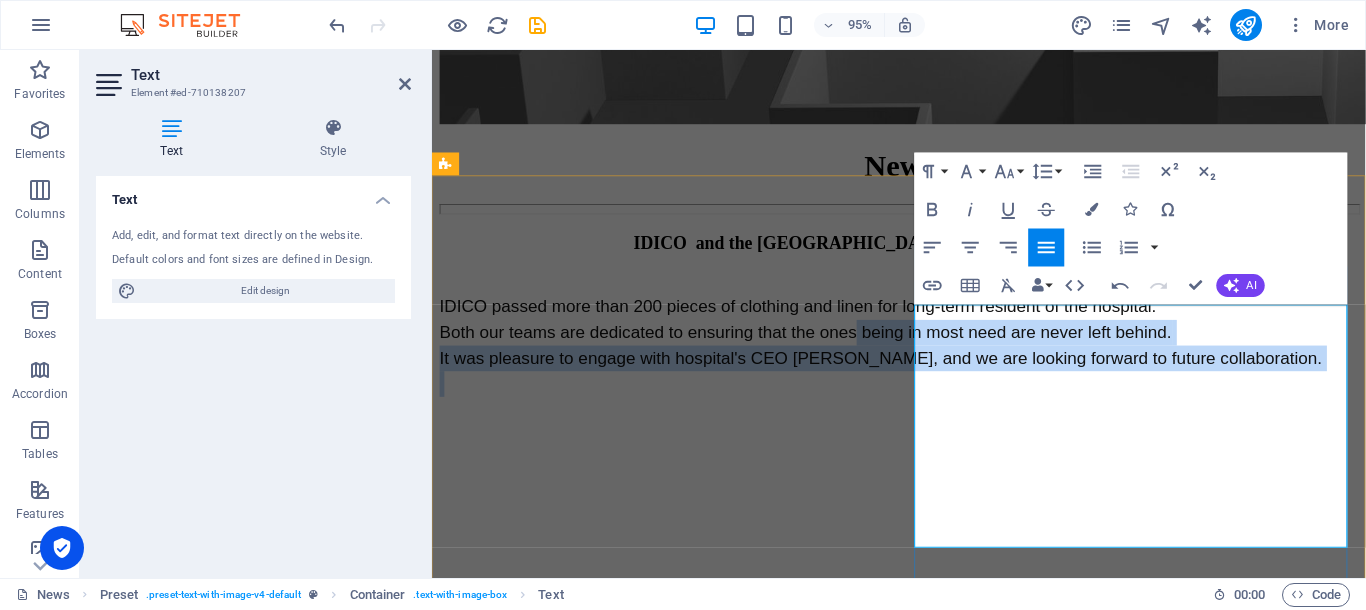 click on "IDICO passed more than 200 pieces of clothing and linen for long-term resident of the hospital. Both our teams are dedicated to ensuring that the ones being in most need are never left behind. It was pleasure to engage with hospital's CEO [PERSON_NAME], and we are looking forward to future collaboration." at bounding box center [904, 347] 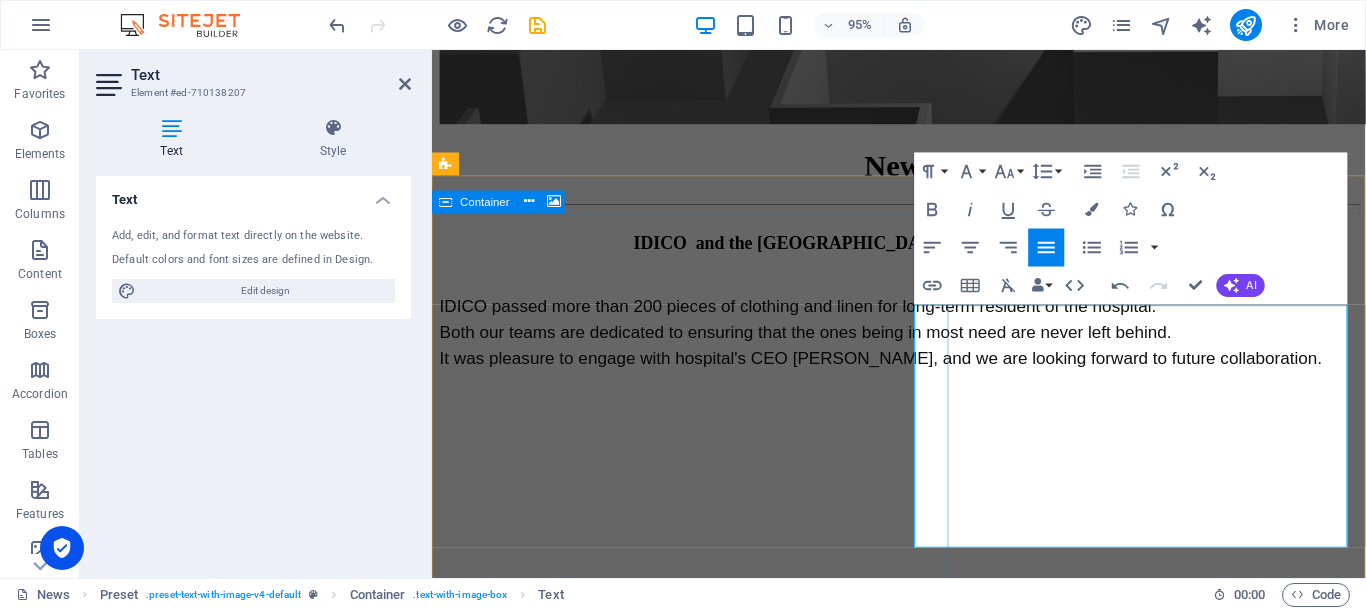 drag, startPoint x: 1058, startPoint y: 525, endPoint x: 915, endPoint y: 352, distance: 224.45044 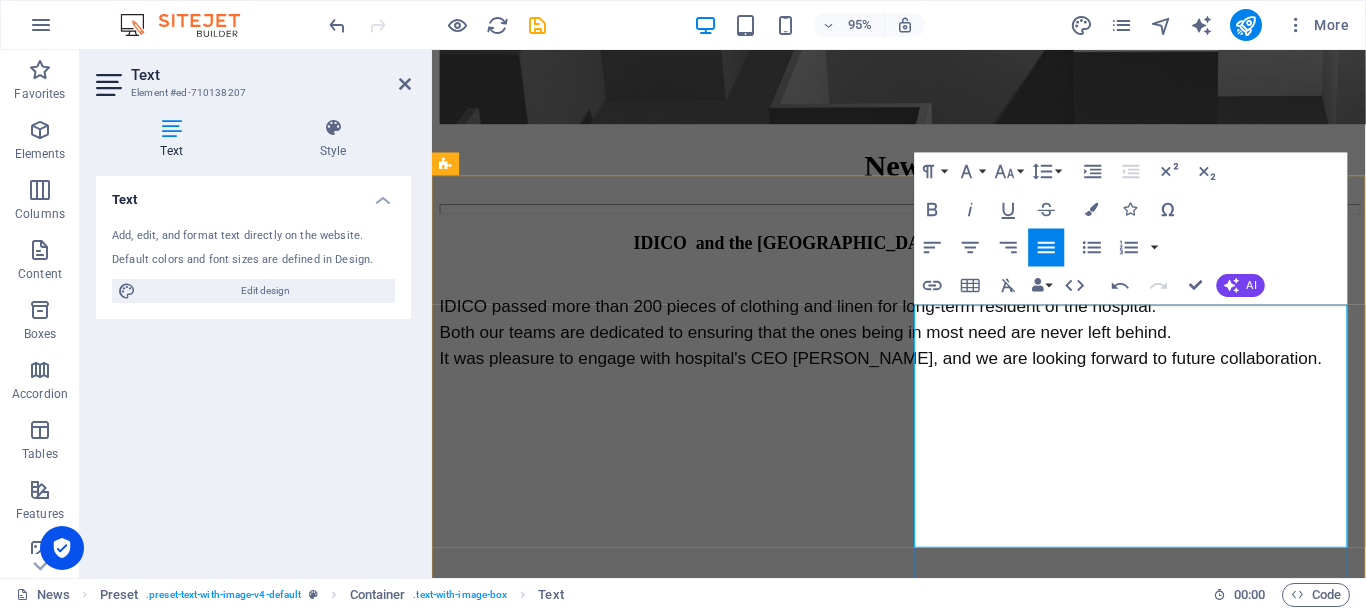 click on "IDICO passed more than 200 pieces of clothing and linen for long-term resident of the hospital. Both our teams are dedicated to ensuring that the ones being in most need are never left behind. It was pleasure to engage with hospital's CEO [PERSON_NAME], and we are looking forward to future collaboration." at bounding box center (904, 347) 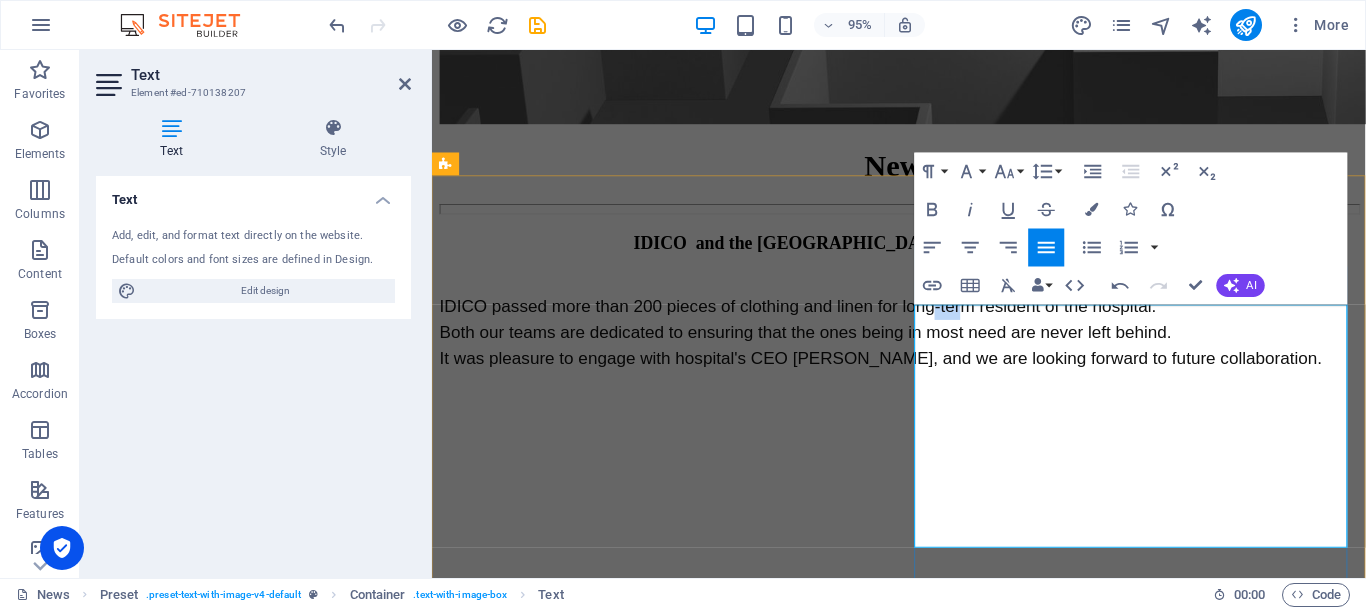 click on "IDICO passed more than 200 pieces of clothing and linen for long-term resident of the hospital. Both our teams are dedicated to ensuring that the ones being in most need are never left behind. It was pleasure to engage with hospital's CEO [PERSON_NAME], and we are looking forward to future collaboration." at bounding box center [904, 347] 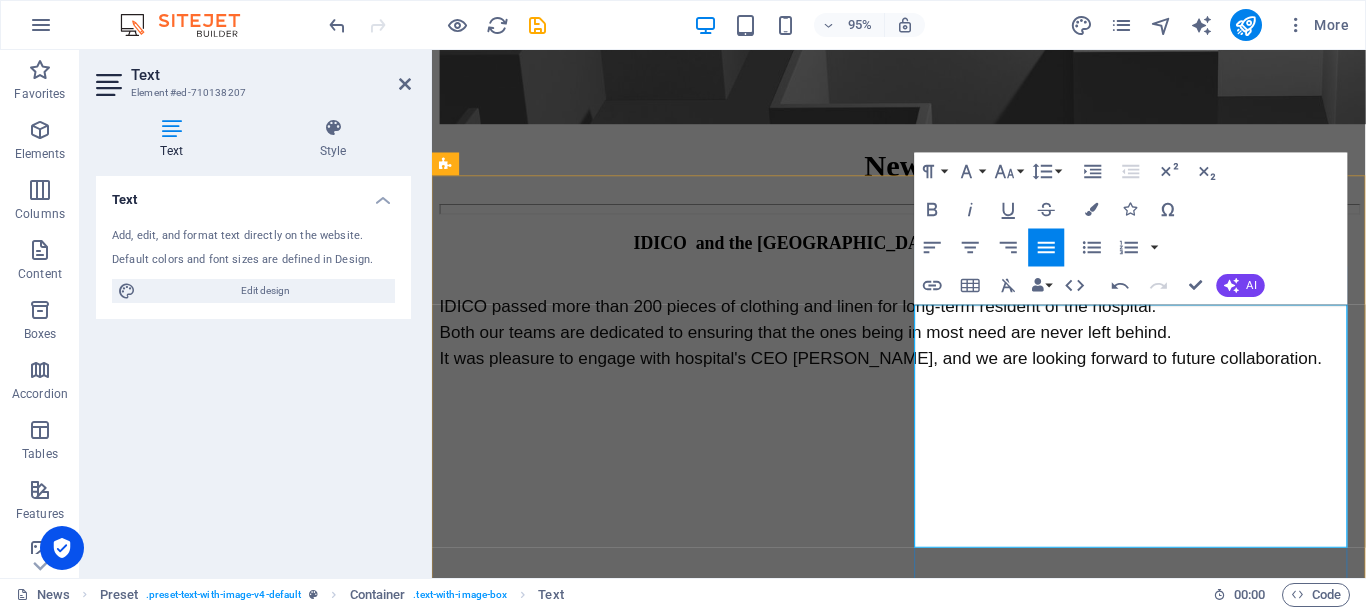 click on "IDICO passed more than 200 pieces of clothing and linen for long-term resident of the hospital. Both our teams are dedicated to ensuring that the ones being in most need are never left behind. It was pleasure to engage with hospital's CEO [PERSON_NAME], and we are looking forward to future collaboration." at bounding box center [904, 347] 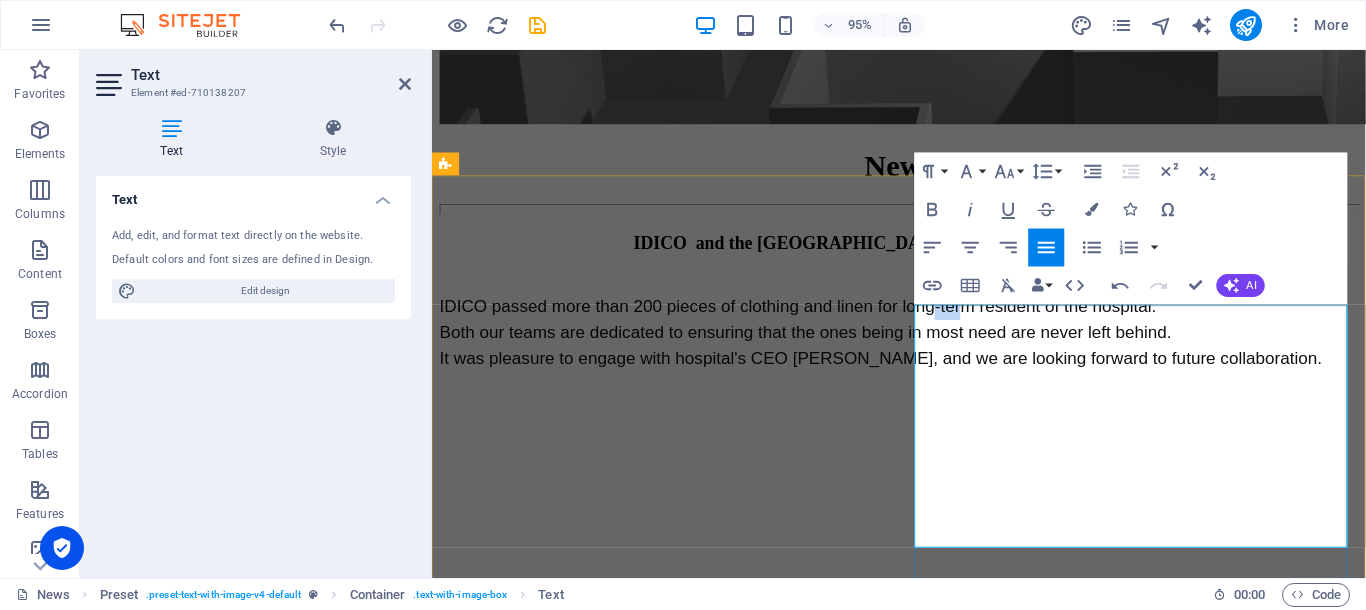 click on "IDICO passed more than 200 pieces of clothing and linen for long-term resident of the hospital. Both our teams are dedicated to ensuring that the ones being in most need are never left behind. It was pleasure to engage with hospital's CEO [PERSON_NAME], and we are looking forward to future collaboration." at bounding box center (904, 347) 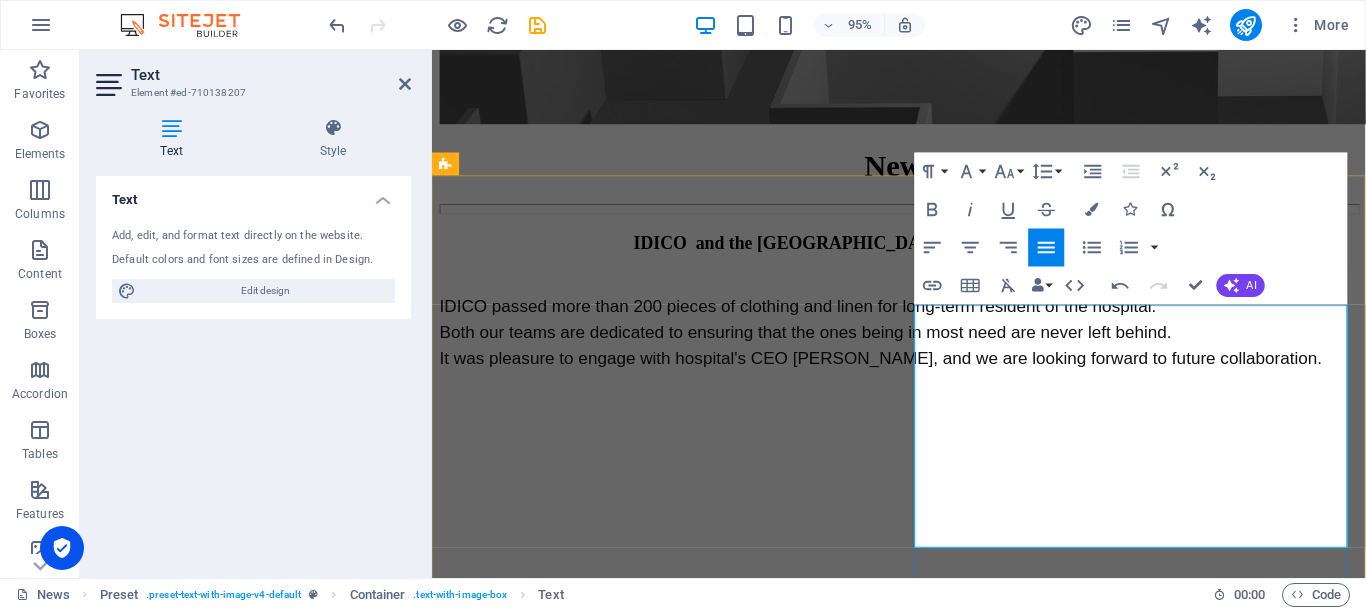 click on "IDICO passed more than 200 pieces of clothing and linen for long-term resident of the hospital. Both our teams are dedicated to ensuring that the ones being in most need are never left behind. It was pleasure to engage with hospital's CEO [PERSON_NAME], and we are looking forward to future collaboration." at bounding box center [904, 347] 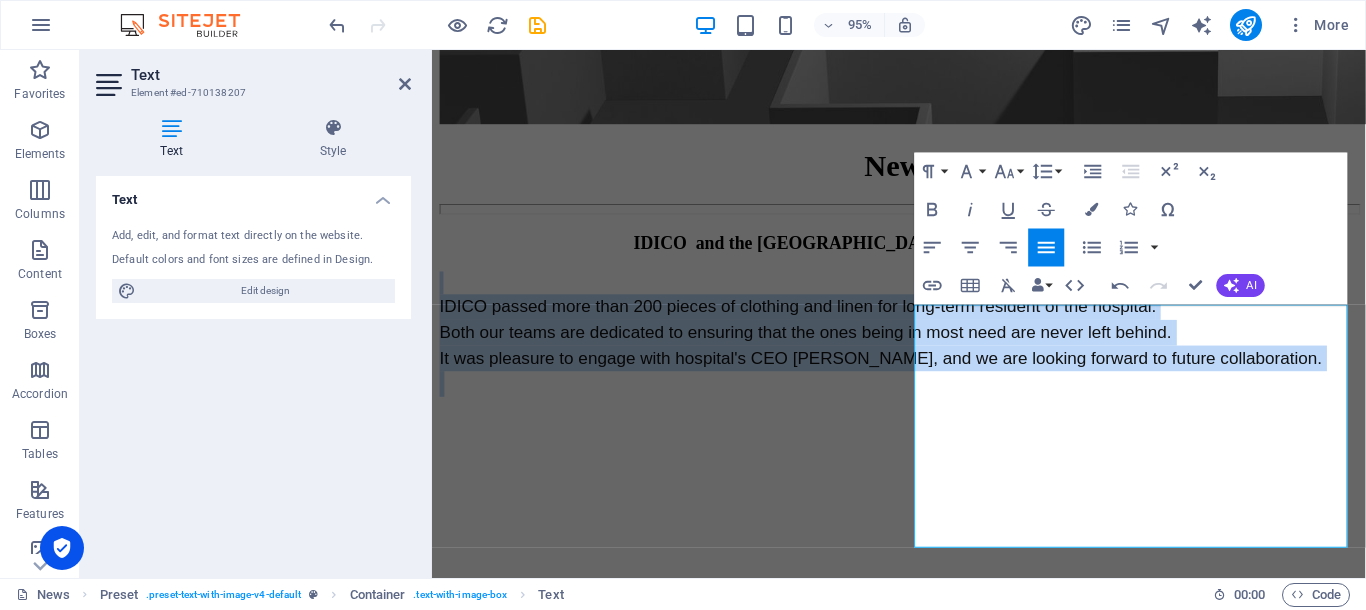 click 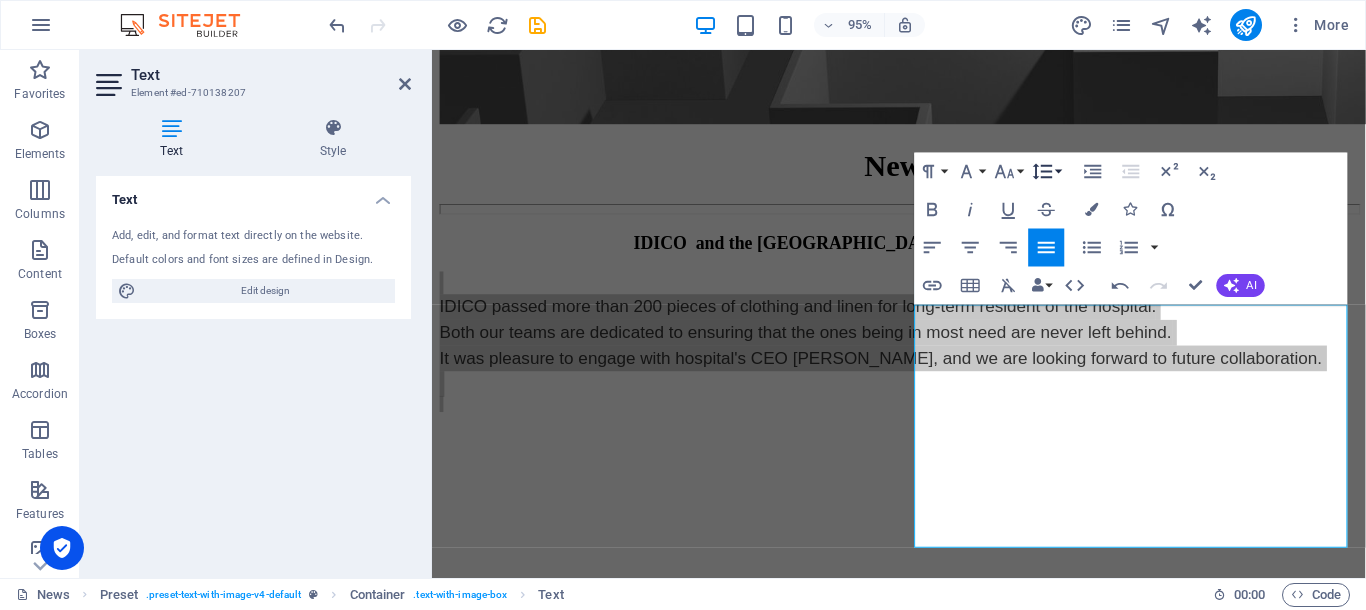 click on "Line Height" at bounding box center [1046, 172] 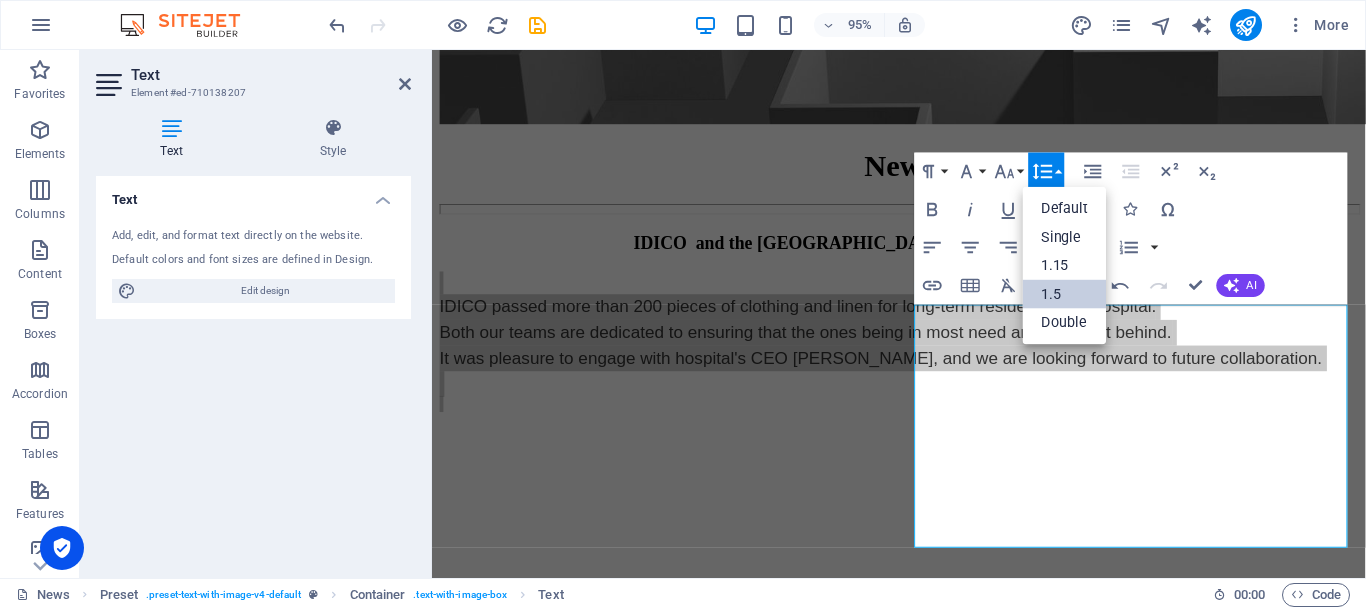 scroll, scrollTop: 0, scrollLeft: 0, axis: both 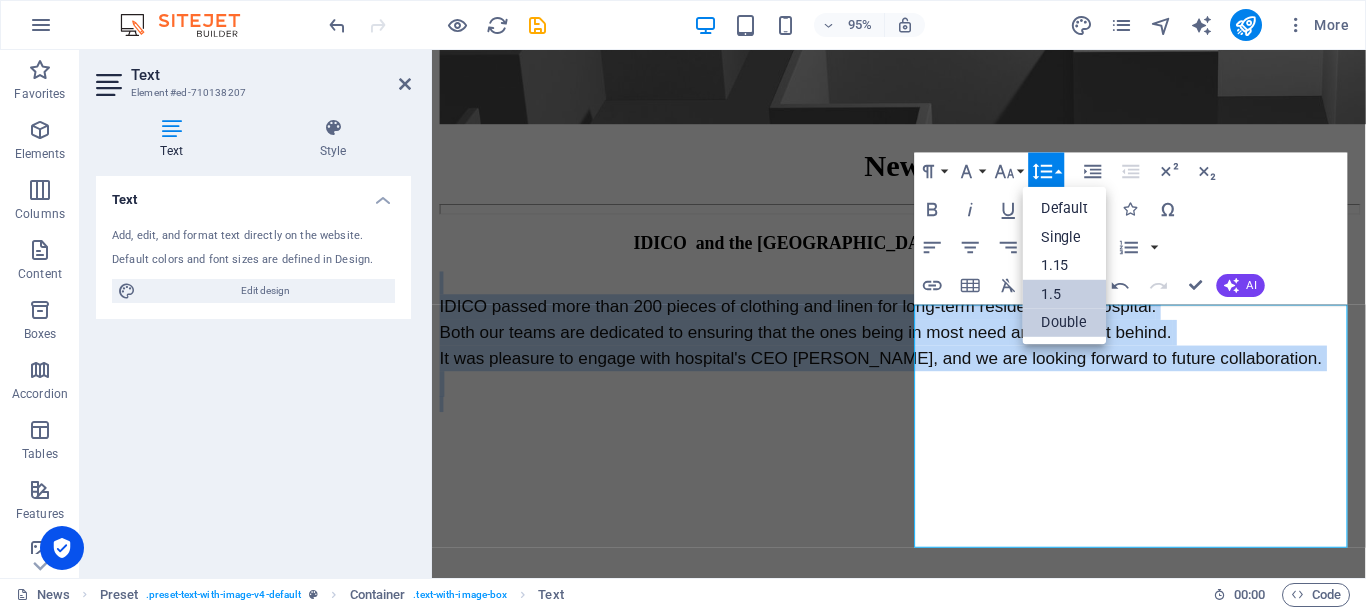 click on "Double" at bounding box center (1064, 322) 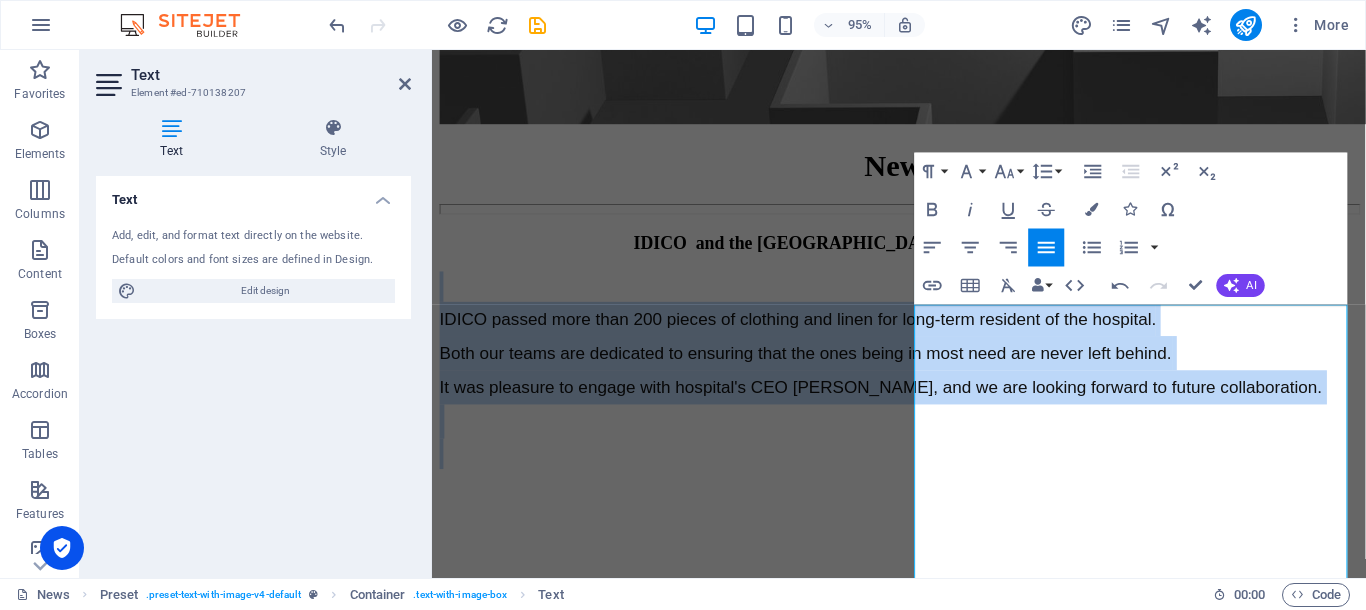 click on "Align Justify" at bounding box center [1046, 248] 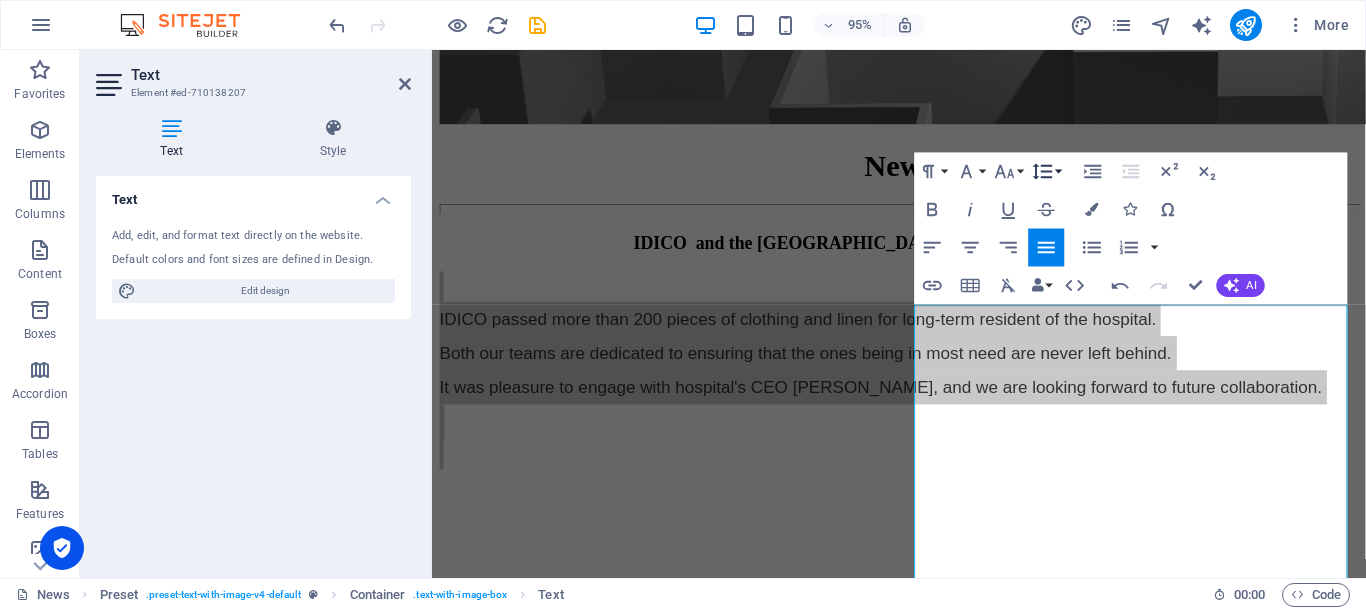 click on "Line Height" at bounding box center (1046, 172) 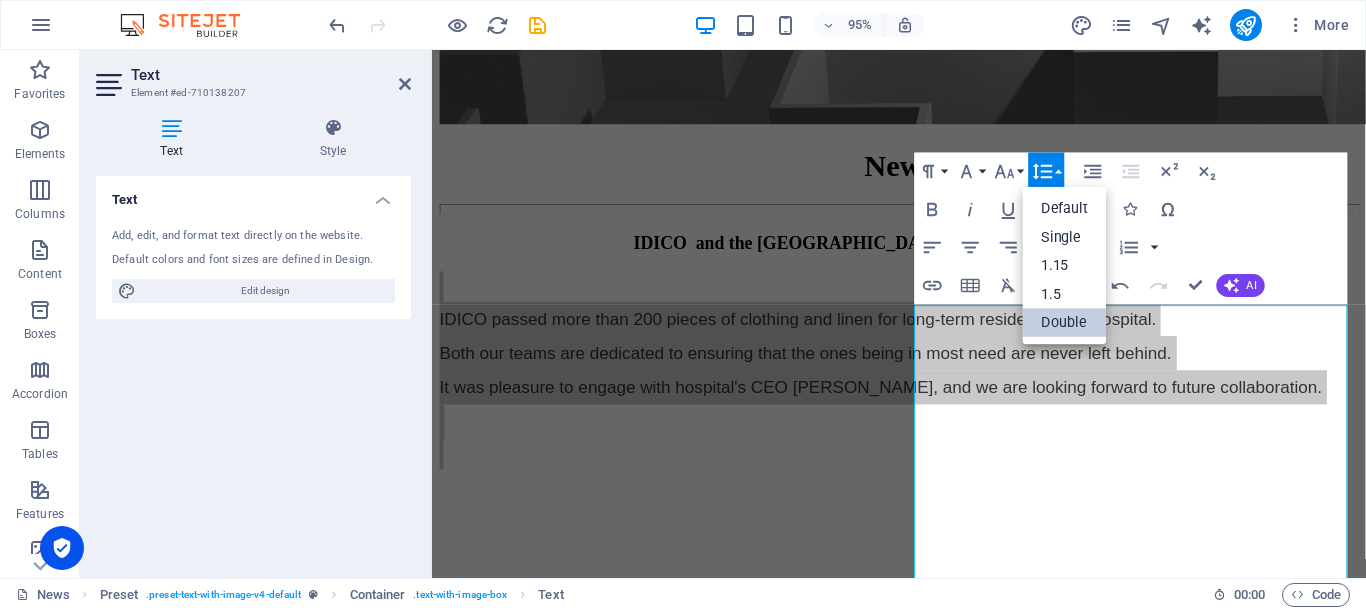 scroll, scrollTop: 0, scrollLeft: 0, axis: both 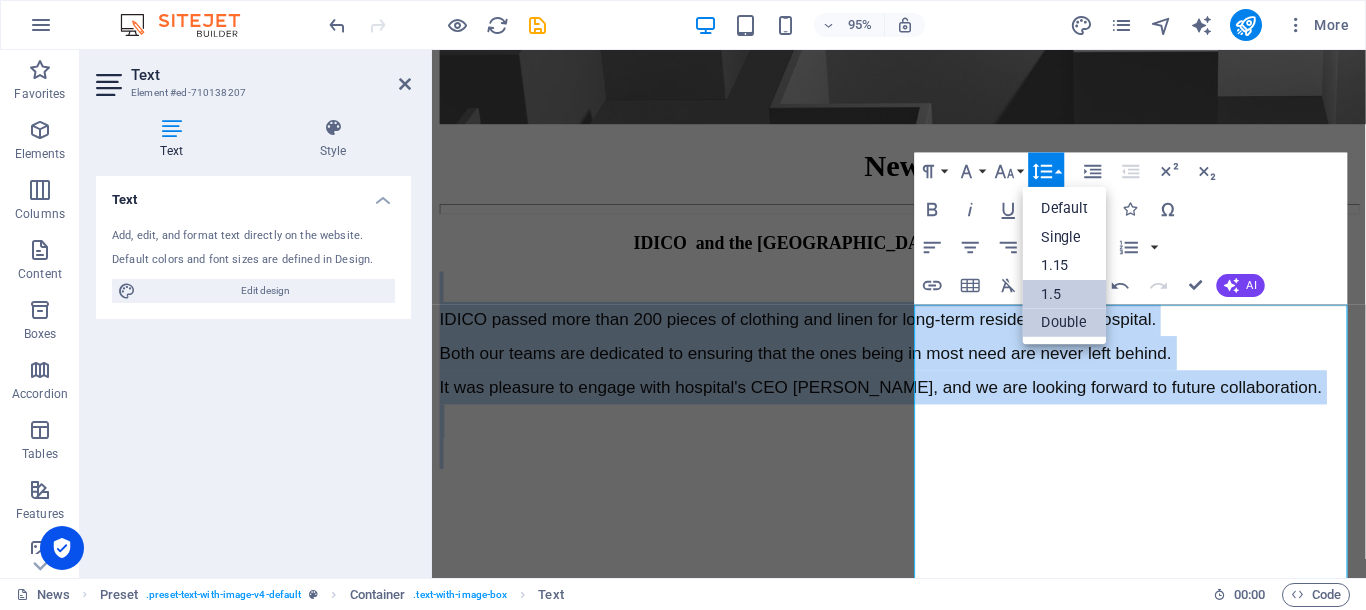 click on "1.5" at bounding box center [1064, 294] 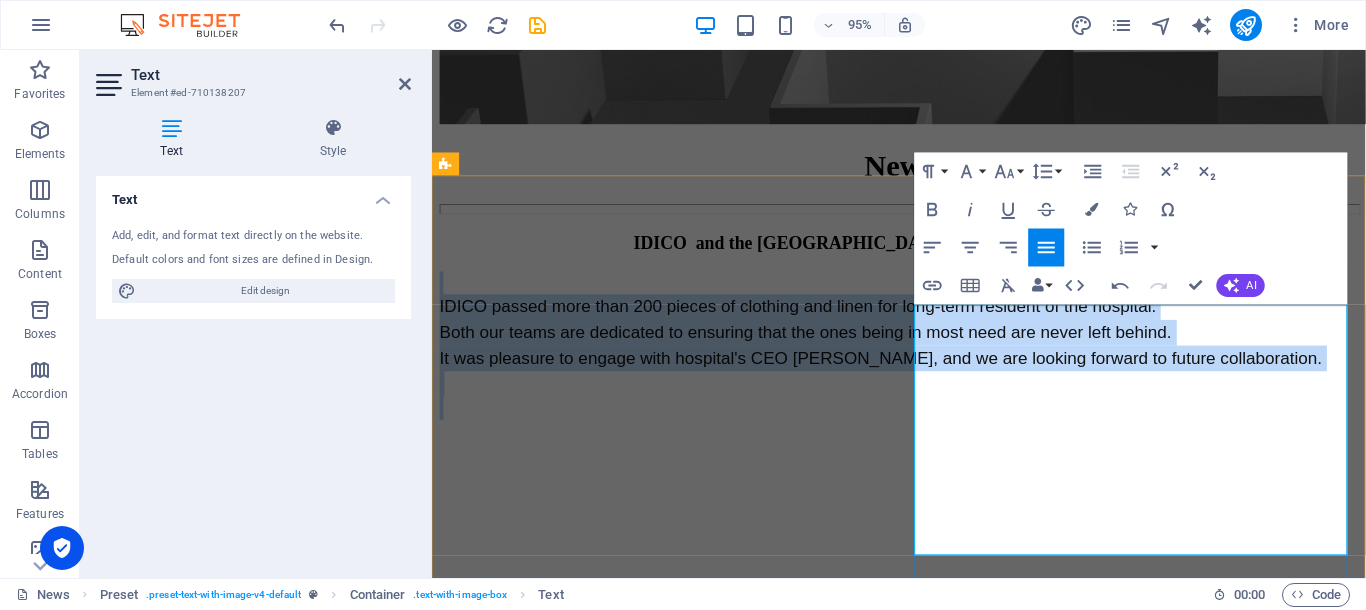 click on "IDICO passed more than 200 pieces of clothing and linen for long-term resident of the hospital. Both our teams are dedicated to ensuring that the ones being in most need are never left behind. It was pleasure to engage with hospital's CEO [PERSON_NAME], and we are looking forward to future collaboration." at bounding box center [923, 347] 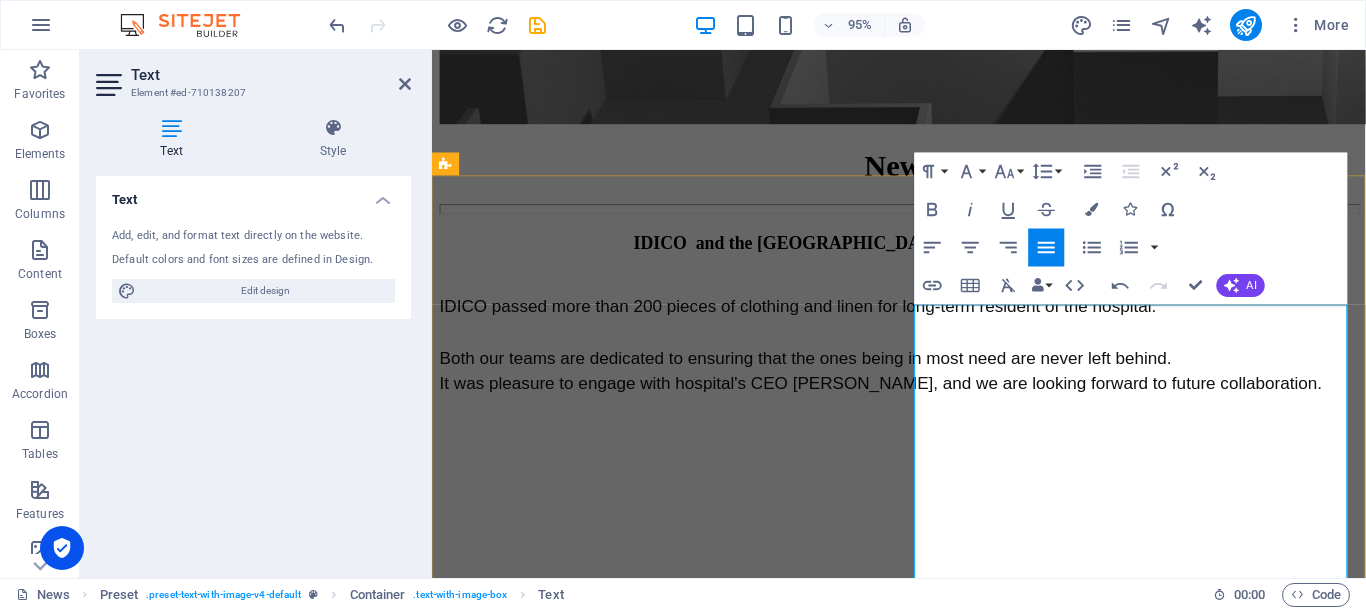 click on "Both our teams are dedicated to ensuring that the ones being in most need are never left behind. It was pleasure to engage with hospital's CEO [PERSON_NAME], and we are looking forward to future collaboration." at bounding box center (904, 387) 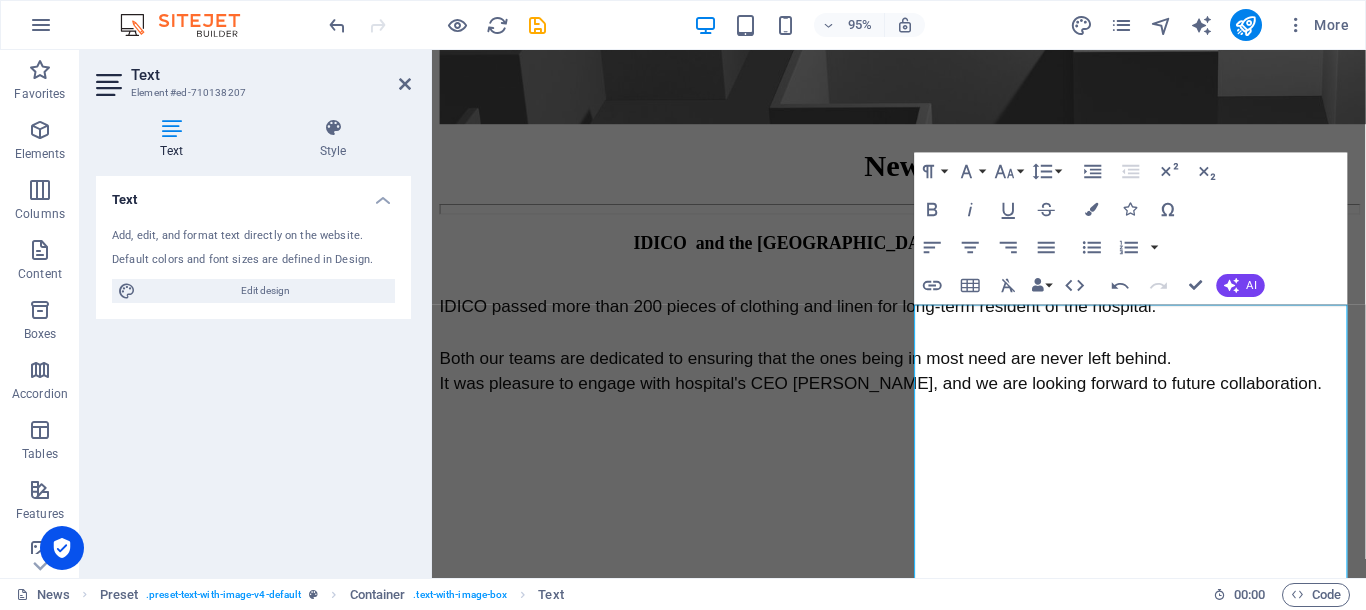 click at bounding box center (923, 410) 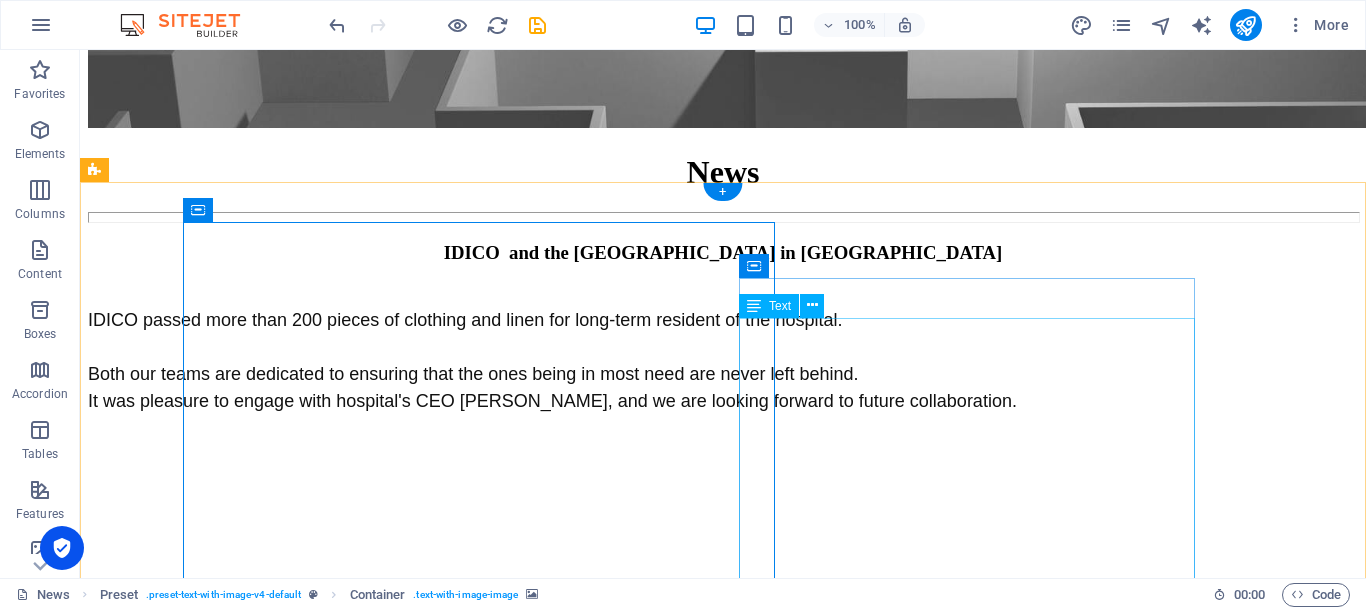 click on "IDICO passed more than 200 pieces of clothing and linen for long-term resident of the hospital. Both our teams are dedicated to ensuring that the ones being in most need are never left behind. It was pleasure to engage with hospital's CEO [PERSON_NAME], and we are looking forward to future collaboration." at bounding box center [723, 374] 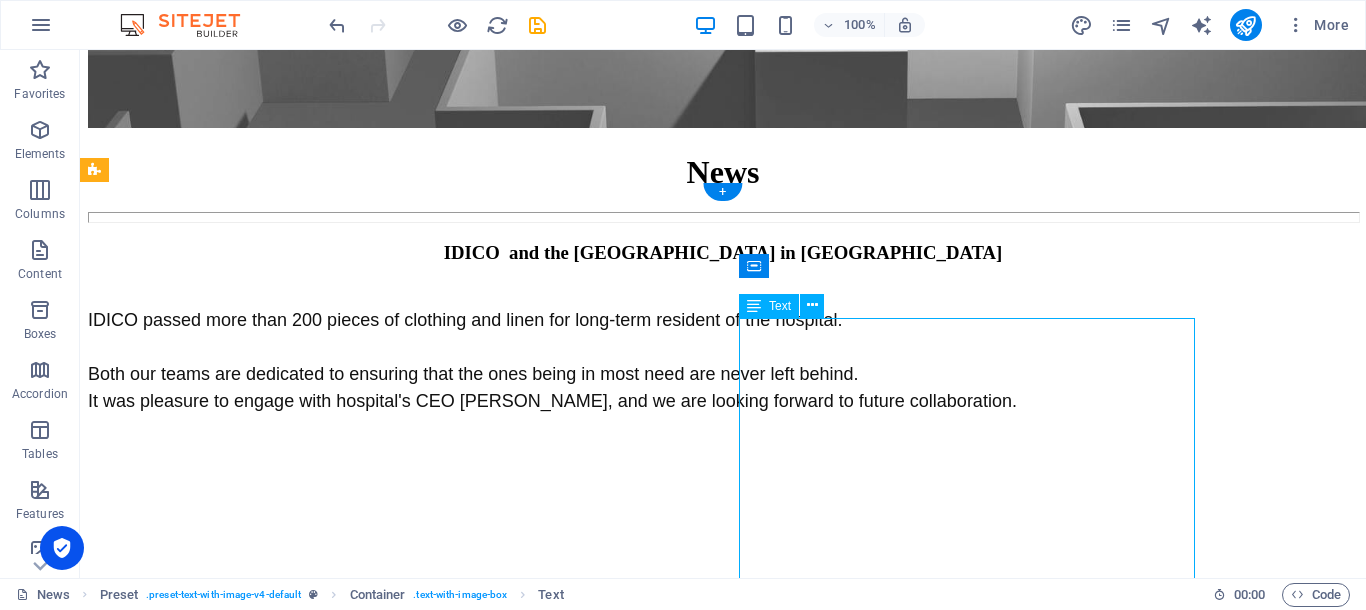 click on "IDICO passed more than 200 pieces of clothing and linen for long-term resident of the hospital. Both our teams are dedicated to ensuring that the ones being in most need are never left behind. It was pleasure to engage with hospital's CEO [PERSON_NAME], and we are looking forward to future collaboration." at bounding box center [723, 374] 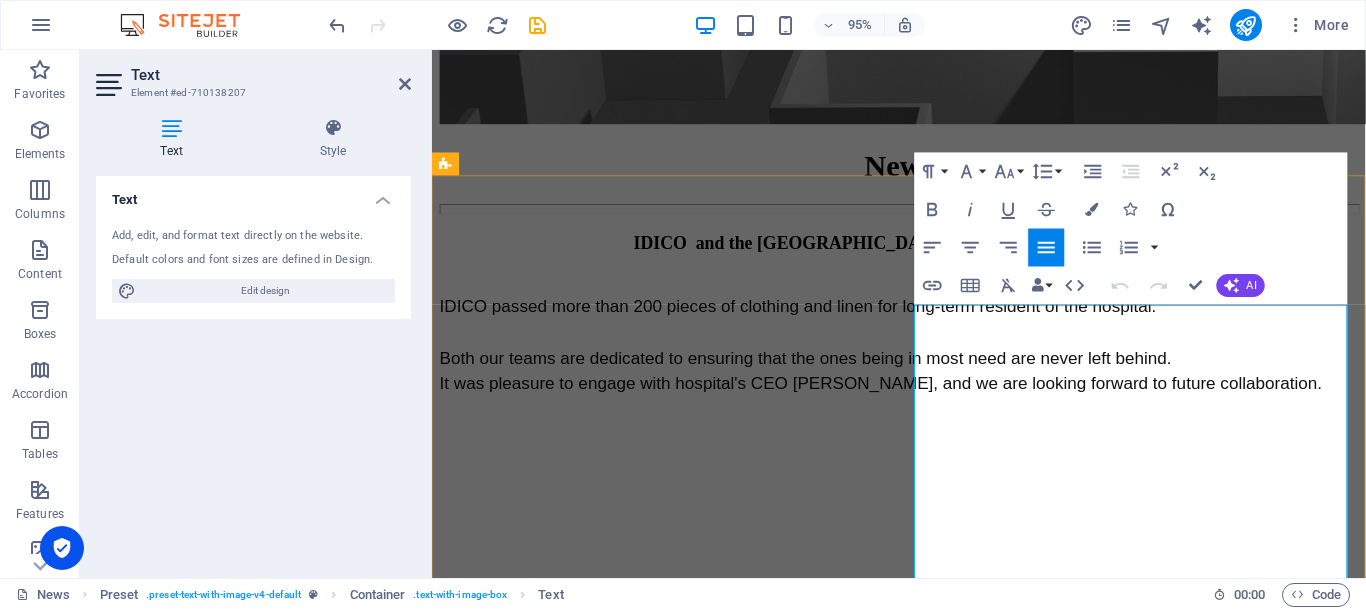 click on "Both our teams are dedicated to ensuring that the ones being in most need are never left behind. It was pleasure to engage with hospital's CEO [PERSON_NAME], and we are looking forward to future collaboration." at bounding box center [904, 387] 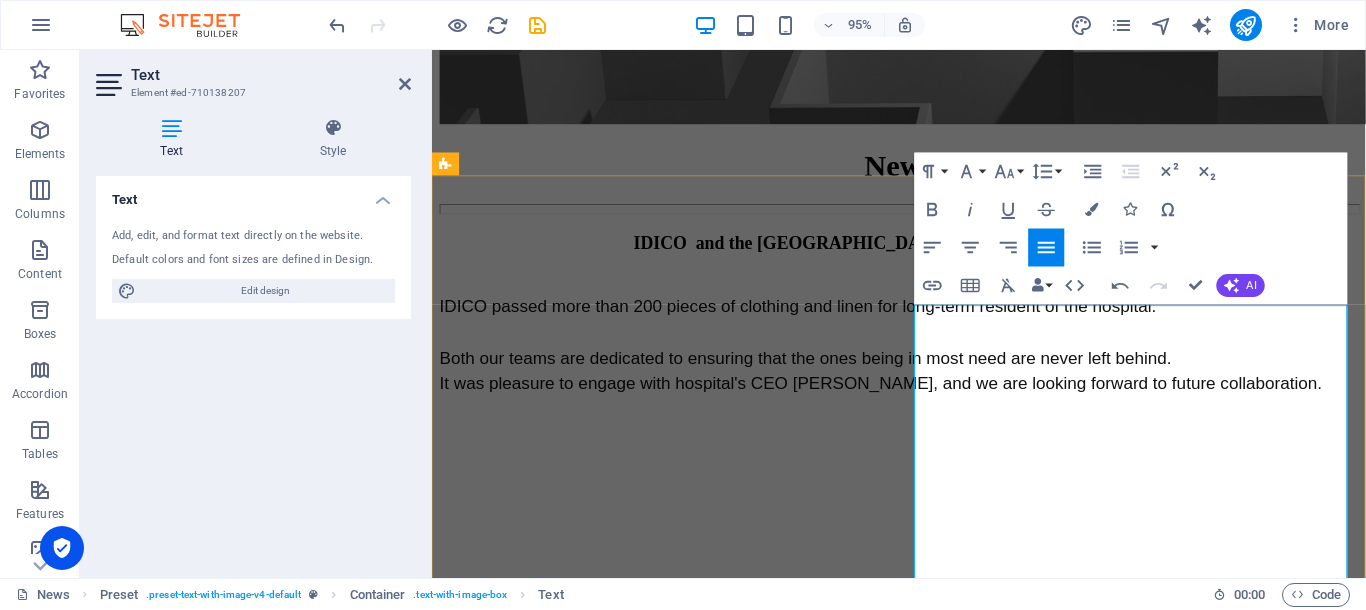 click on "Both our teams are dedicated to ensuring that the ones being in most need are never left behind. It was pleasure to engage with hospital's CEO [PERSON_NAME], and we are looking forward to future collaboration." at bounding box center [923, 374] 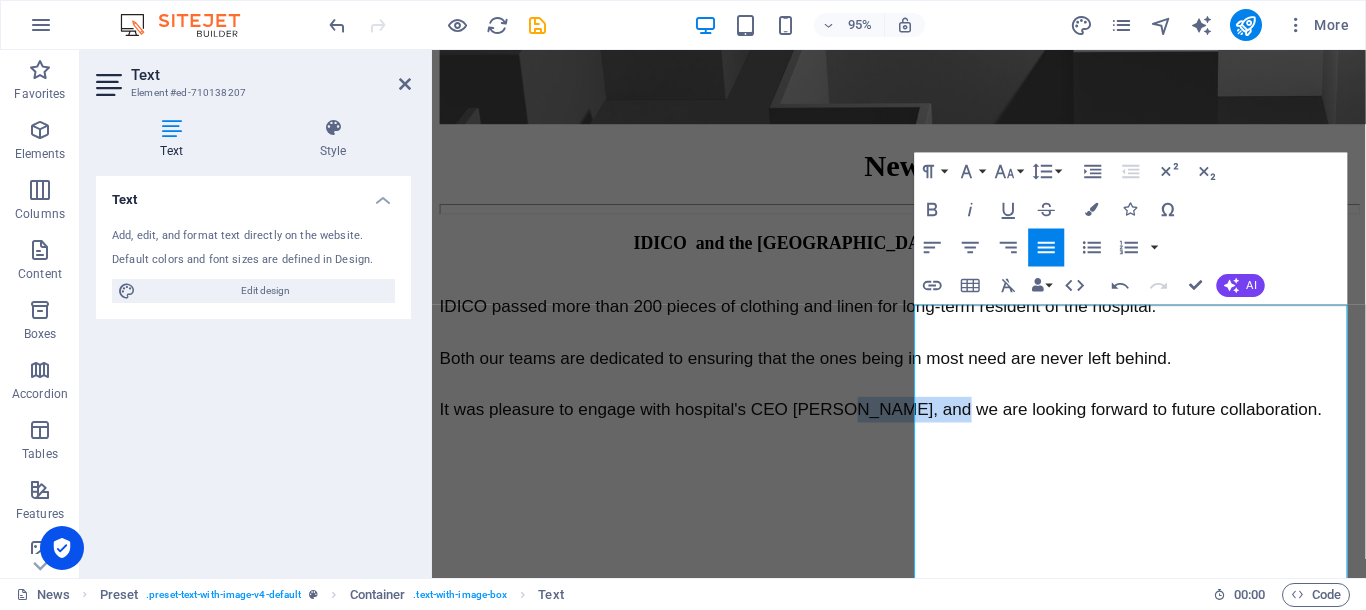 drag, startPoint x: 1086, startPoint y: 545, endPoint x: 934, endPoint y: 539, distance: 152.11838 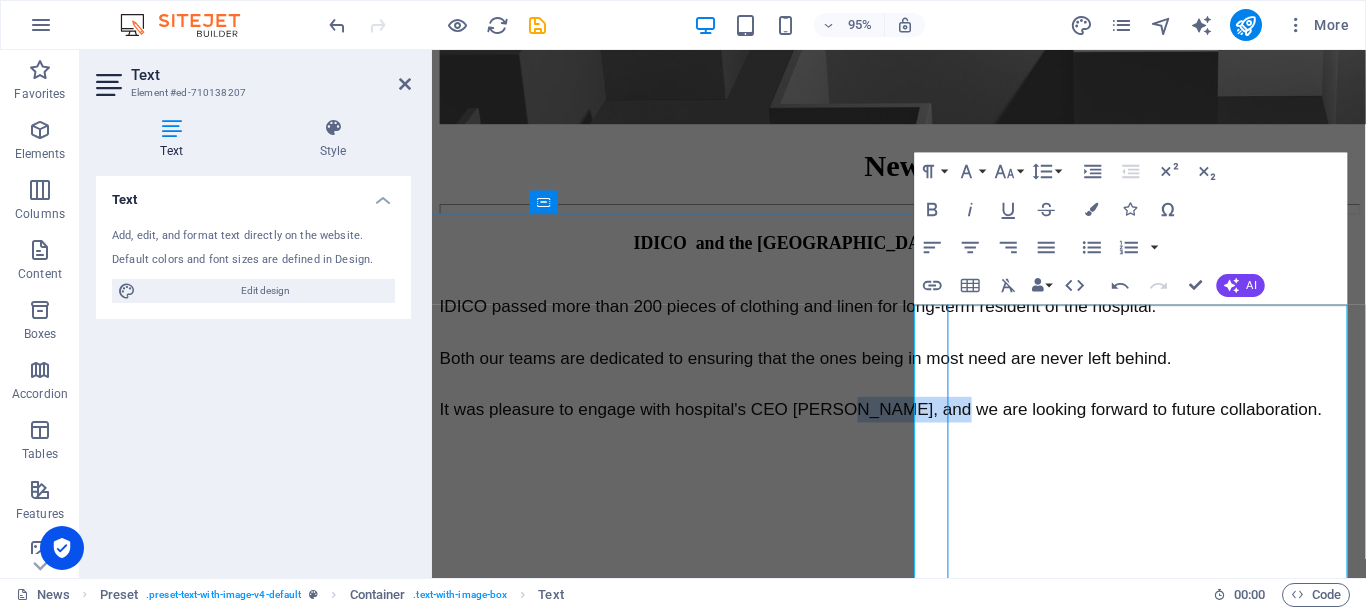 click at bounding box center [923, 437] 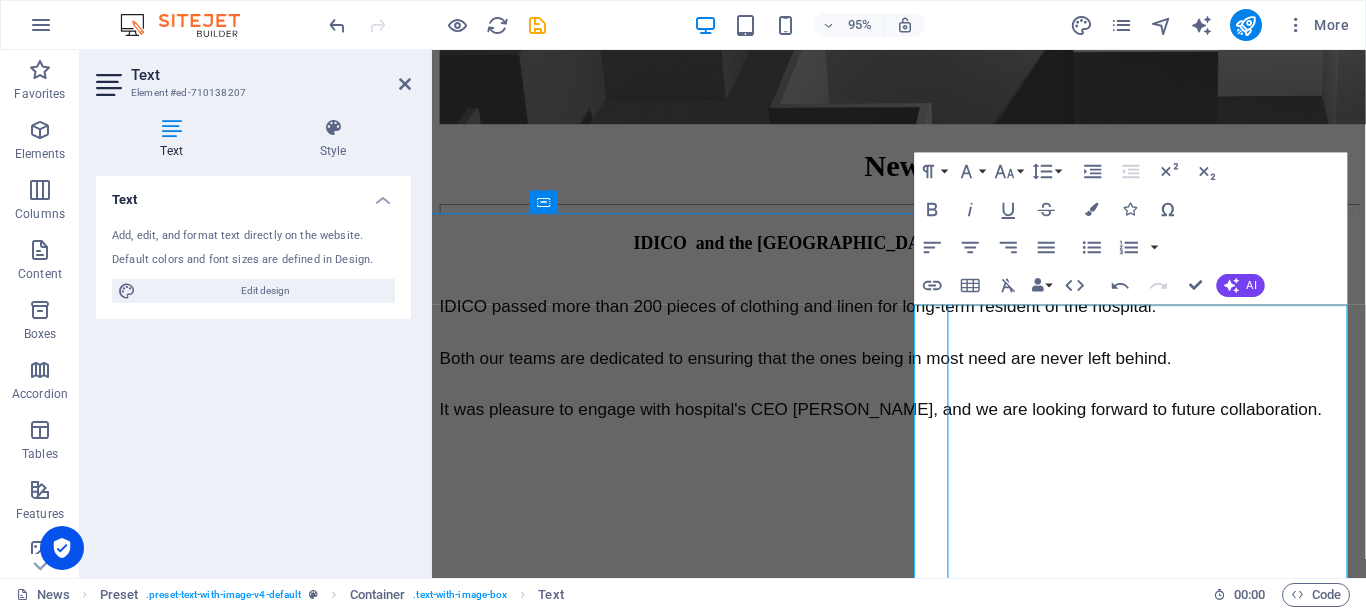 select on "px" 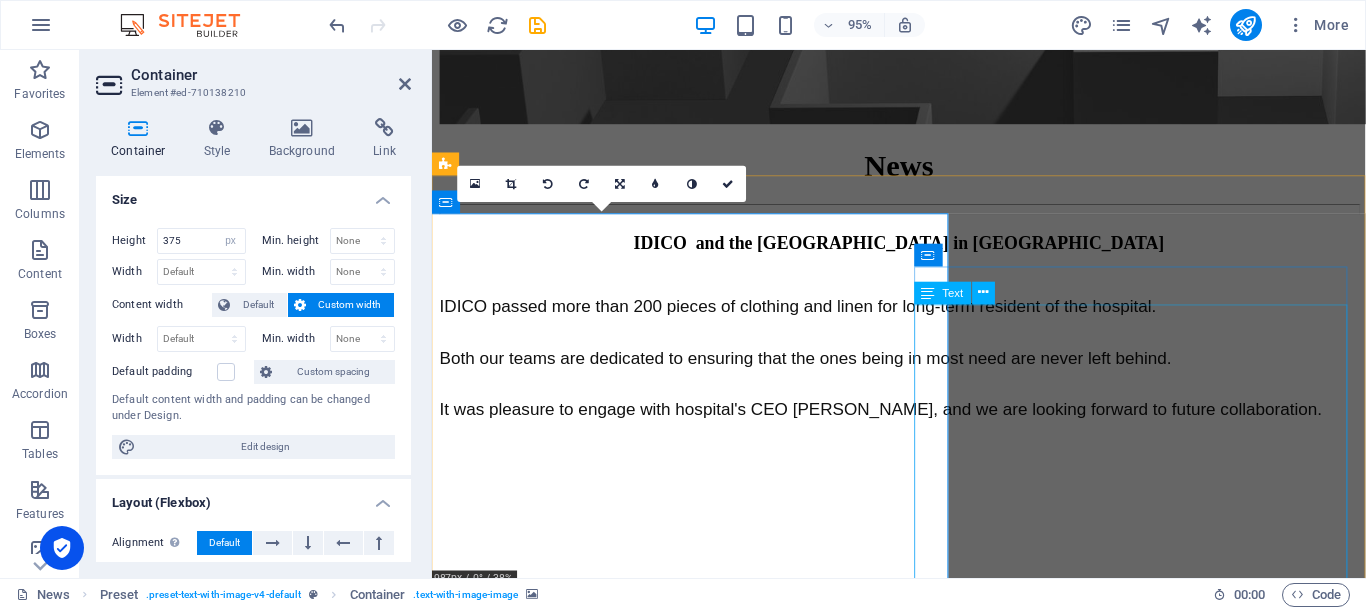 click on "IDICO passed more than 200 pieces of clothing and linen for long-term resident of the hospital.    Both our teams are dedicated to ensuring that the ones being in most need are never left behind.   It was pleasure to engage with hospital's CEO [PERSON_NAME], and we are looking forward to future collaboration." at bounding box center (923, 388) 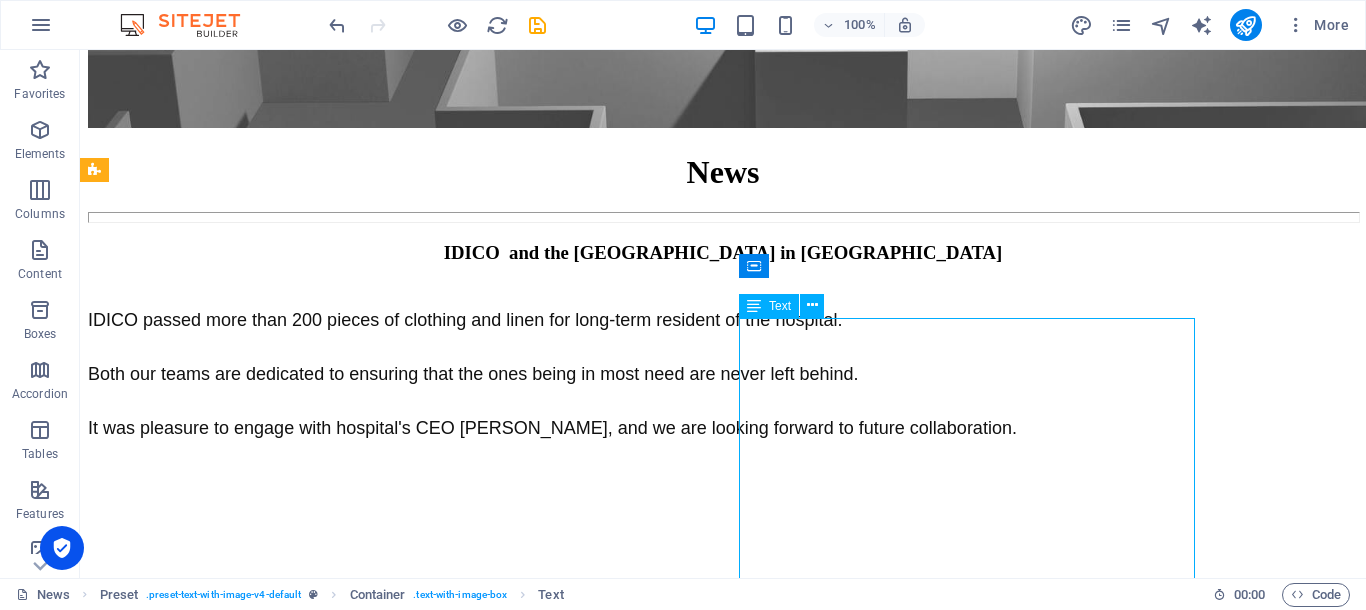 click on "IDICO passed more than 200 pieces of clothing and linen for long-term resident of the hospital.    Both our teams are dedicated to ensuring that the ones being in most need are never left behind.   It was pleasure to engage with hospital's CEO [PERSON_NAME], and we are looking forward to future collaboration." at bounding box center (723, 388) 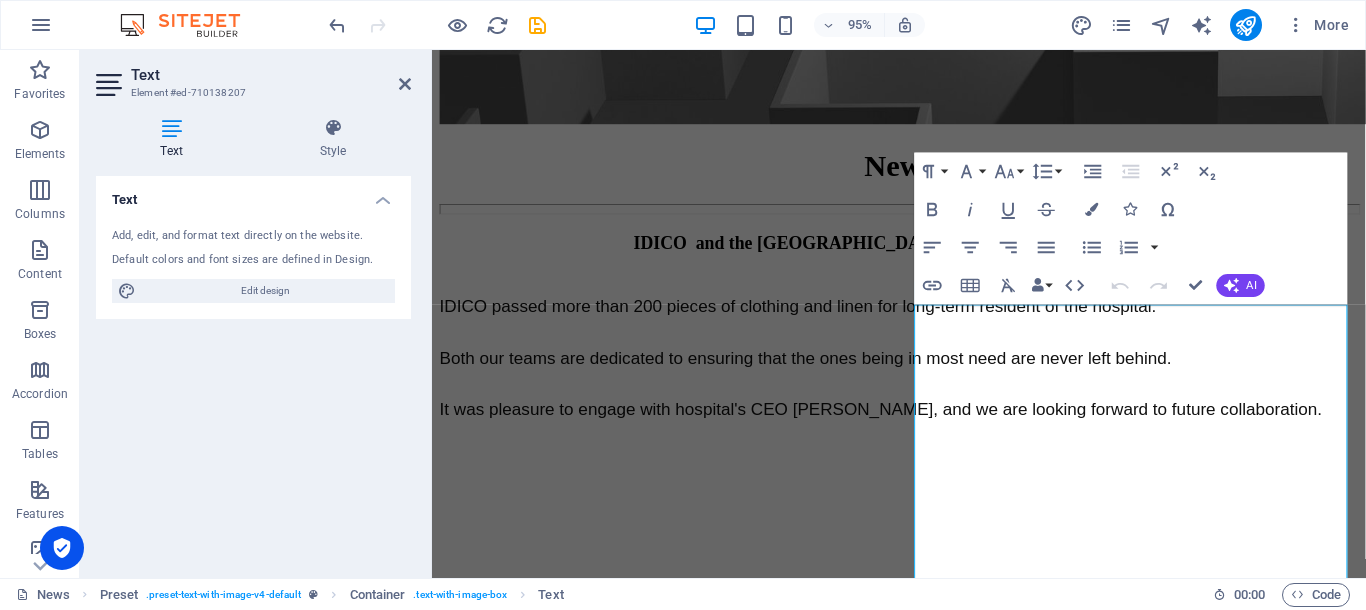 click at bounding box center (923, 437) 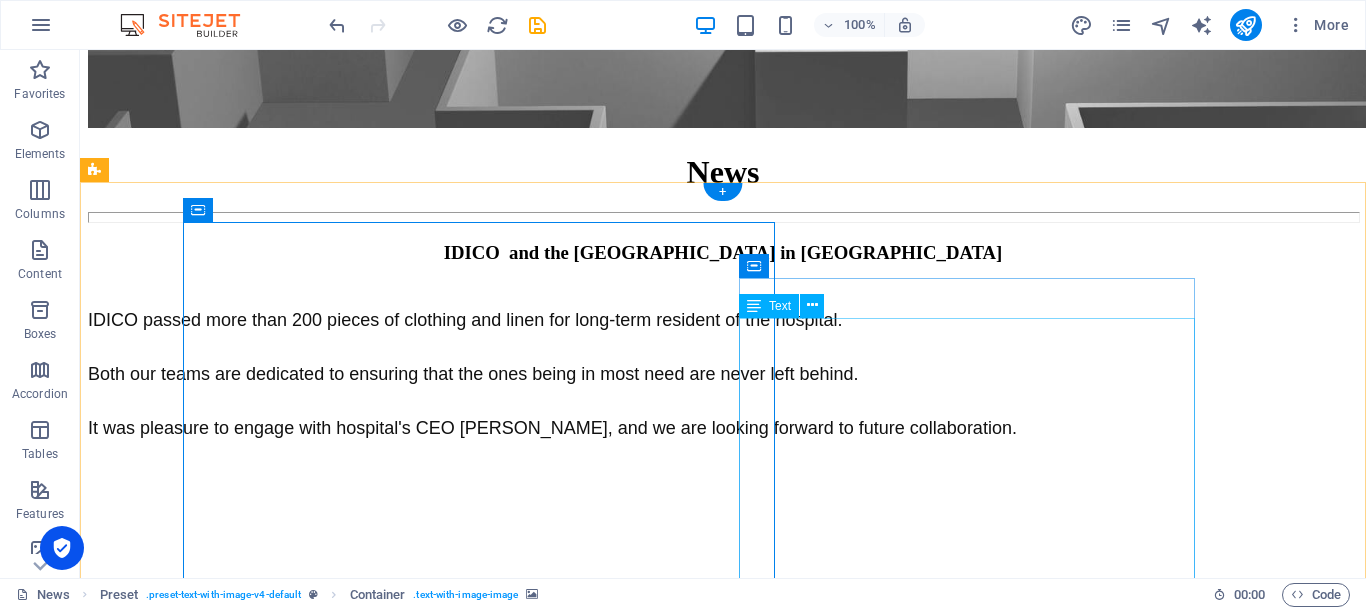 click on "IDICO passed more than 200 pieces of clothing and linen for long-term resident of the hospital.    Both our teams are dedicated to ensuring that the ones being in most need are never left behind.   It was pleasure to engage with hospital's CEO [PERSON_NAME], and we are looking forward to future collaboration." at bounding box center (723, 388) 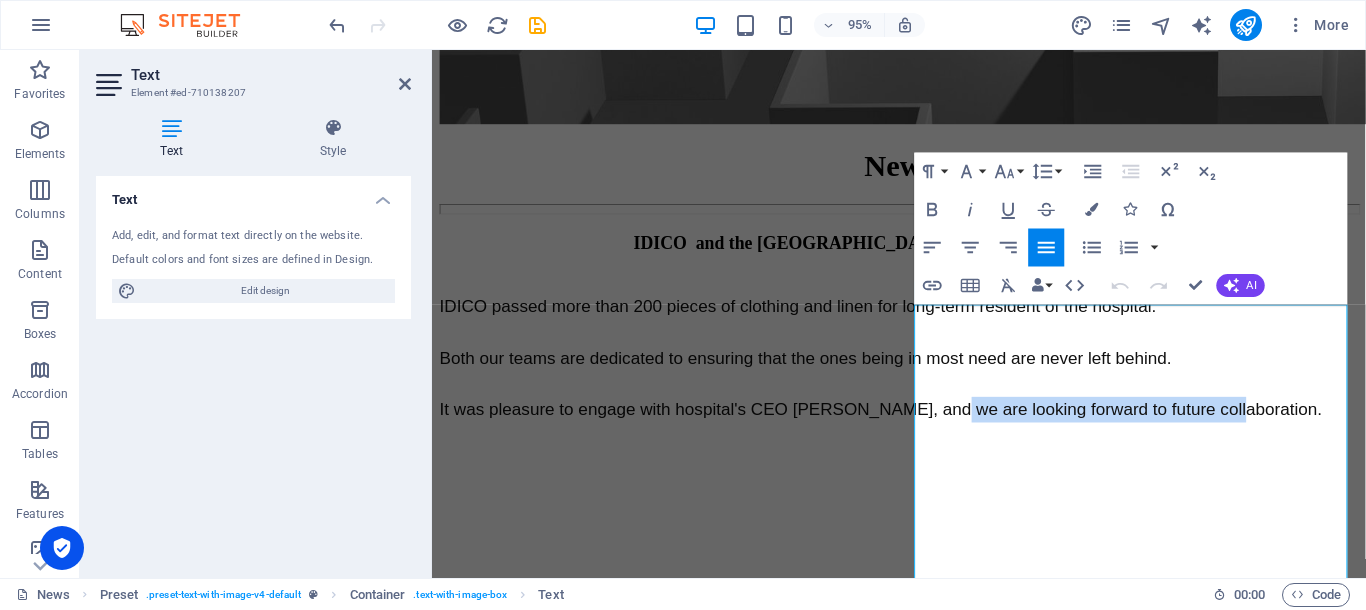 drag, startPoint x: 1088, startPoint y: 543, endPoint x: 975, endPoint y: 511, distance: 117.4436 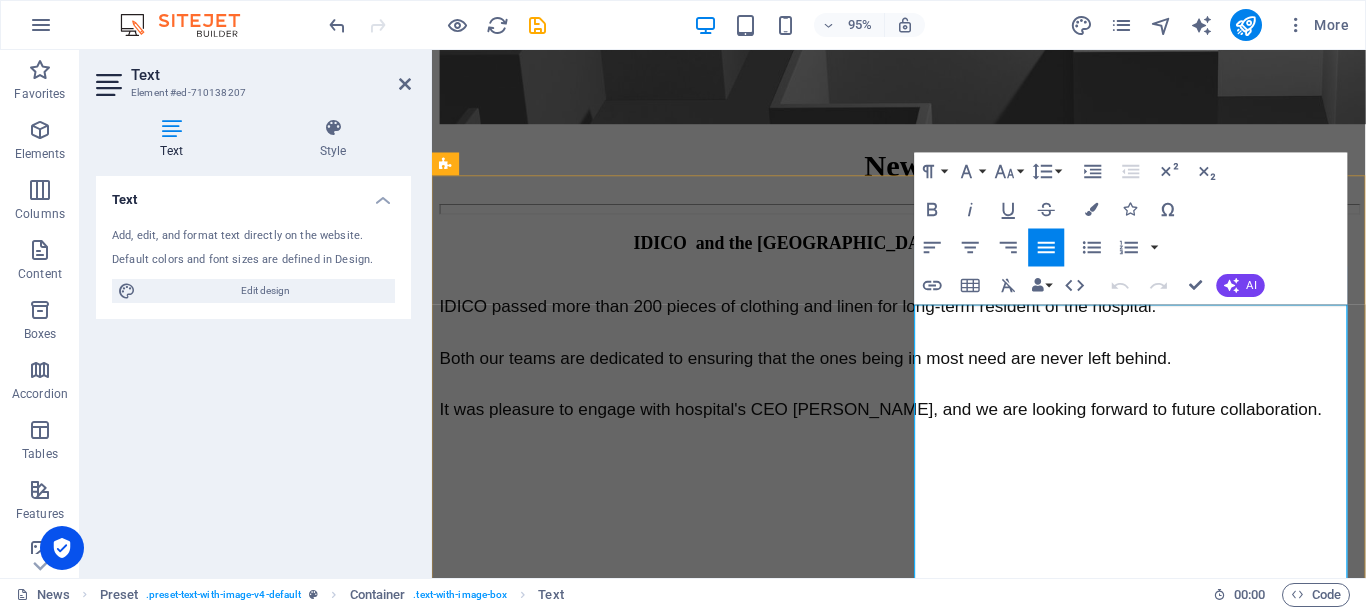 click on "It was pleasure to engage with hospital's CEO [PERSON_NAME], and we are looking forward to future collaboration." at bounding box center (904, 428) 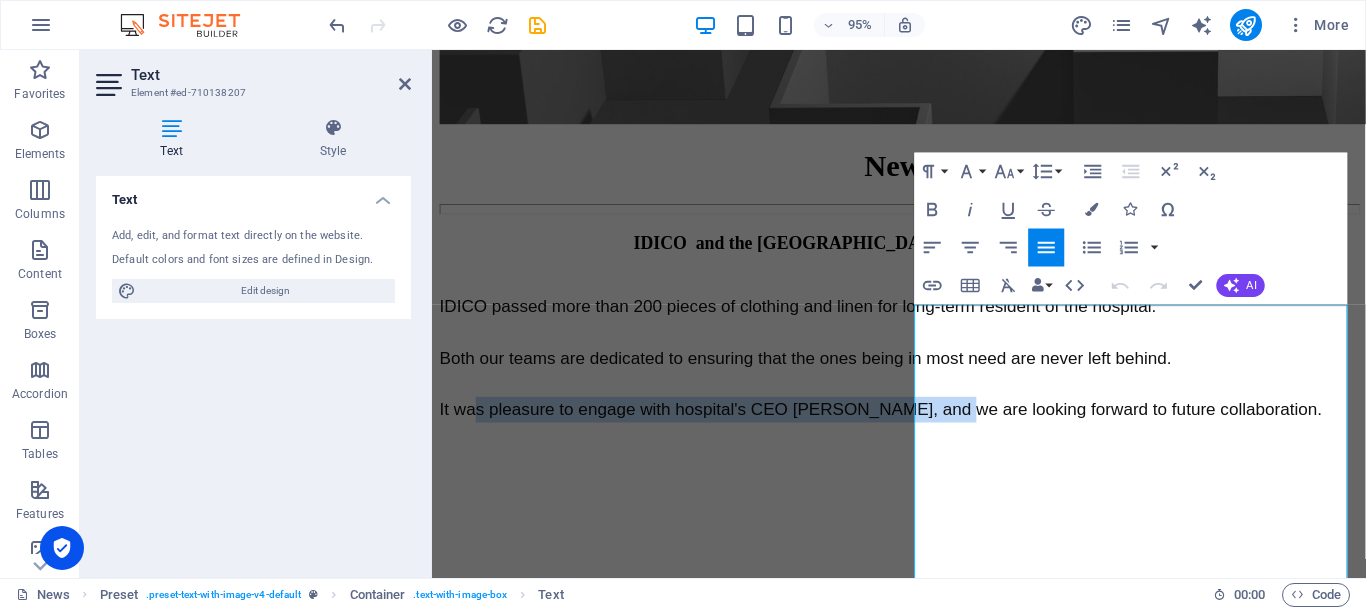 drag, startPoint x: 1091, startPoint y: 541, endPoint x: 944, endPoint y: 547, distance: 147.12239 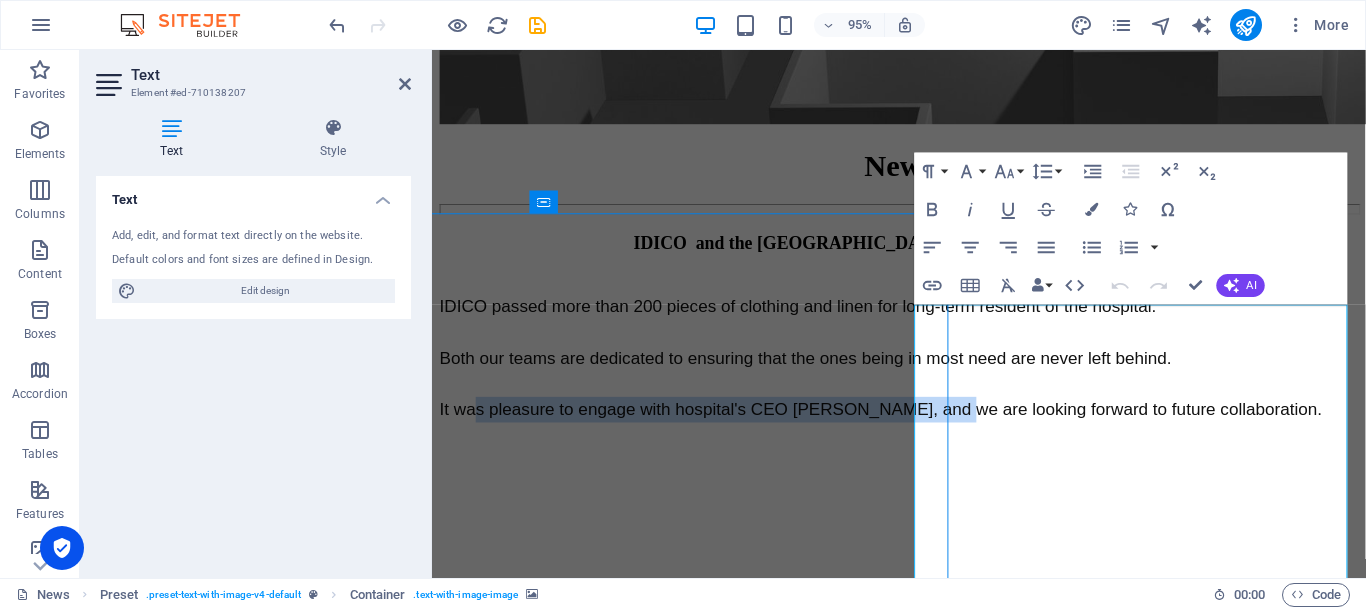 click at bounding box center [923, 437] 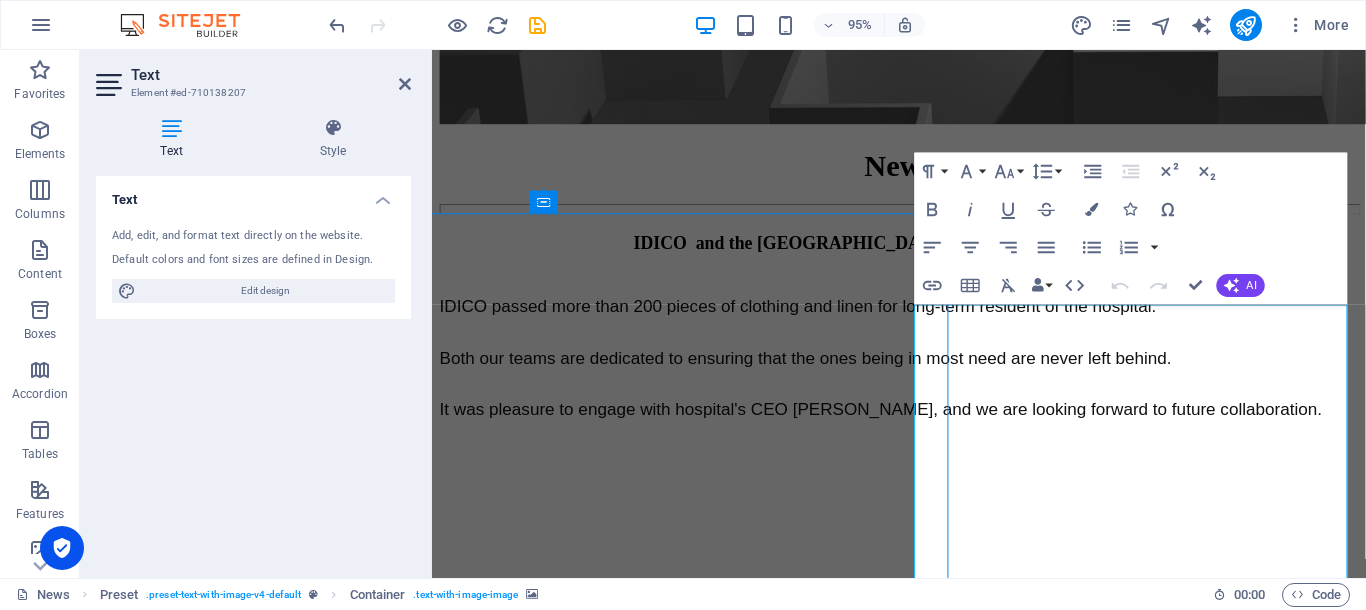 select on "px" 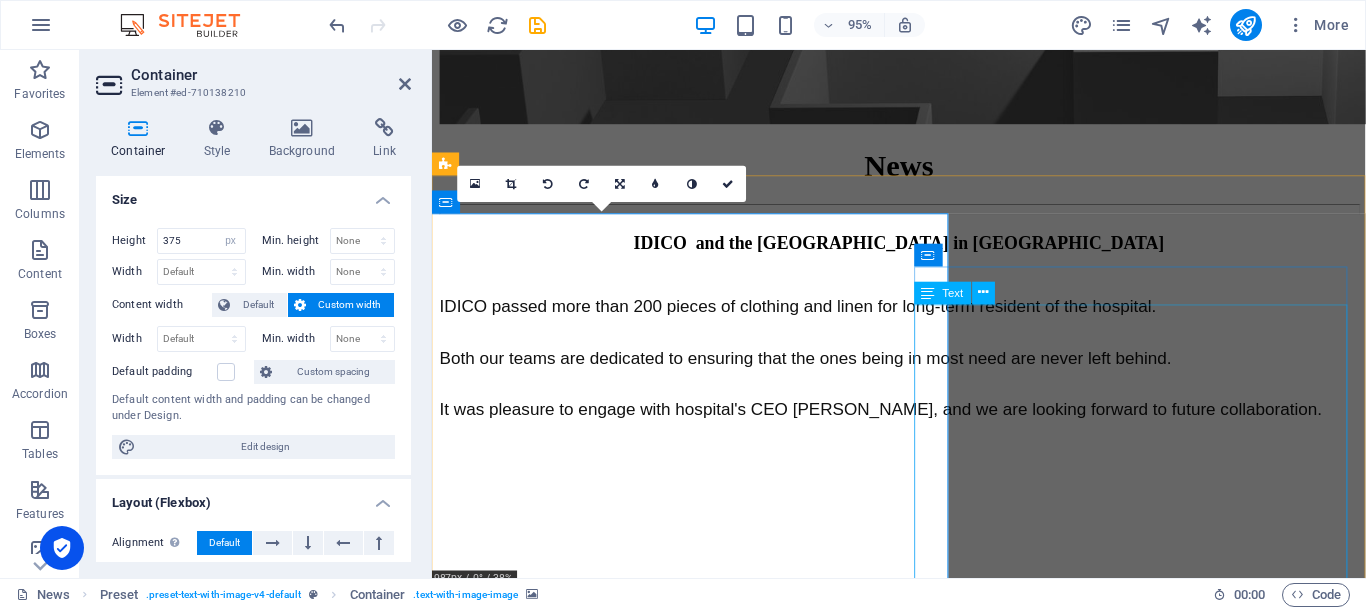 click on "IDICO passed more than 200 pieces of clothing and linen for long-term resident of the hospital.    Both our teams are dedicated to ensuring that the ones being in most need are never left behind.   It was pleasure to engage with hospital's CEO [PERSON_NAME], and we are looking forward to future collaboration." at bounding box center [923, 388] 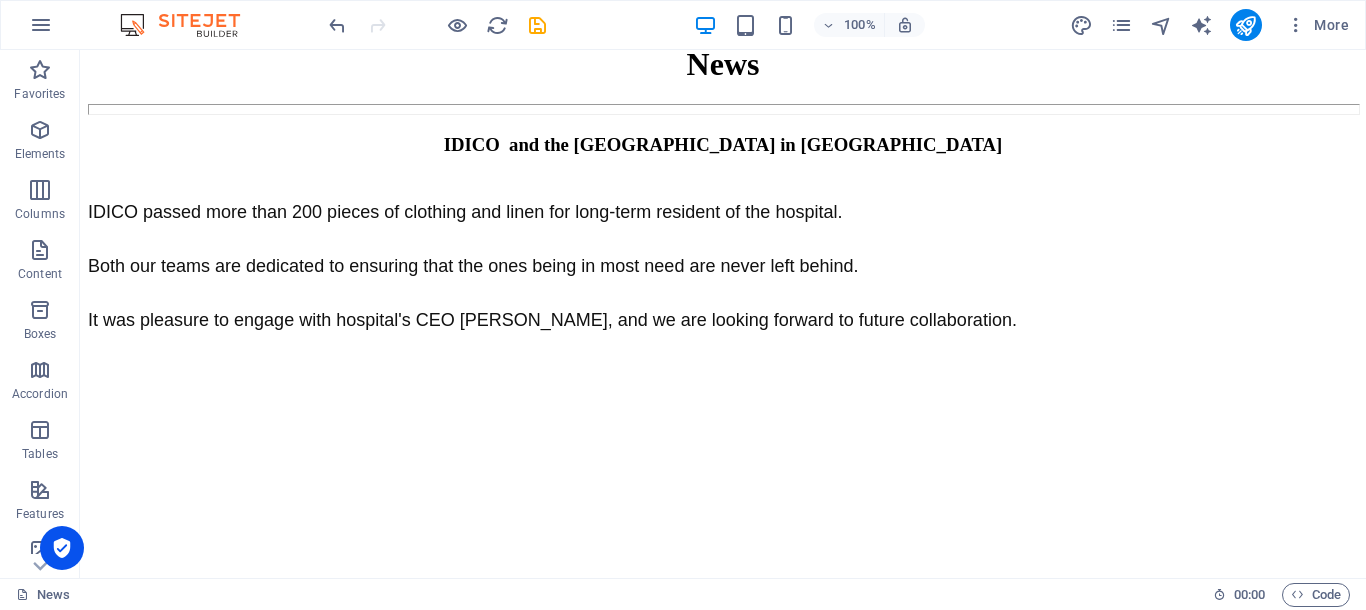 scroll, scrollTop: 248, scrollLeft: 0, axis: vertical 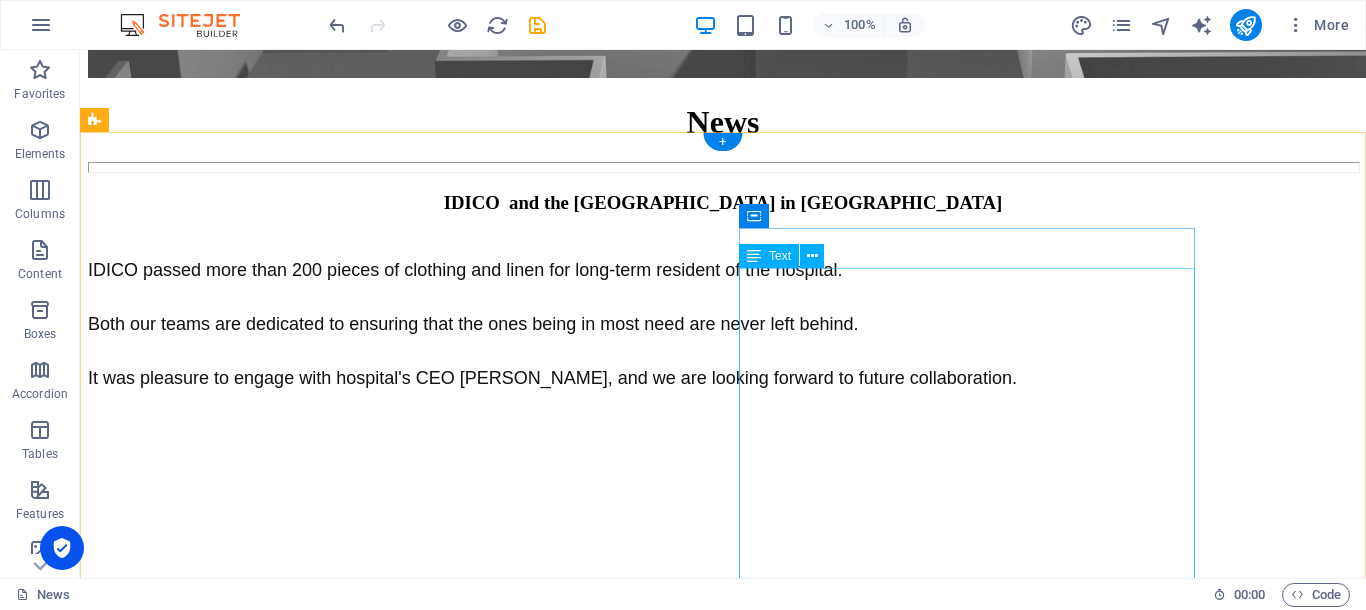 click on "IDICO passed more than 200 pieces of clothing and linen for long-term resident of the hospital.    Both our teams are dedicated to ensuring that the ones being in most need are never left behind.   It was pleasure to engage with hospital's CEO [PERSON_NAME], and we are looking forward to future collaboration." at bounding box center (723, 338) 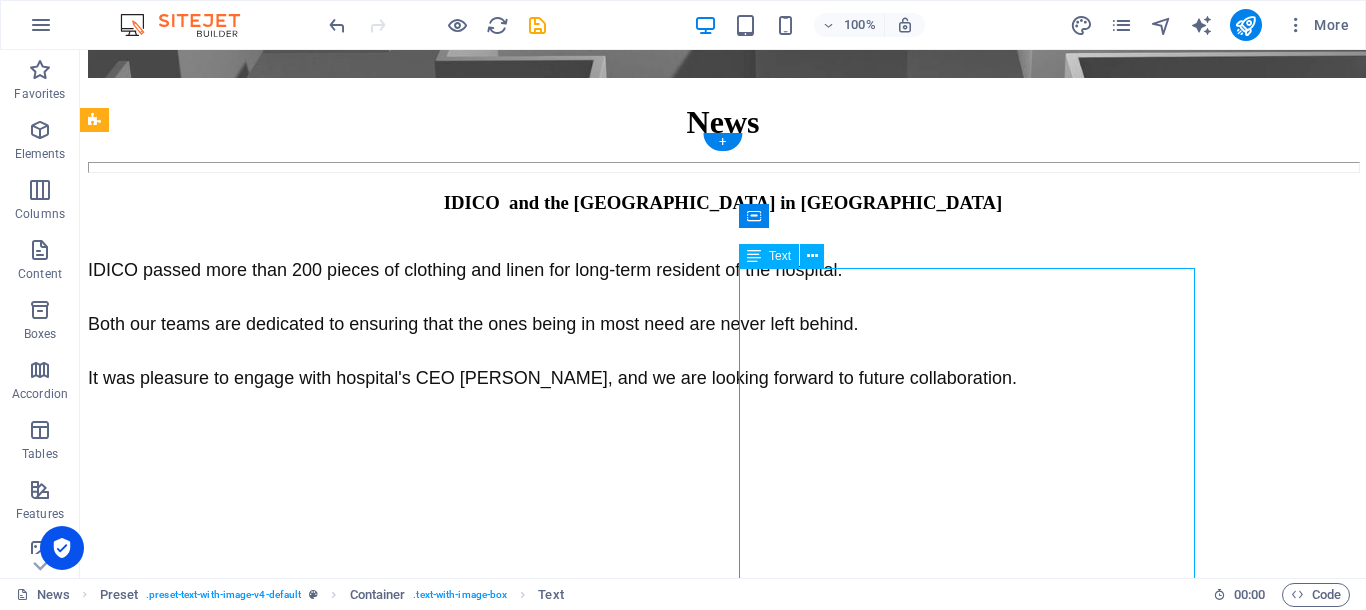 click on "IDICO passed more than 200 pieces of clothing and linen for long-term resident of the hospital.    Both our teams are dedicated to ensuring that the ones being in most need are never left behind.   It was pleasure to engage with hospital's CEO [PERSON_NAME], and we are looking forward to future collaboration." at bounding box center (723, 338) 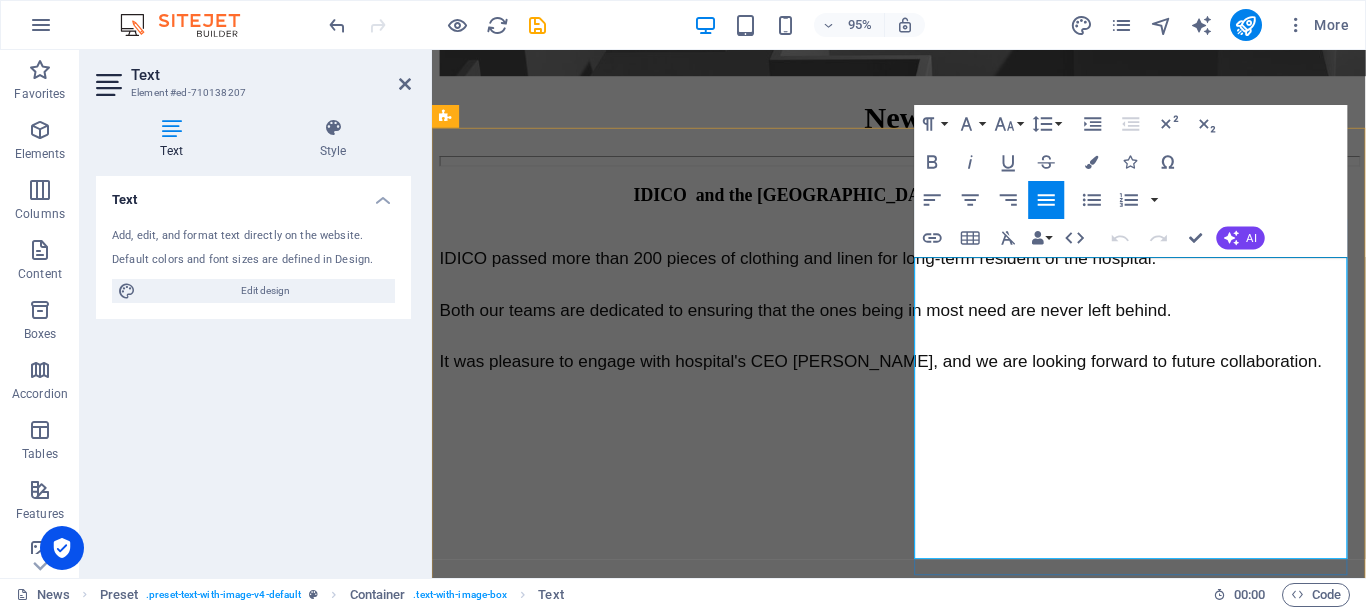 click on "IDICO passed more than 200 pieces of clothing and linen for long-term resident of the hospital." at bounding box center (817, 270) 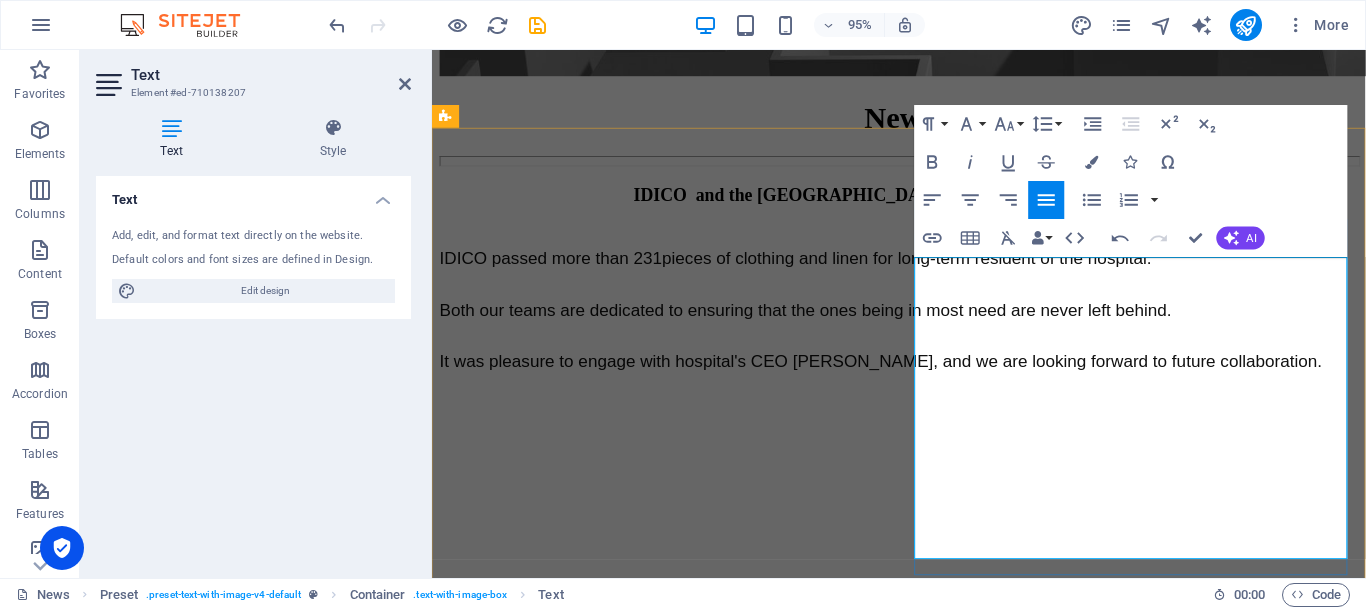 scroll, scrollTop: 0, scrollLeft: 9, axis: horizontal 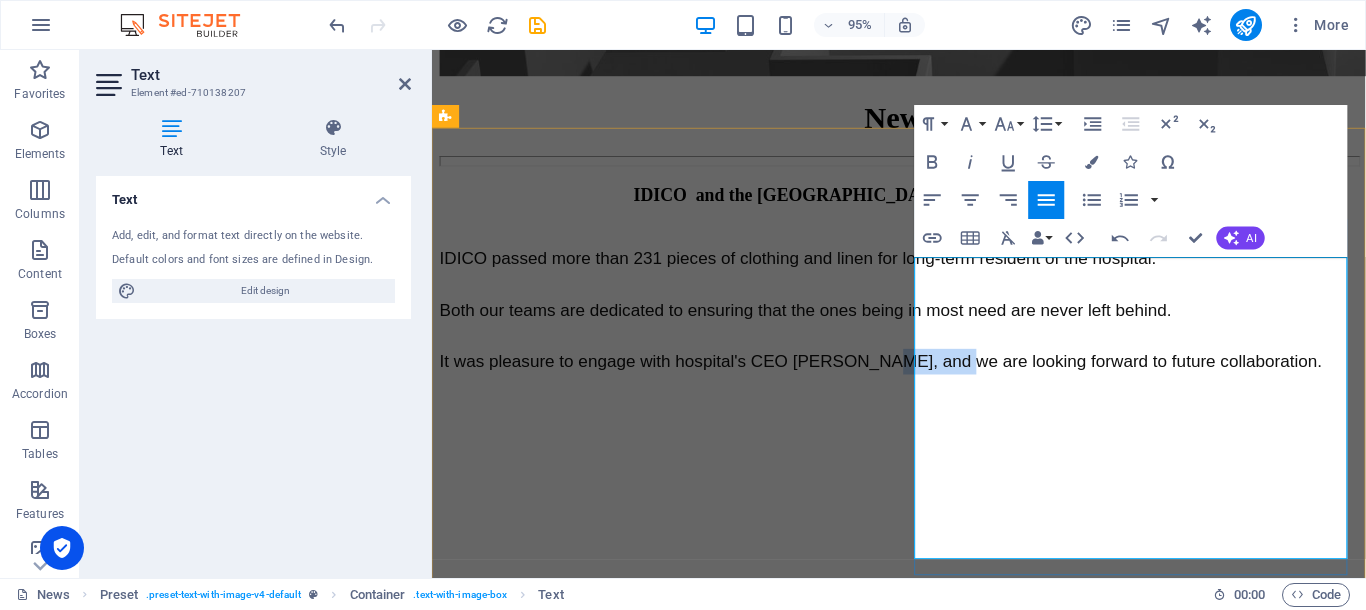 drag, startPoint x: 1092, startPoint y: 497, endPoint x: 1019, endPoint y: 498, distance: 73.00685 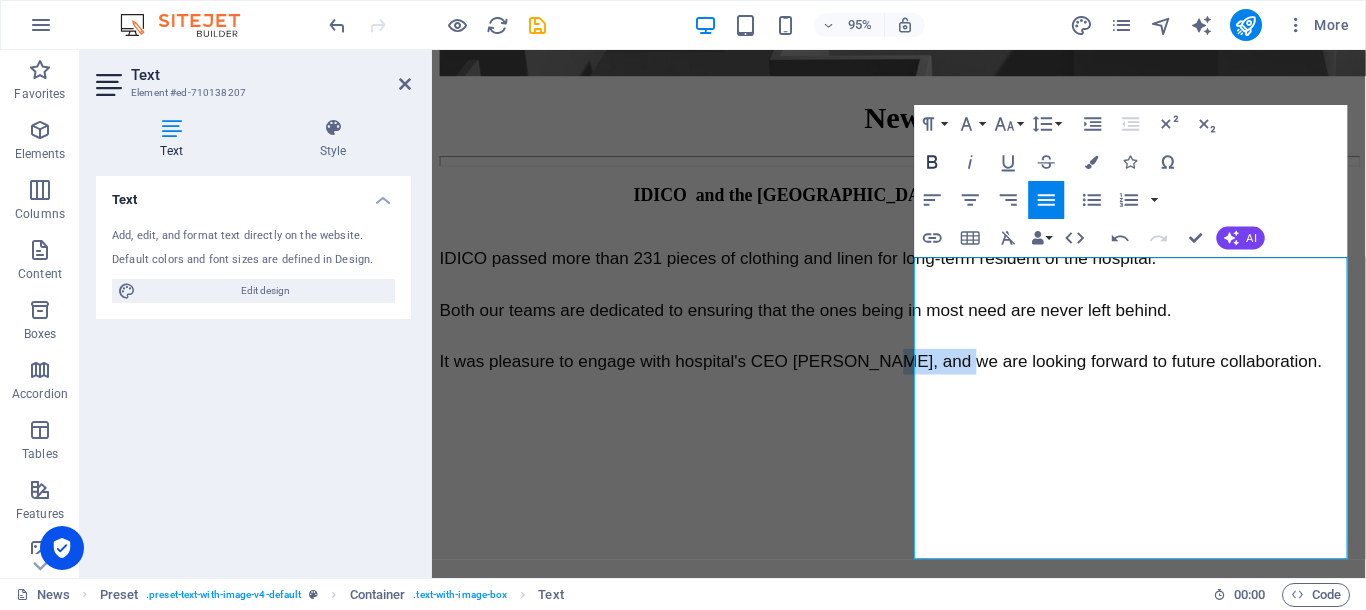 click 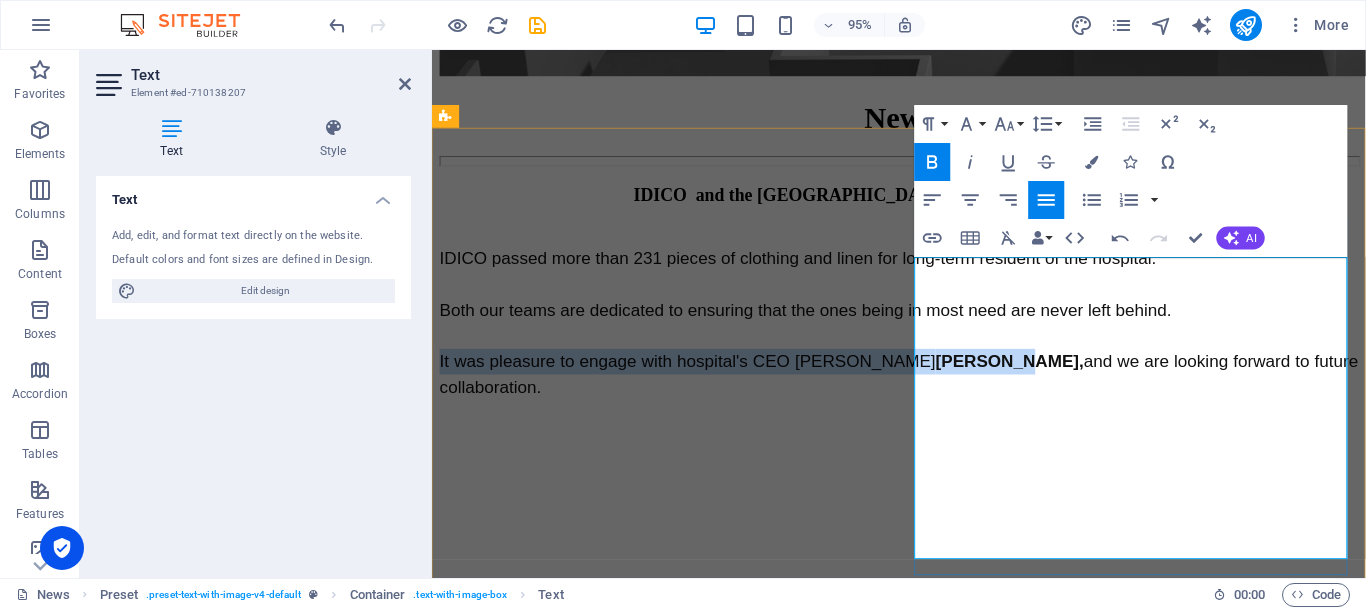 click on "[PERSON_NAME]," at bounding box center (1040, 378) 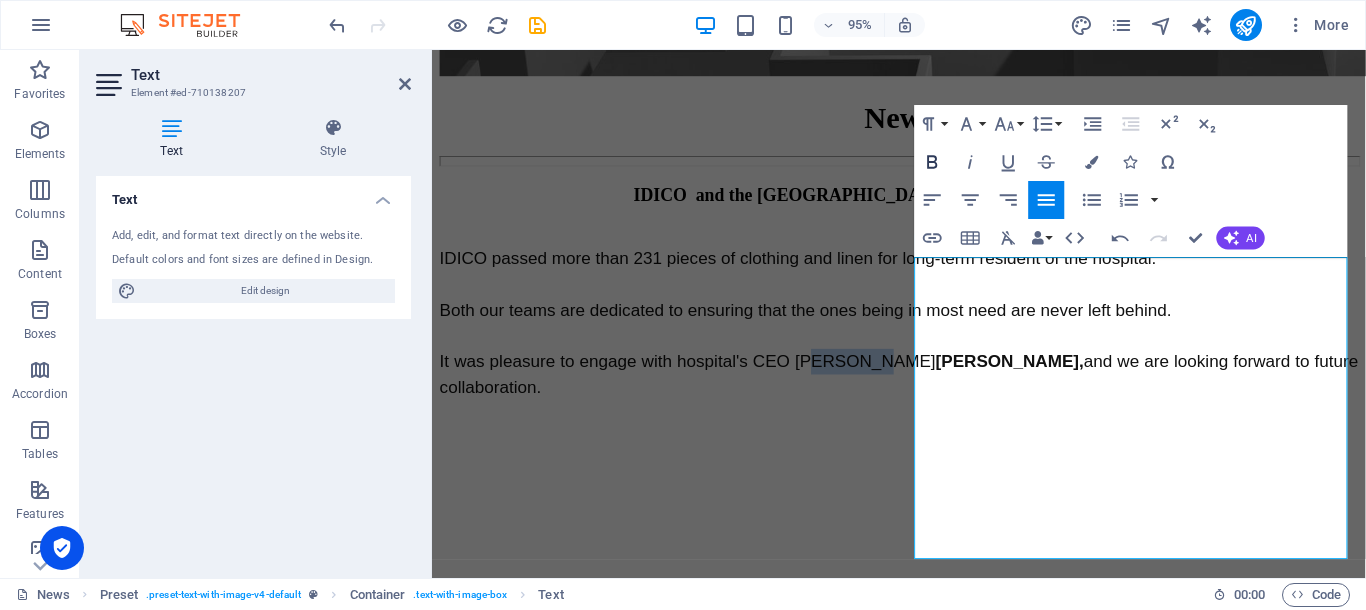 click 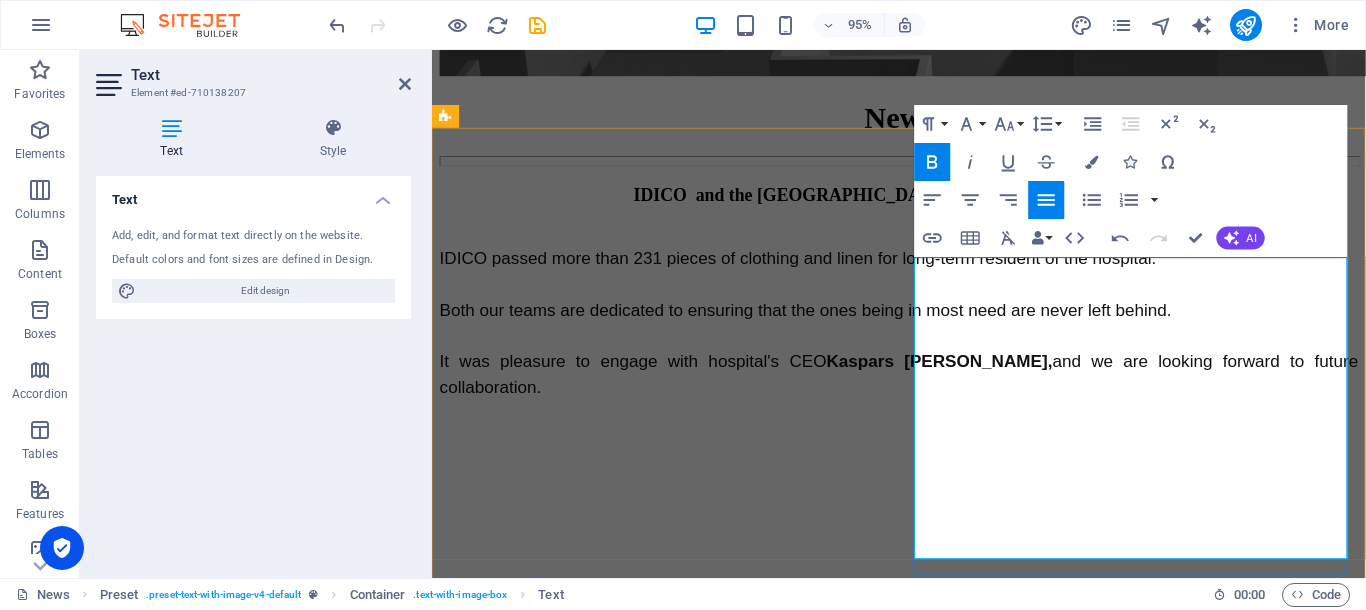 click on "It was pleasure to engage with hospital's CEO  [PERSON_NAME],  and we are looking forward to future collaboration." at bounding box center [923, 378] 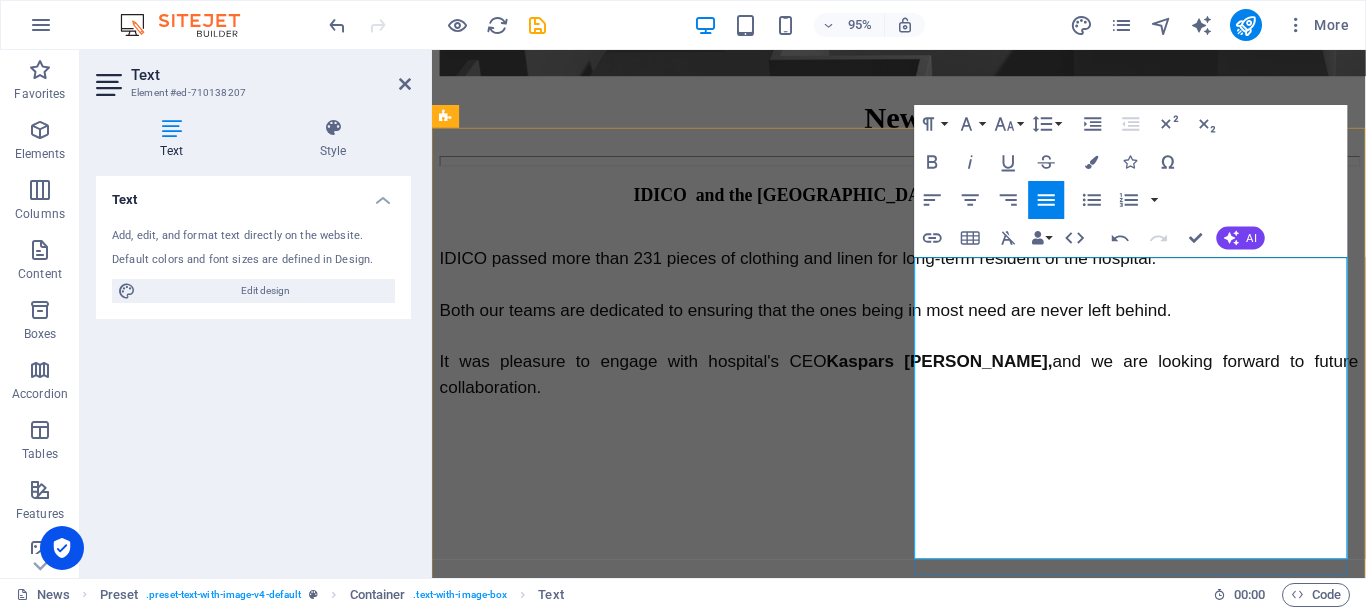 click on "It was pleasure to engage with hospital's CEO  [PERSON_NAME],  and we are looking forward to future collaboration." at bounding box center [926, 391] 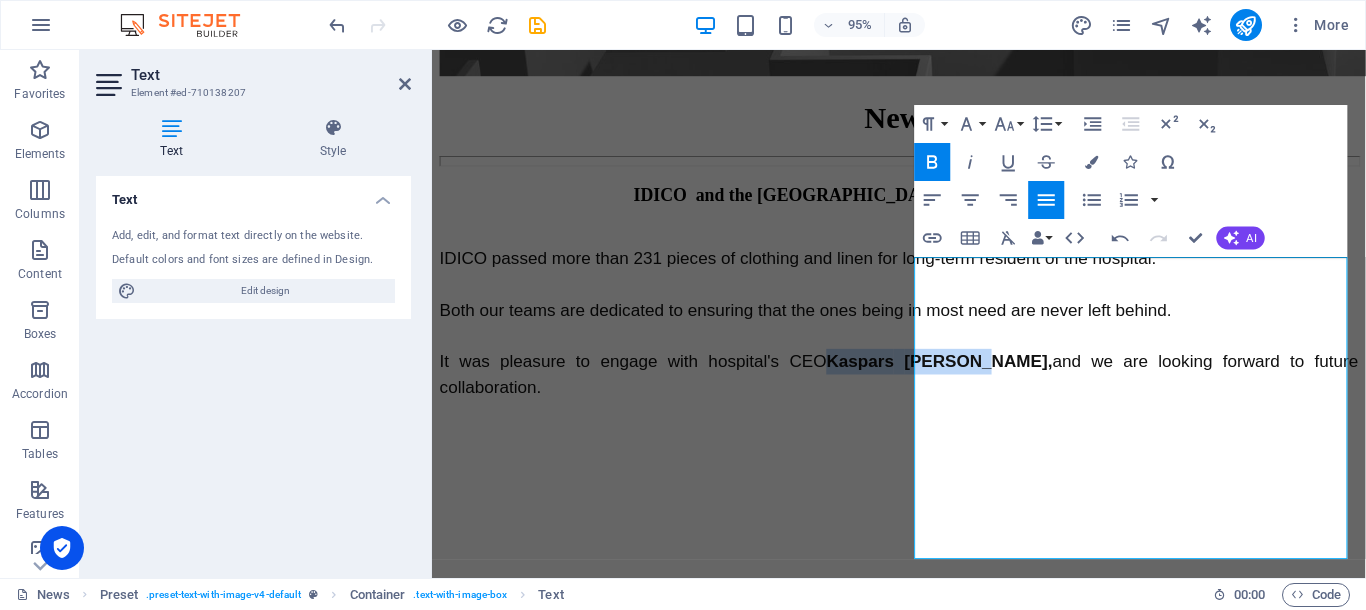 click 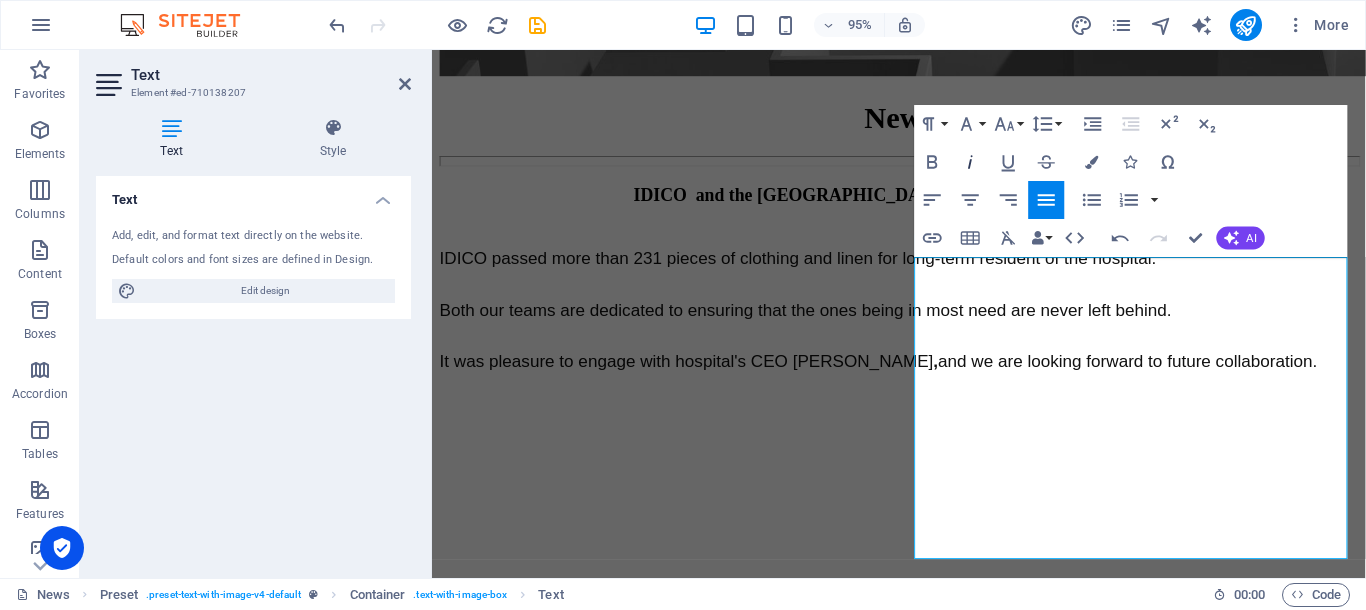 click 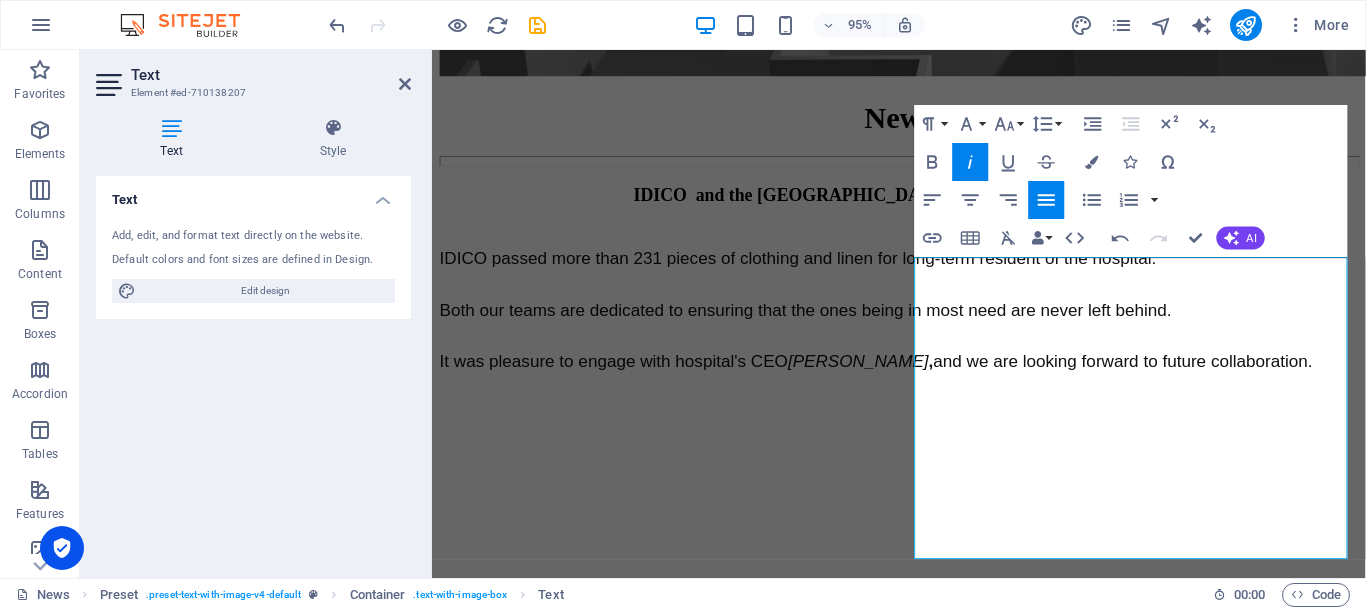 click 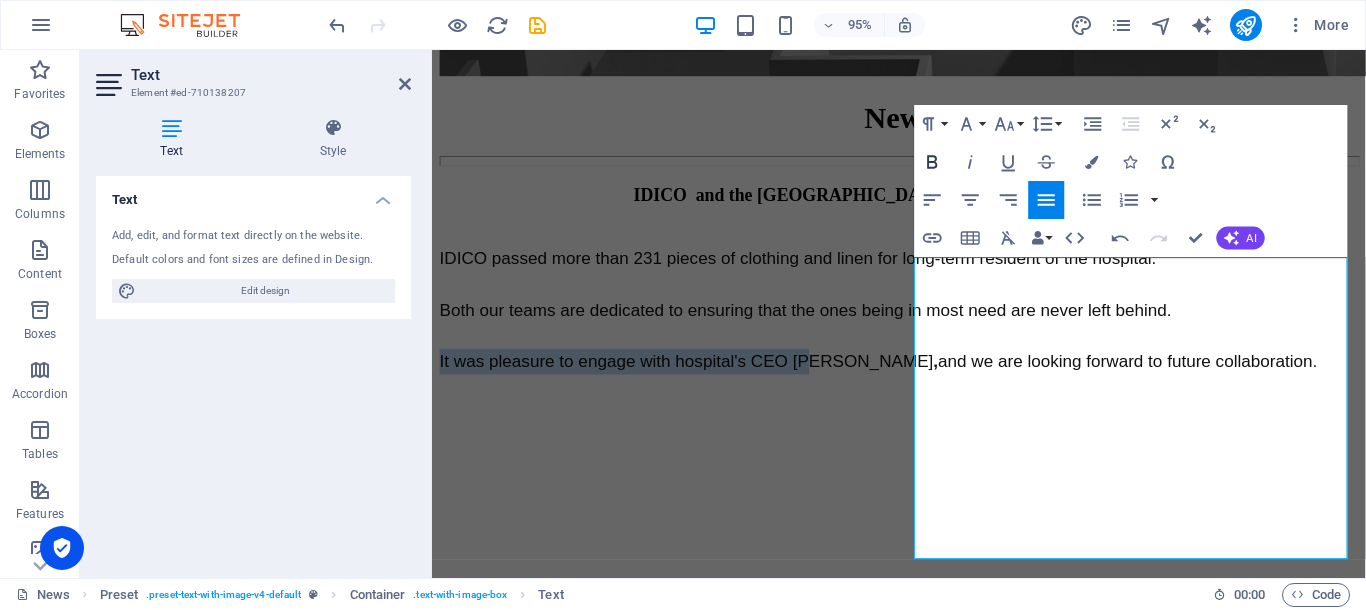 click 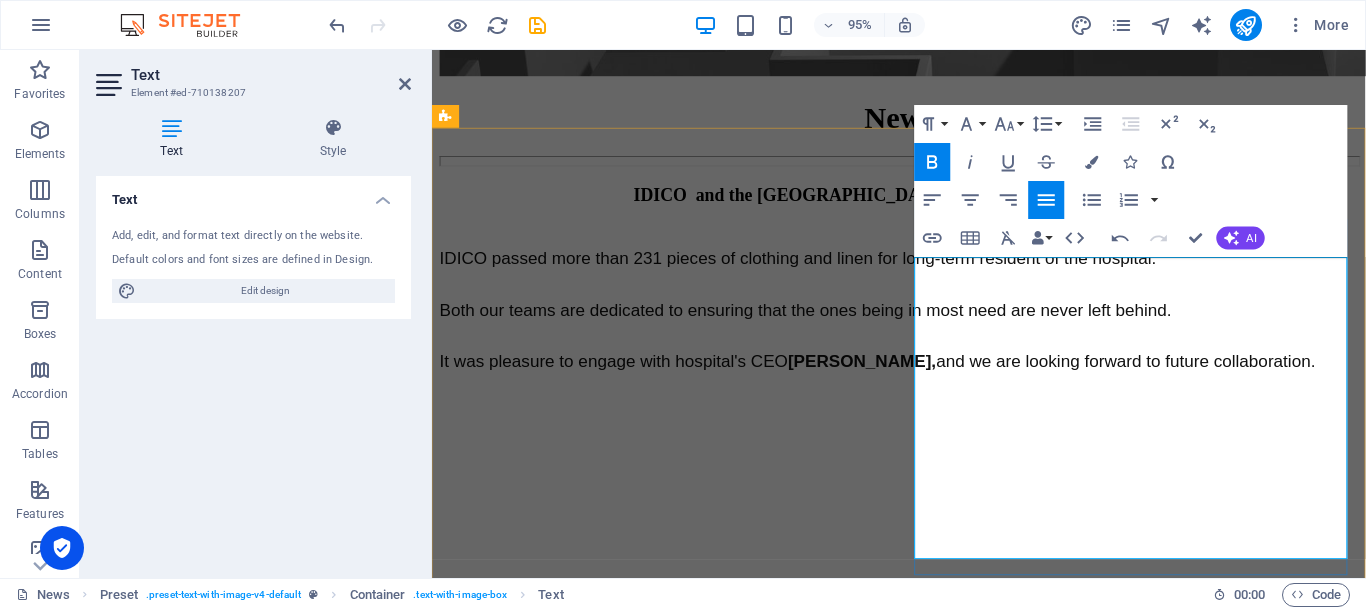 click on "It was pleasure to engage with hospital's CEO  [PERSON_NAME] ,  and we are looking forward to future collaboration." at bounding box center [901, 378] 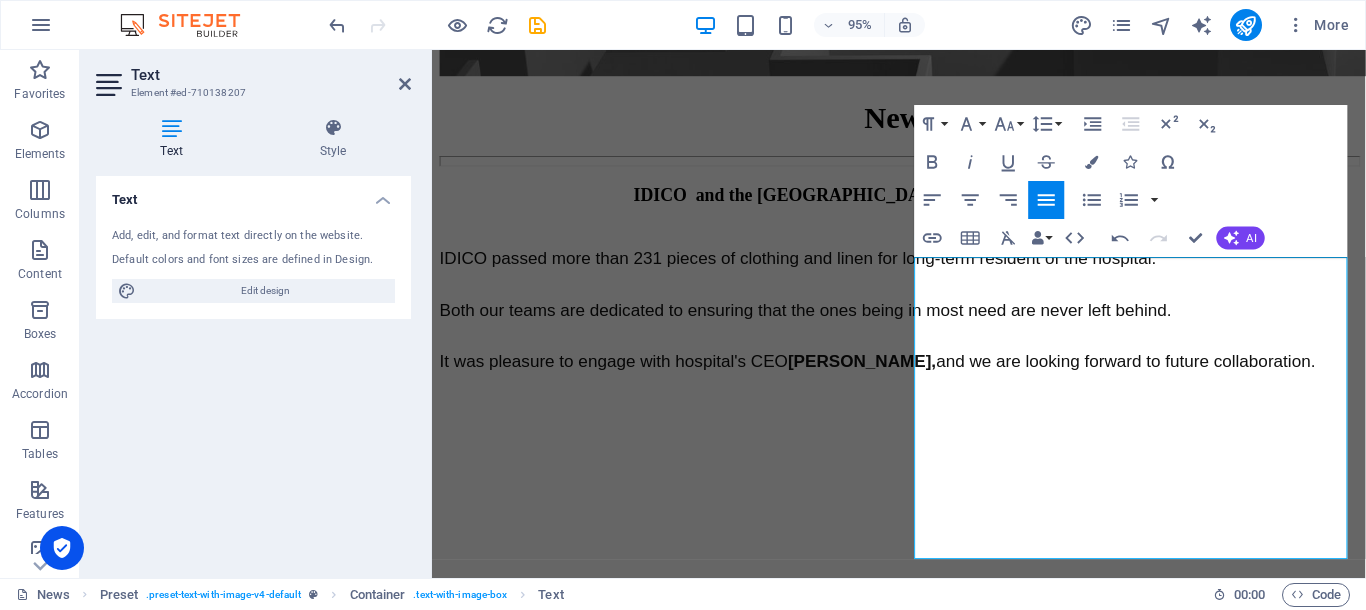 drag, startPoint x: 1094, startPoint y: 493, endPoint x: 943, endPoint y: 495, distance: 151.01324 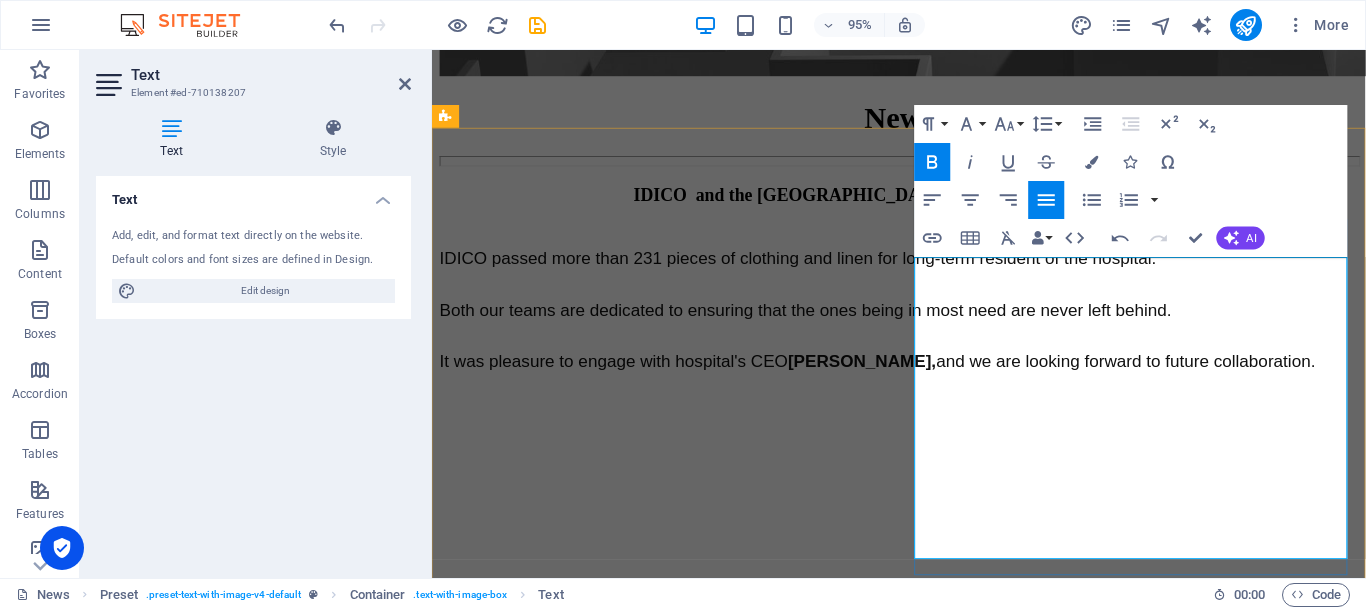 click on "[PERSON_NAME]" at bounding box center [882, 378] 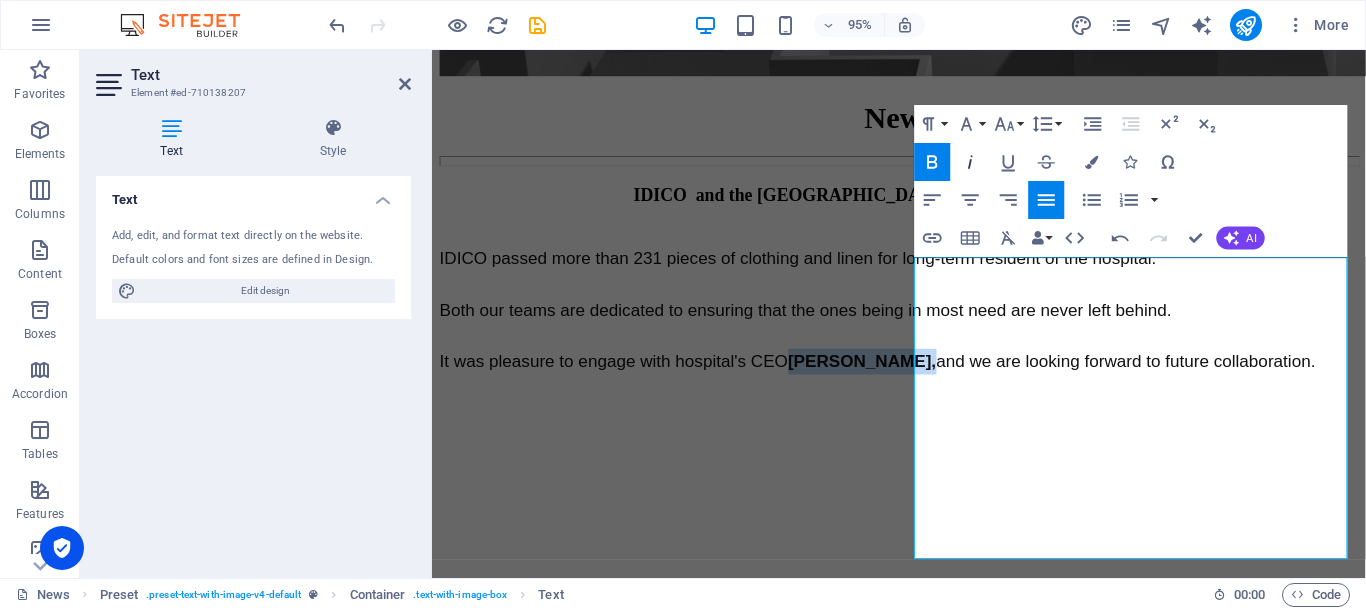 click 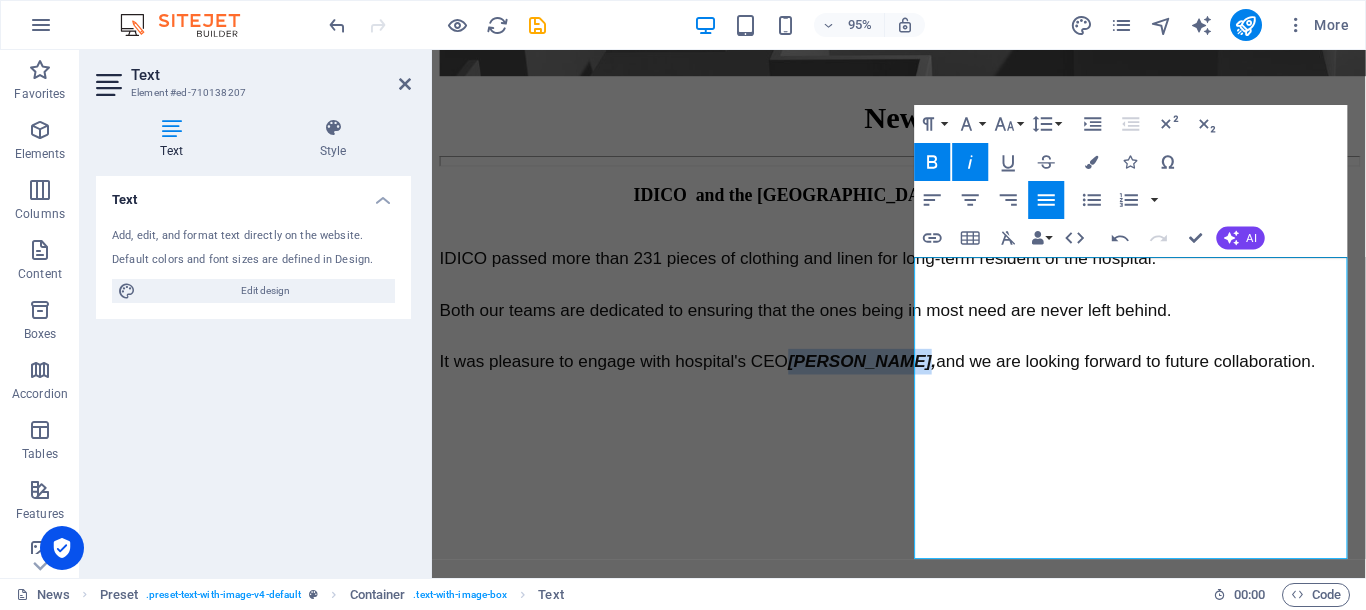 click 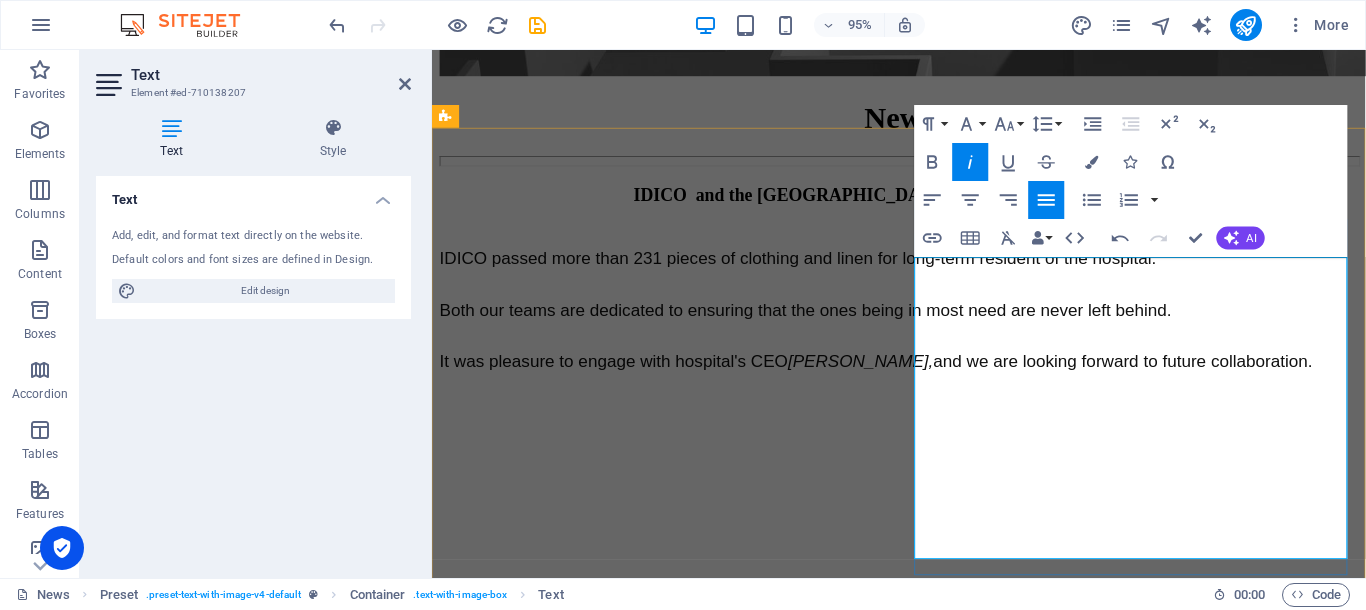 click on "It was pleasure to engage with hospital's CEO  [PERSON_NAME] ,  and we are looking forward to future collaboration." at bounding box center (923, 365) 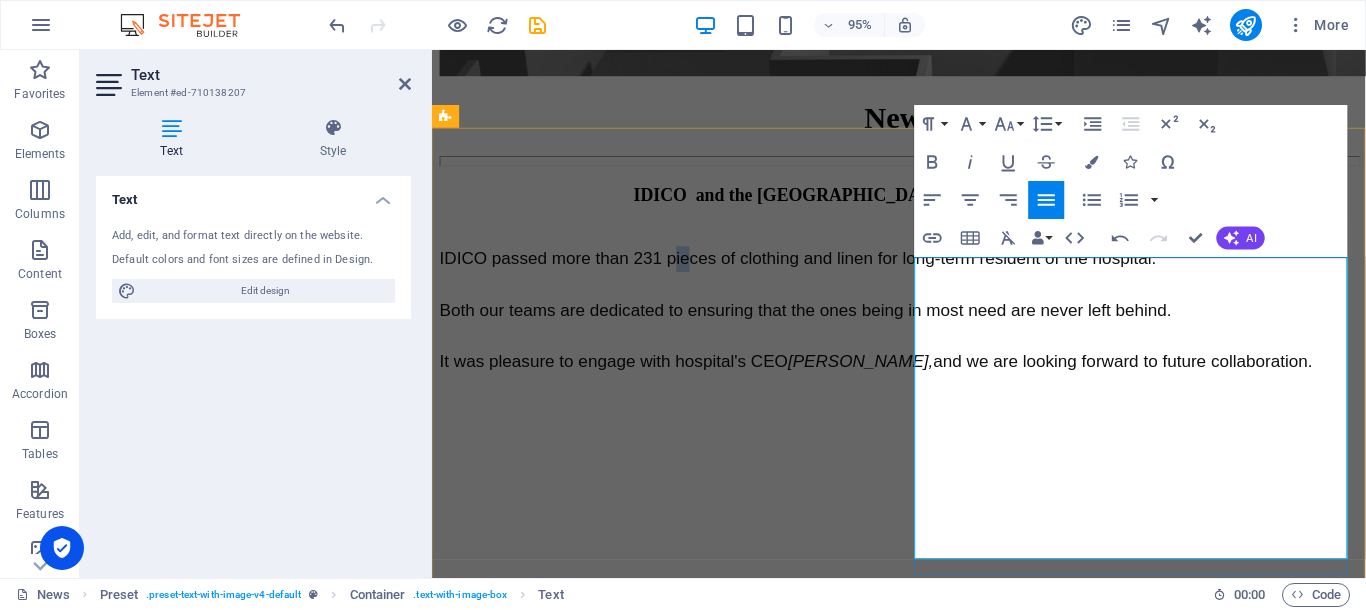 drag, startPoint x: 1178, startPoint y: 303, endPoint x: 1207, endPoint y: 307, distance: 29.274563 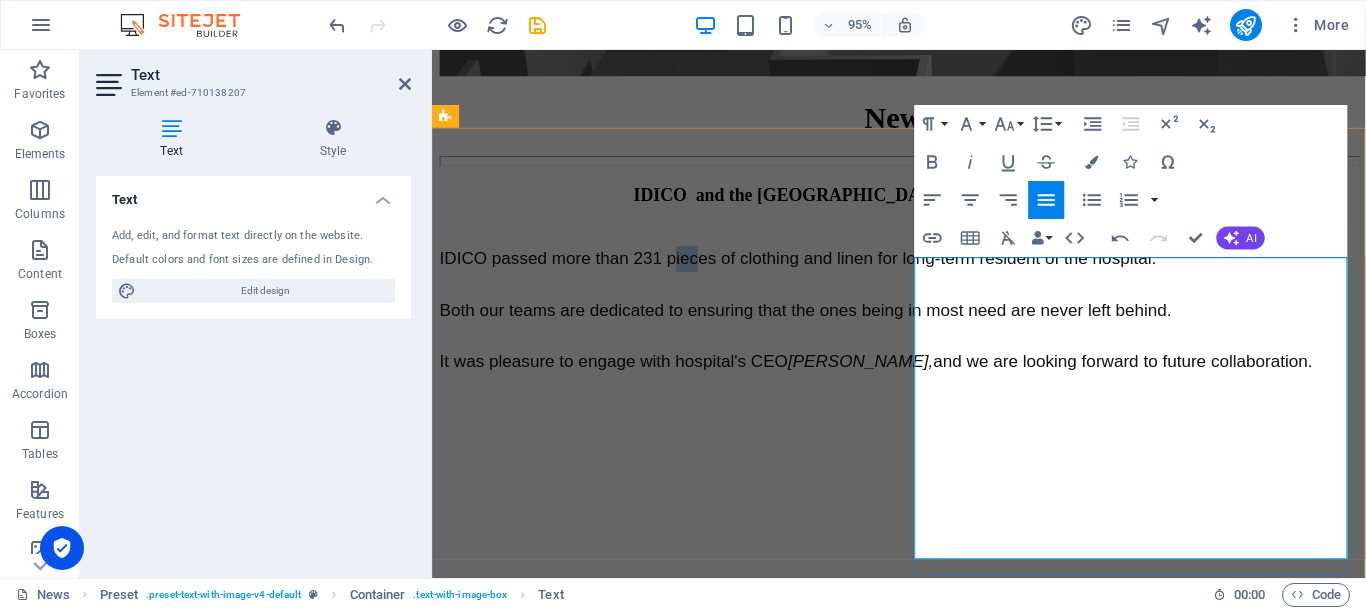 click on "IDICO passed more than 231 pieces of clothing and linen for long-term resident of the hospital." at bounding box center [817, 270] 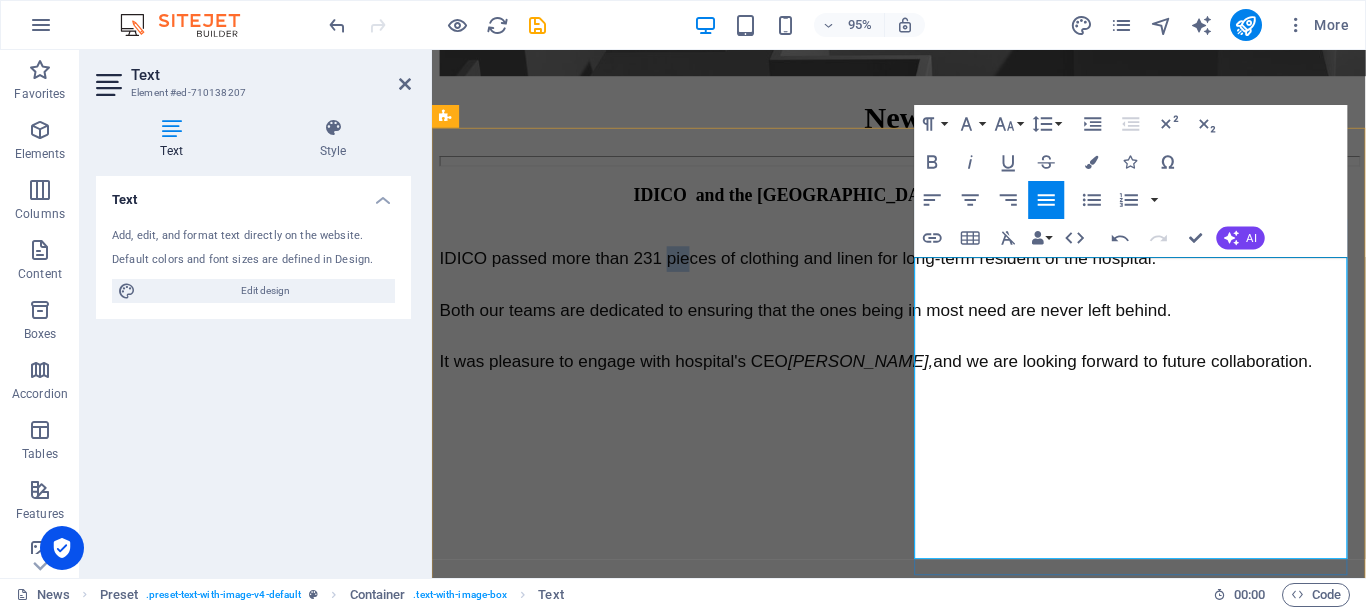 drag, startPoint x: 1175, startPoint y: 305, endPoint x: 1204, endPoint y: 303, distance: 29.068884 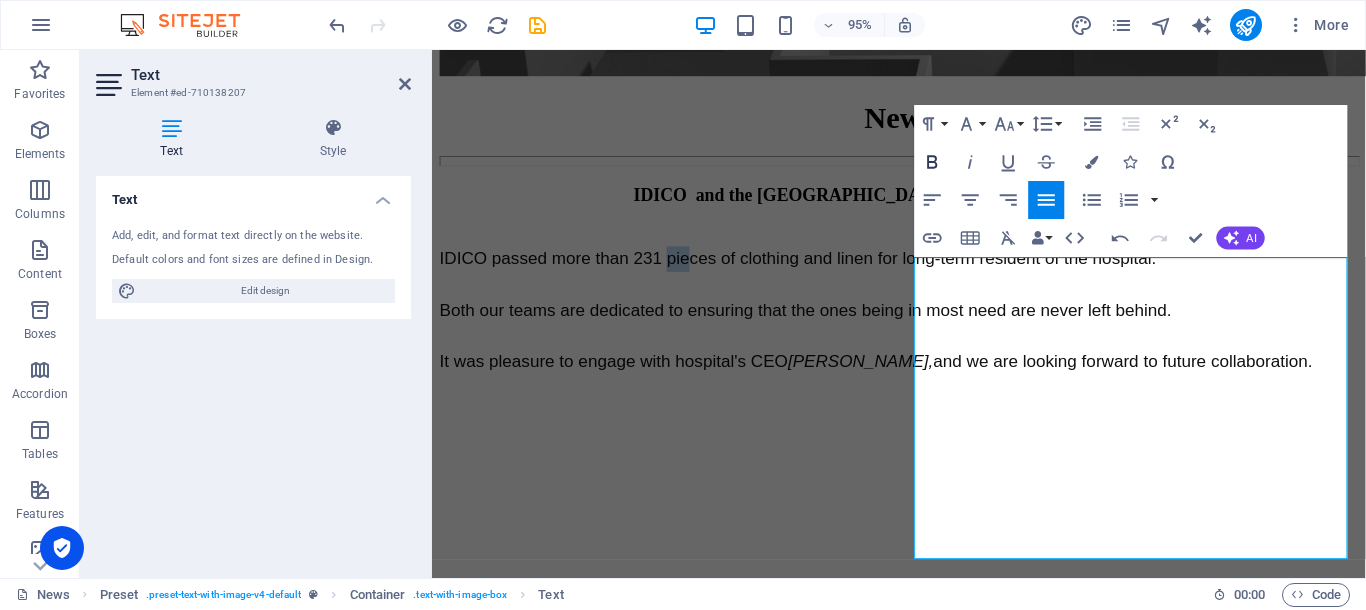 click 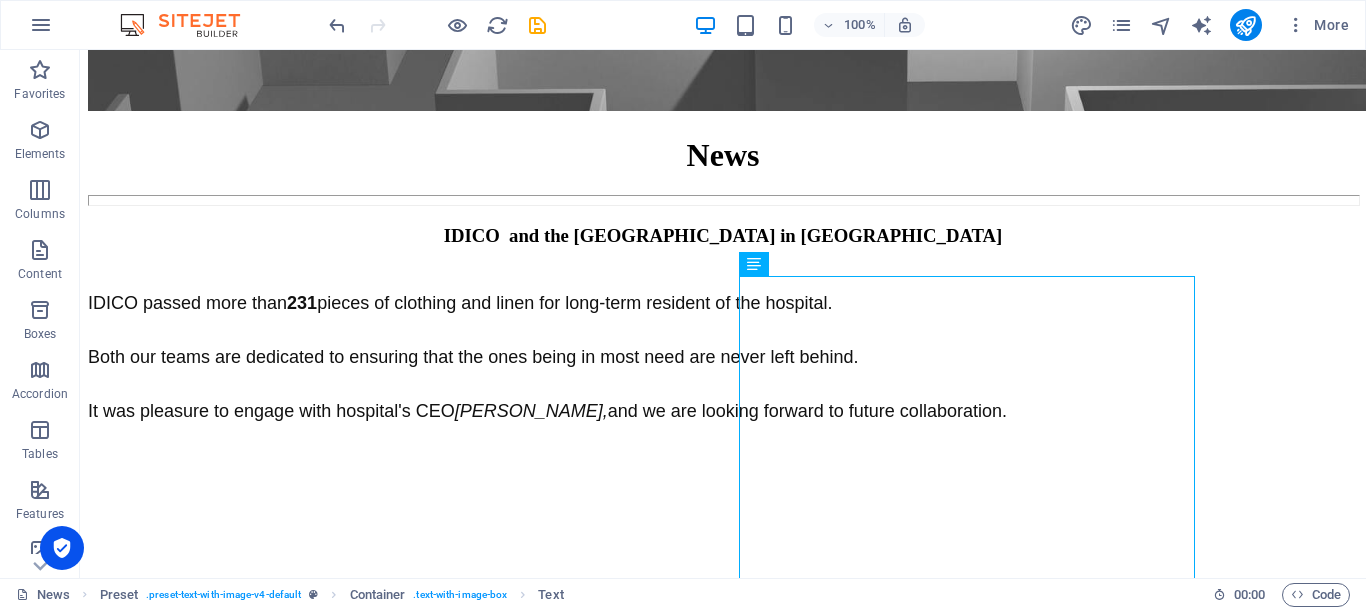 scroll, scrollTop: 248, scrollLeft: 0, axis: vertical 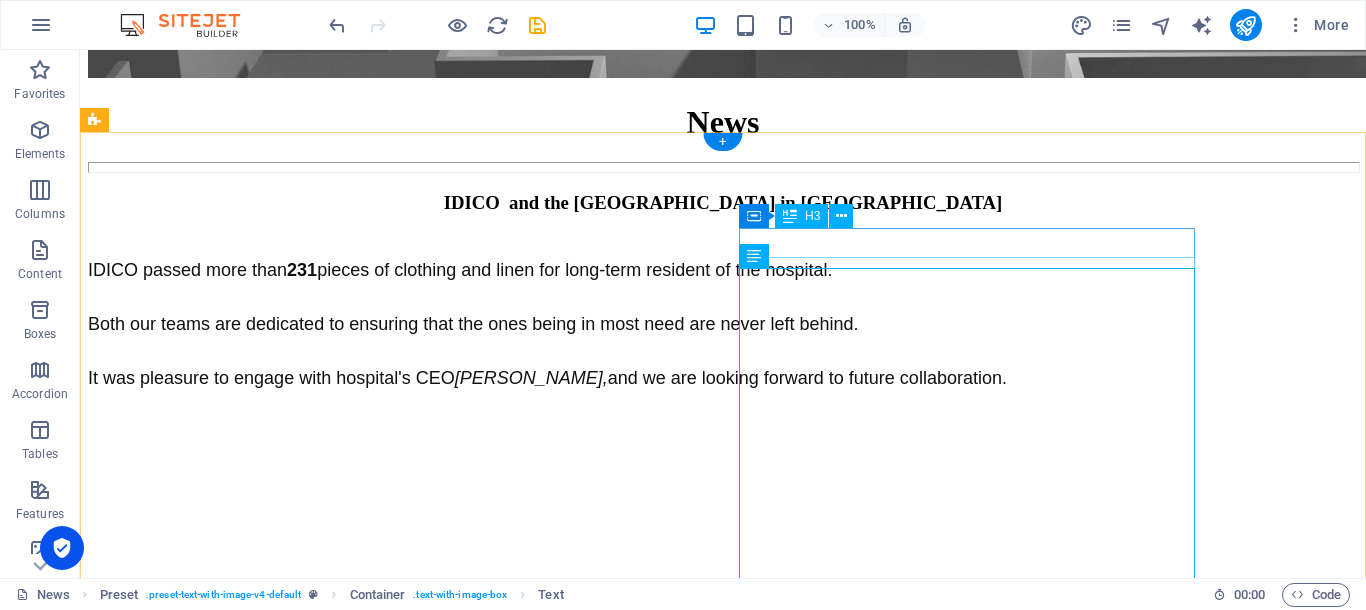 click on "IDICO  and the [GEOGRAPHIC_DATA] in [GEOGRAPHIC_DATA]" at bounding box center (723, 203) 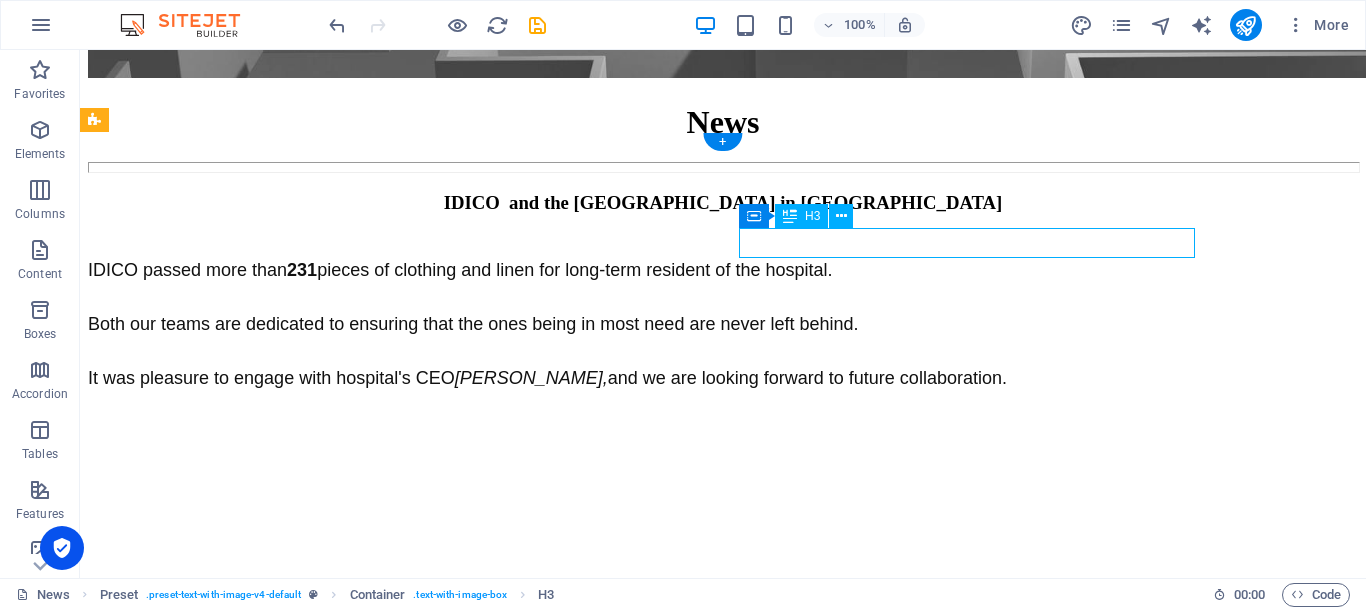 click on "IDICO  and the [GEOGRAPHIC_DATA] in [GEOGRAPHIC_DATA]" at bounding box center [723, 203] 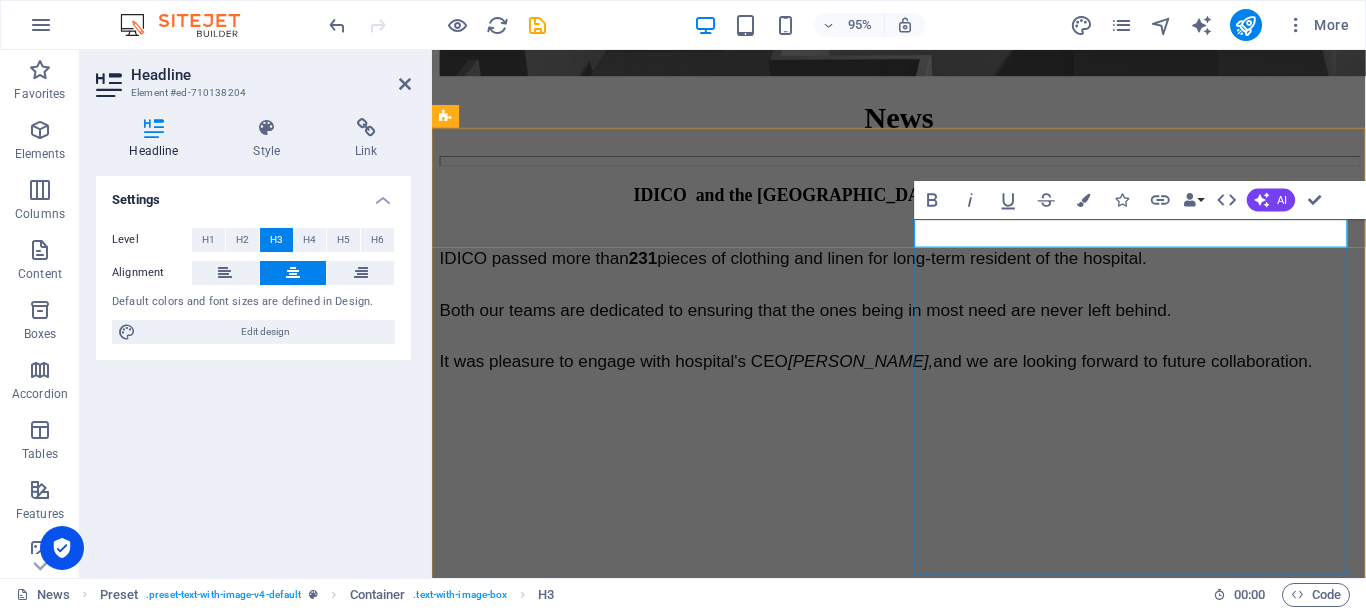 click on "IDICO  and the [GEOGRAPHIC_DATA] in [GEOGRAPHIC_DATA]" at bounding box center [923, 203] 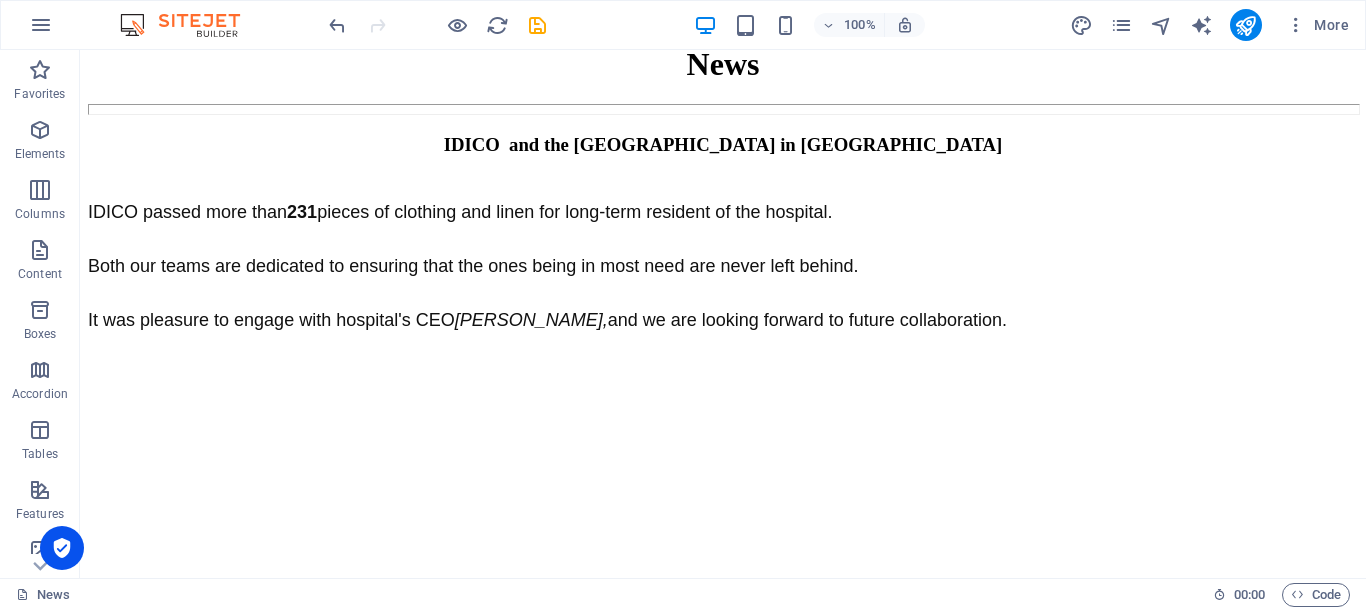 scroll, scrollTop: 289, scrollLeft: 0, axis: vertical 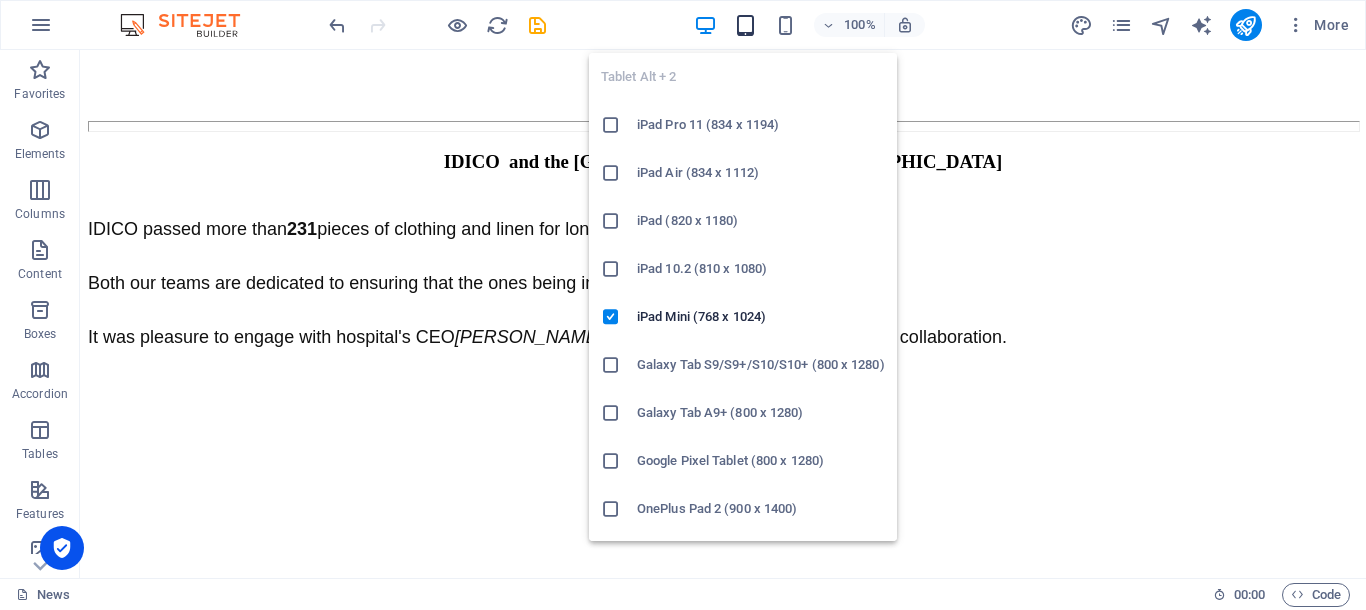 click at bounding box center [745, 25] 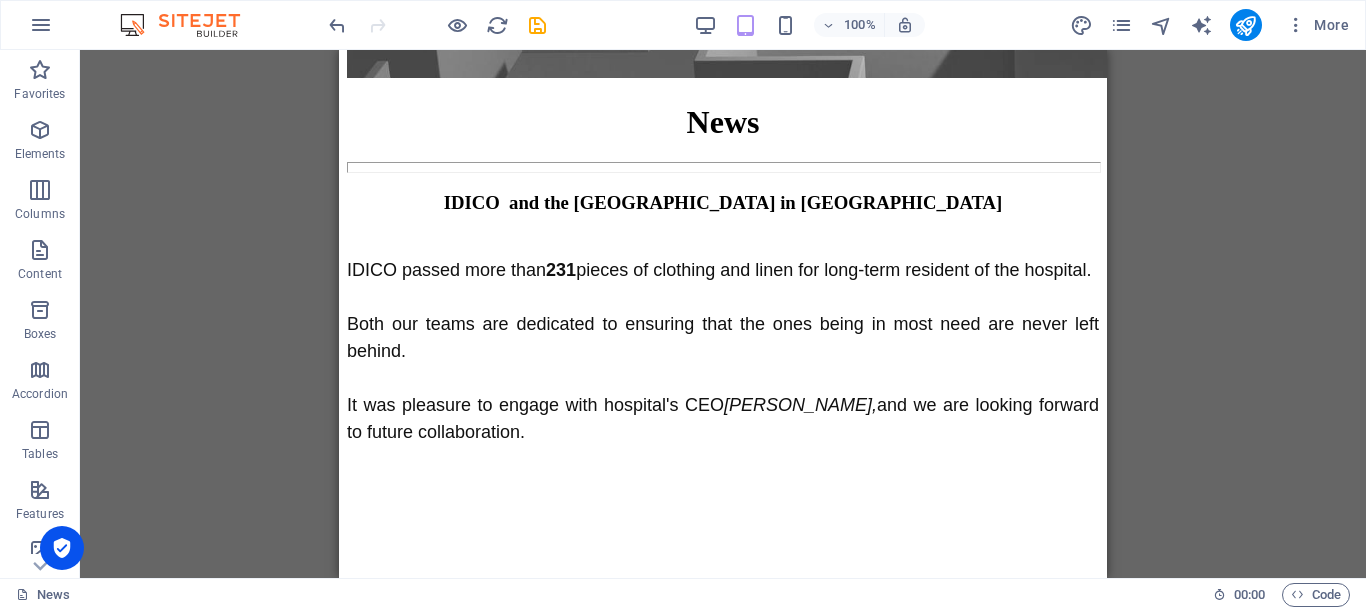 scroll, scrollTop: 293, scrollLeft: 0, axis: vertical 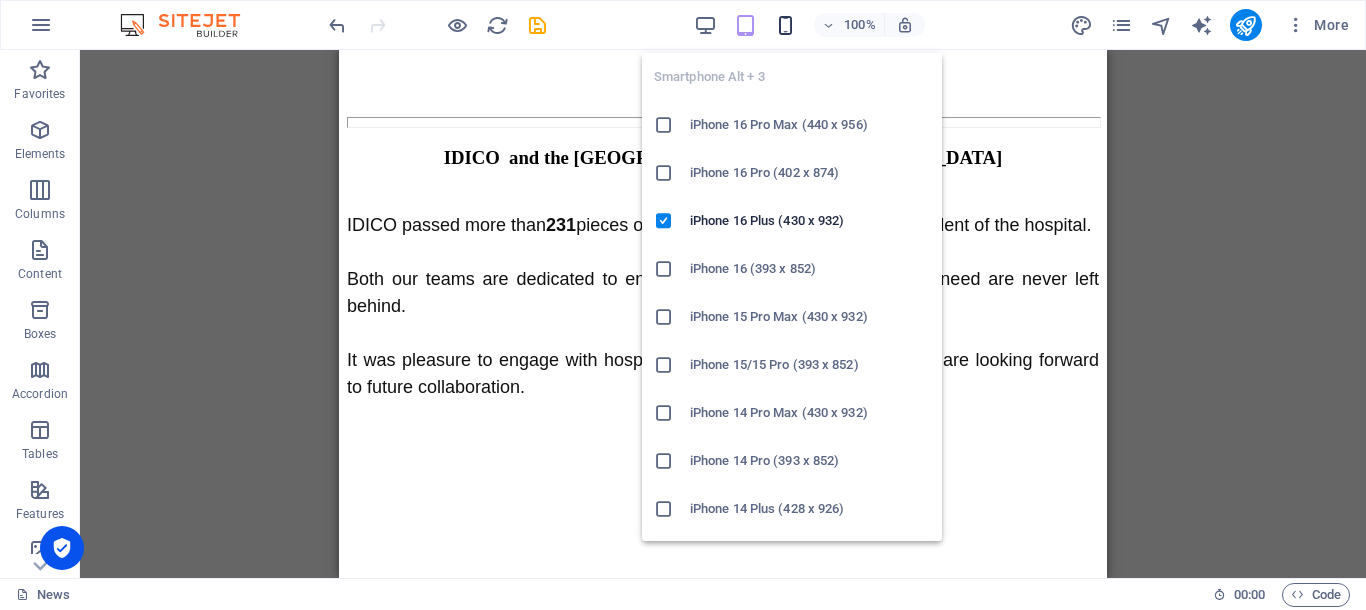 click at bounding box center [785, 25] 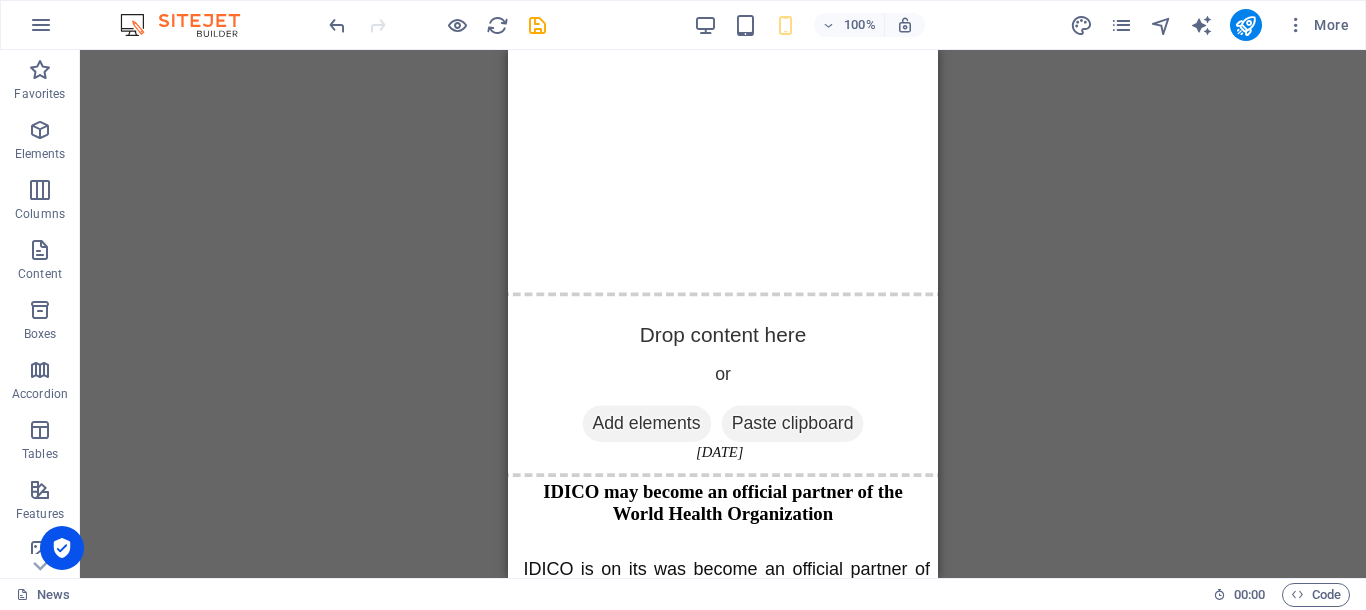 scroll, scrollTop: 1556, scrollLeft: 0, axis: vertical 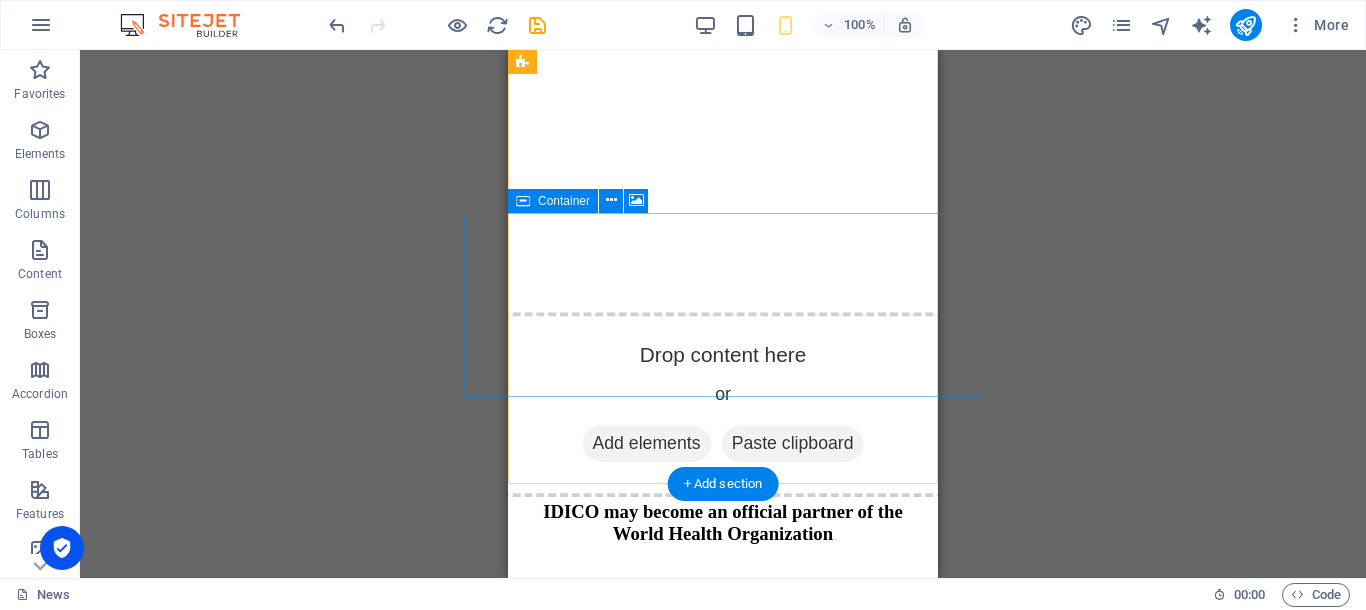 click on "Drop content here or  Add elements  Paste clipboard" at bounding box center (723, 404) 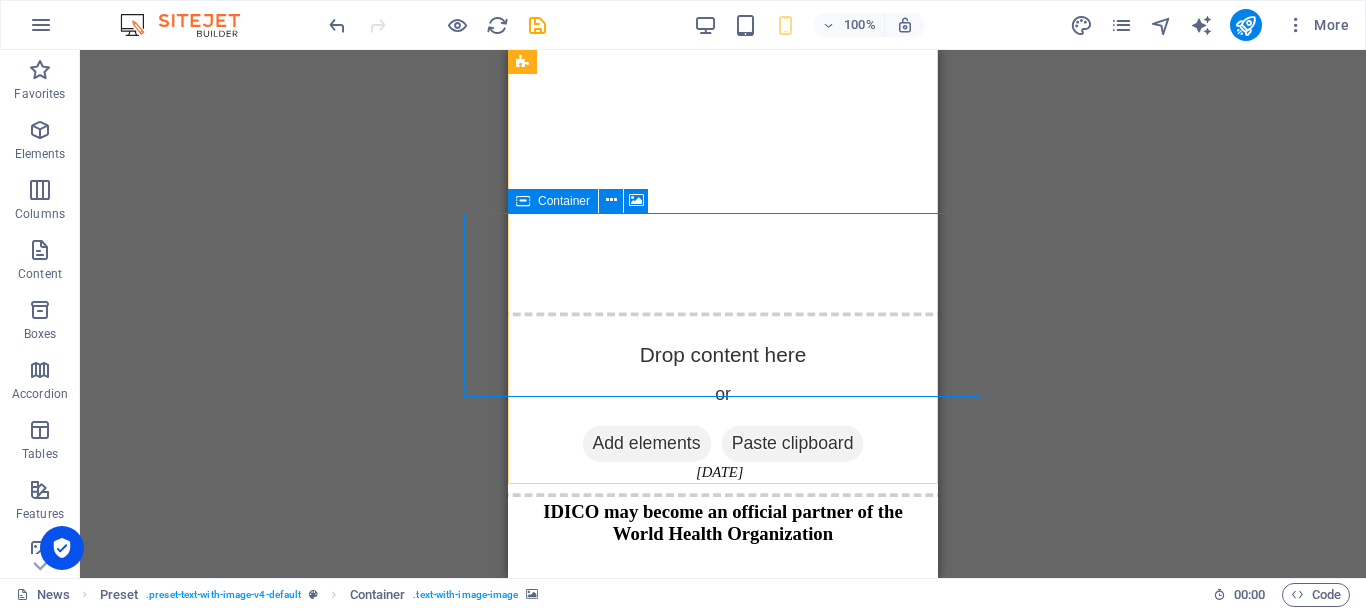 click on "Container" at bounding box center (564, 201) 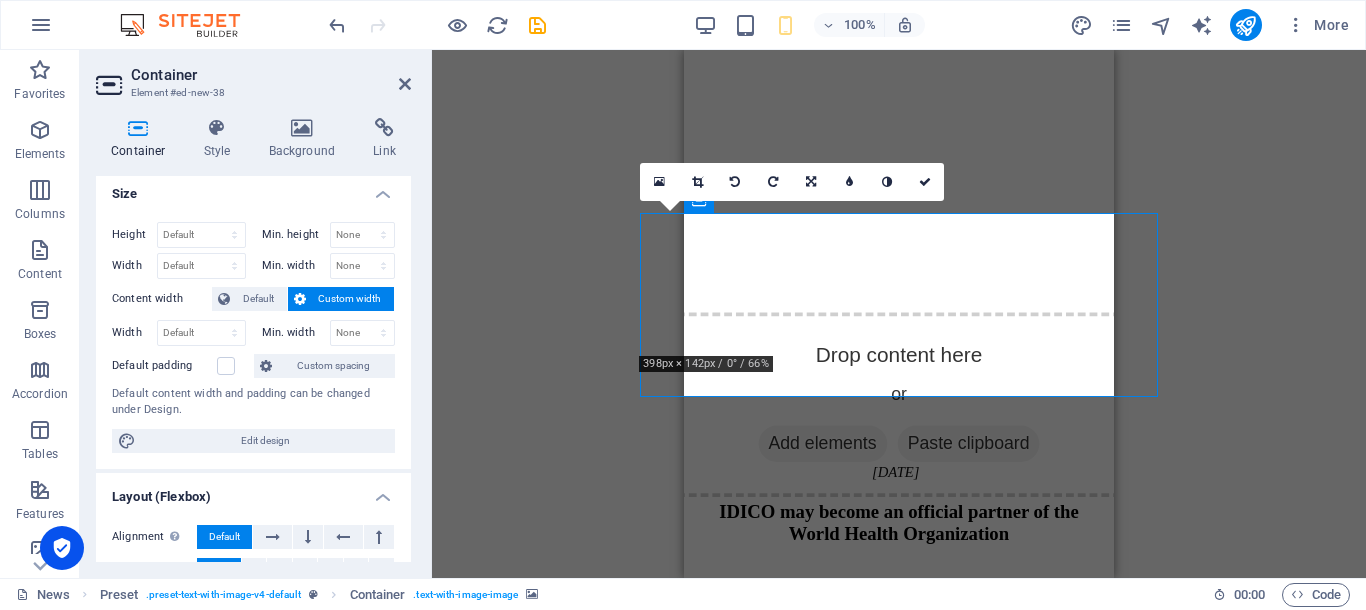 scroll, scrollTop: 4, scrollLeft: 0, axis: vertical 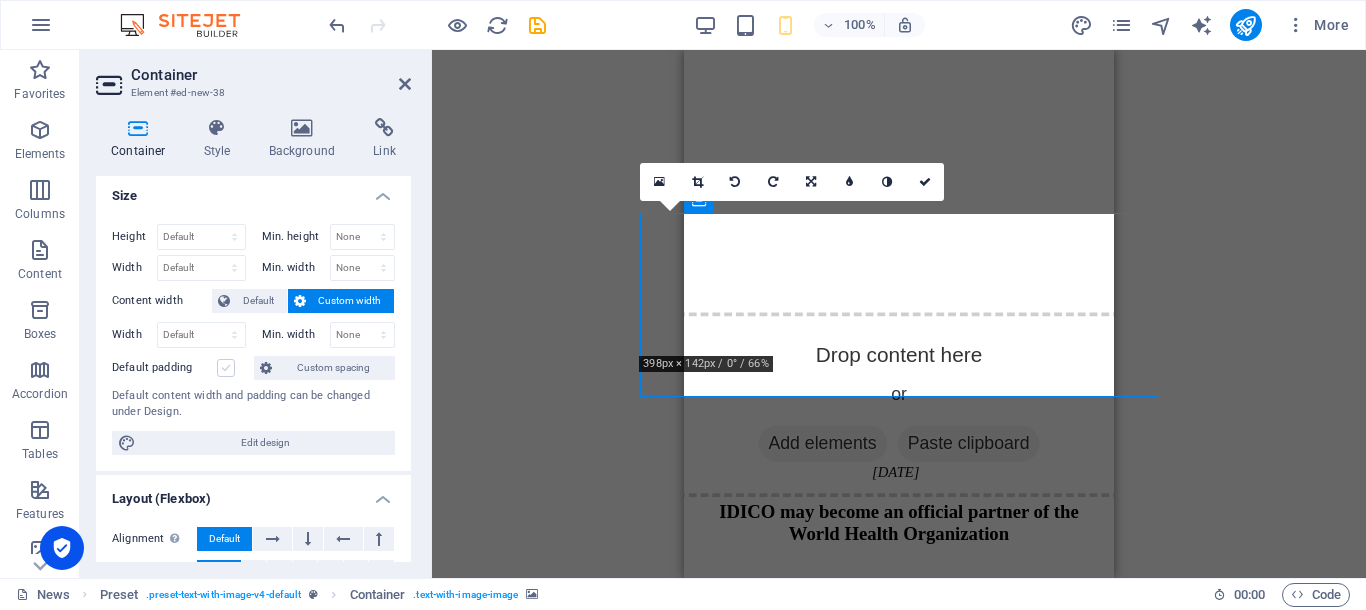 click at bounding box center [226, 368] 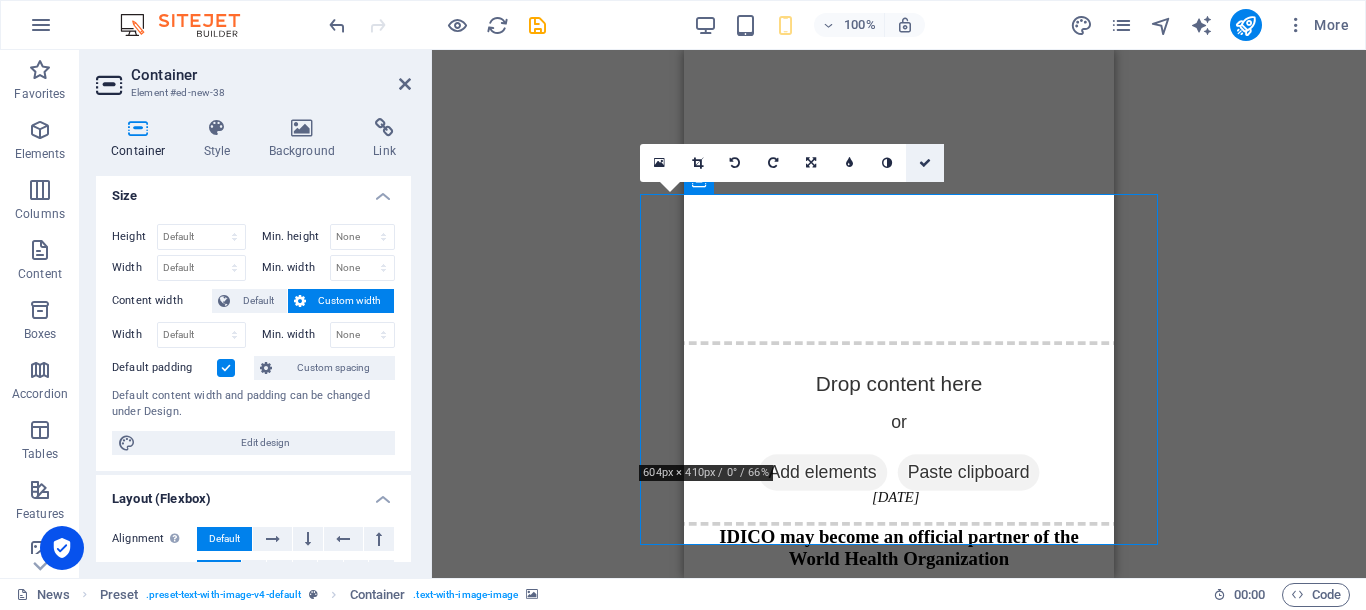 click at bounding box center (925, 163) 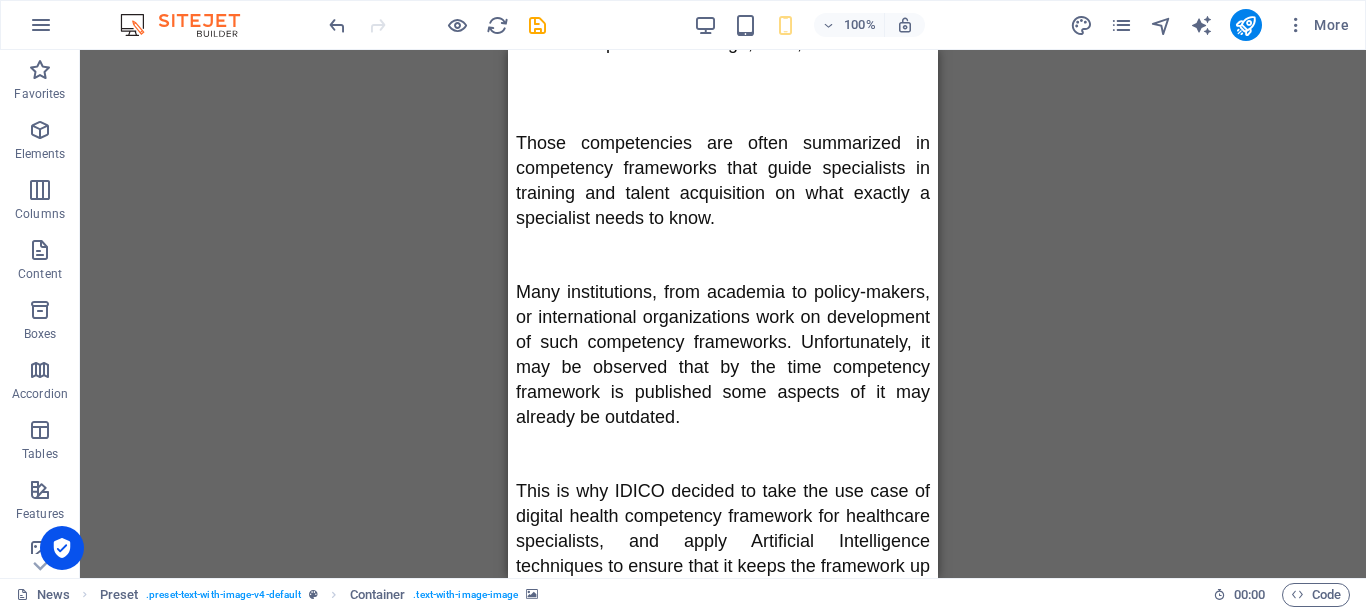 scroll, scrollTop: 2867, scrollLeft: 0, axis: vertical 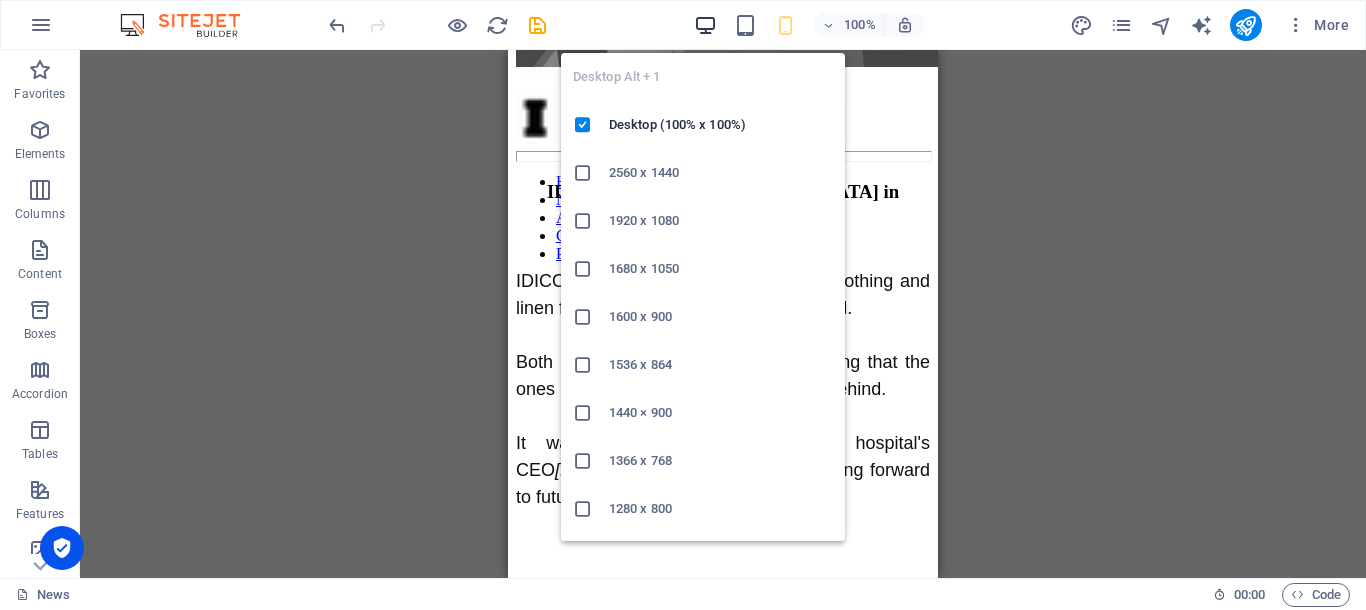 click at bounding box center [705, 25] 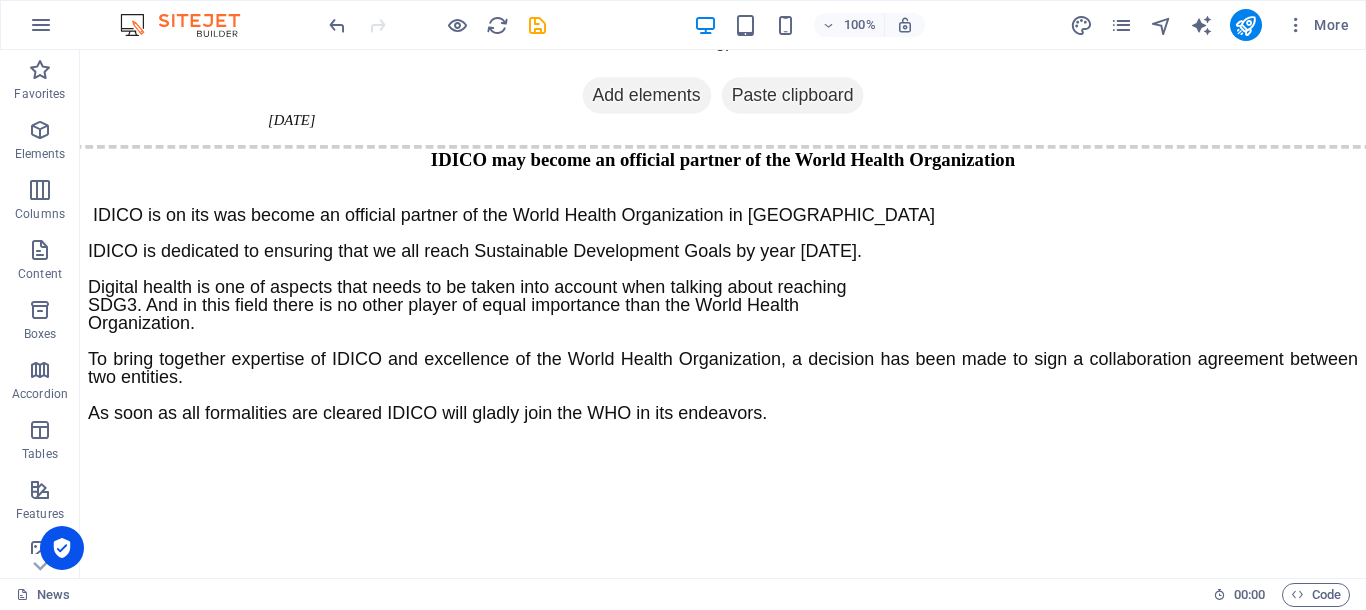 scroll, scrollTop: 1641, scrollLeft: 0, axis: vertical 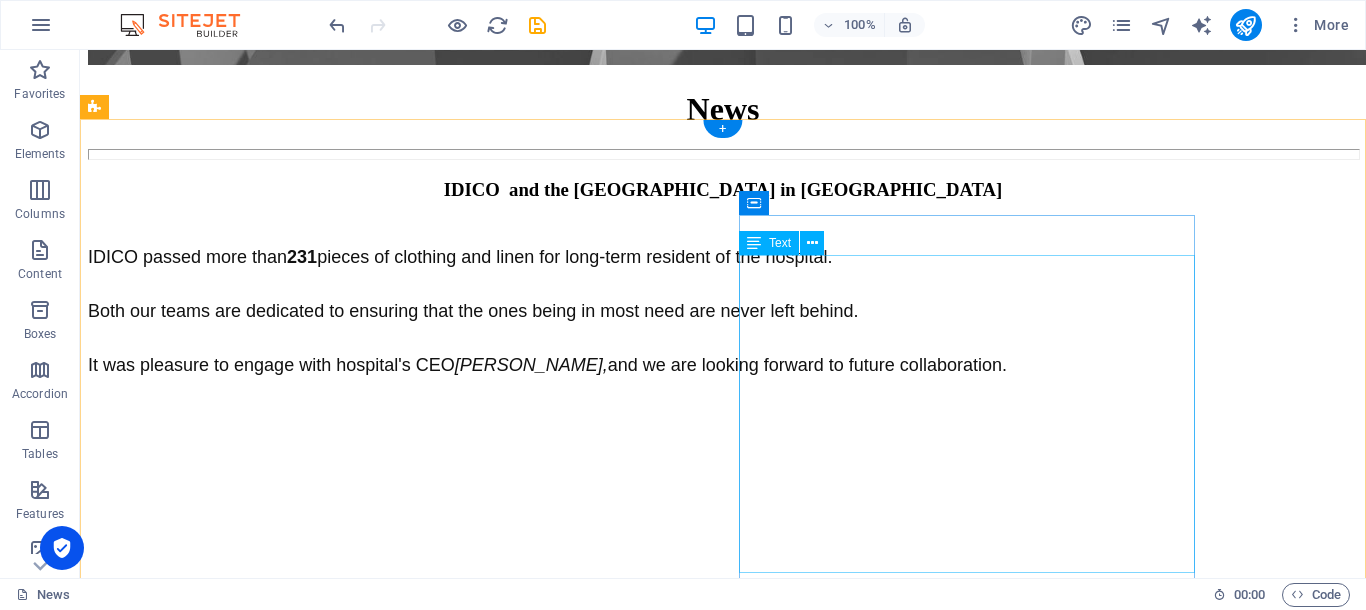click on "IDICO passed more than  231  pieces of clothing and linen for long-term resident of the hospital.    Both our teams are dedicated to ensuring that the ones being in most need are never left behind.   It was pleasure to engage with hospital's CEO  [PERSON_NAME] ,  and we are looking forward to future collaboration." at bounding box center (723, 325) 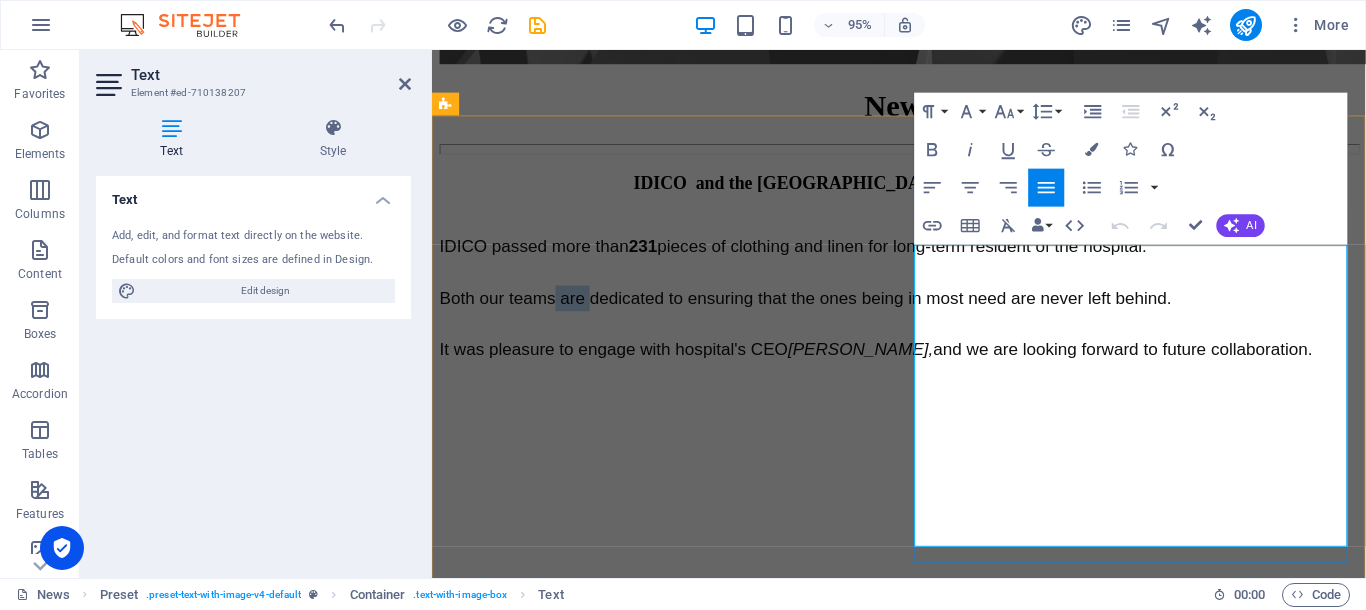 drag, startPoint x: 1105, startPoint y: 370, endPoint x: 1053, endPoint y: 372, distance: 52.03845 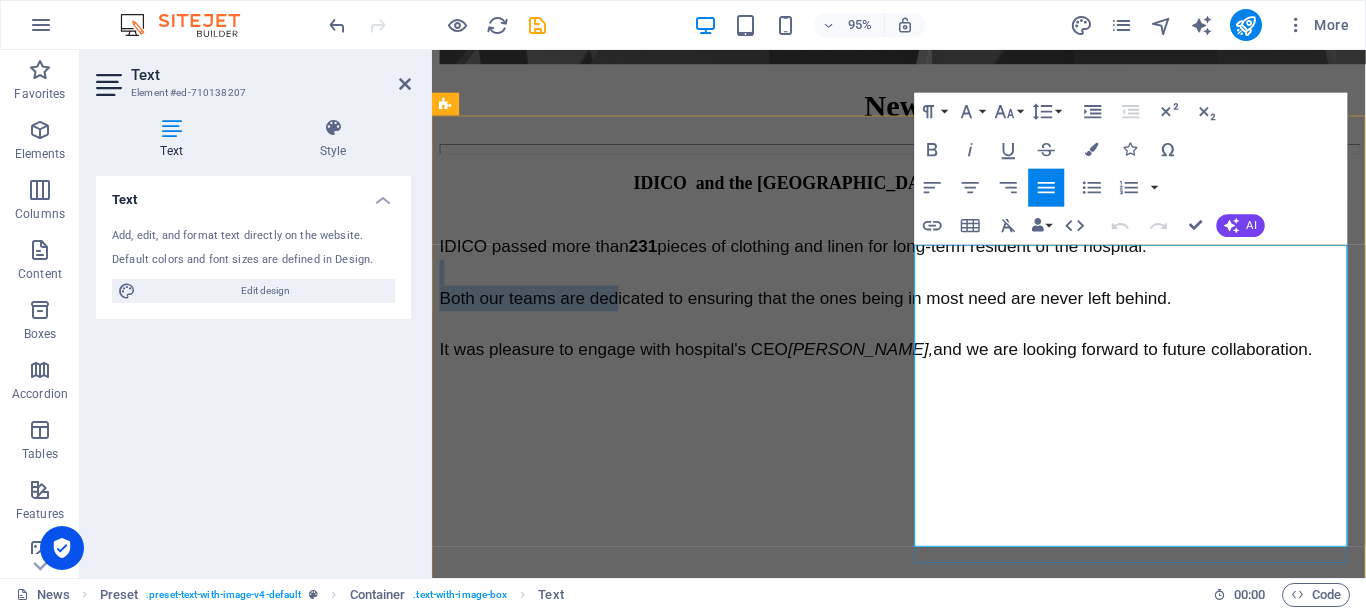 drag, startPoint x: 1135, startPoint y: 370, endPoint x: 1036, endPoint y: 357, distance: 99.849884 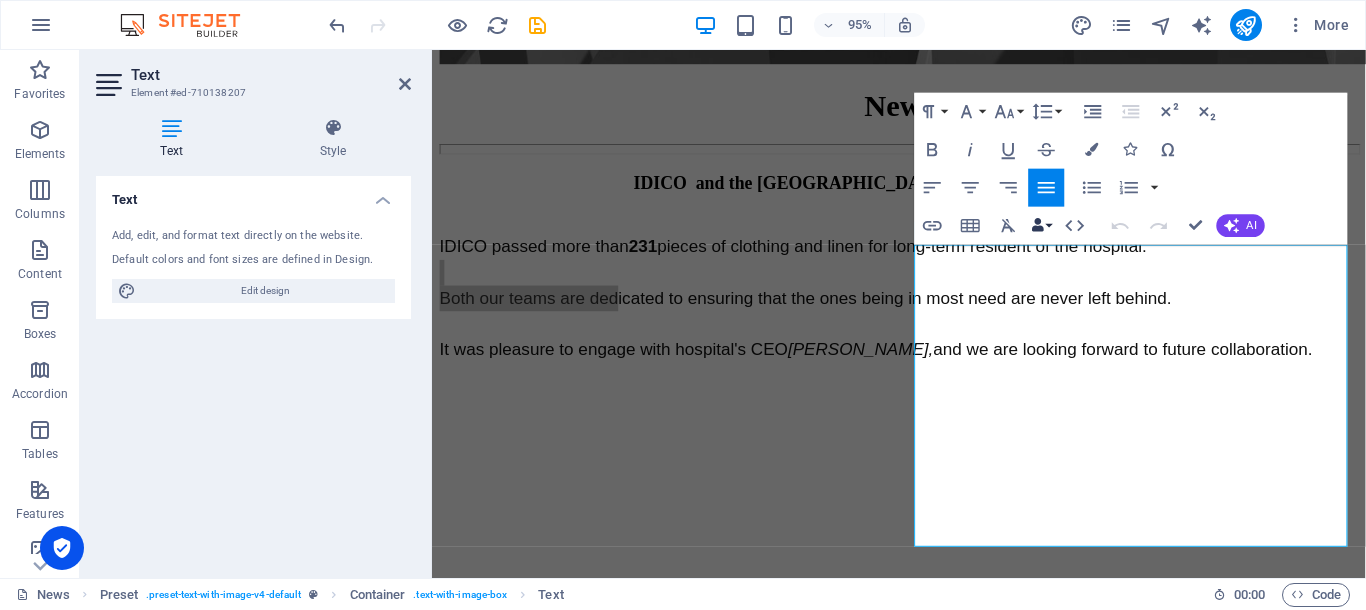 click on "Data Bindings" at bounding box center (1041, 226) 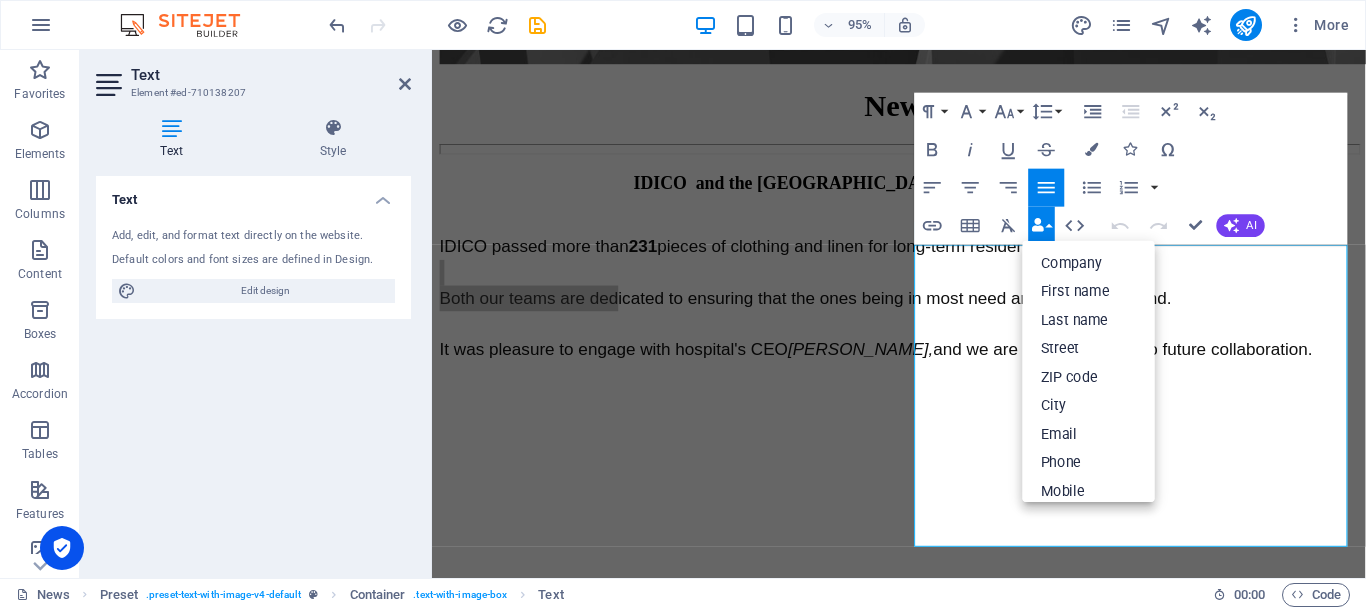click on "Data Bindings" at bounding box center (1041, 226) 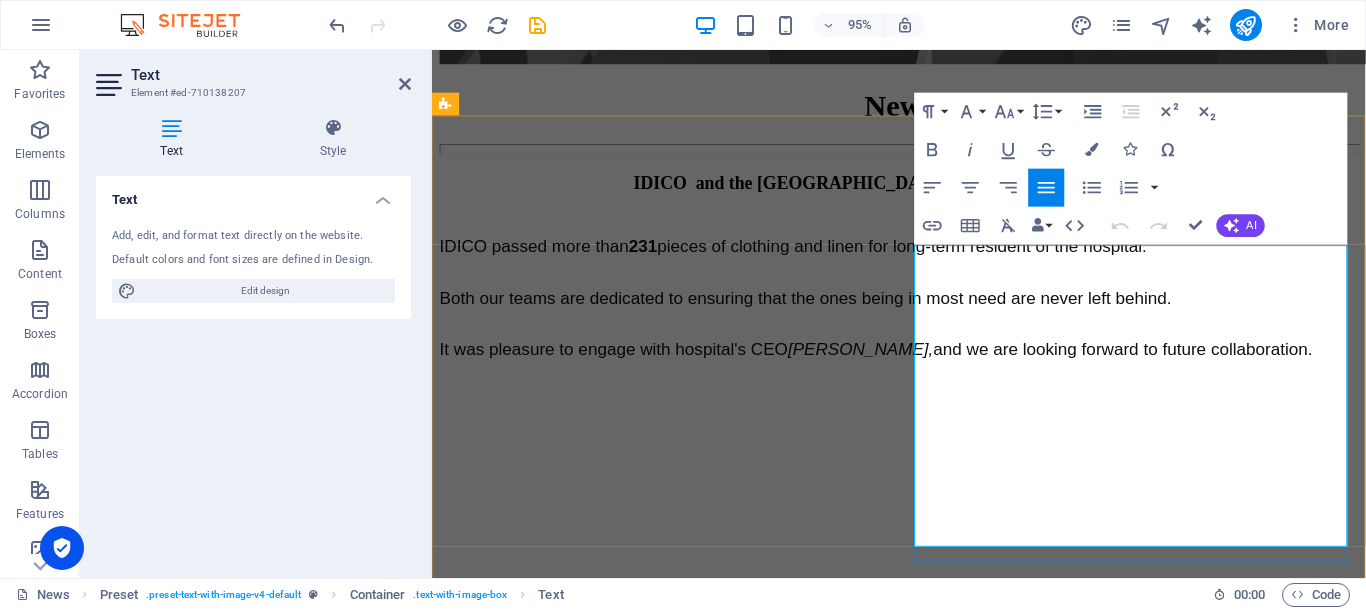 click on "Both our teams are dedicated to ensuring that the ones being in most need are never left behind." at bounding box center (825, 311) 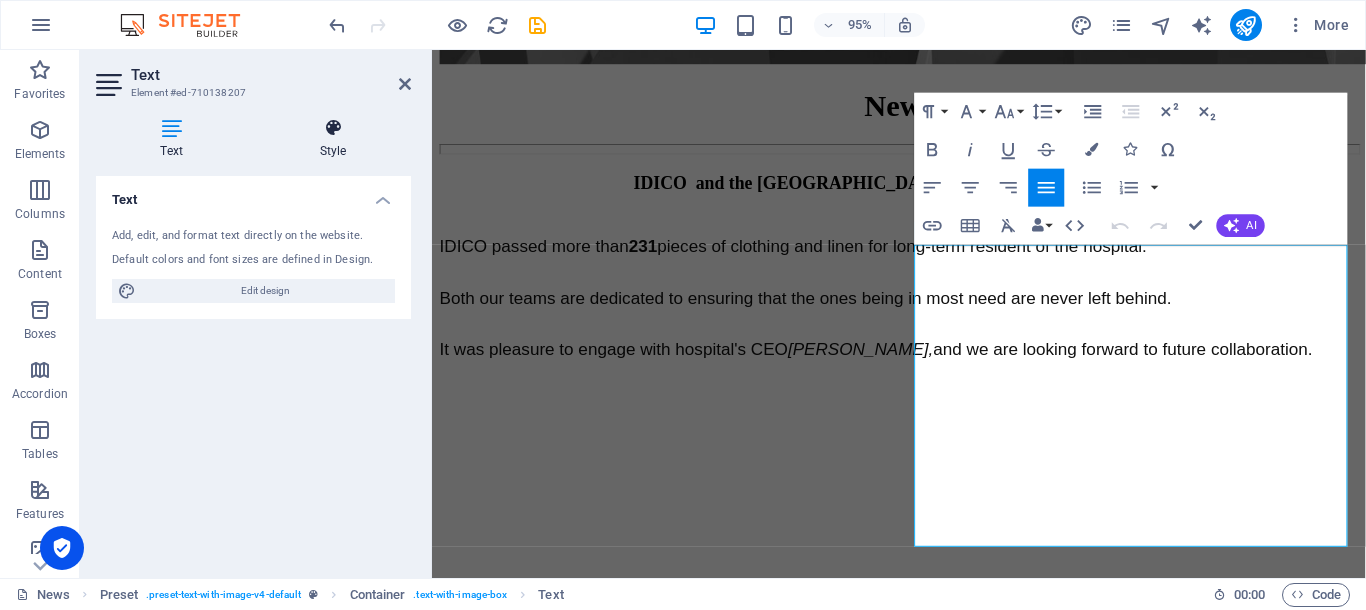 click on "Style" at bounding box center (333, 139) 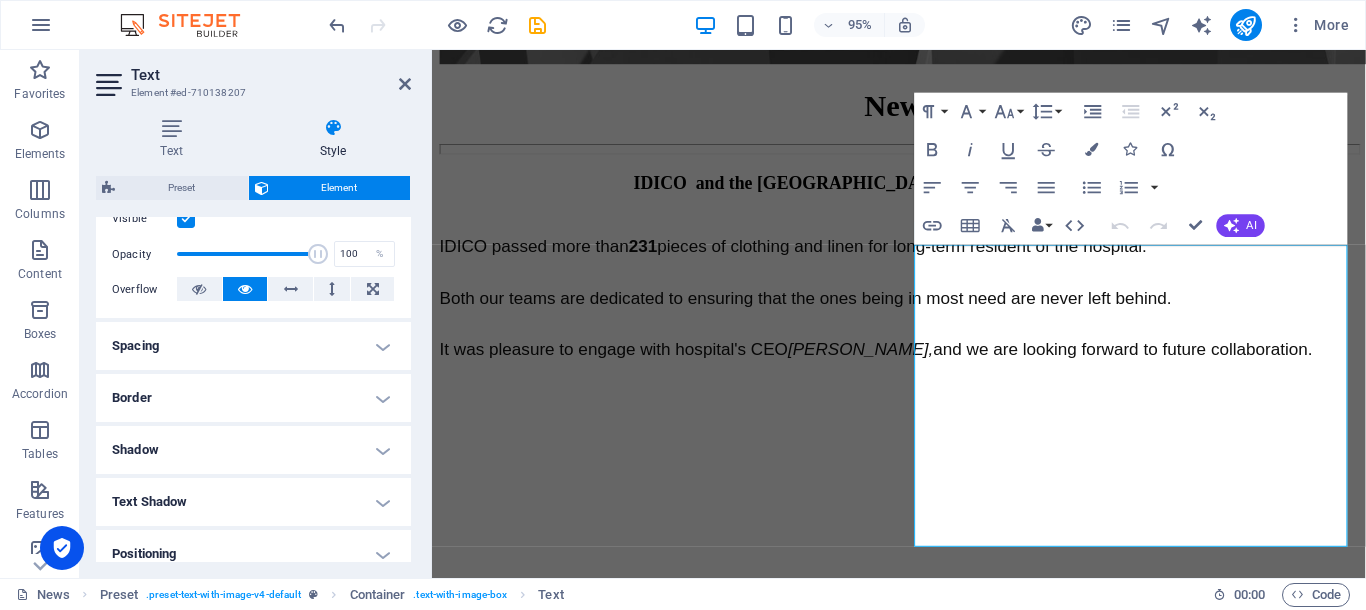 scroll, scrollTop: 301, scrollLeft: 0, axis: vertical 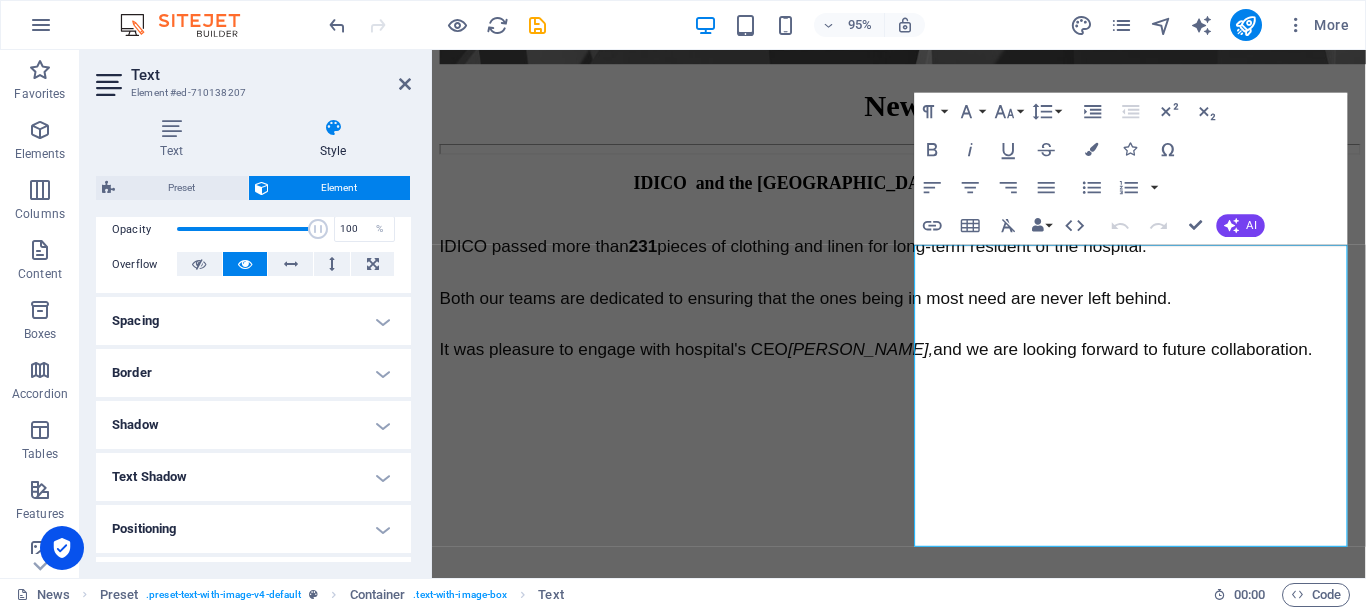 drag, startPoint x: 404, startPoint y: 293, endPoint x: 411, endPoint y: 464, distance: 171.14322 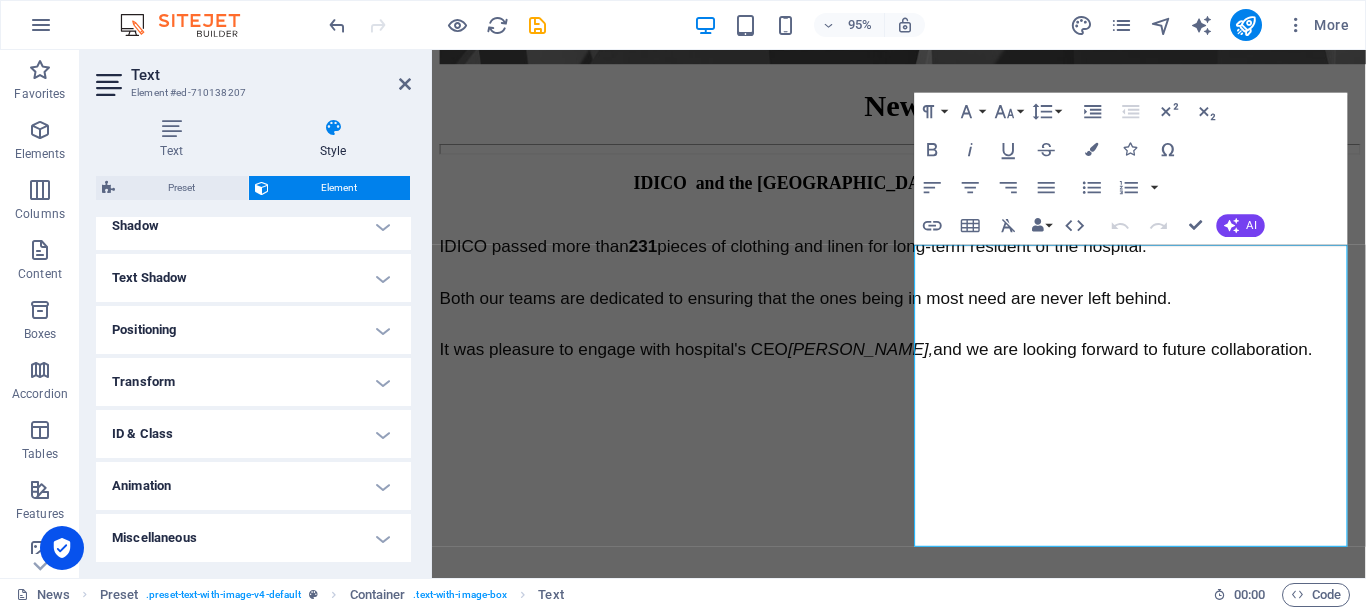 scroll, scrollTop: 0, scrollLeft: 0, axis: both 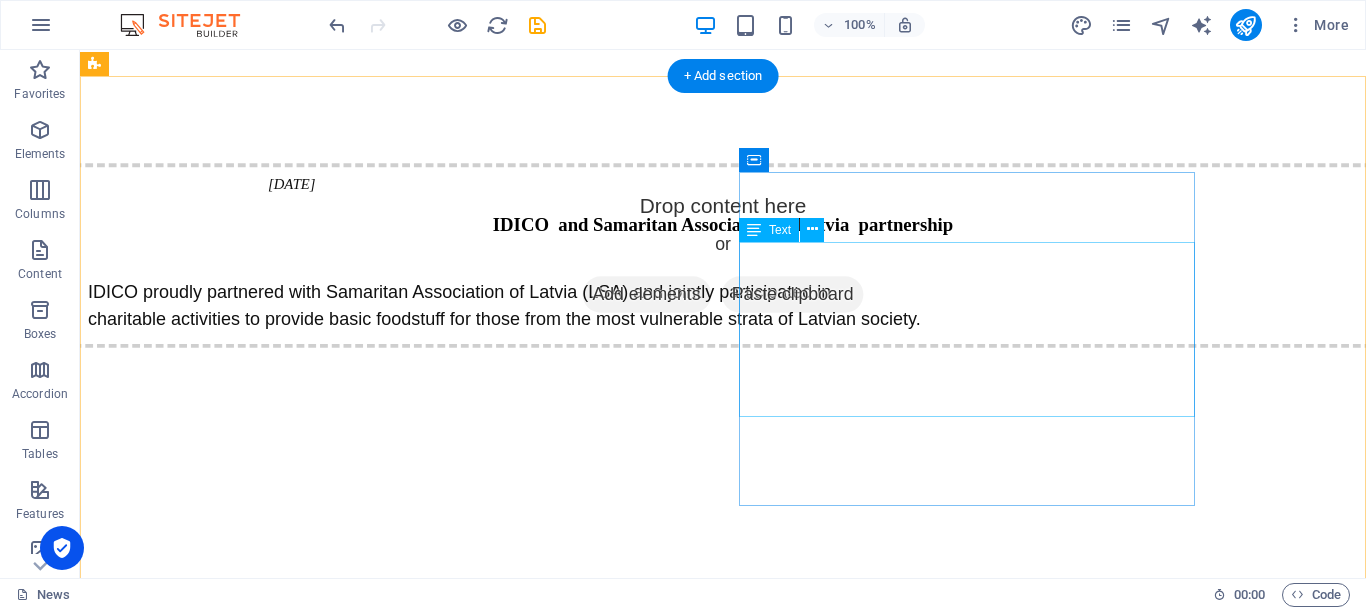 click on "IDICO proudly partnered with Samaritan Association of Latvia (LSA) and jointly participated in charitable activities to provide basic foodstuff for those from the most vulnerable strata of Latvian society." at bounding box center (723, 302) 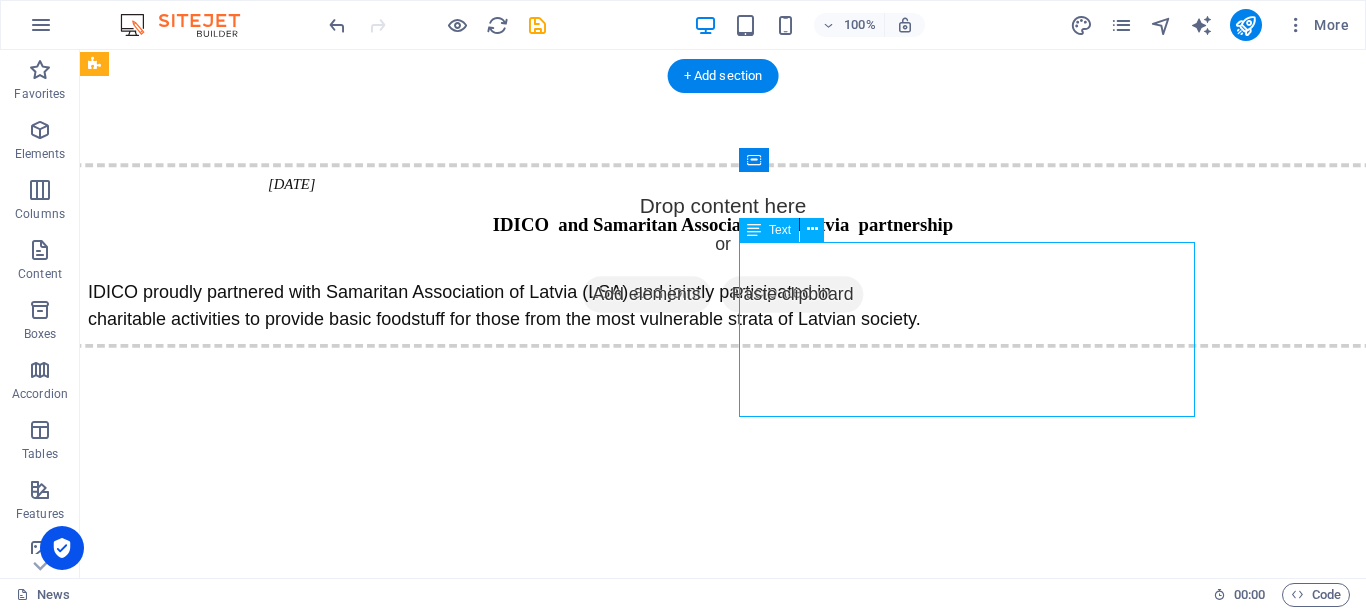 click on "IDICO proudly partnered with Samaritan Association of Latvia (LSA) and jointly participated in charitable activities to provide basic foodstuff for those from the most vulnerable strata of Latvian society." at bounding box center (723, 302) 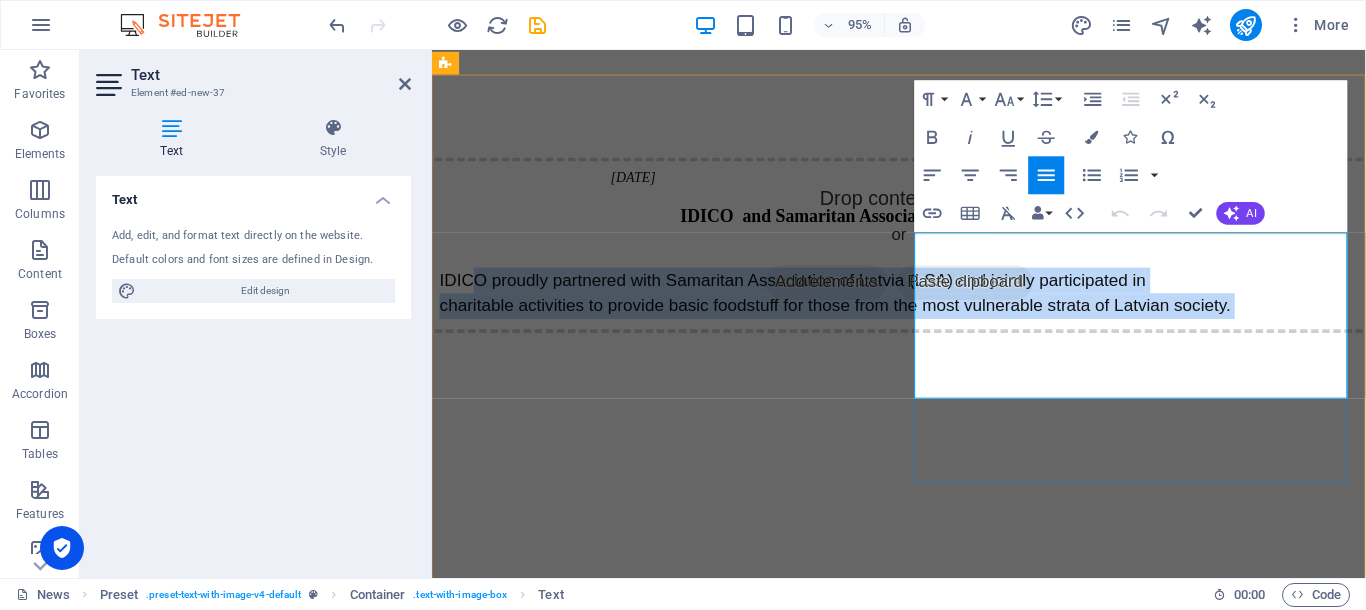 drag, startPoint x: 1016, startPoint y: 393, endPoint x: 981, endPoint y: 273, distance: 125 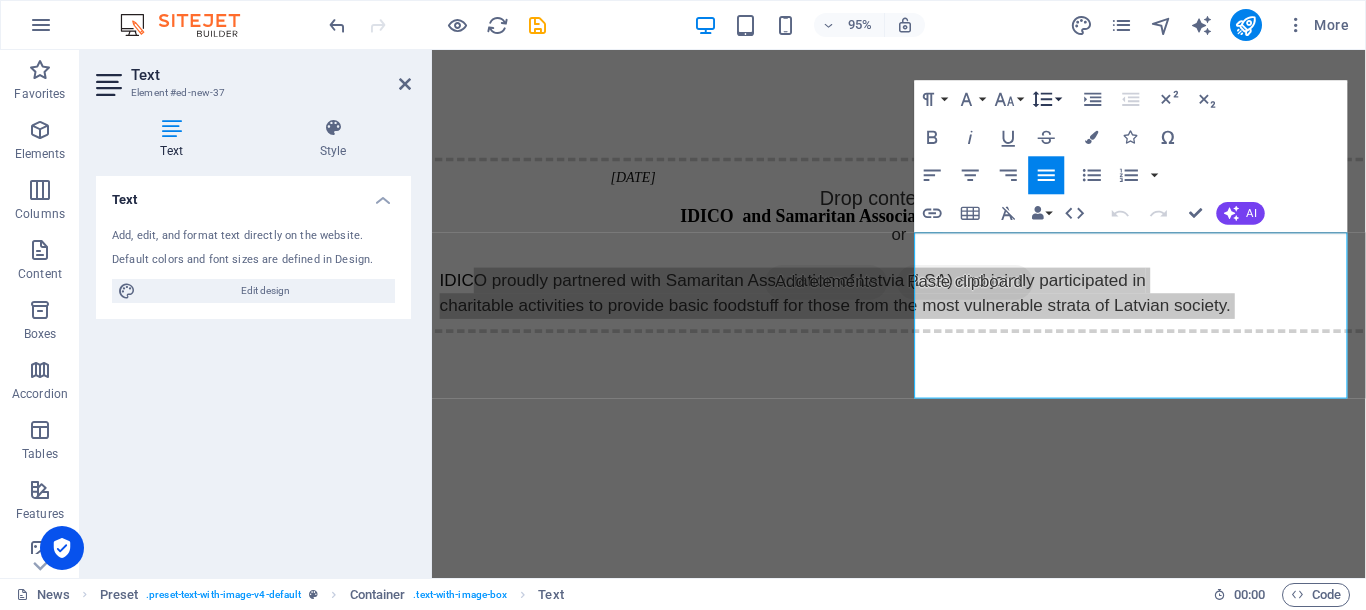 click 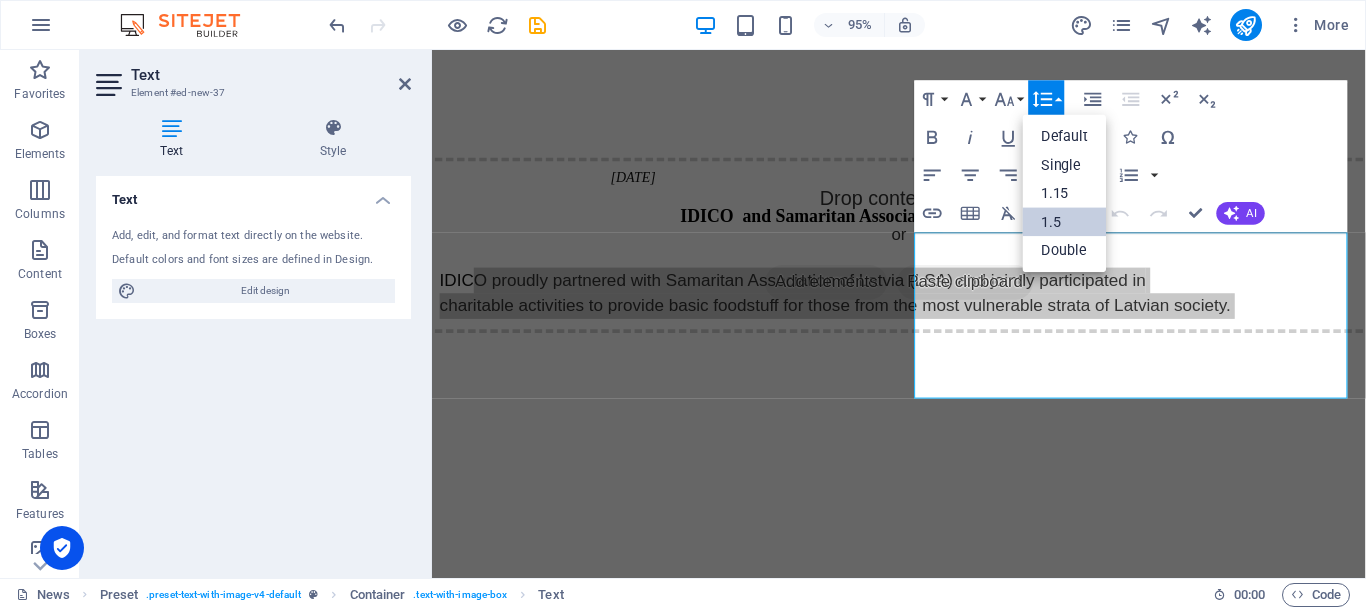 scroll, scrollTop: 0, scrollLeft: 0, axis: both 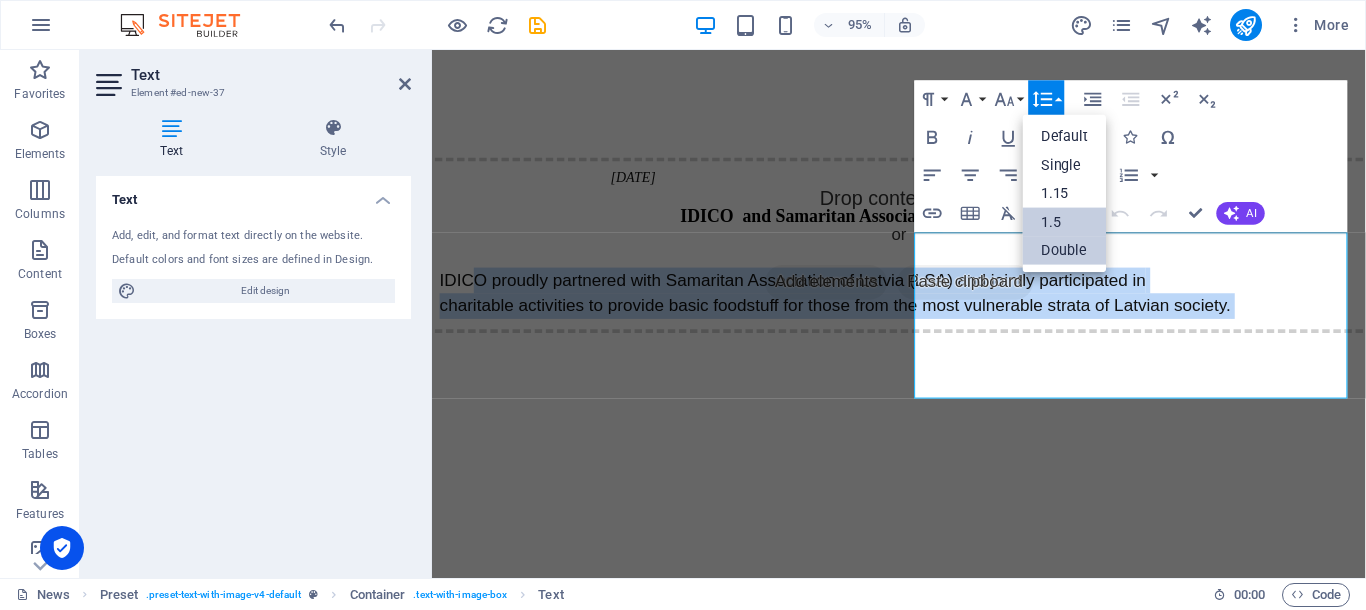 click on "Double" at bounding box center [1064, 250] 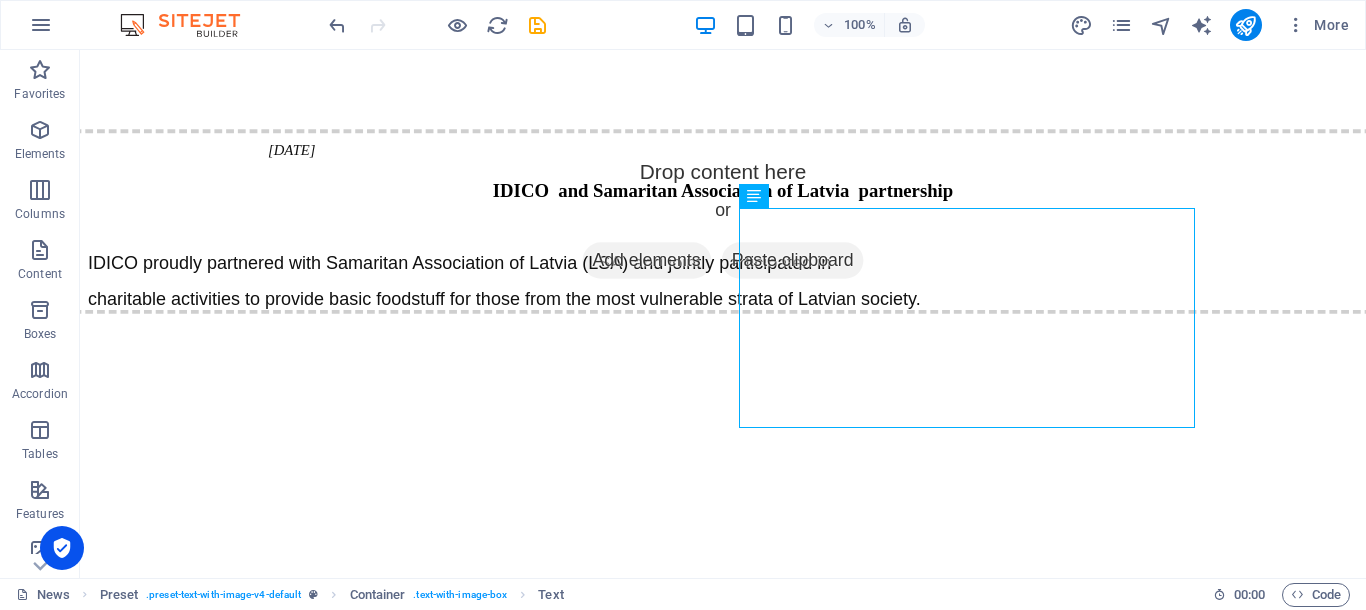 scroll, scrollTop: 985, scrollLeft: 0, axis: vertical 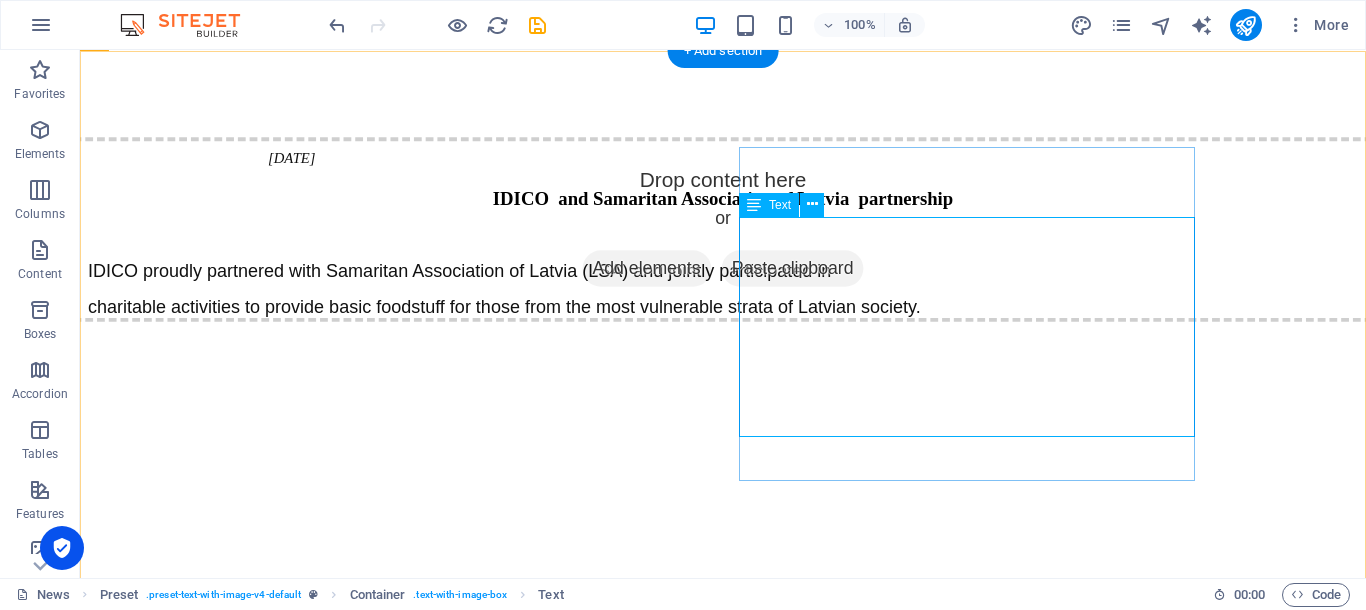 click on "IDICO proudly partnered with Samaritan Association of Latvia (LSA) and jointly participated in charitable activities to provide basic foodstuff for those from the most vulnerable strata of Latvian society." at bounding box center (723, 285) 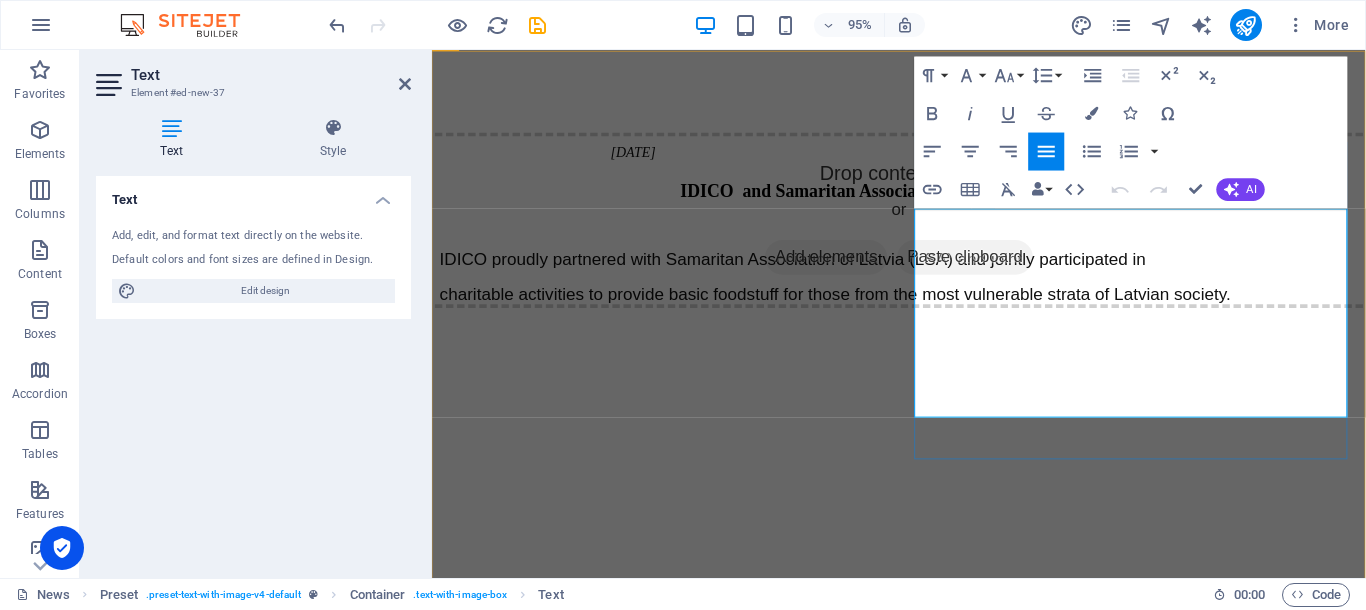 click on "IDICO proudly partnered with Samaritan Association of Latvia (LSA) and jointly participated in charitable activities to provide basic foodstuff for those from the most vulnerable strata of Latvian society." at bounding box center (856, 289) 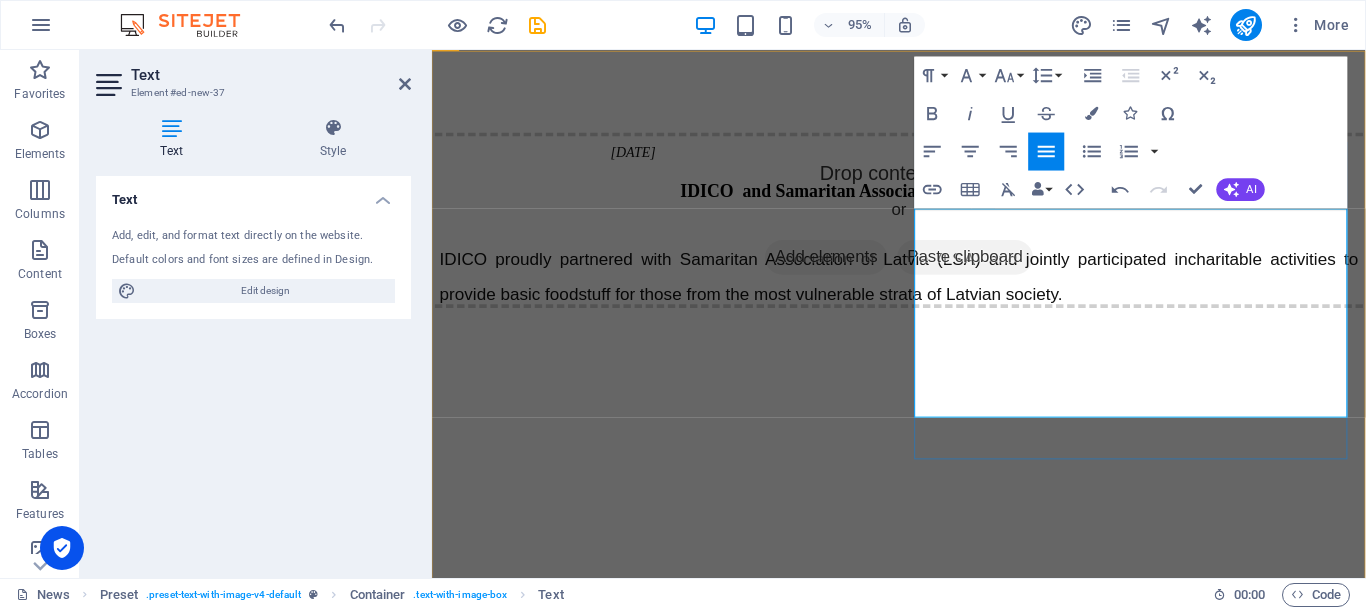 type 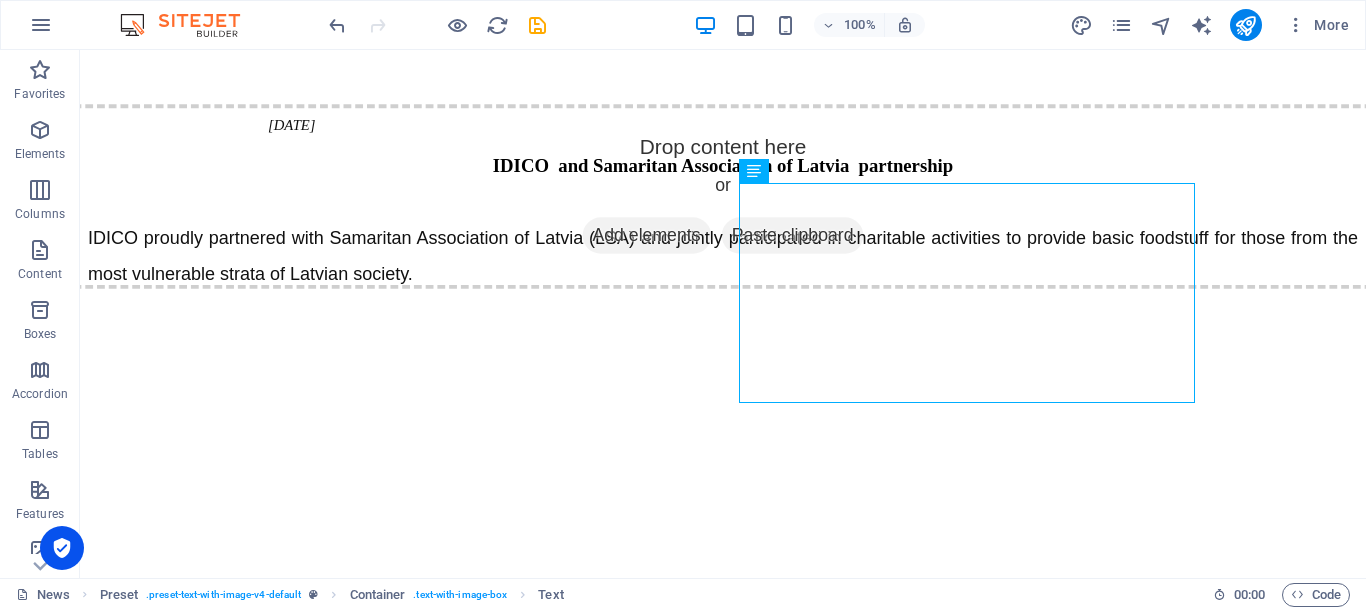 scroll, scrollTop: 1027, scrollLeft: 0, axis: vertical 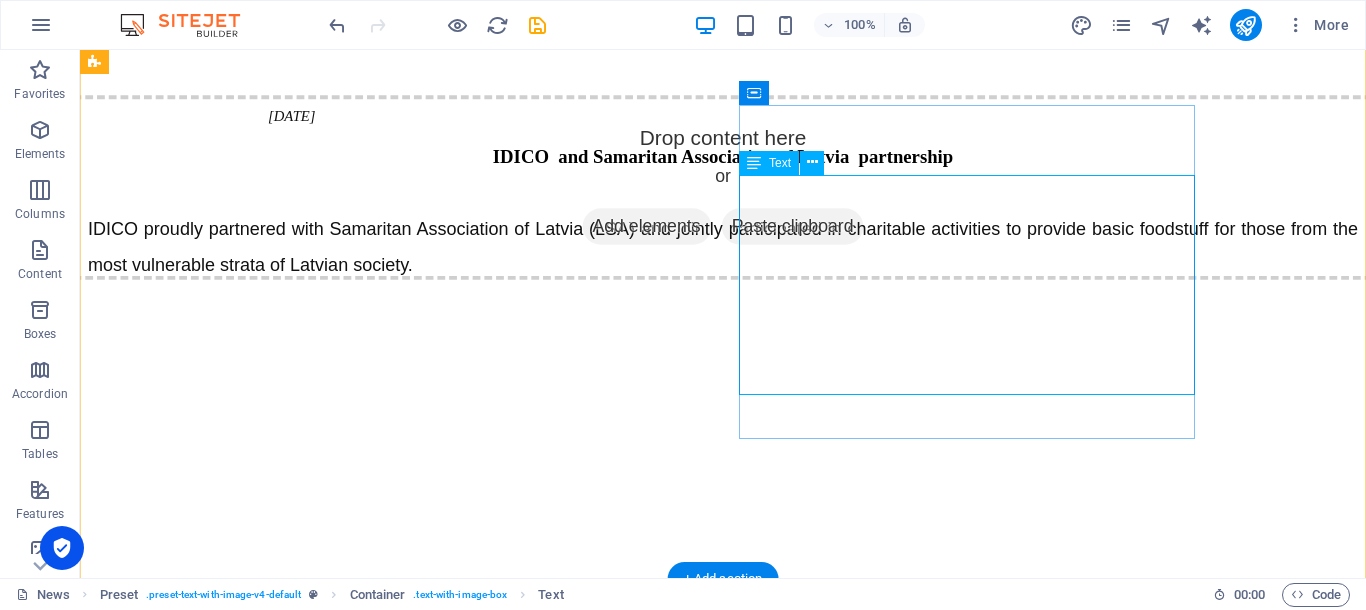 click on "IDICO proudly partnered with Samaritan Association of Latvia (LSA) and jointly participated in charitable activities to provide basic foodstuff for those from the most vulnerable strata of Latvian society." at bounding box center (723, 243) 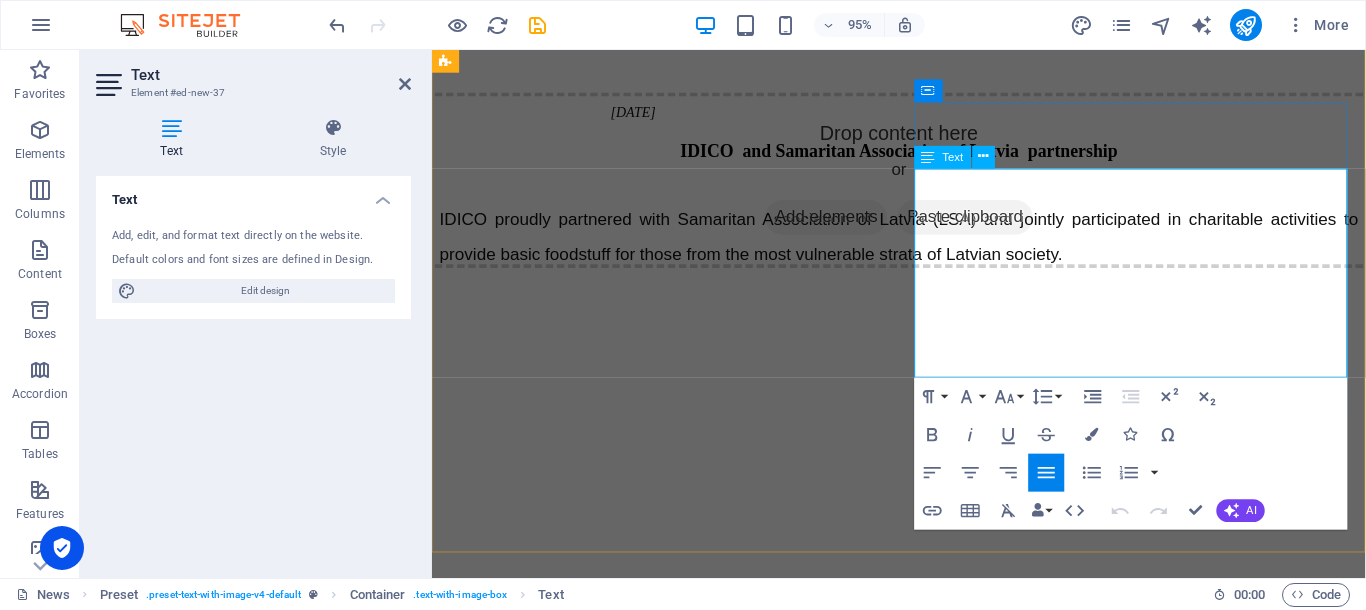 click on "IDICO proudly partnered with Samaritan Association of Latvia (LSA) and jointly participated in charitable activities to provide basic foodstuff for those from the most vulnerable strata of Latvian society." at bounding box center (923, 247) 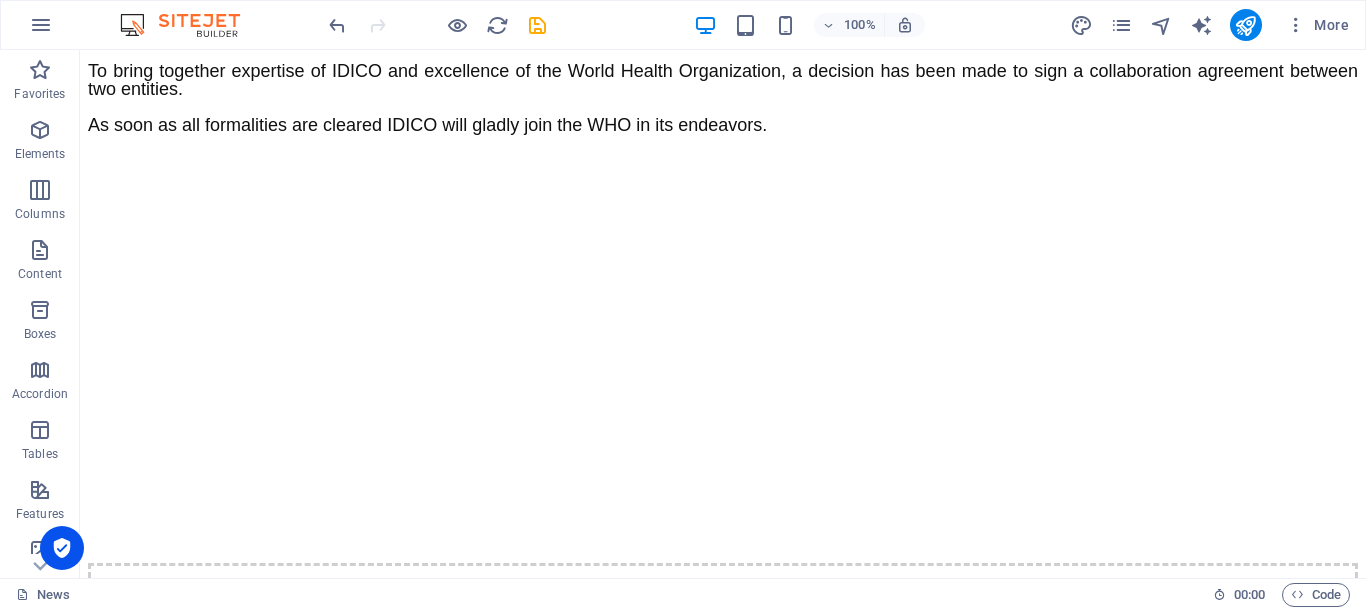 scroll, scrollTop: 2045, scrollLeft: 0, axis: vertical 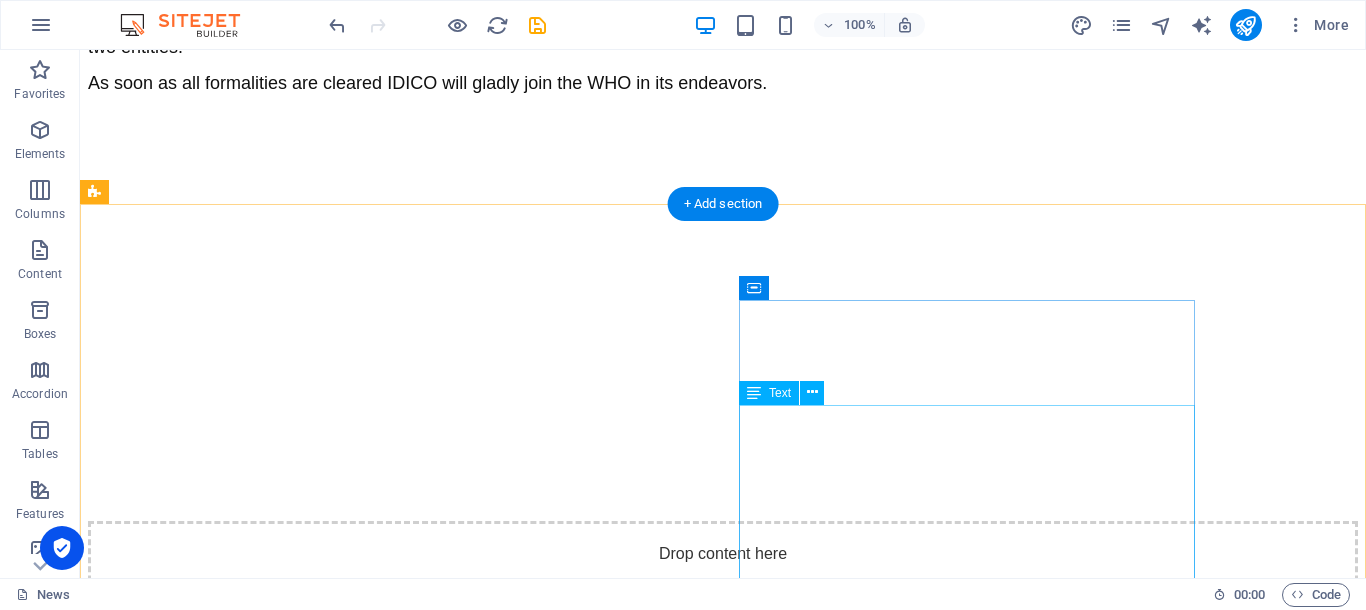 click on "Competencies that we need for our everyday work consist of specific knowledge, skills, and attitudes. ‎    Those competencies are often summarized in competency frameworks that guide specialists in training and talent acquisition on what exactly a specialist needs to know. ‎   Many institutions, from academia to policy-makers, or international organizations work on development of such competency frameworks. Unfortunately, it may be observed that by the time competency framework is published some aspects of it may already be outdated. ‎      This is why IDICO decided to take the use case of digital health competency framework for healthcare specialists, and apply Artificial Intelligence techniques to ensure that it keeps the framework up to date at any given point in time. ‎    Together with partners from [GEOGRAPHIC_DATA], [GEOGRAPHIC_DATA], [GEOGRAPHIC_DATA] and [GEOGRAPHIC_DATA], IDICO will develop a framework and submit it to the European Commission to seek support through Horizon Europe programme. ‎" at bounding box center (723, 1030) 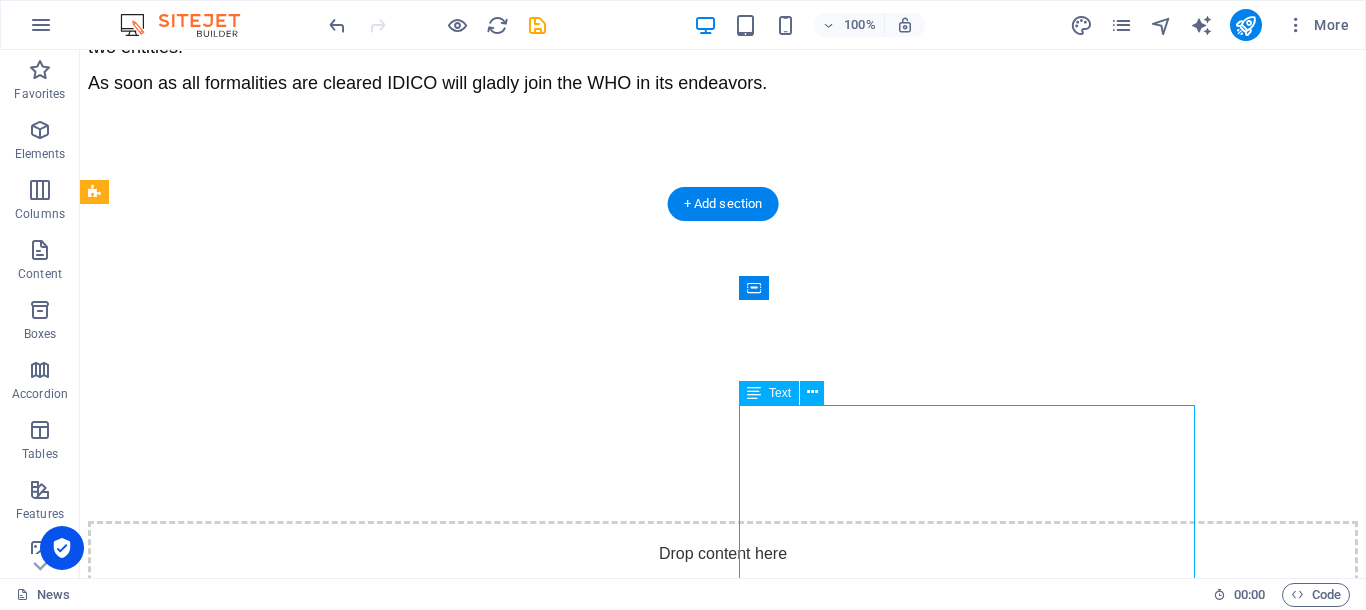click on "Competencies that we need for our everyday work consist of specific knowledge, skills, and attitudes. ‎    Those competencies are often summarized in competency frameworks that guide specialists in training and talent acquisition on what exactly a specialist needs to know. ‎   Many institutions, from academia to policy-makers, or international organizations work on development of such competency frameworks. Unfortunately, it may be observed that by the time competency framework is published some aspects of it may already be outdated. ‎      This is why IDICO decided to take the use case of digital health competency framework for healthcare specialists, and apply Artificial Intelligence techniques to ensure that it keeps the framework up to date at any given point in time. ‎    Together with partners from [GEOGRAPHIC_DATA], [GEOGRAPHIC_DATA], [GEOGRAPHIC_DATA] and [GEOGRAPHIC_DATA], IDICO will develop a framework and submit it to the European Commission to seek support through Horizon Europe programme. ‎" at bounding box center [723, 1030] 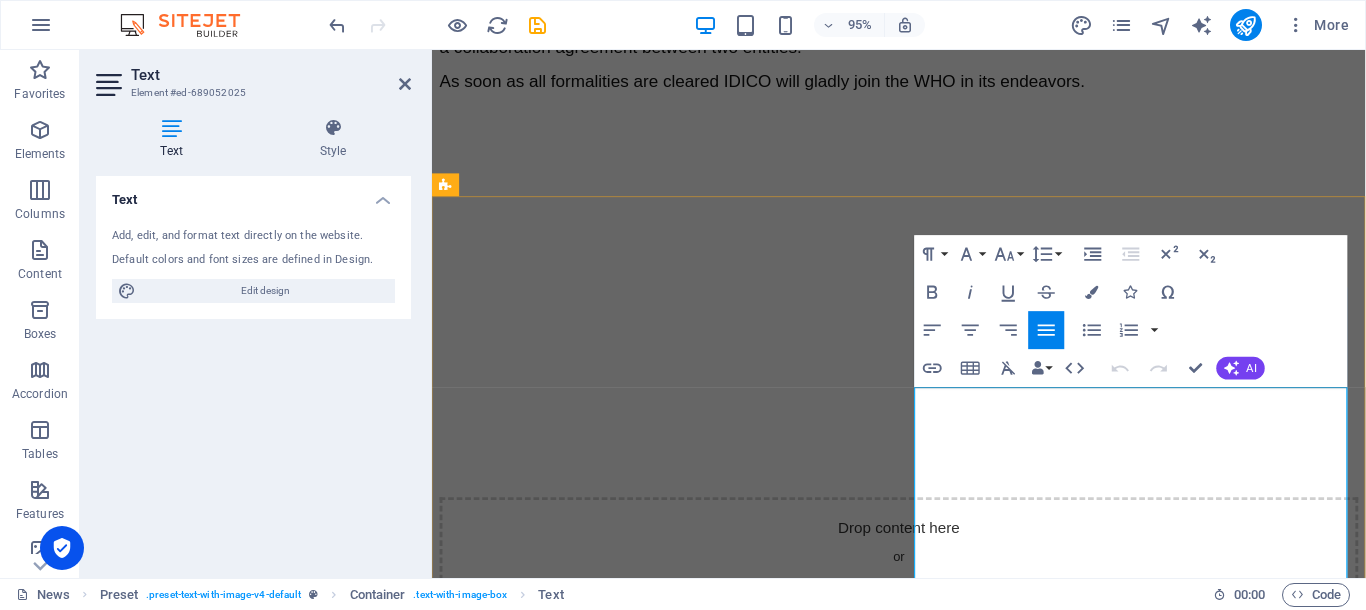 drag, startPoint x: 1016, startPoint y: 444, endPoint x: 1097, endPoint y: 448, distance: 81.09871 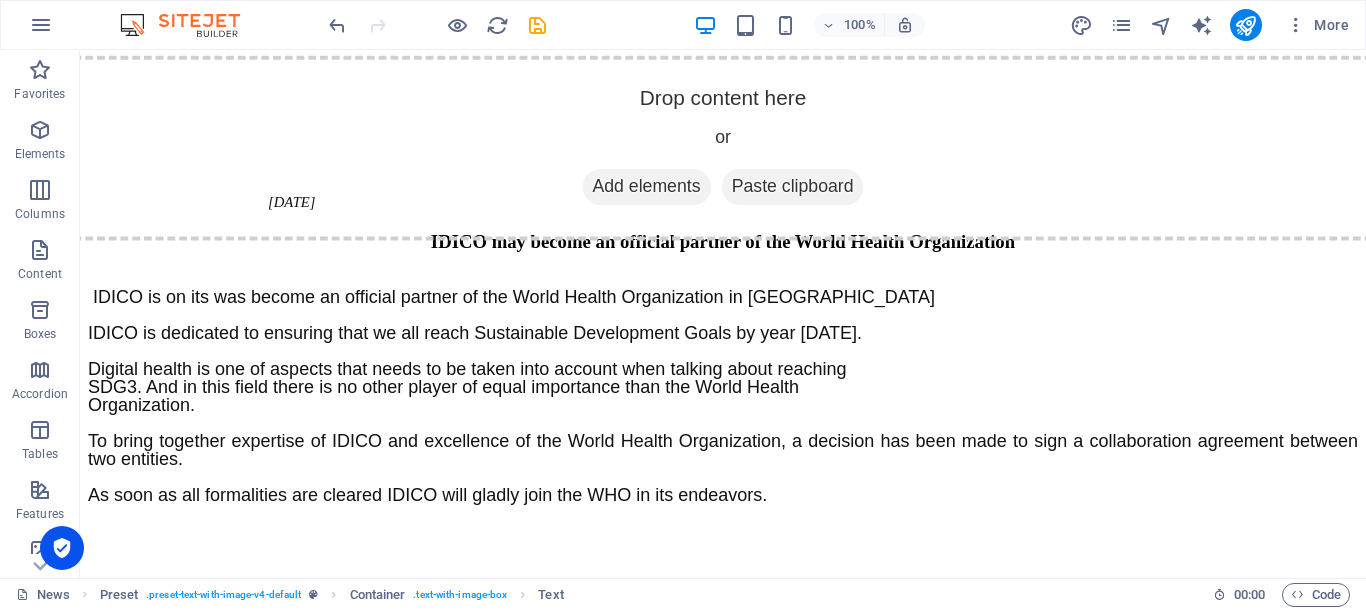 scroll, scrollTop: 1616, scrollLeft: 0, axis: vertical 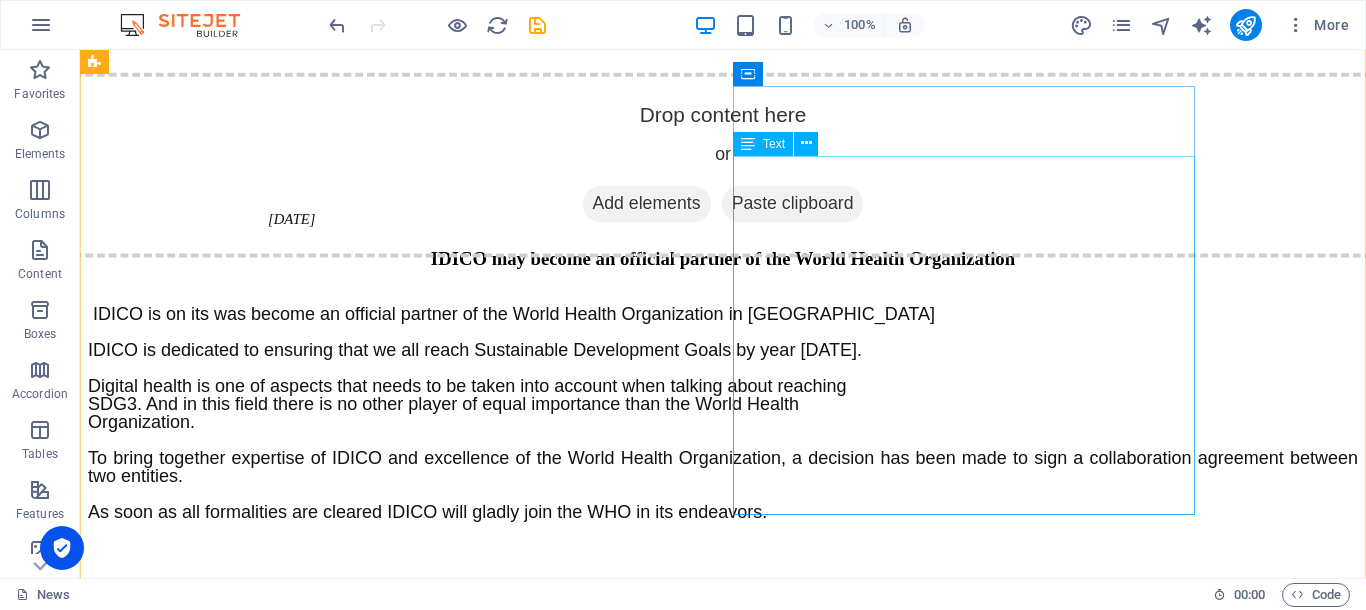 click on "IDICO is on its was become an official partner of the World Health Organization in [GEOGRAPHIC_DATA]       IDICO is dedicated to ensuring that we all reach Sustainable Development Goals by year [DATE].         Digital health is one of aspects that needs to be taken into account when talking about reaching SDG3. And in this field there is no other player of equal importance than the World Health Organization.        To bring together expertise of IDICO and excellence of the World Health Organization, a decision has been made to sign a collaboration agreement between two entities.      As soon as all formalities are cleared IDICO will gladly join the WHO in its endeavors." at bounding box center [723, 405] 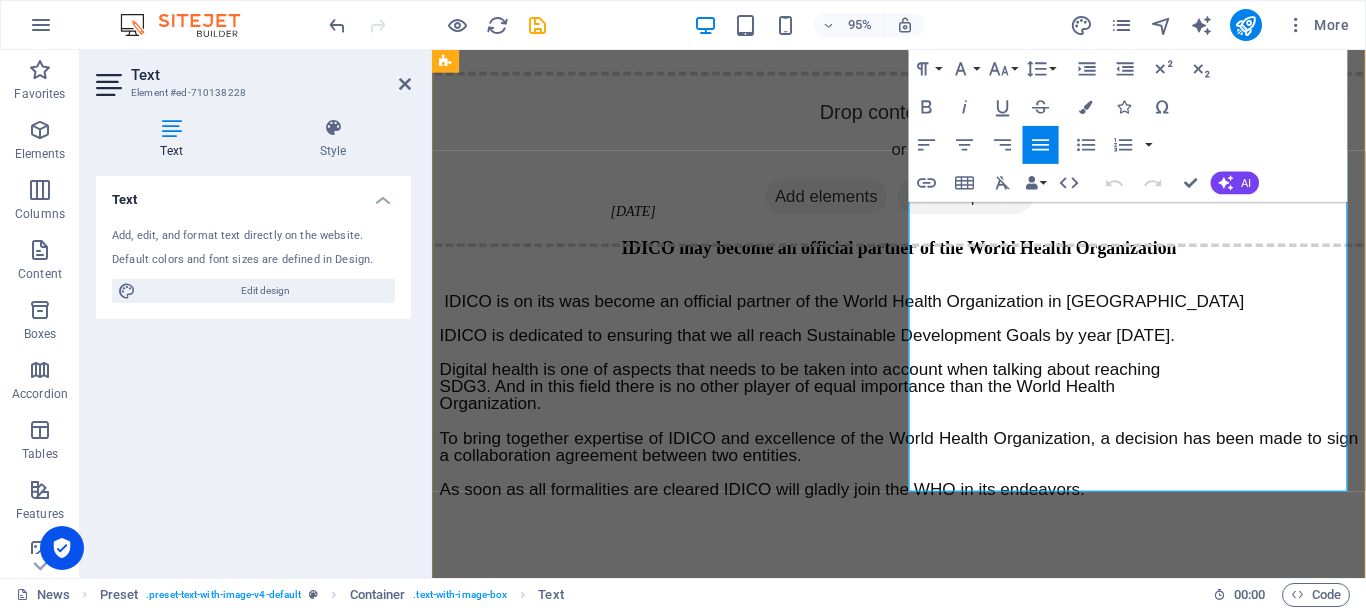 click on "Digital health is one of aspects that needs to be taken into account when talking about reaching SDG3. And in this field there is no other player of equal importance than the World Health Organization." at bounding box center (923, 395) 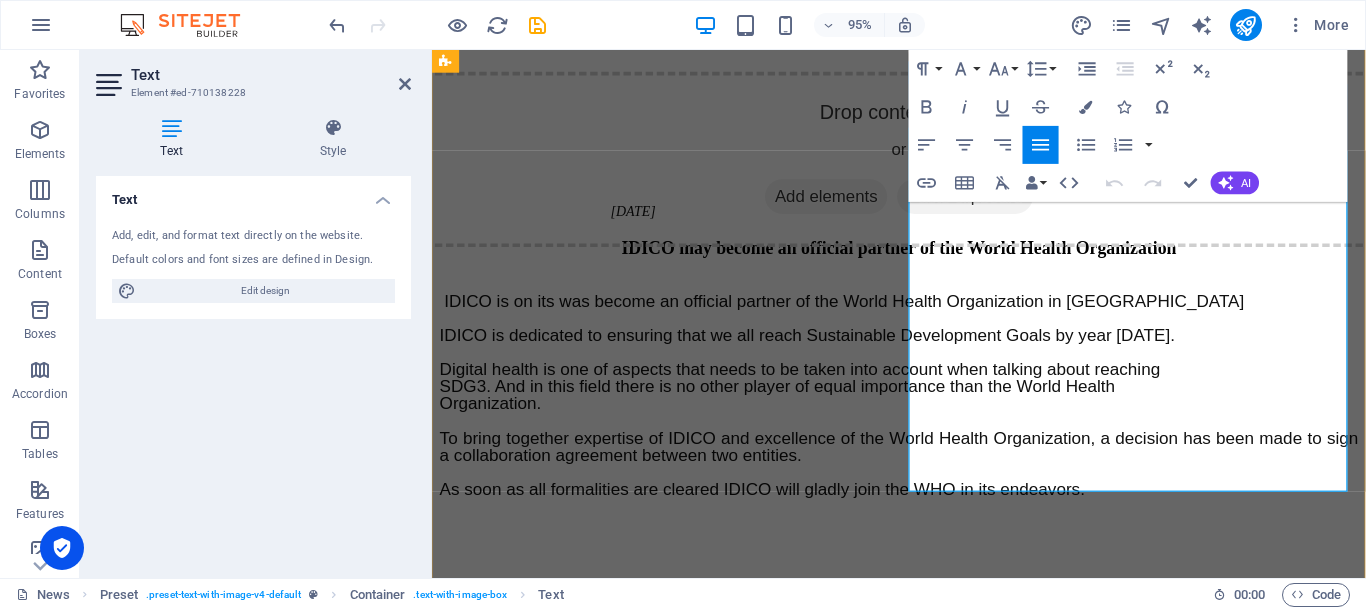 type 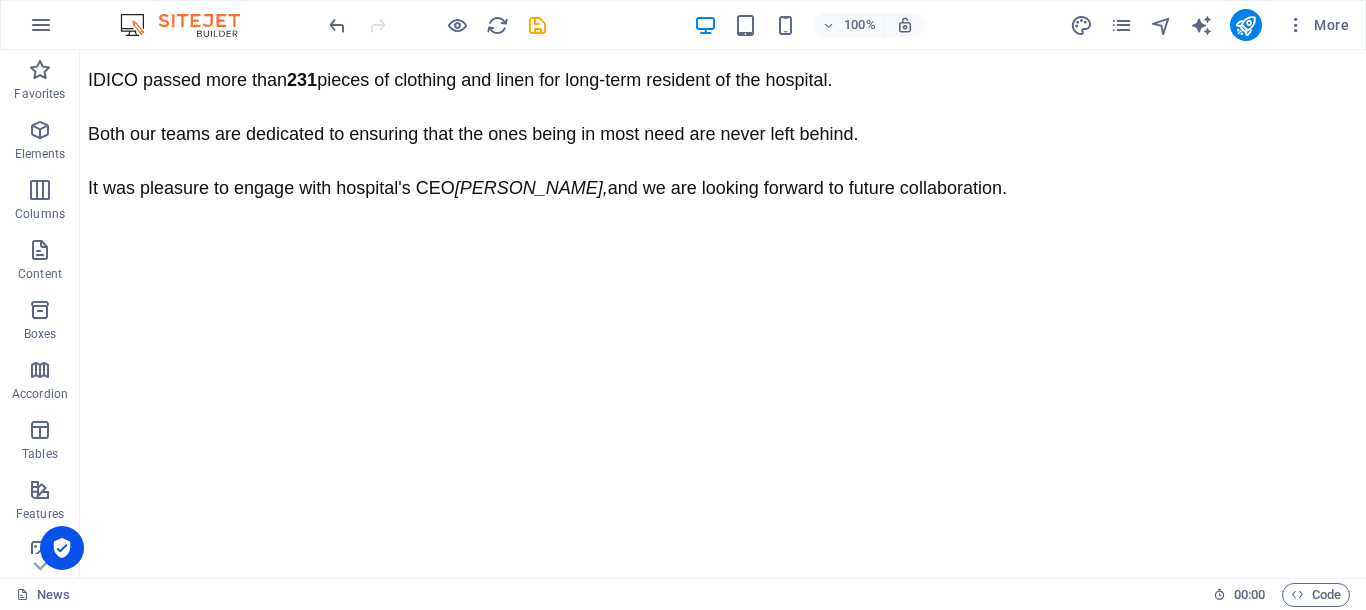 scroll, scrollTop: 446, scrollLeft: 0, axis: vertical 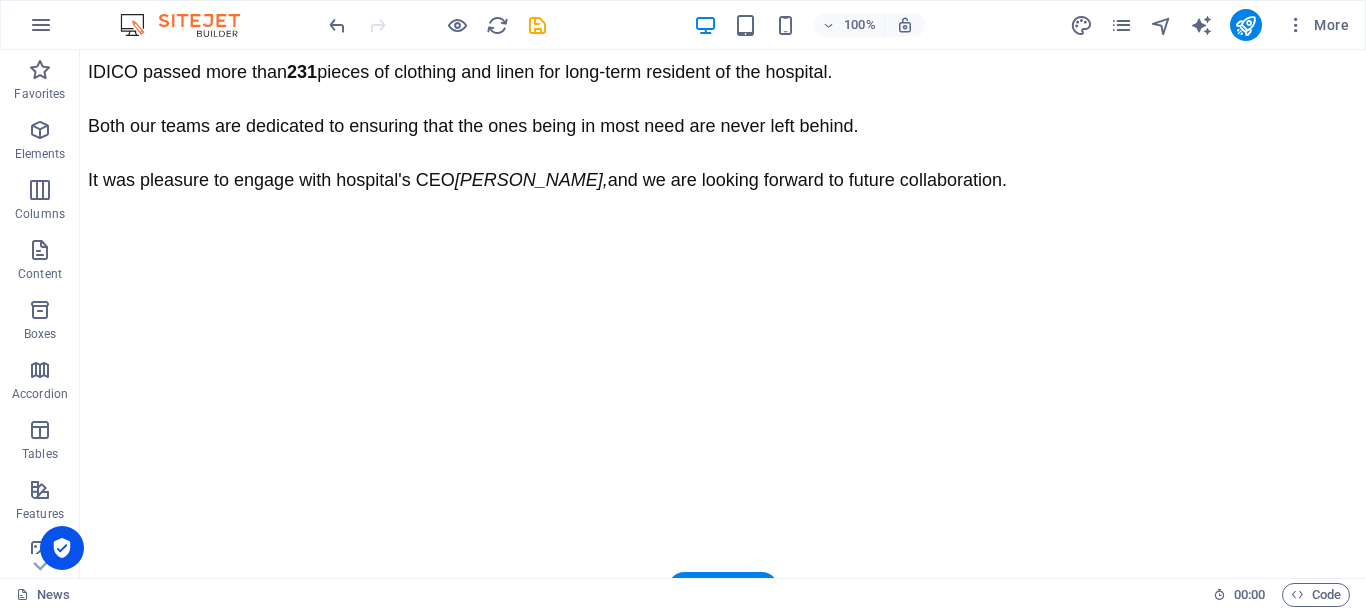 click at bounding box center (723, 189) 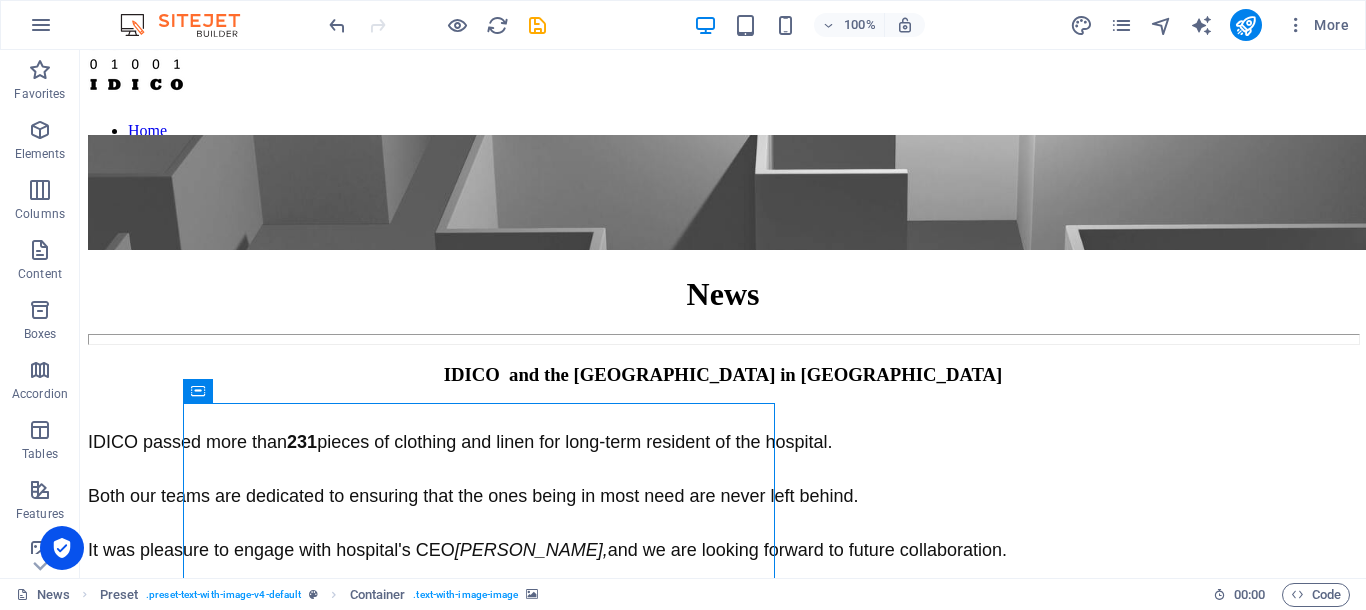 scroll, scrollTop: 202, scrollLeft: 0, axis: vertical 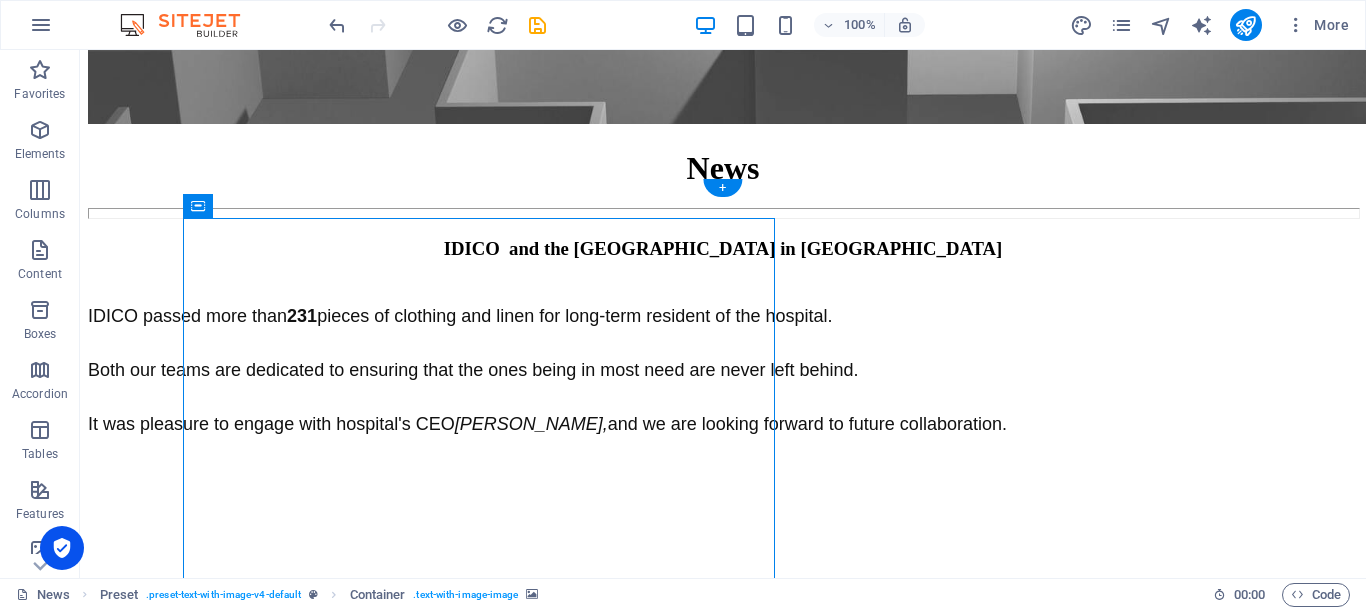 click at bounding box center (723, 433) 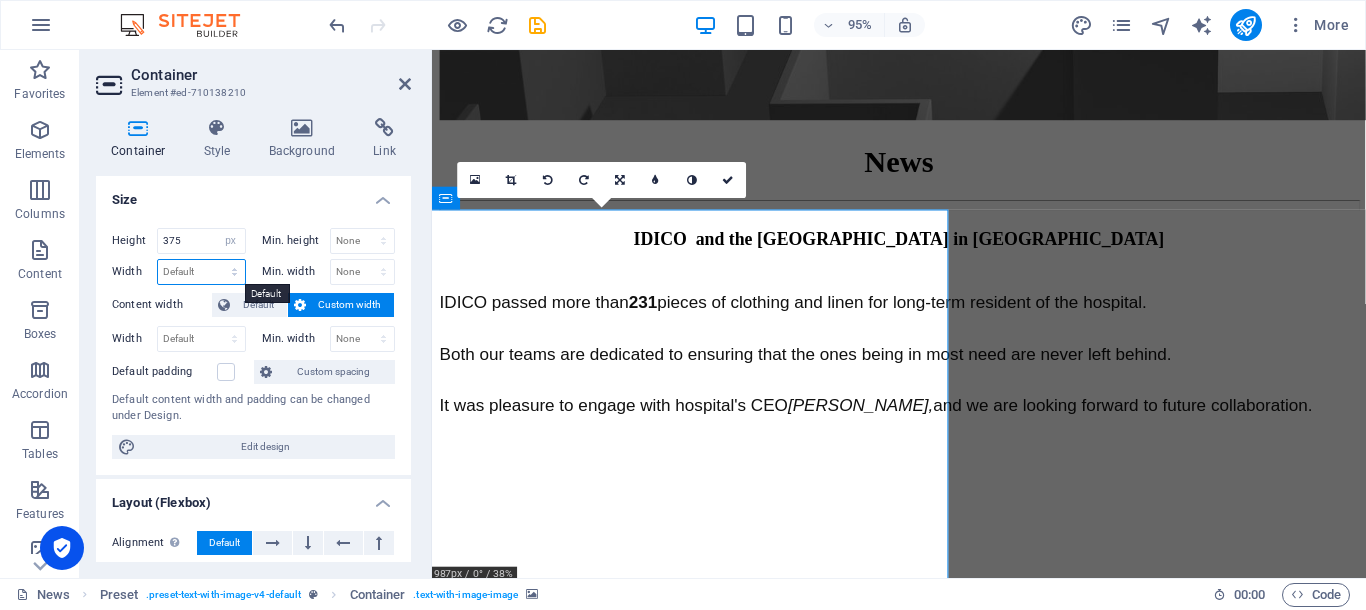 click on "Default px rem % em vh vw" at bounding box center [201, 272] 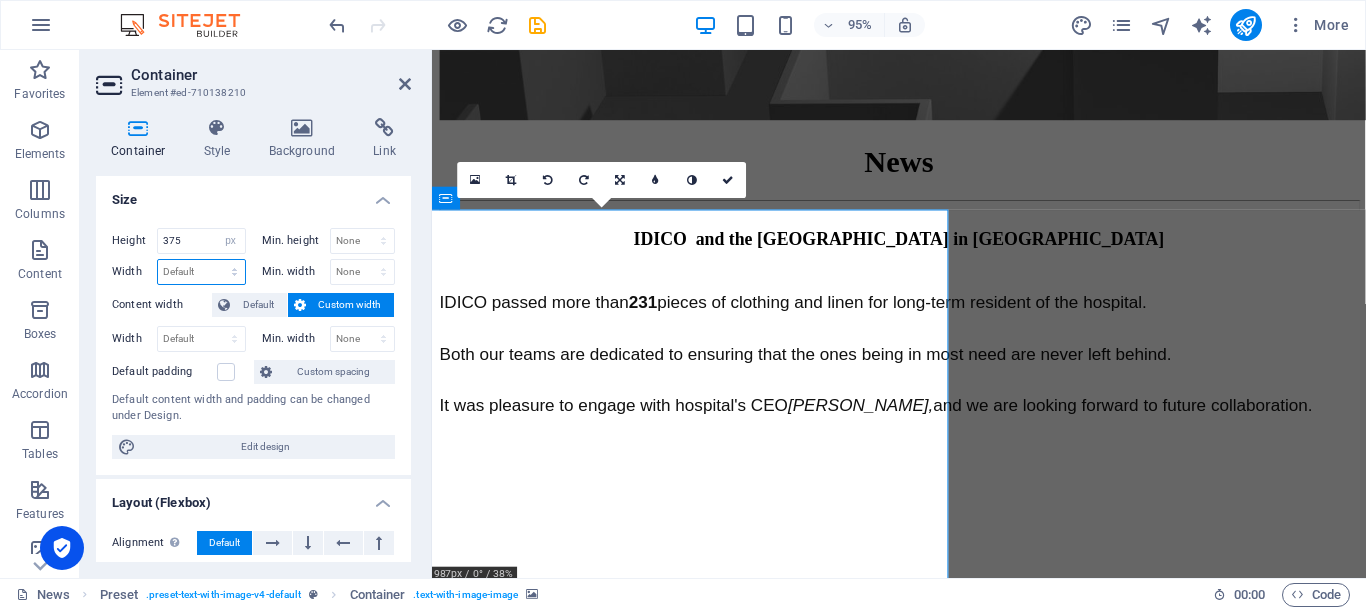 select on "px" 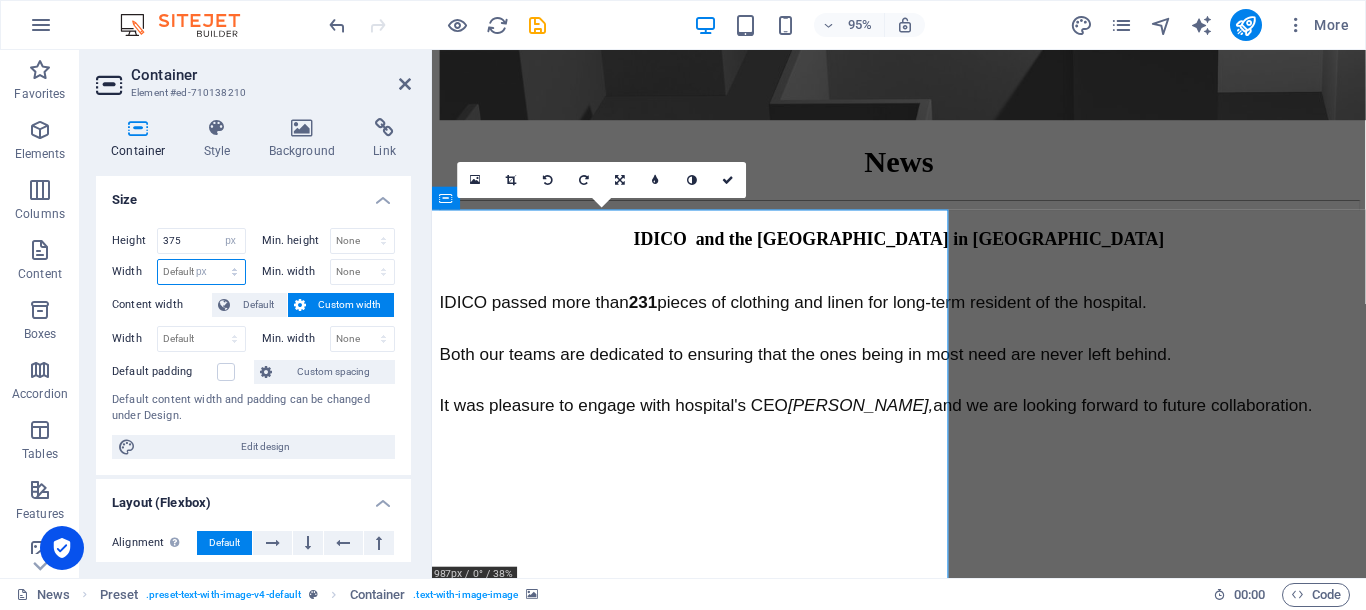 click on "px" at bounding box center [0, 0] 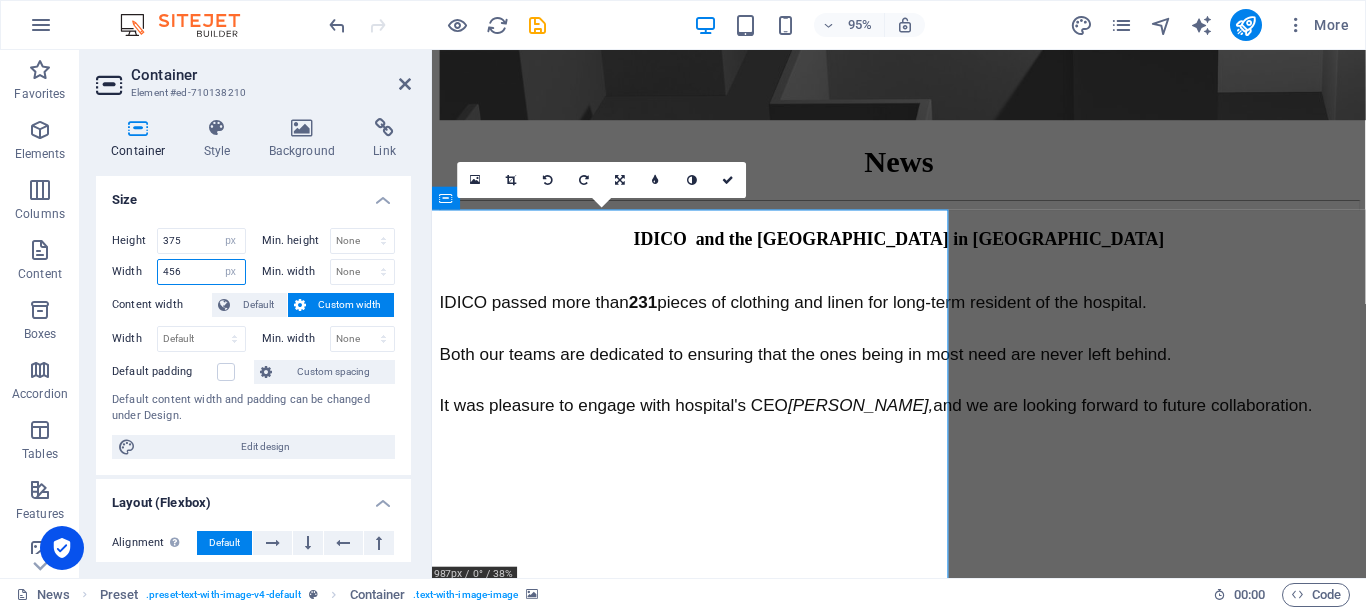 click on "456" at bounding box center [201, 272] 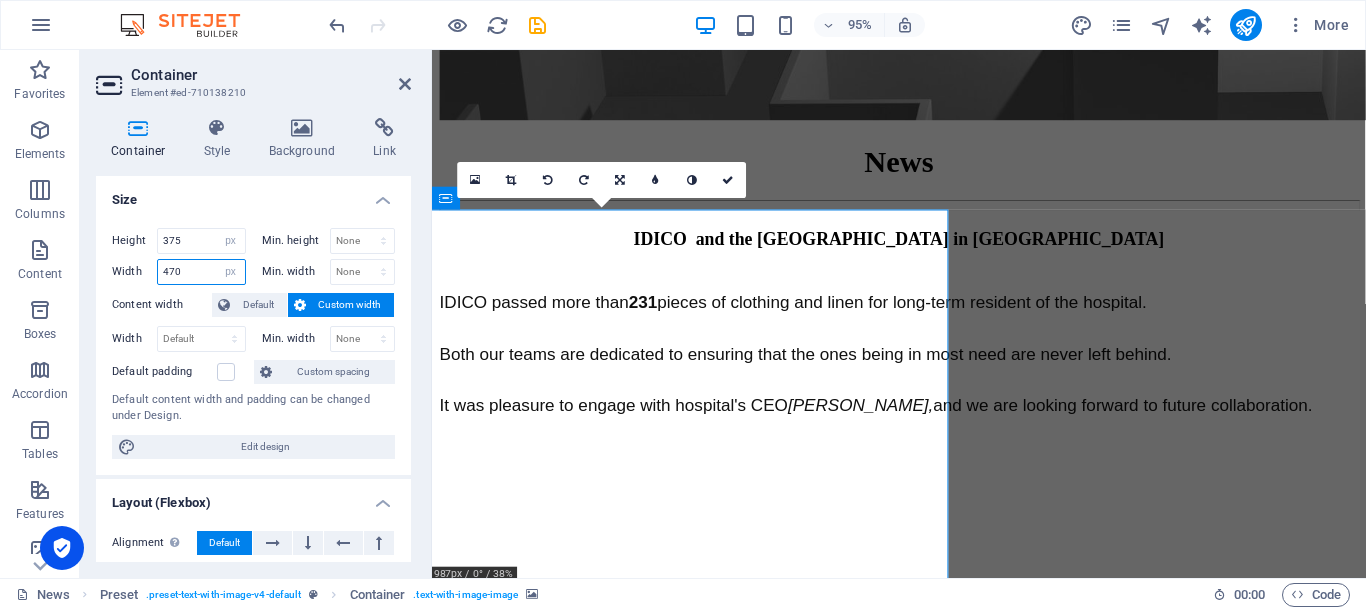 click on "470" at bounding box center [201, 272] 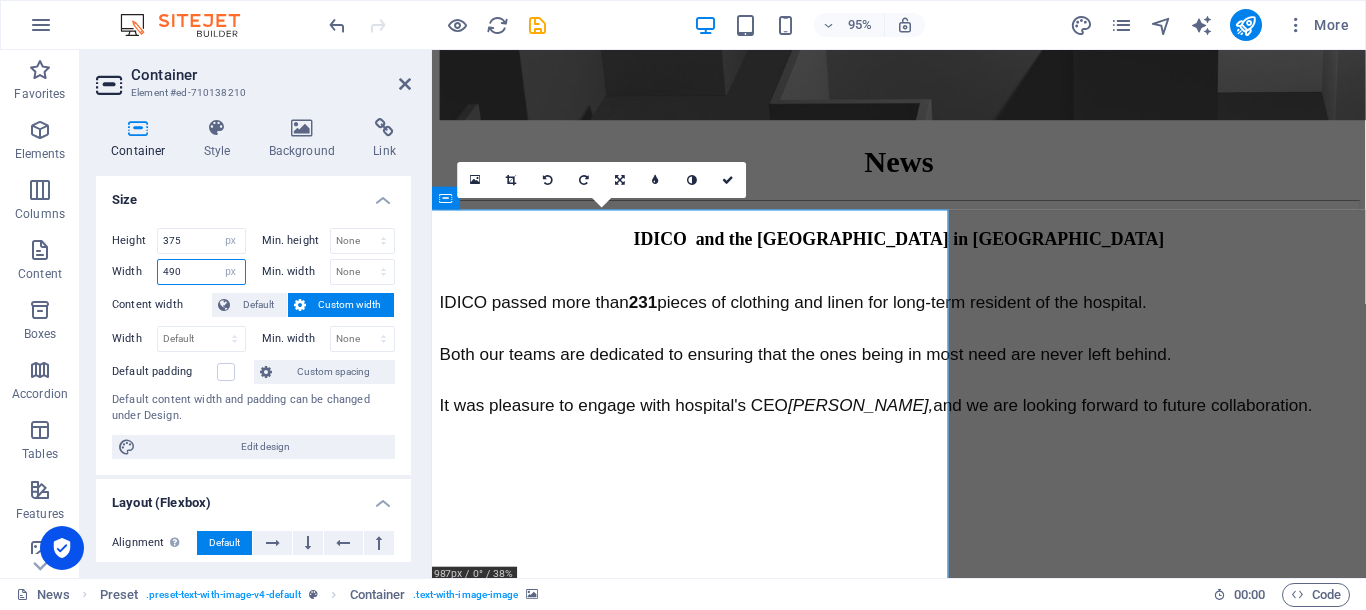 click on "490" at bounding box center (201, 272) 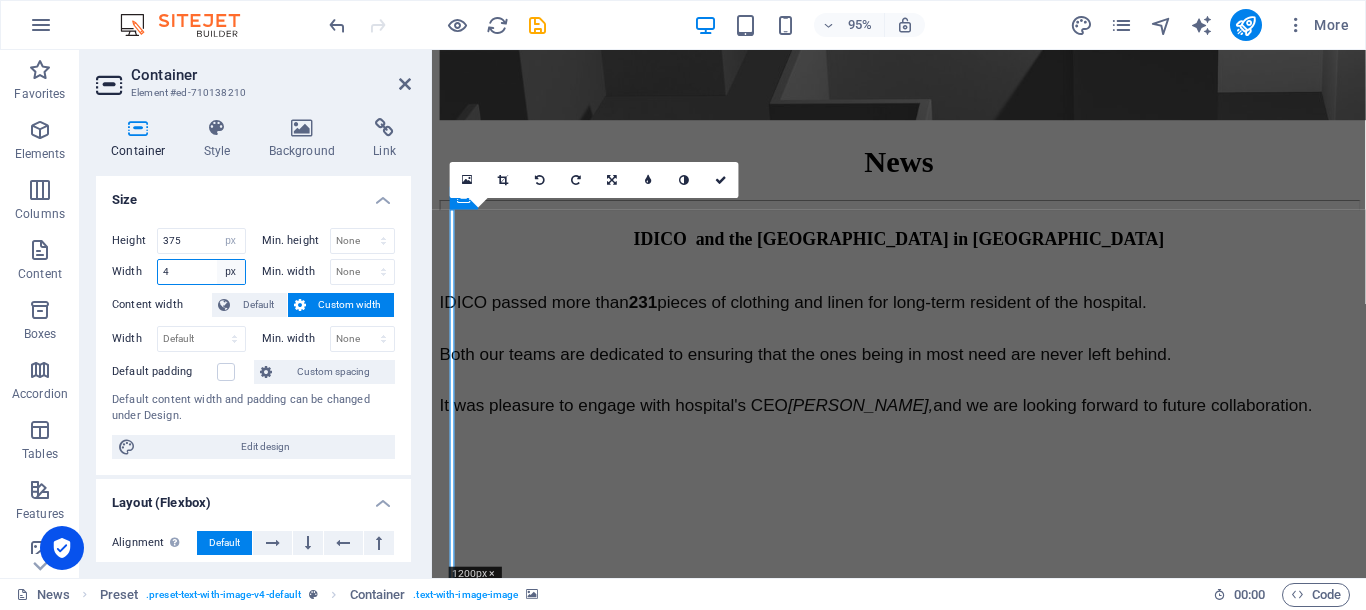 type on "4" 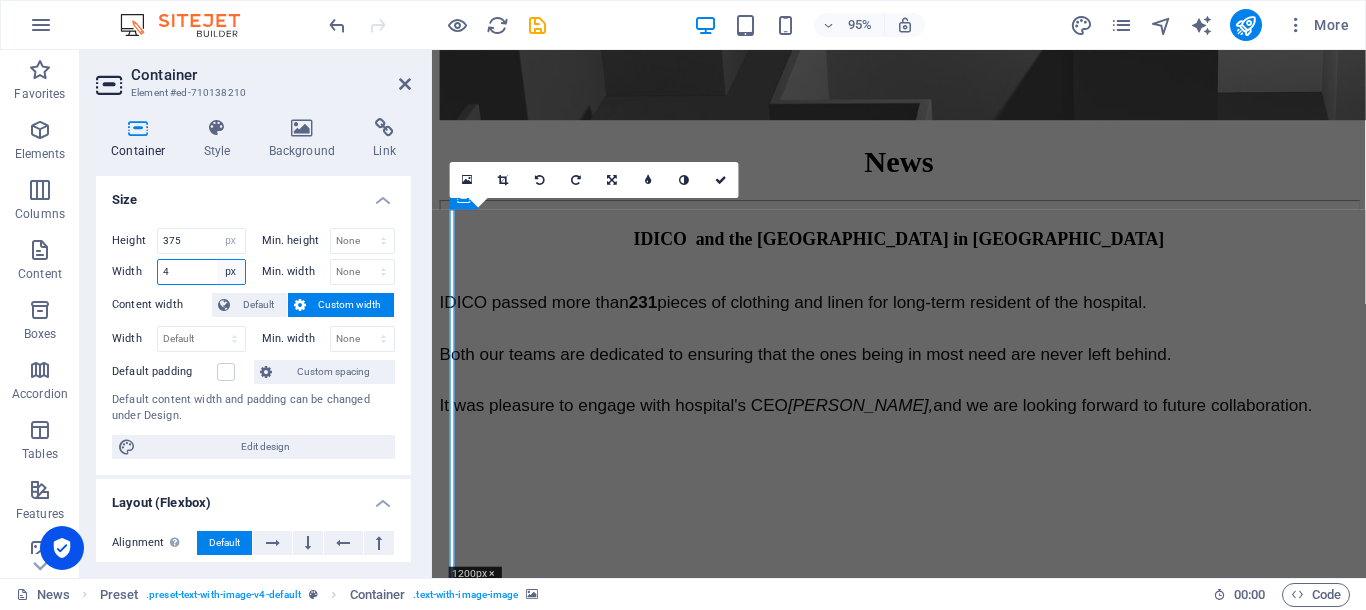 click on "Default px rem % em vh vw" at bounding box center [231, 272] 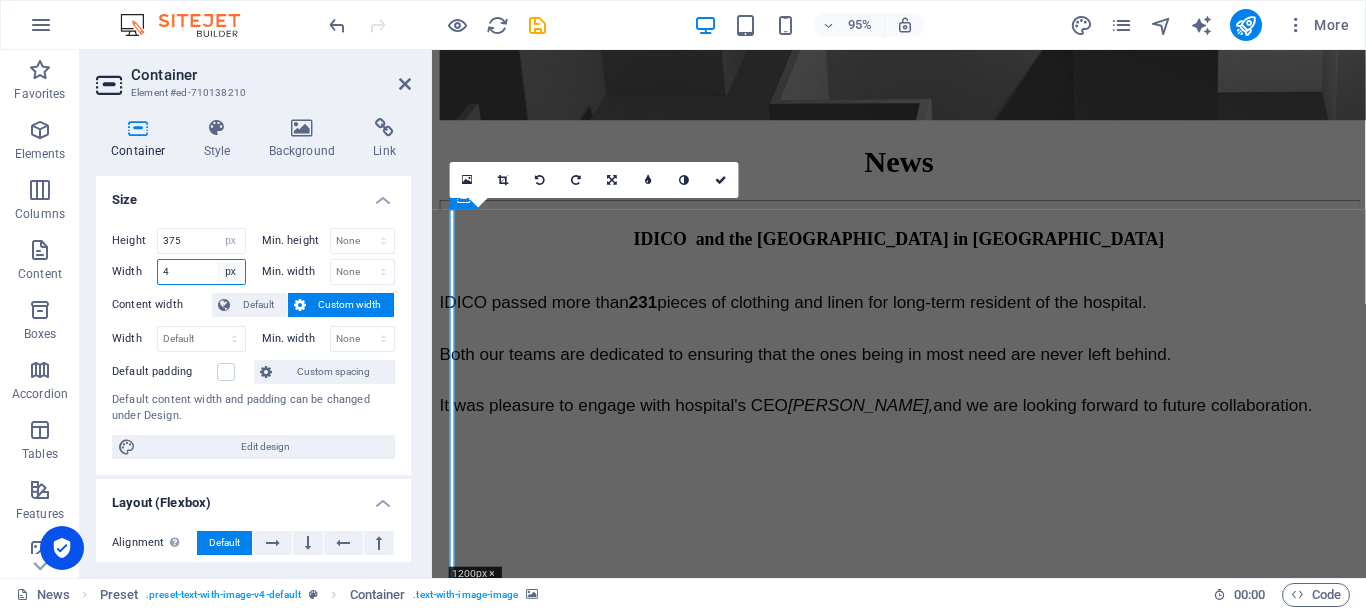 select on "default" 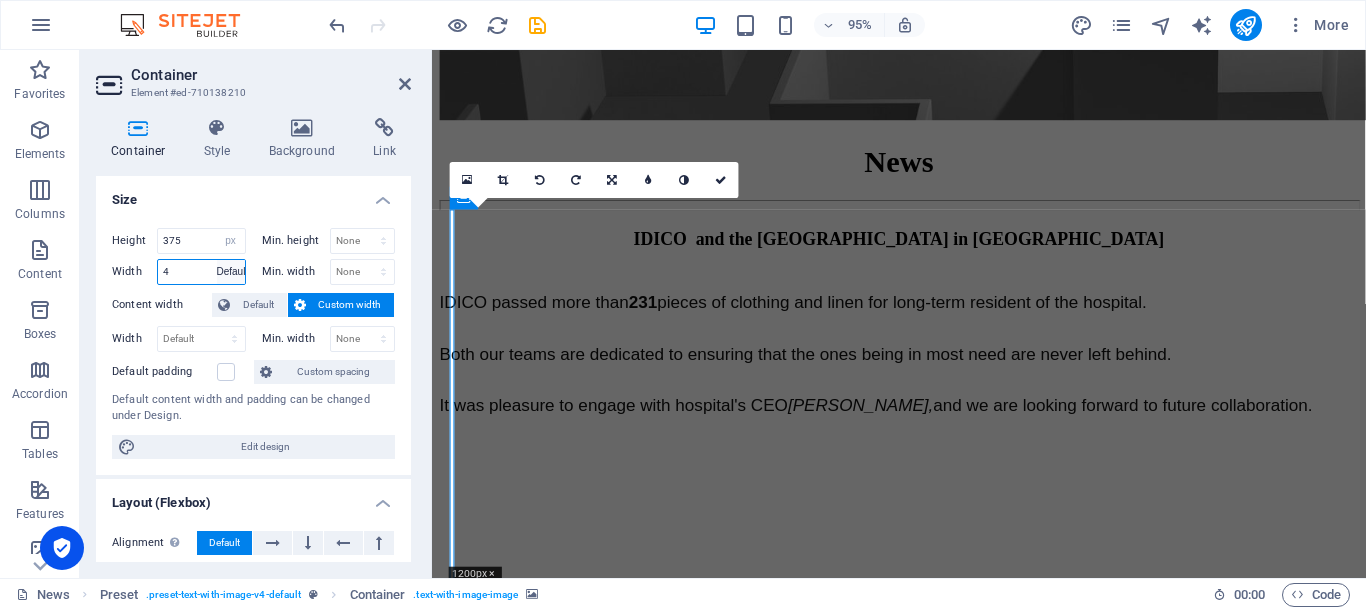click on "Default" at bounding box center [0, 0] 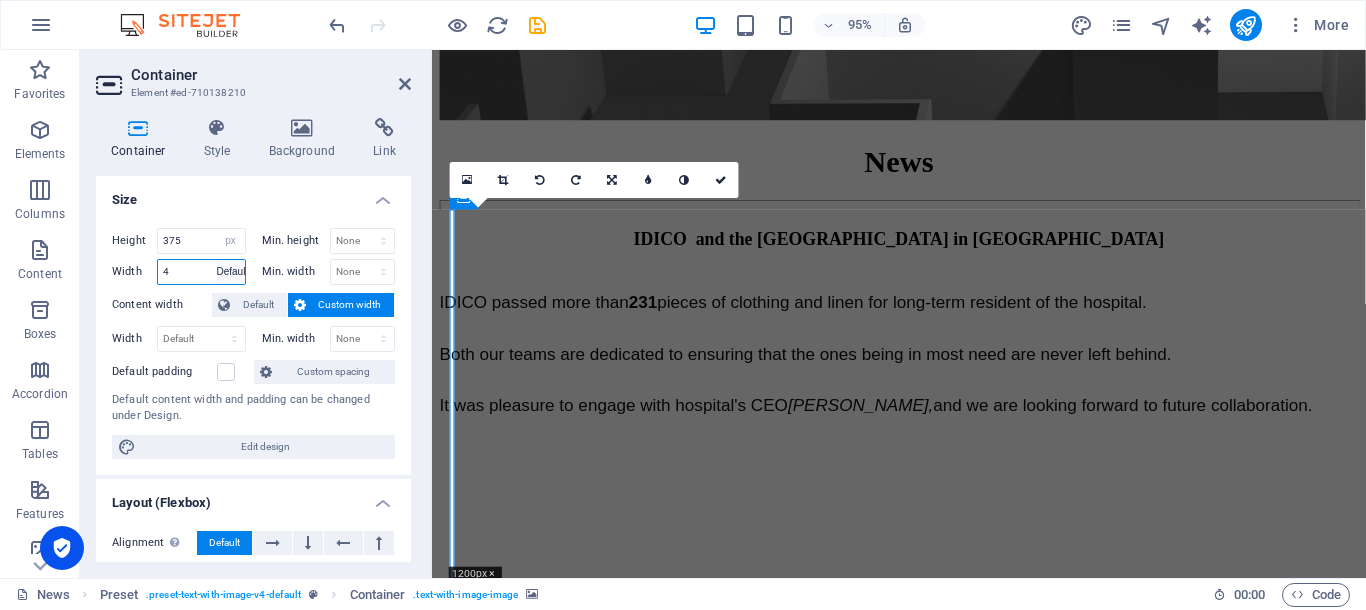 select on "DISABLED_OPTION_VALUE" 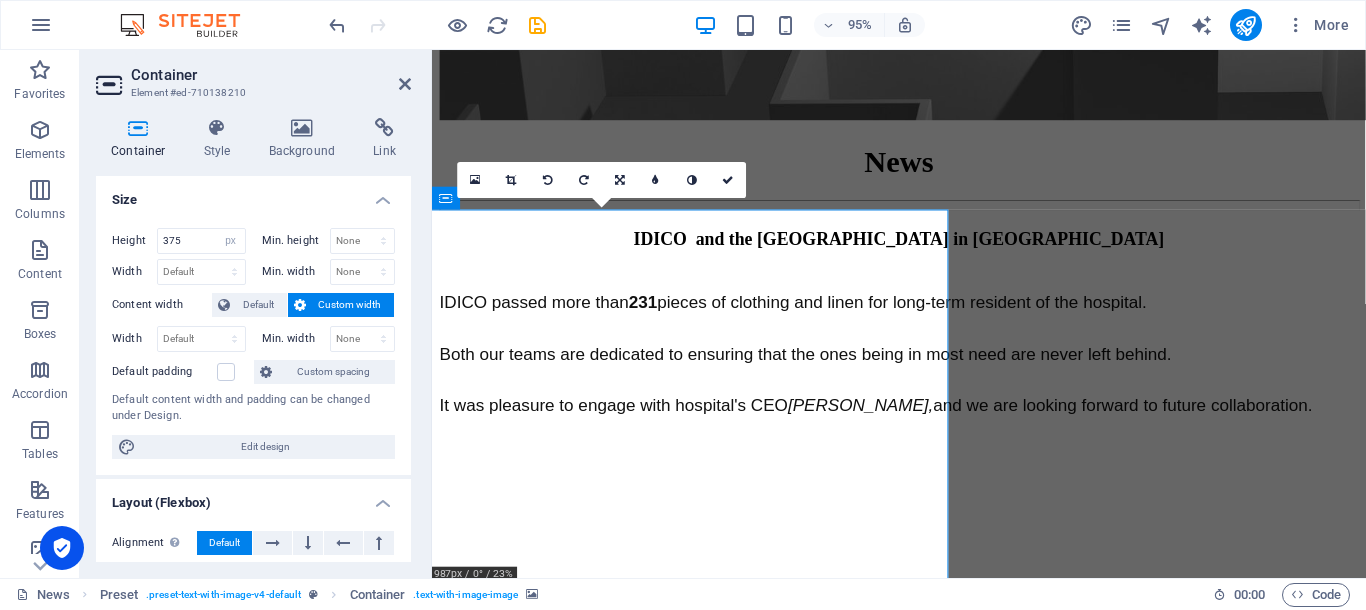 click on "Container" at bounding box center (271, 75) 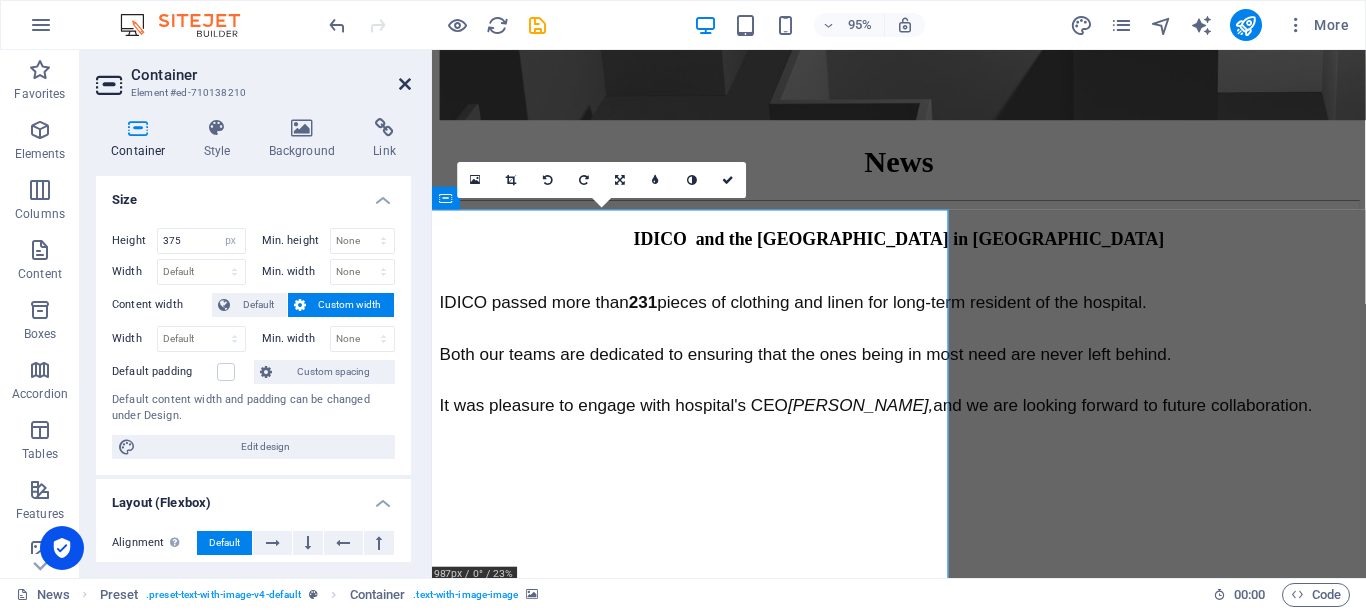 click at bounding box center (405, 84) 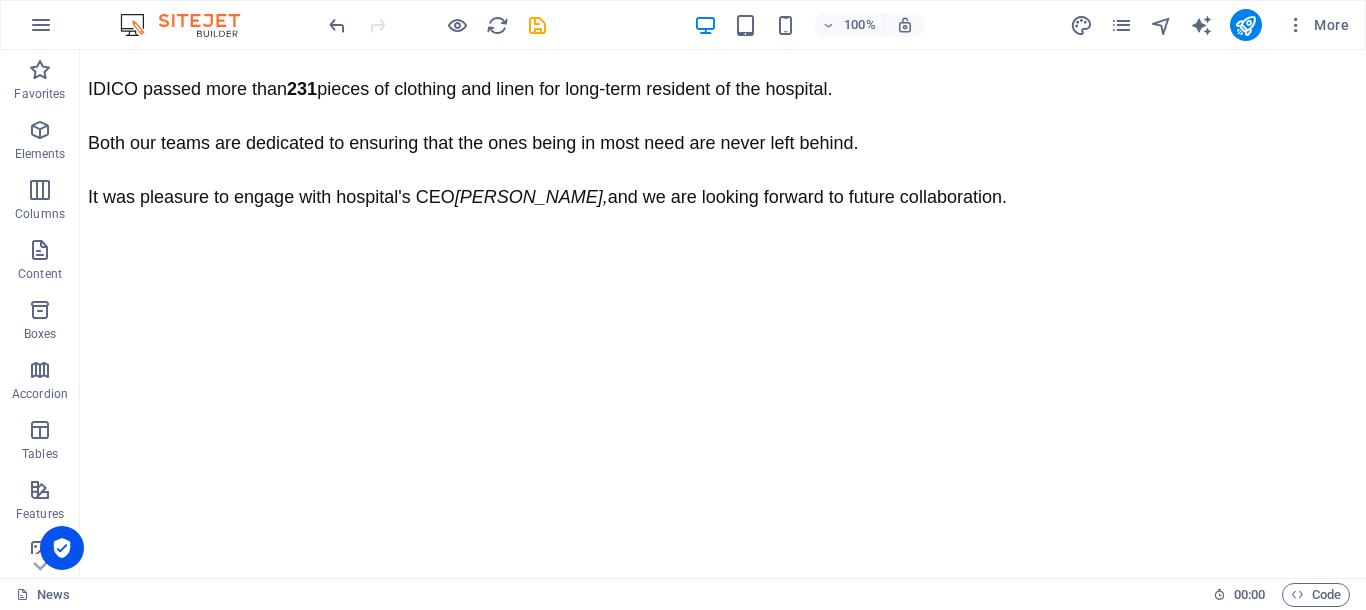 scroll, scrollTop: 0, scrollLeft: 0, axis: both 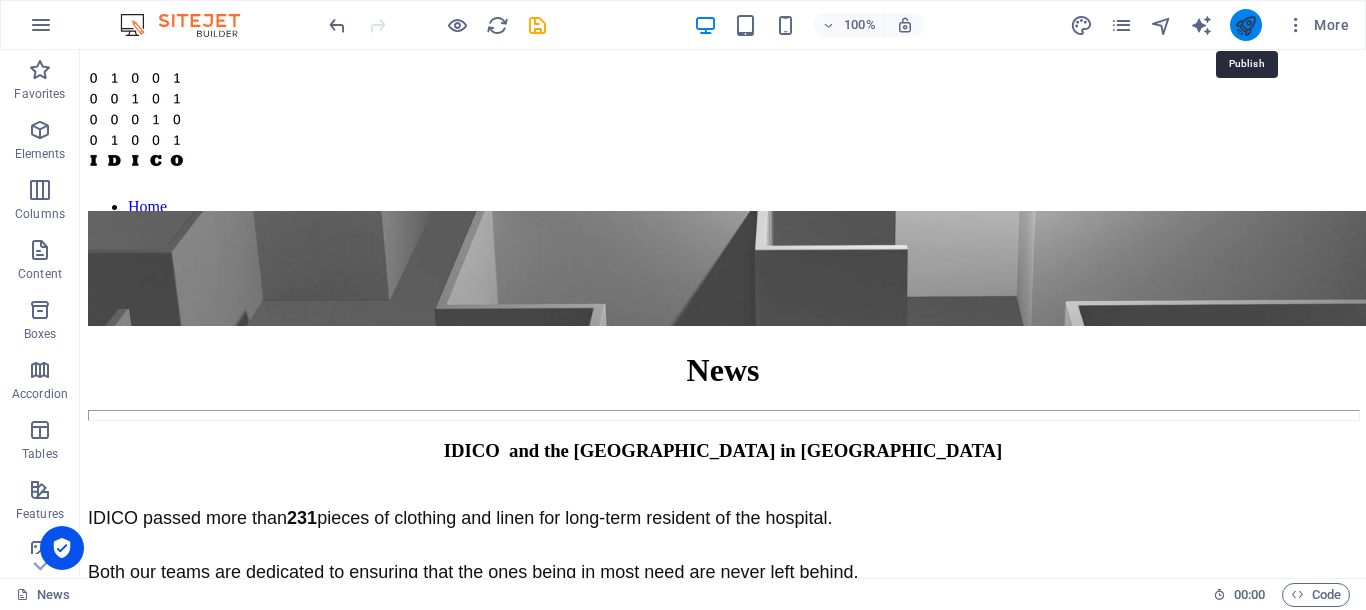 click at bounding box center [1245, 25] 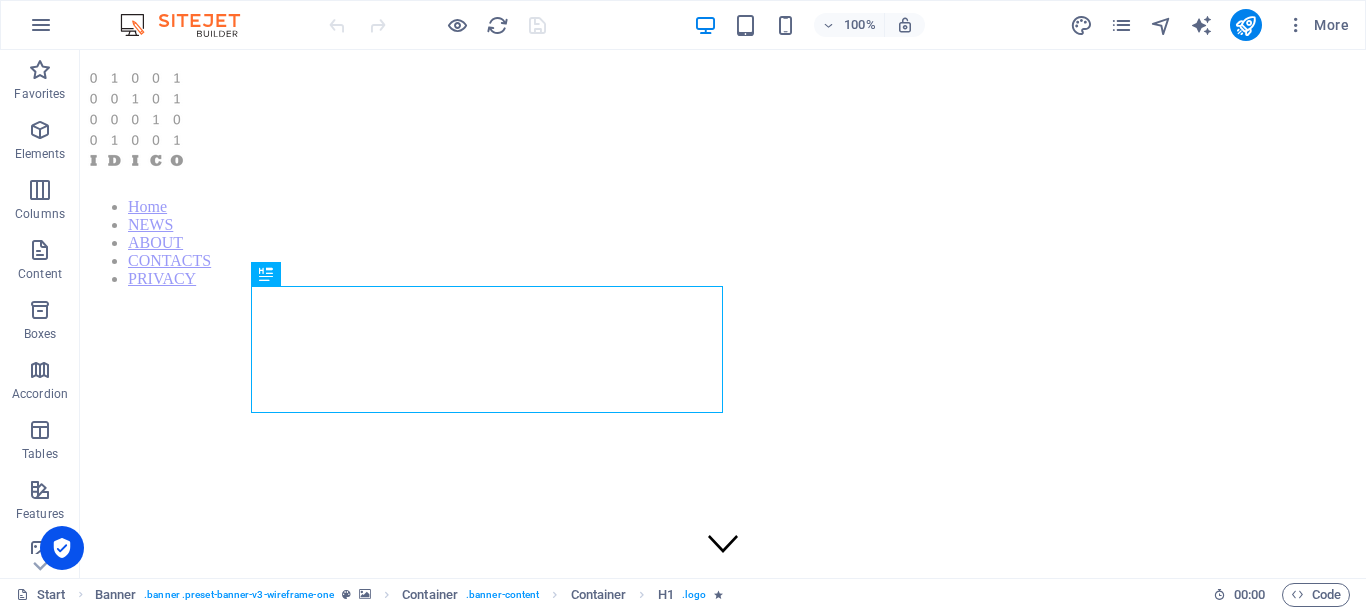 scroll, scrollTop: 0, scrollLeft: 0, axis: both 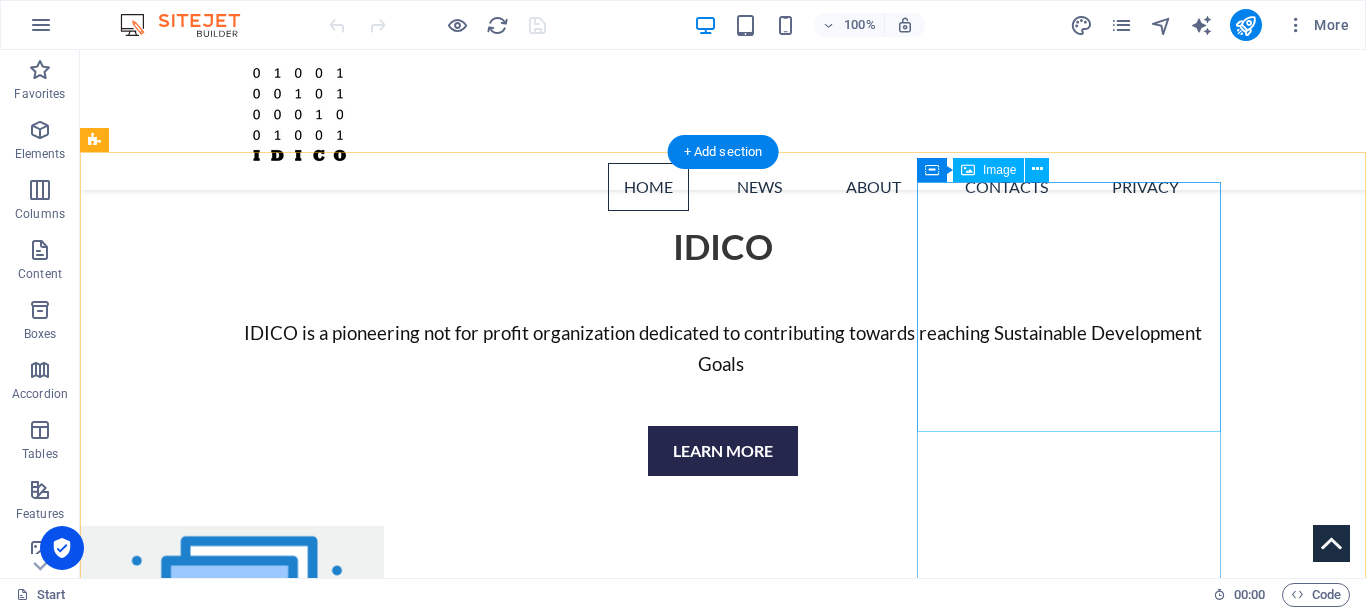 click at bounding box center [242, 1457] 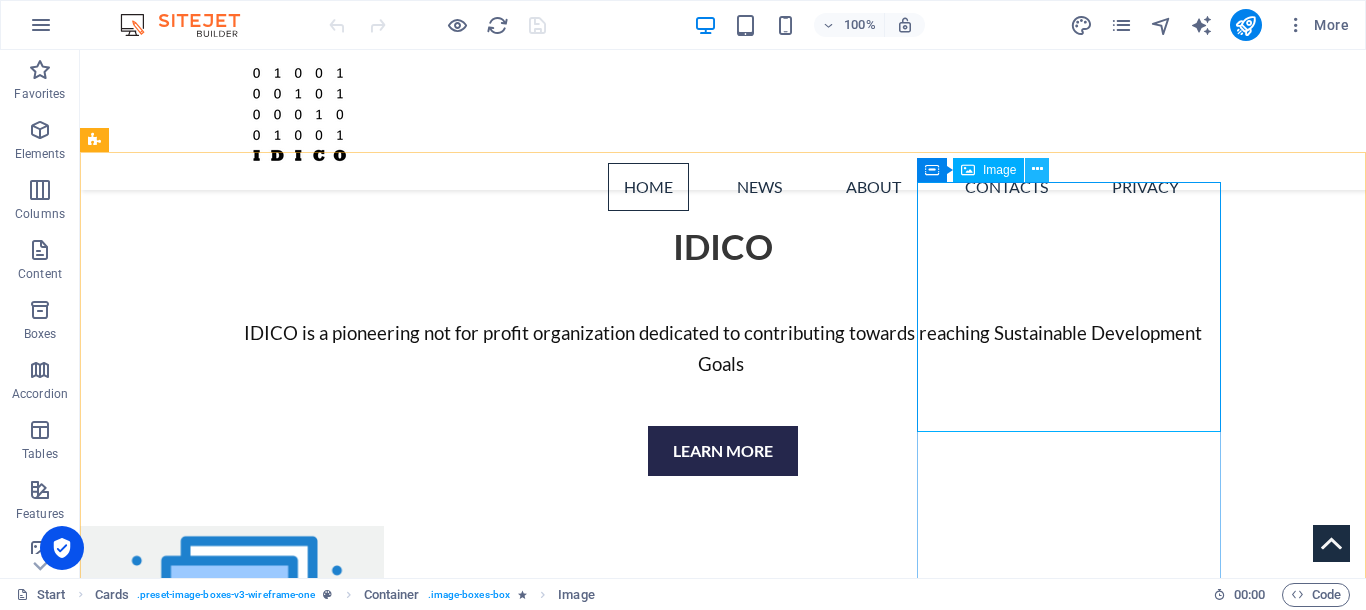 click at bounding box center (1037, 169) 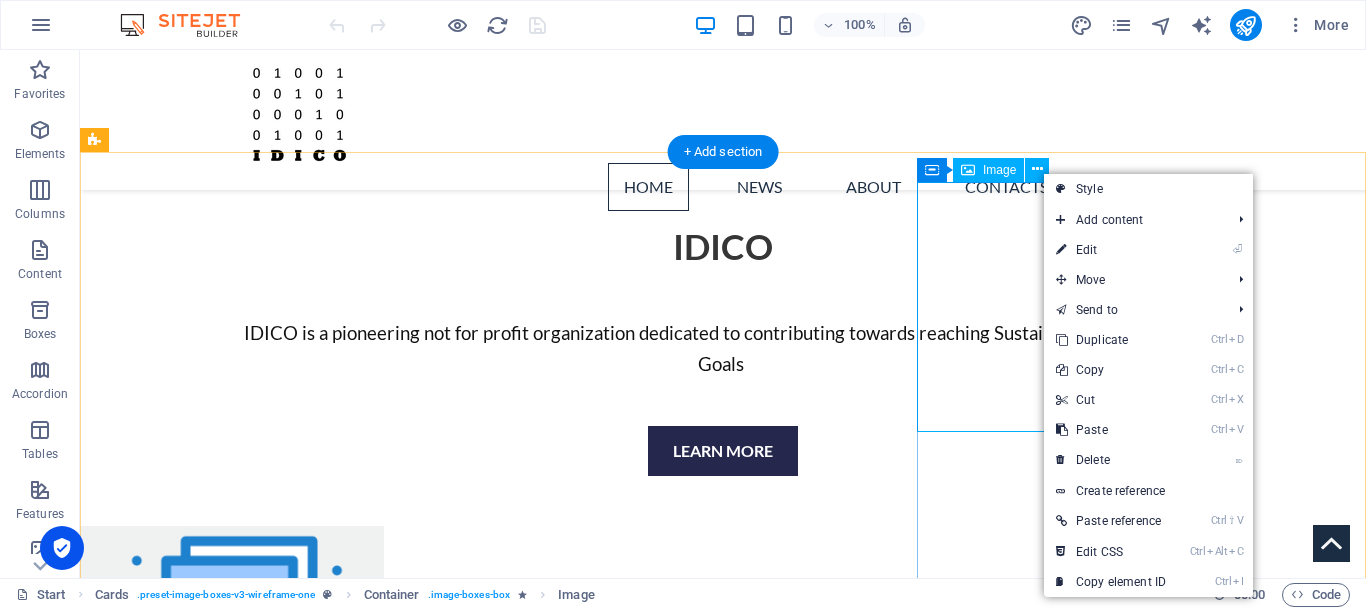 click at bounding box center (242, 1457) 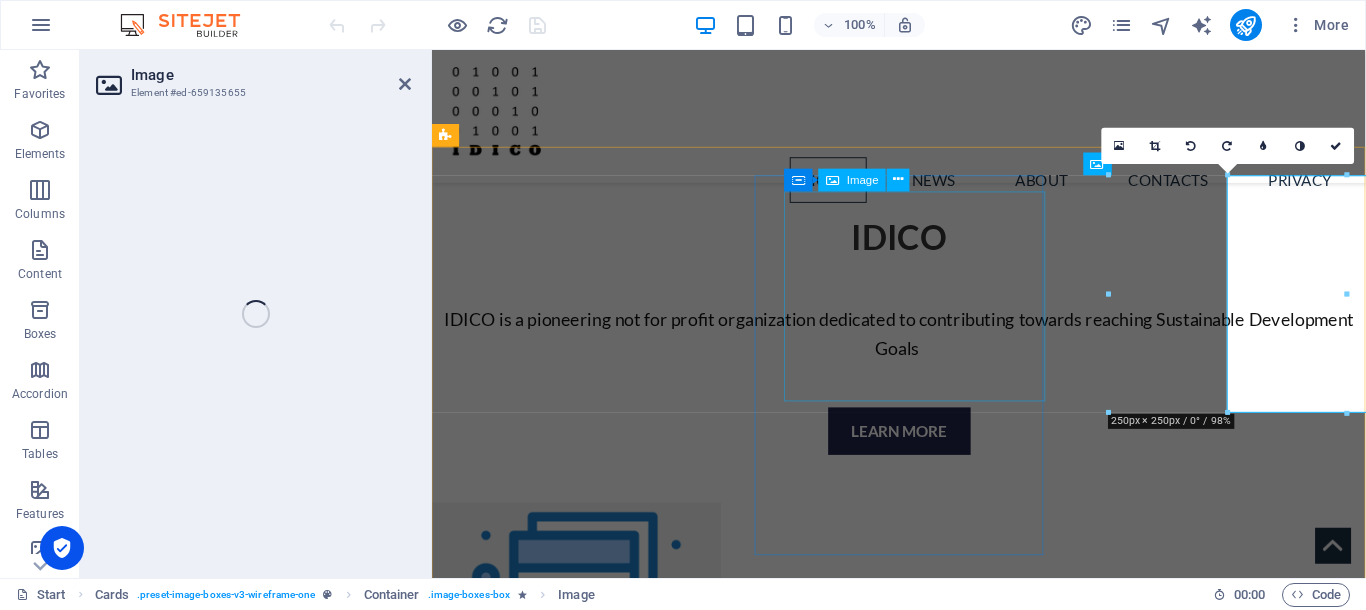 select on "px" 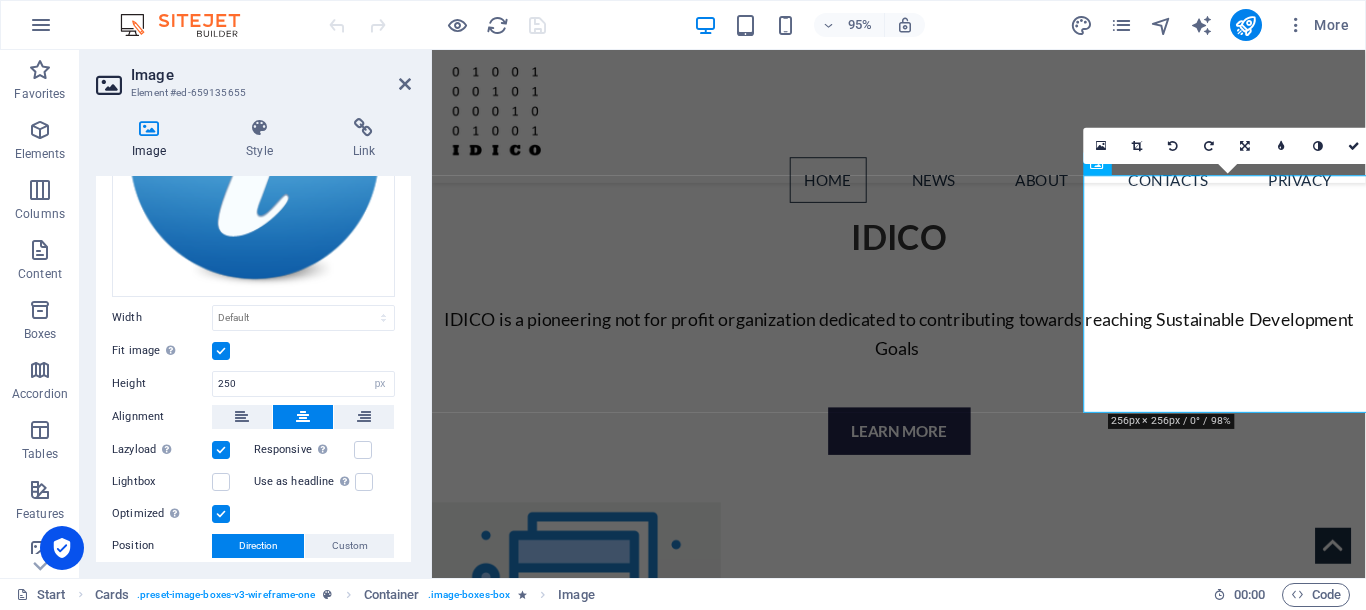 scroll, scrollTop: 347, scrollLeft: 0, axis: vertical 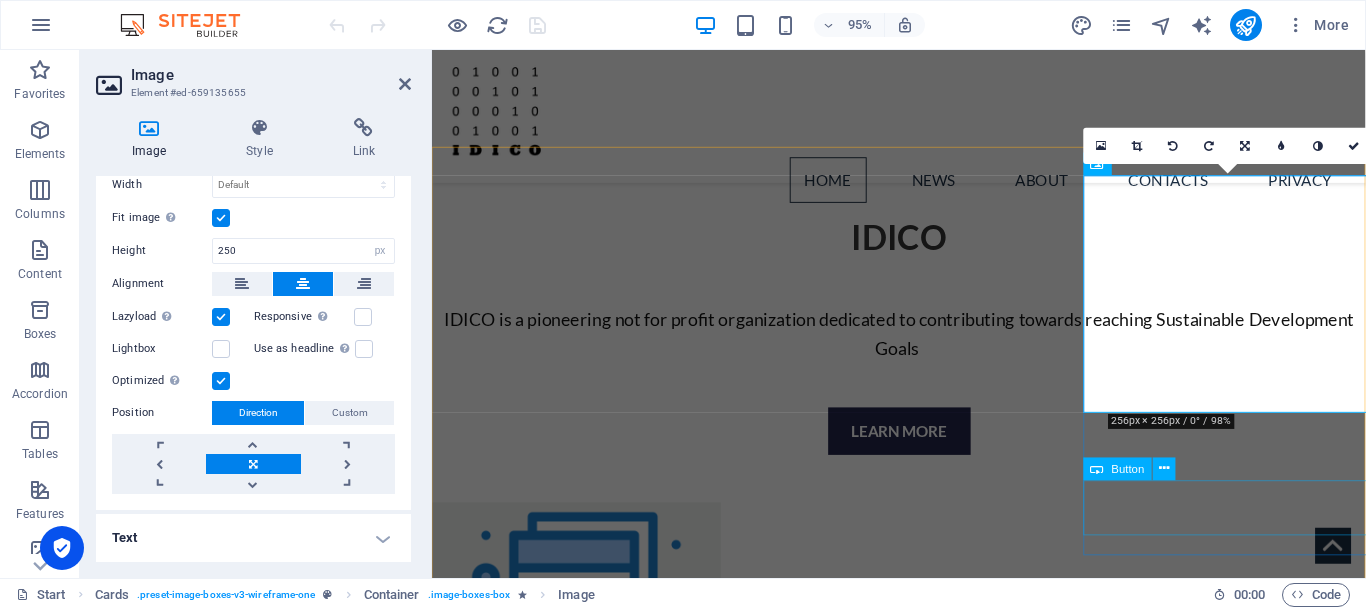 click on "Read more" at bounding box center [594, 1682] 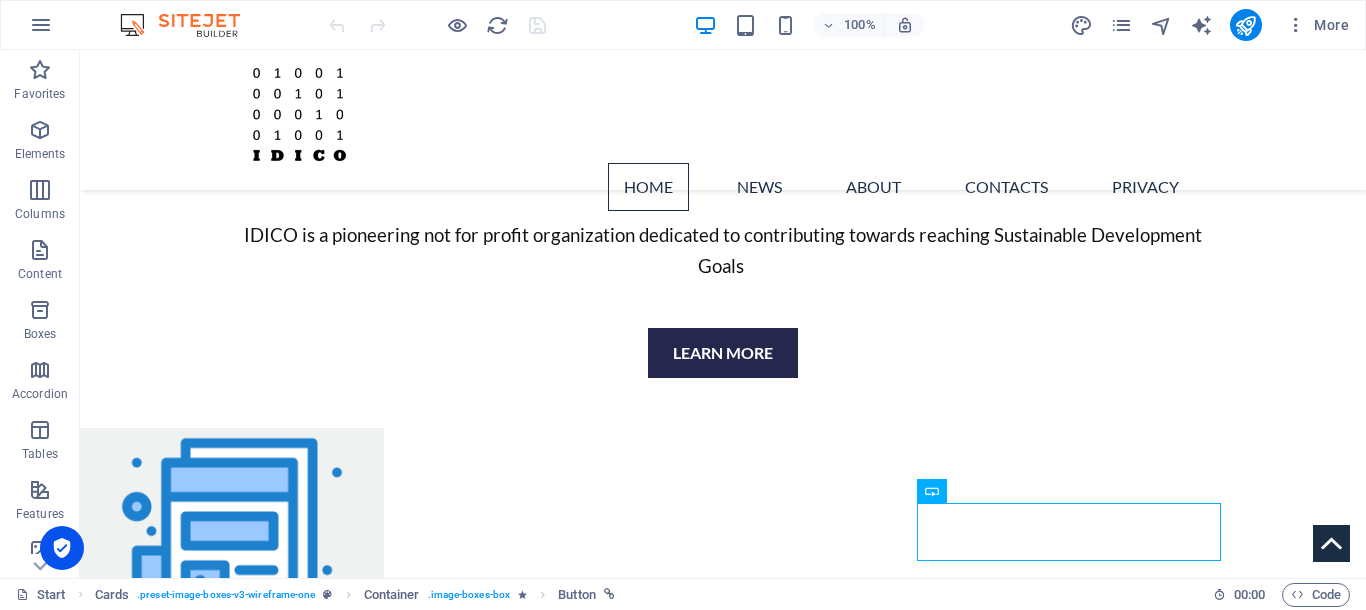 scroll, scrollTop: 934, scrollLeft: 0, axis: vertical 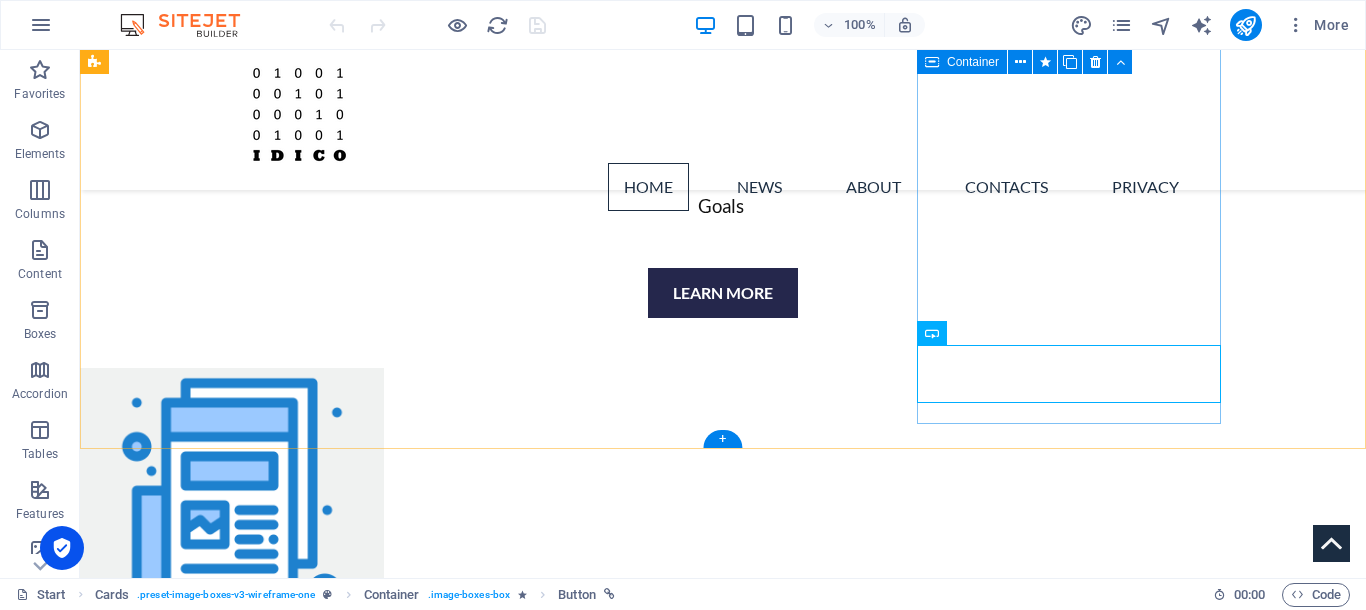 click on "ABOUT Read more" at bounding box center (242, 1361) 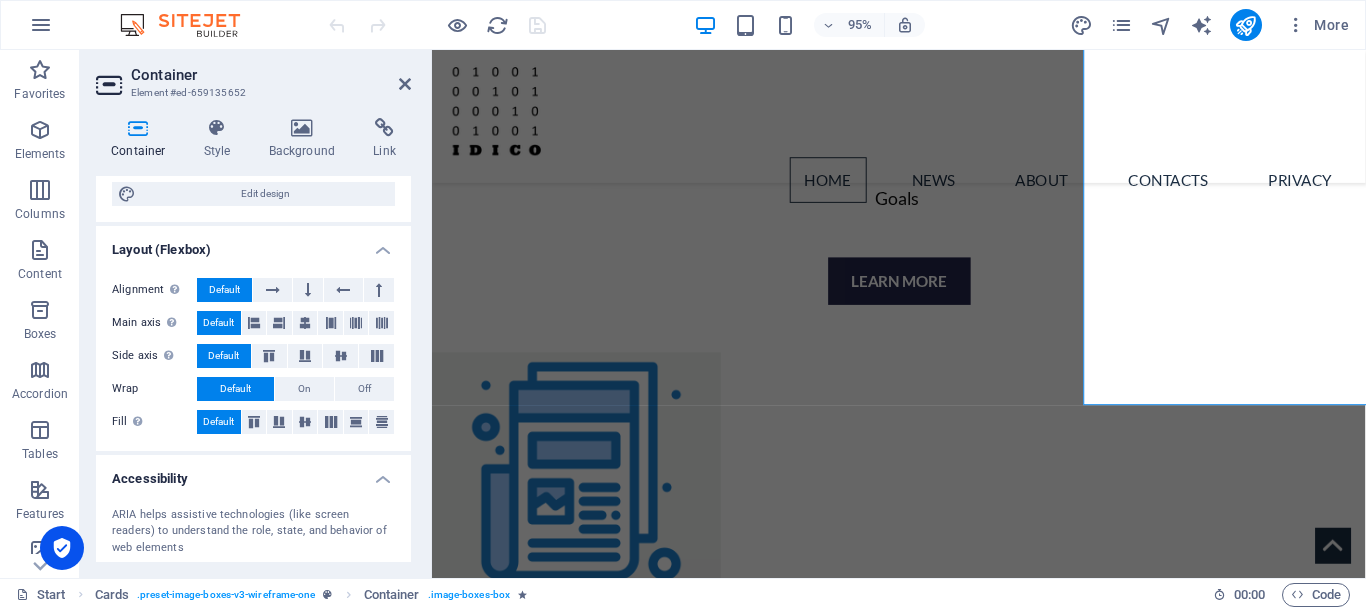 scroll, scrollTop: 0, scrollLeft: 0, axis: both 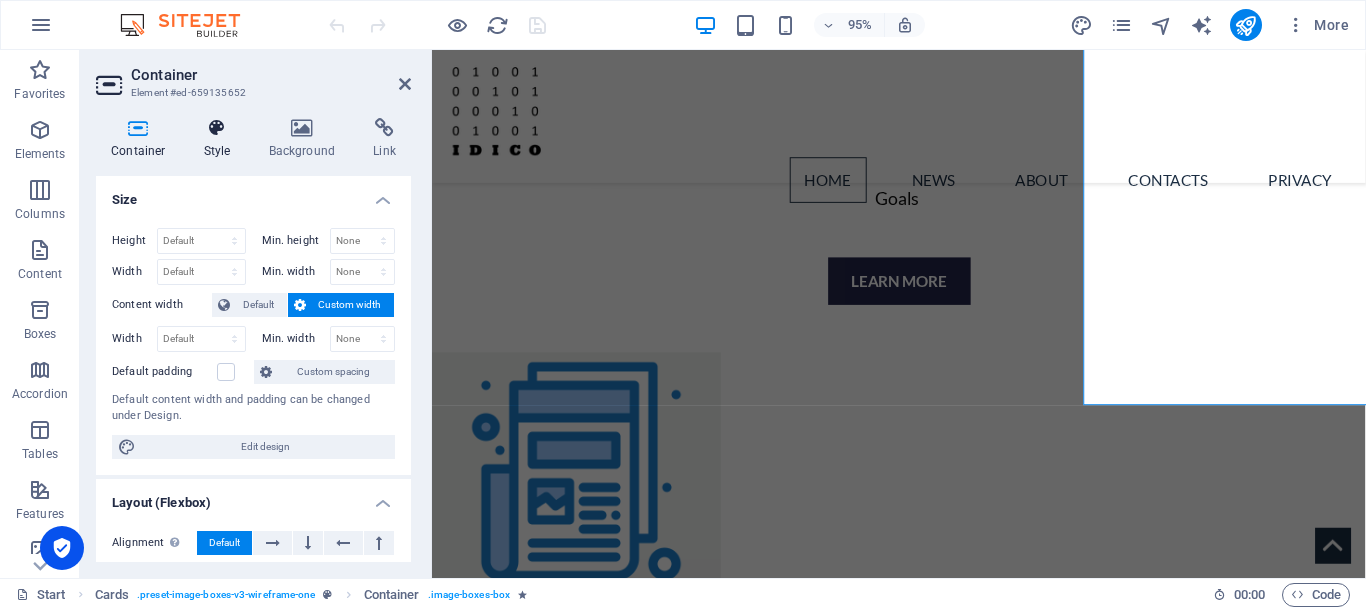 click at bounding box center [217, 128] 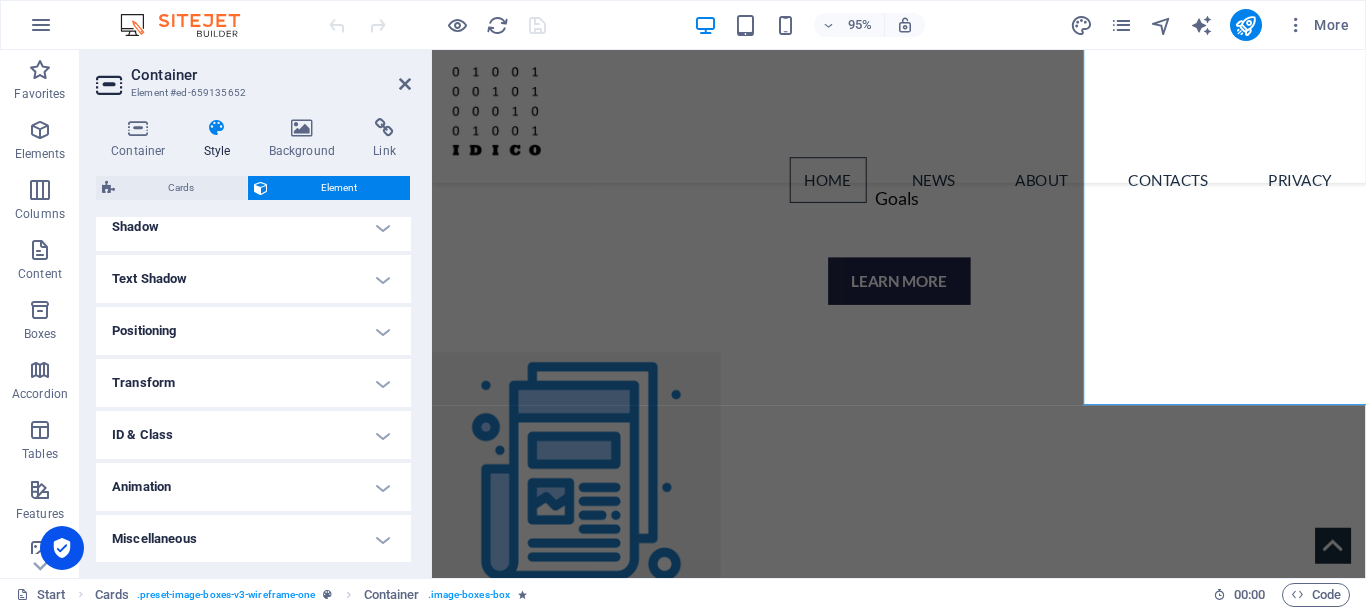 scroll, scrollTop: 500, scrollLeft: 0, axis: vertical 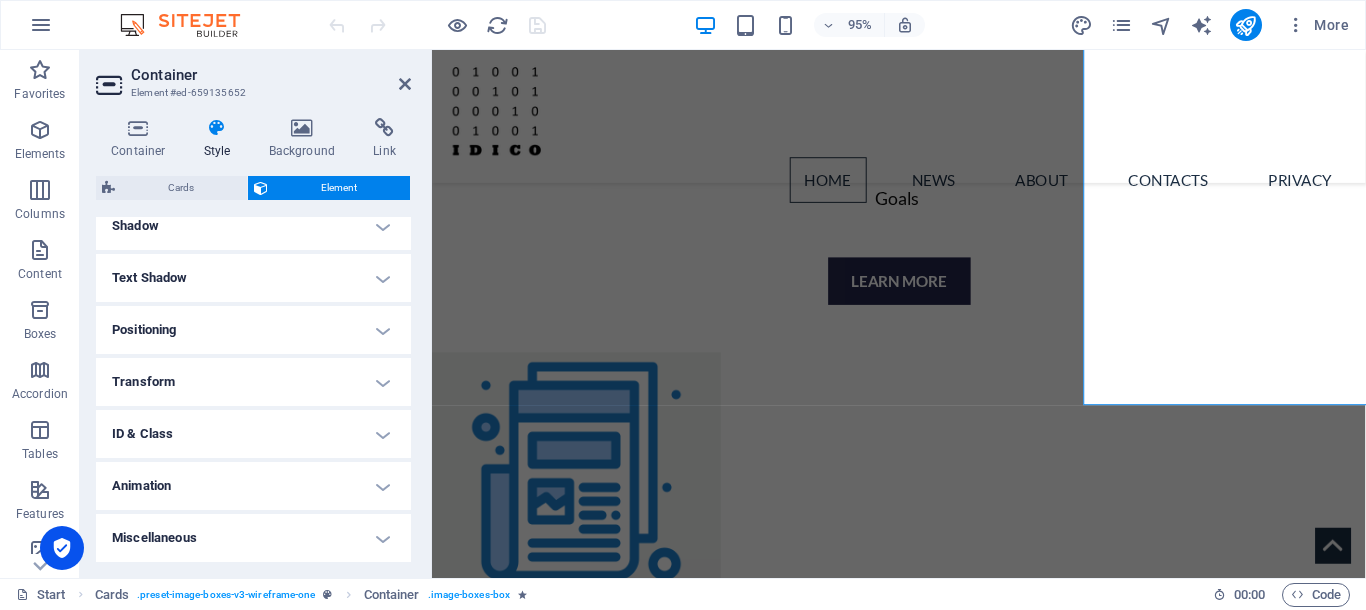 click on "Animation" at bounding box center (253, 486) 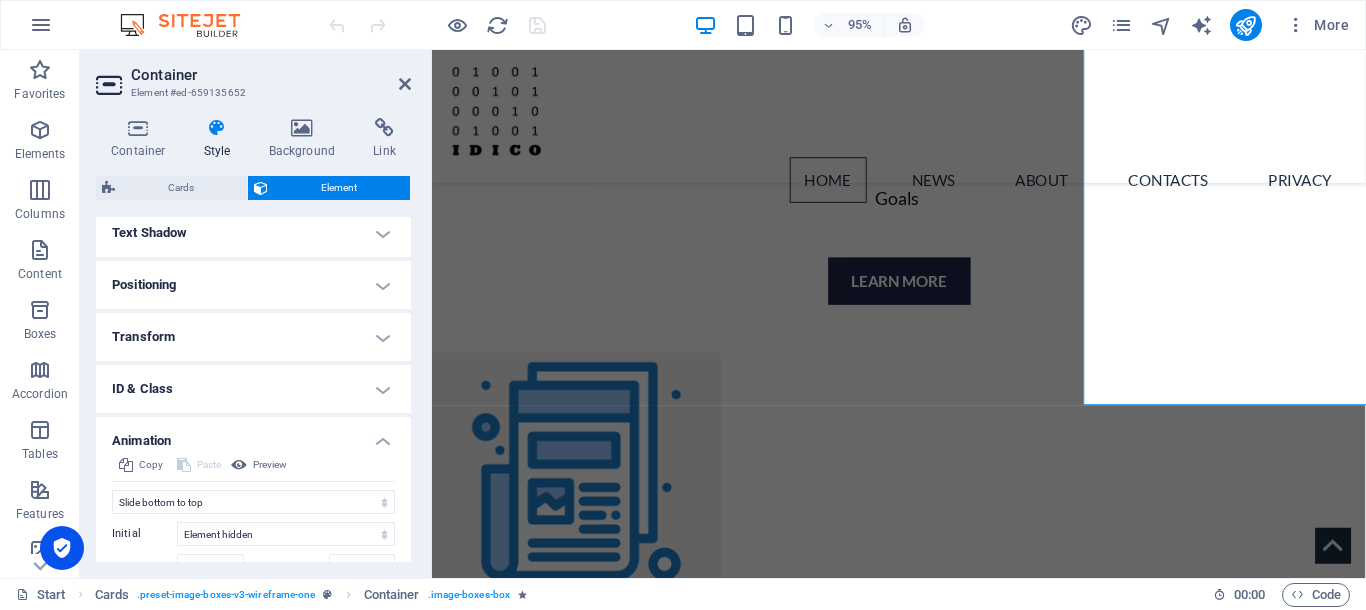 scroll, scrollTop: 566, scrollLeft: 0, axis: vertical 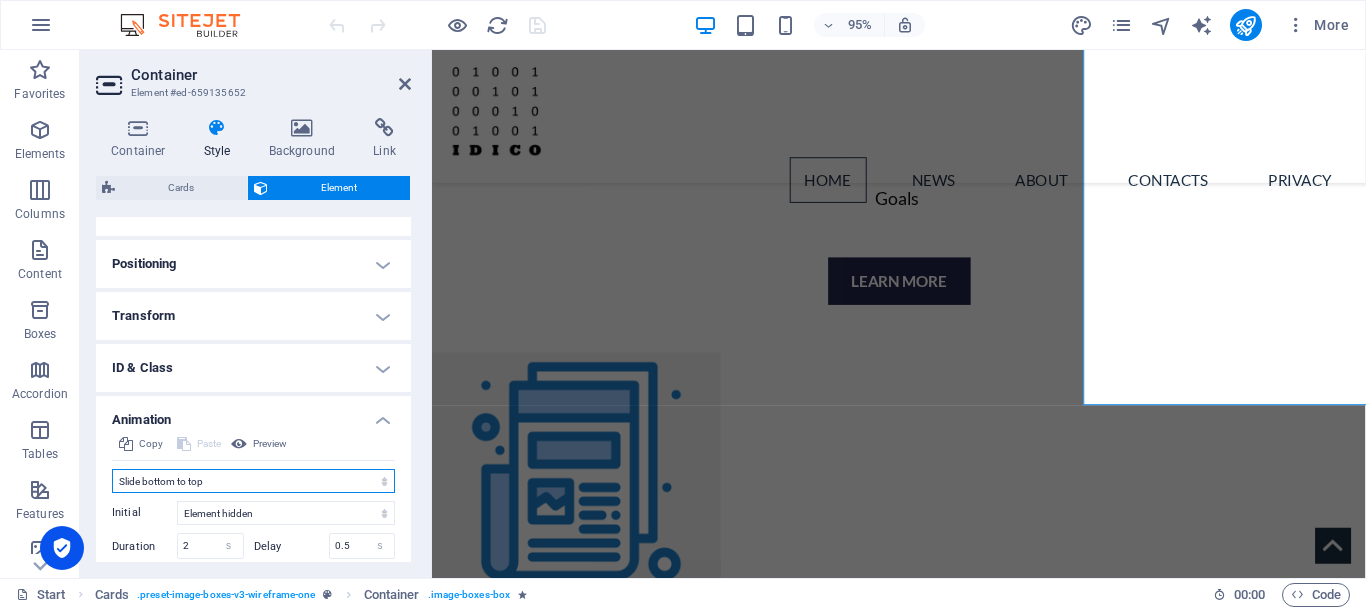 click on "Don't animate Show / Hide Slide up/down Zoom in/out Slide left to right Slide right to left Slide top to bottom Slide bottom to top Pulse Blink Open as overlay" at bounding box center (253, 481) 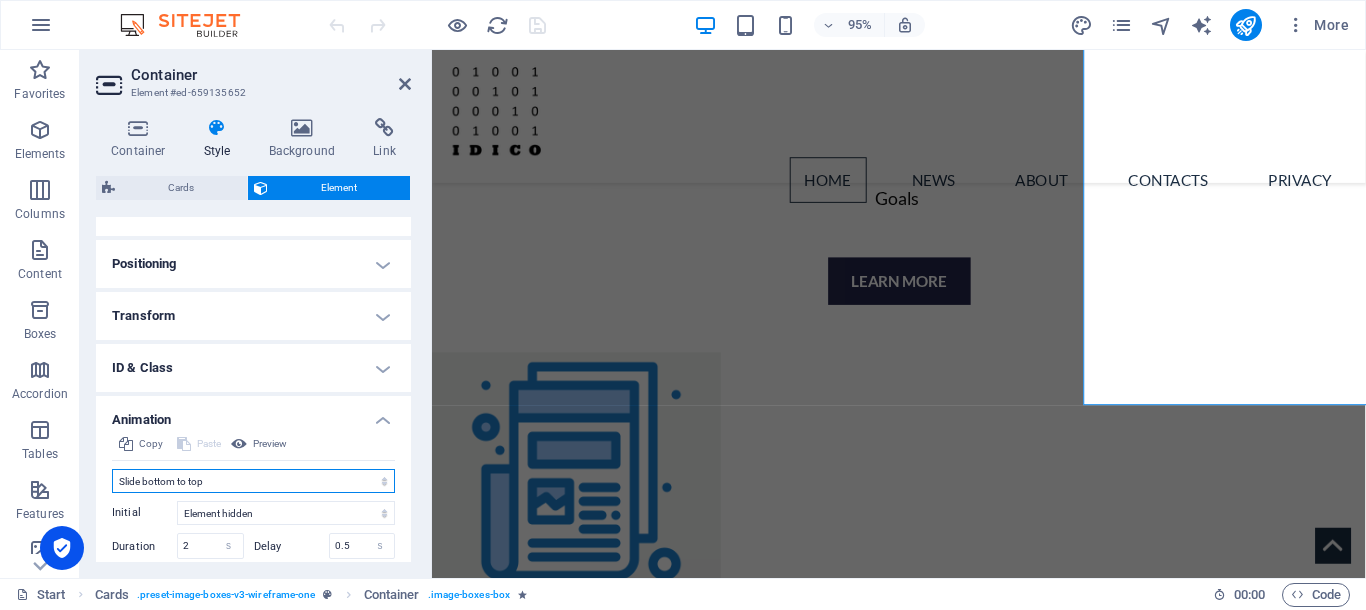select on "move-top-to-bottom" 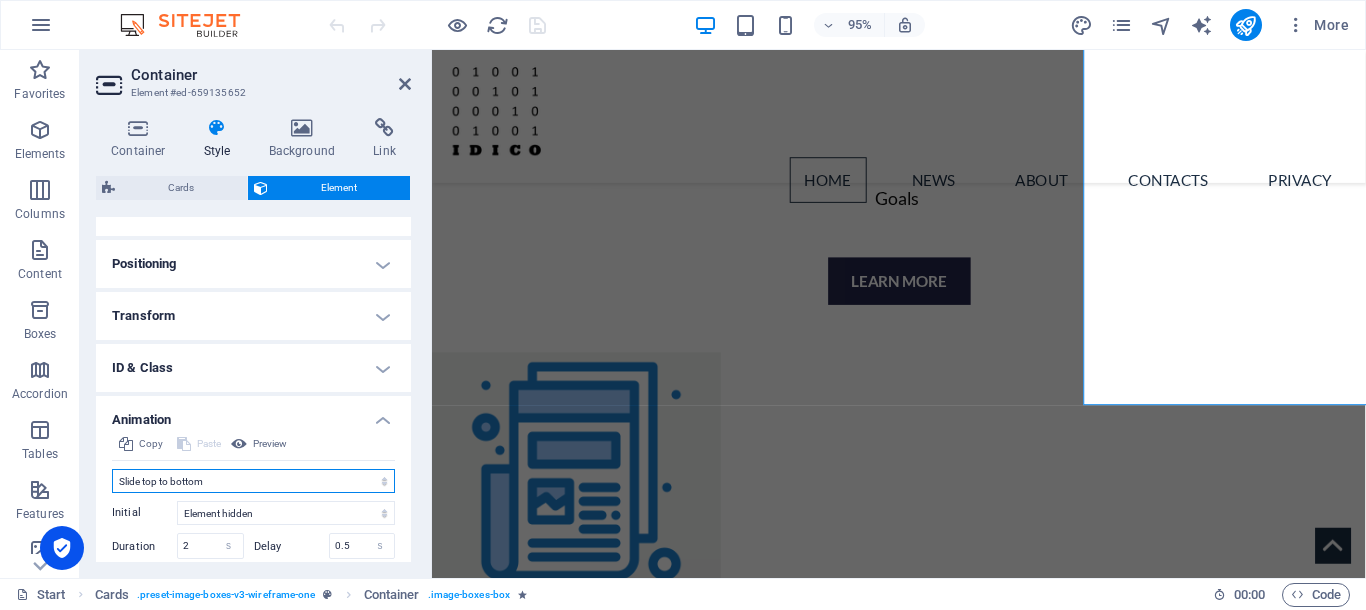 click on "Slide top to bottom" at bounding box center (0, 0) 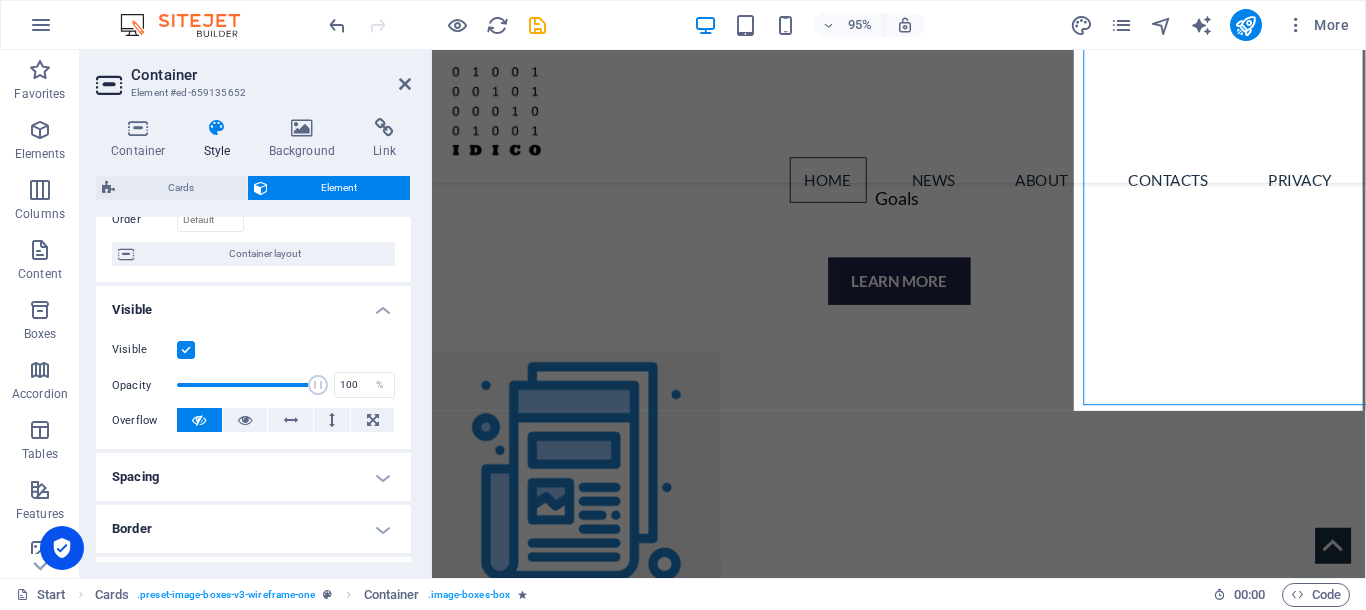 scroll, scrollTop: 0, scrollLeft: 0, axis: both 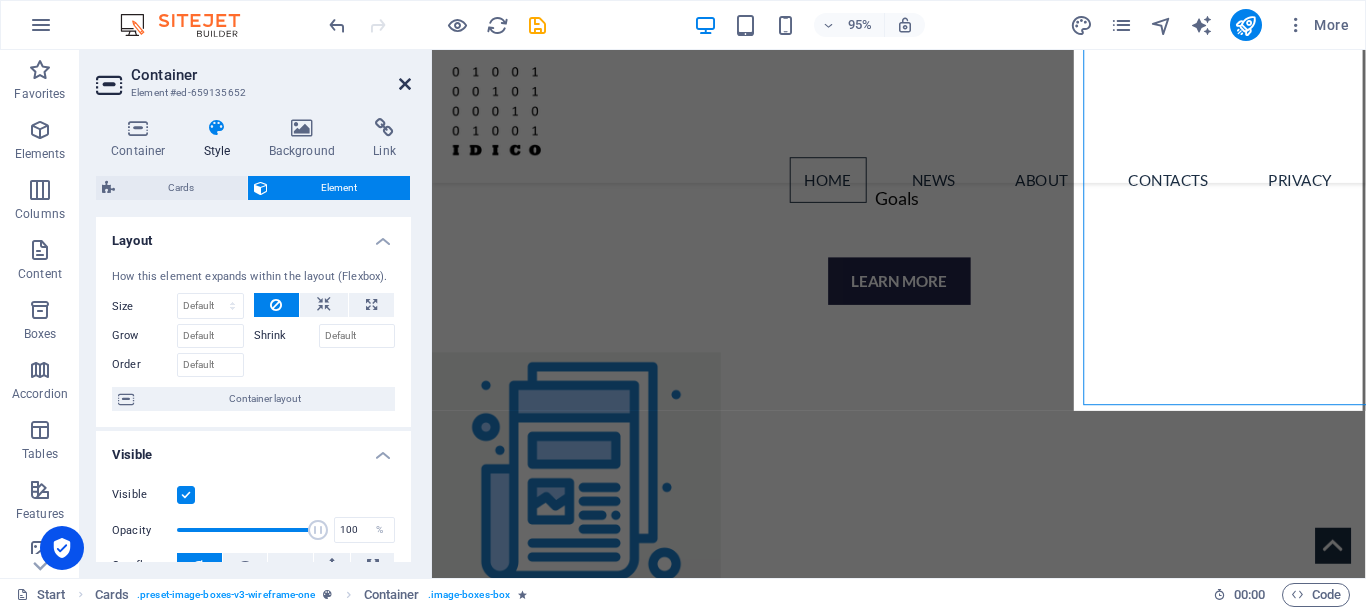 click at bounding box center (405, 84) 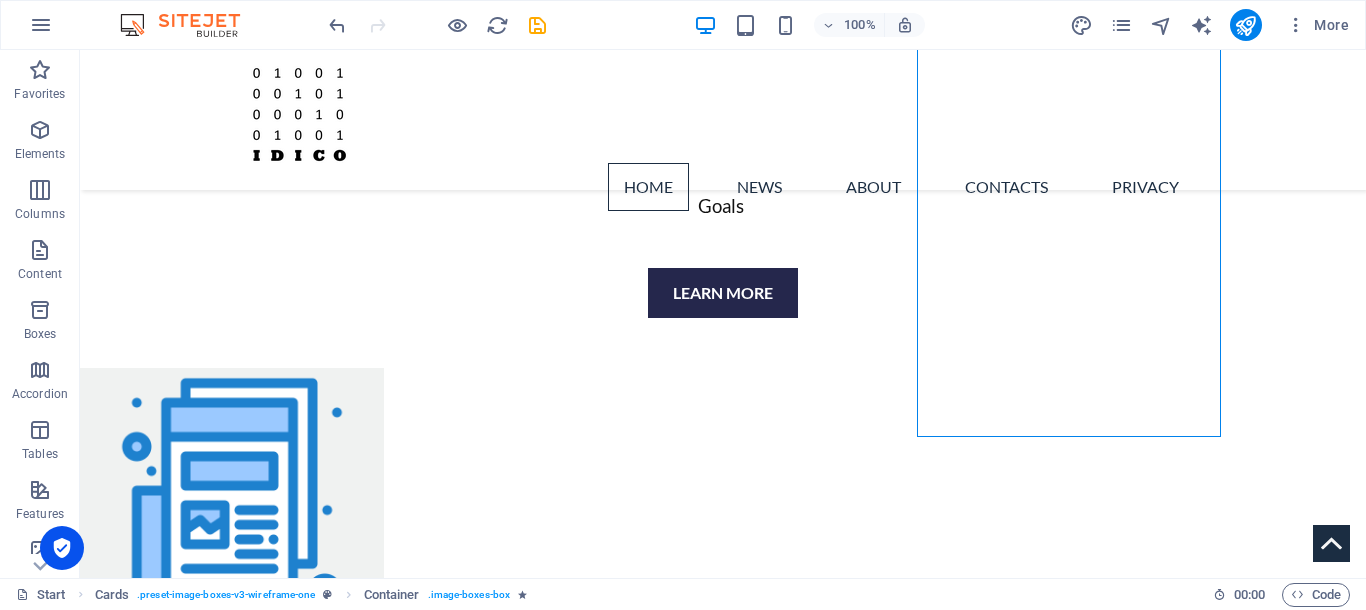 scroll, scrollTop: 877, scrollLeft: 0, axis: vertical 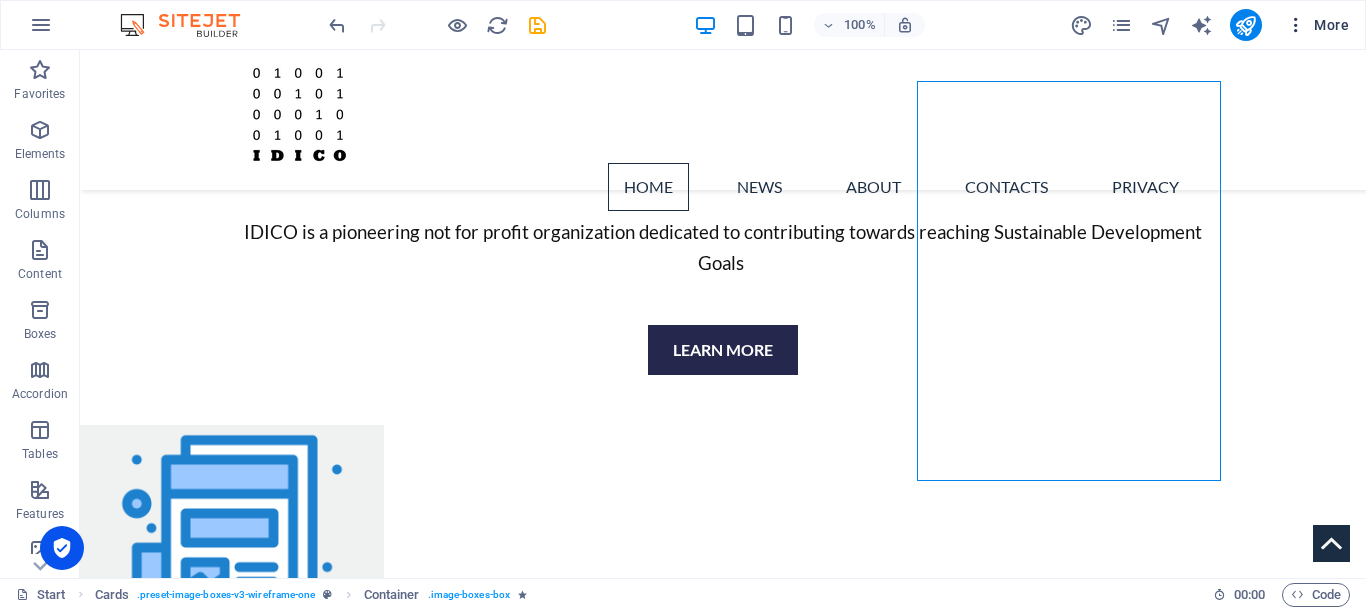 click at bounding box center (1296, 25) 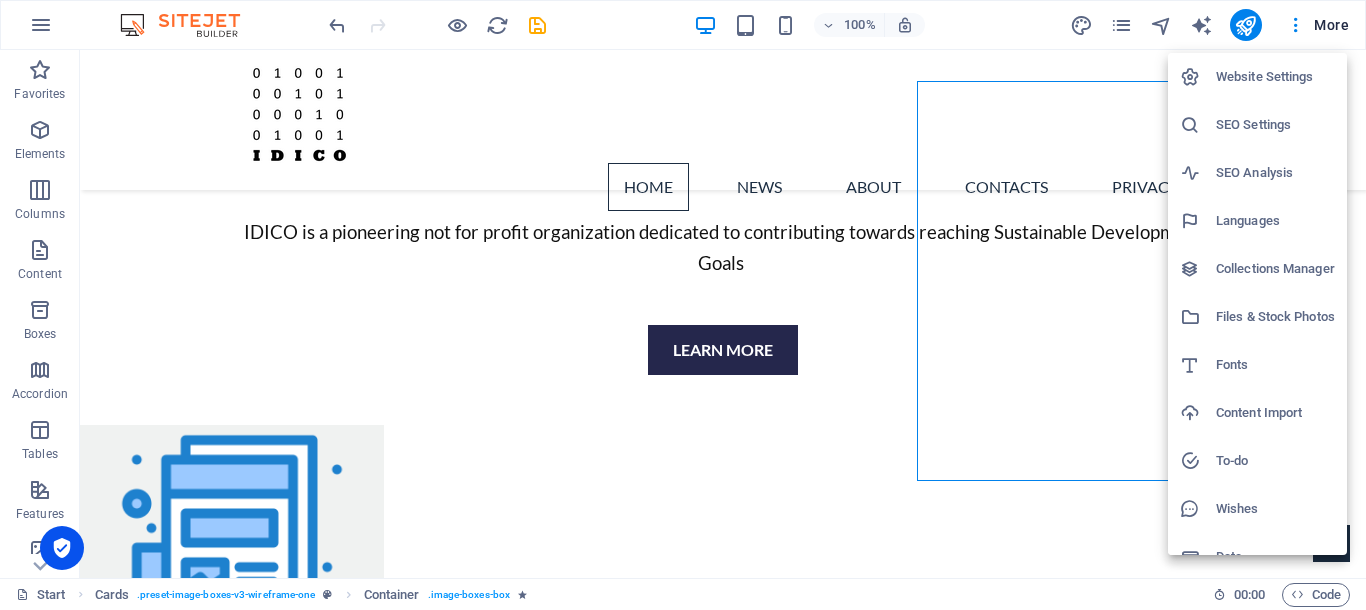 click at bounding box center (683, 305) 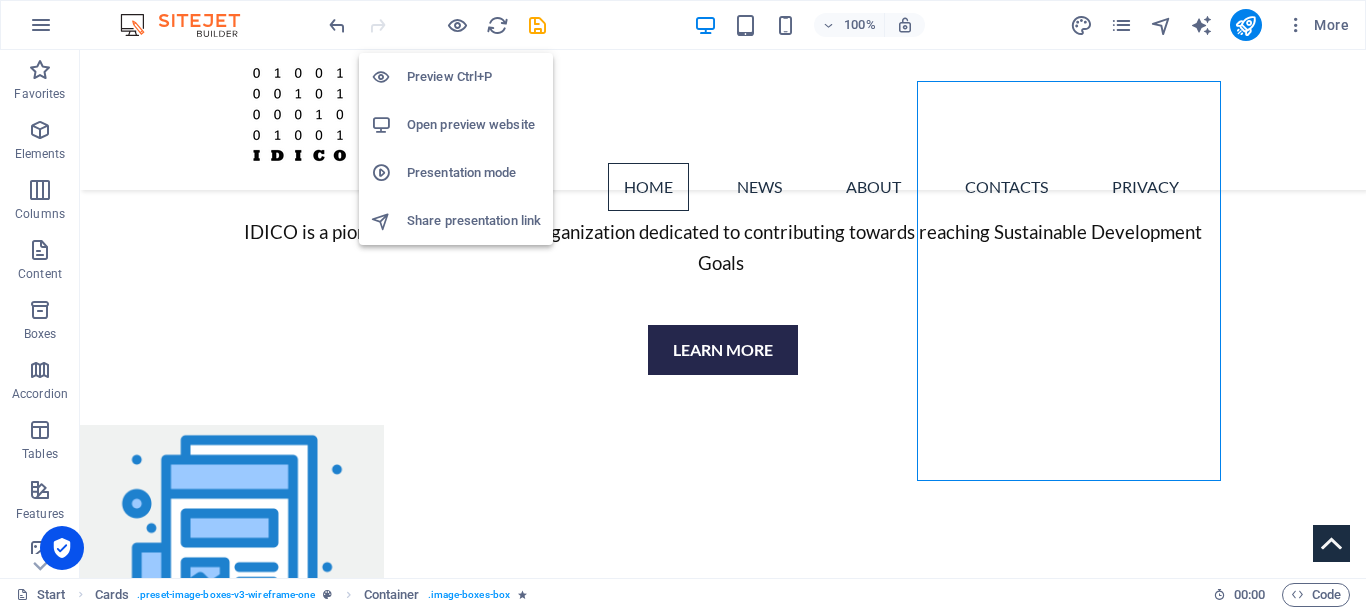 click on "Preview Ctrl+P" at bounding box center (474, 77) 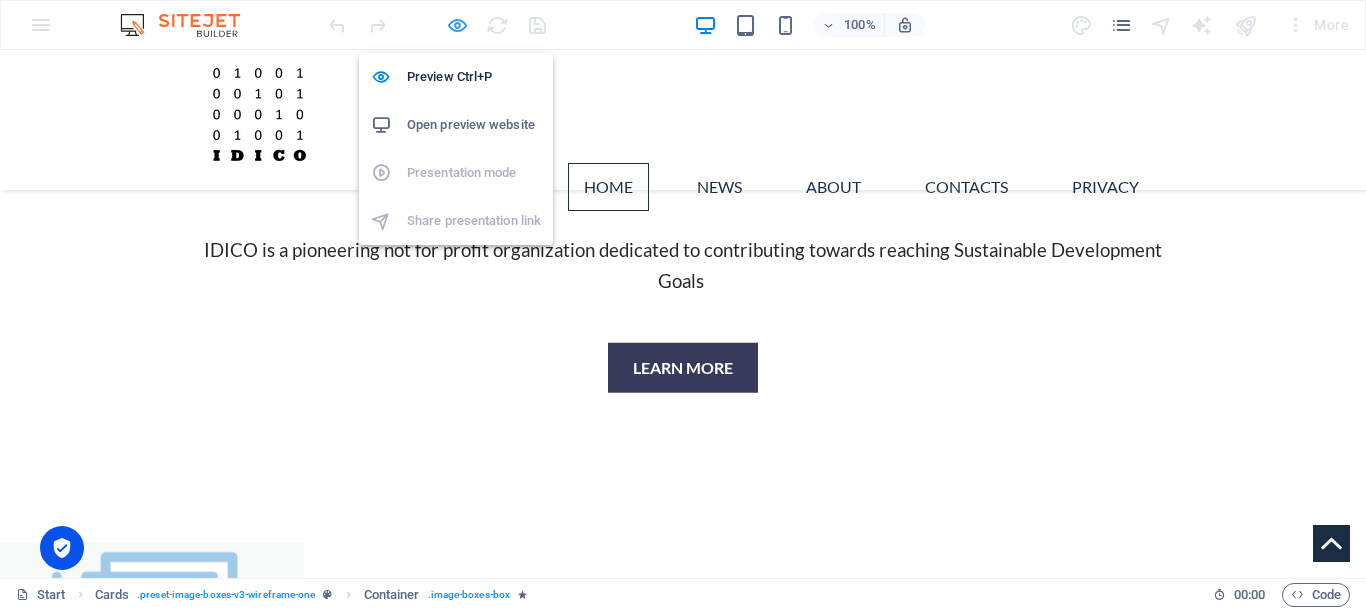 click at bounding box center (457, 25) 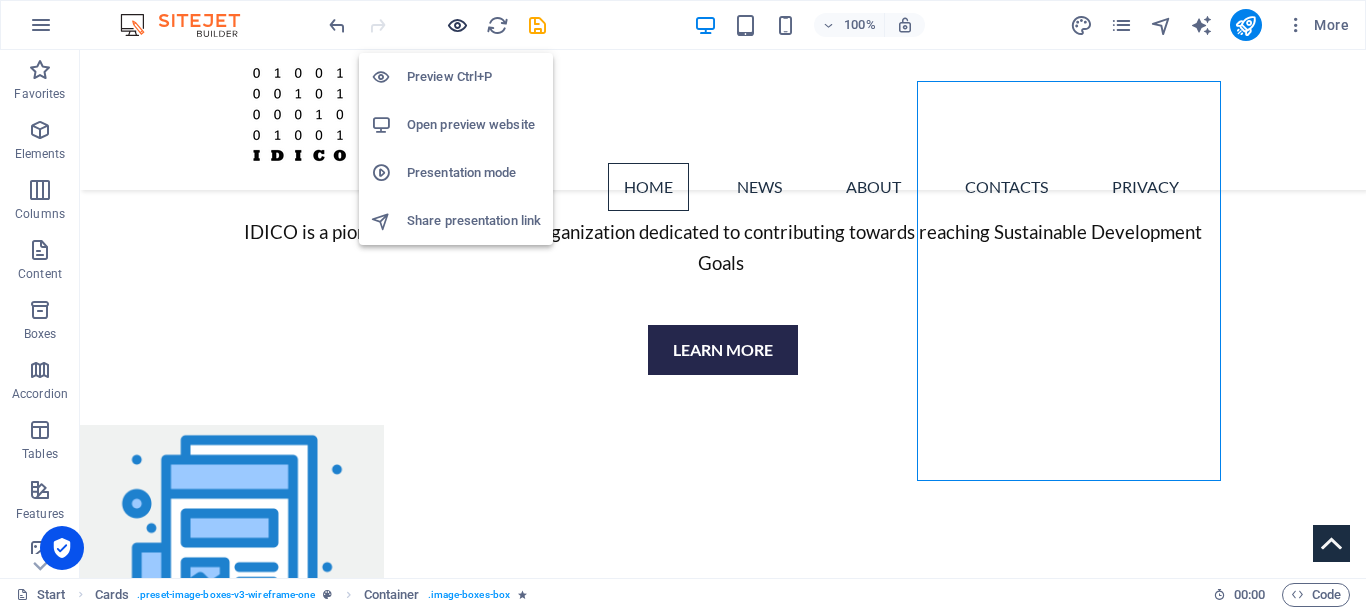 click at bounding box center [457, 25] 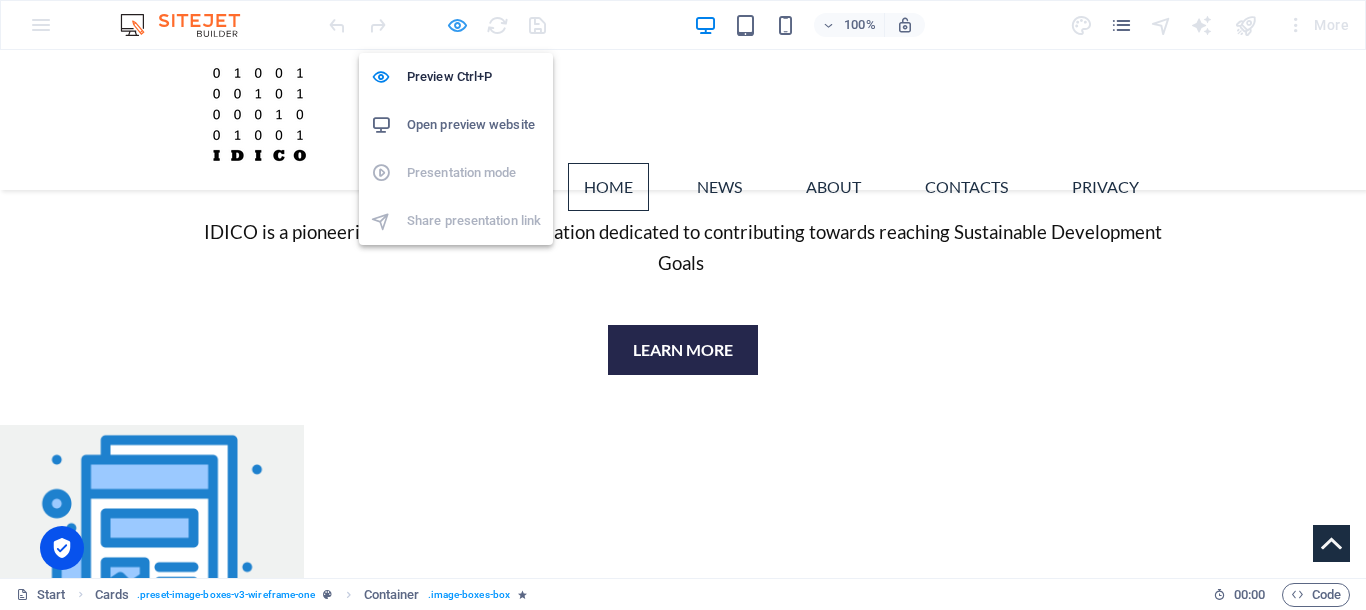 click at bounding box center [457, 25] 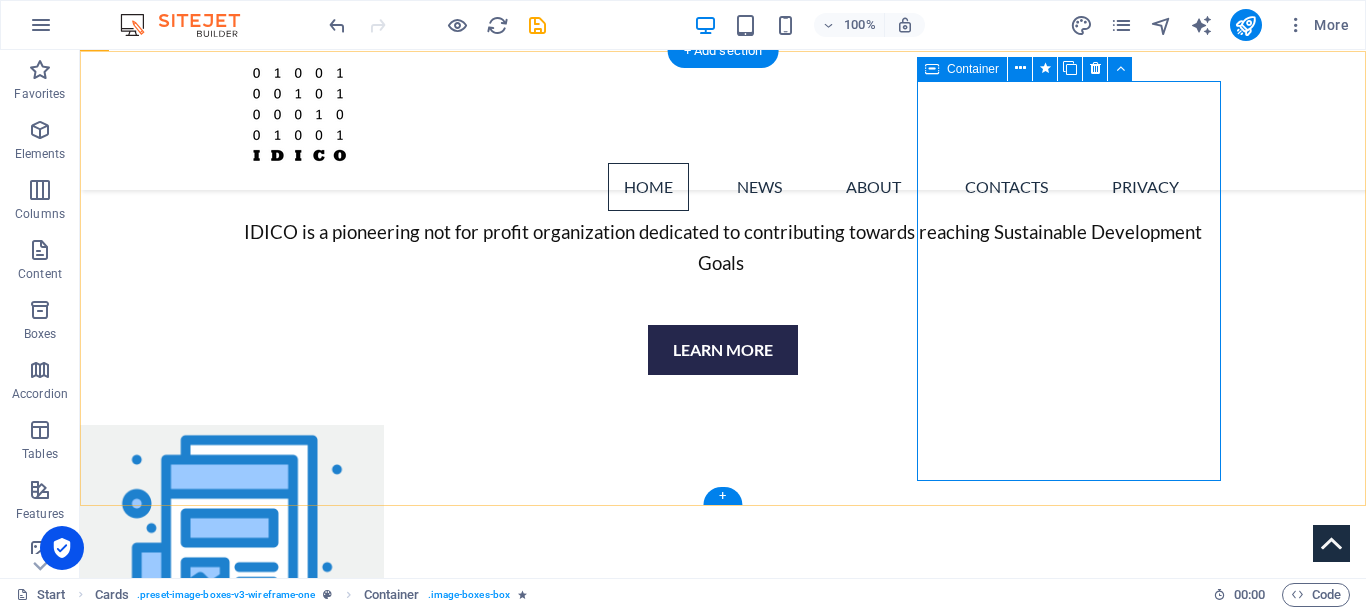 click on "ABOUT Read more" at bounding box center (242, 1418) 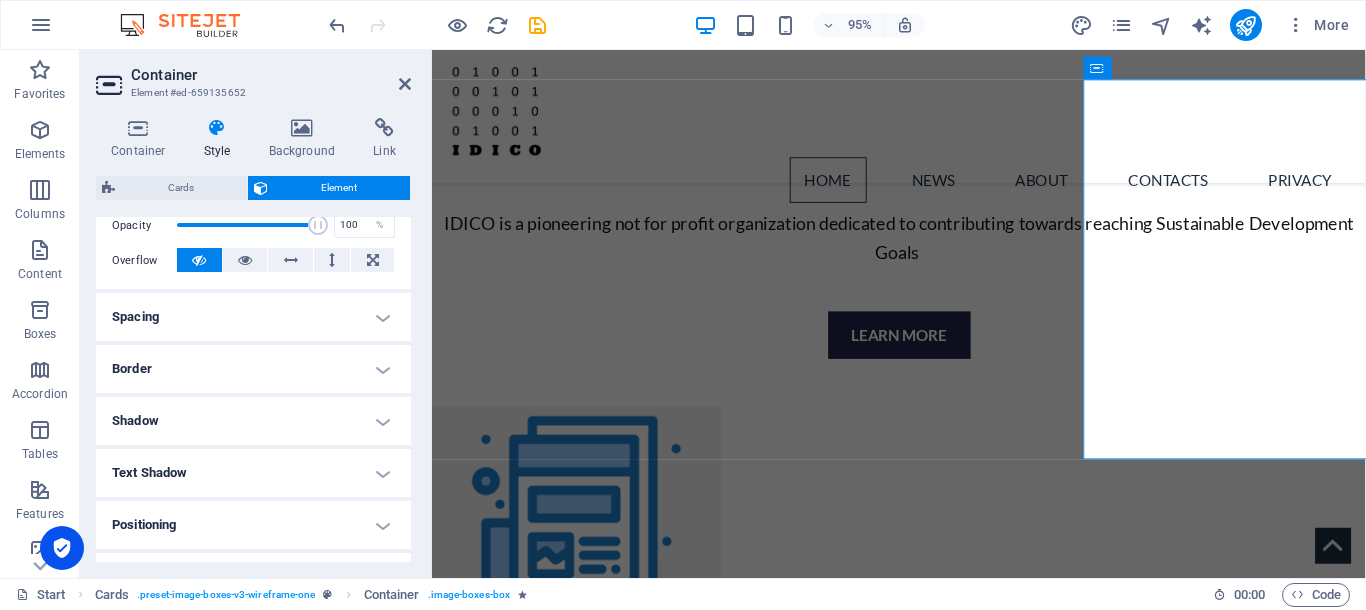 scroll, scrollTop: 706, scrollLeft: 0, axis: vertical 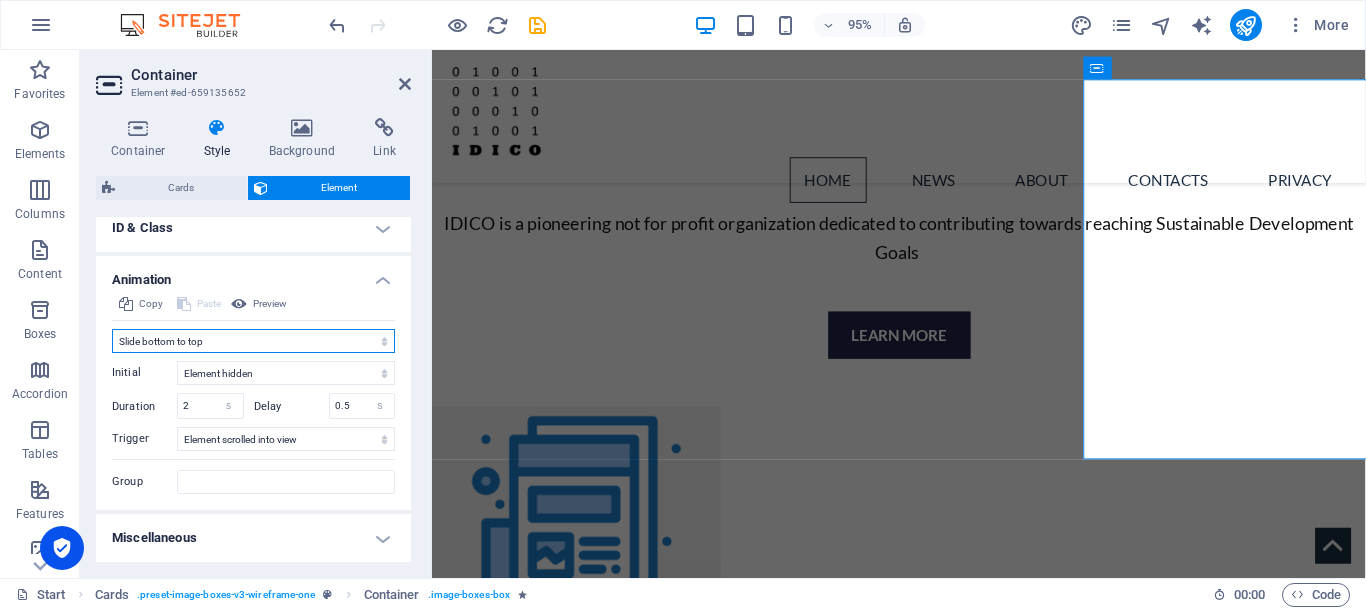 click on "Slide bottom to top" at bounding box center [0, 0] 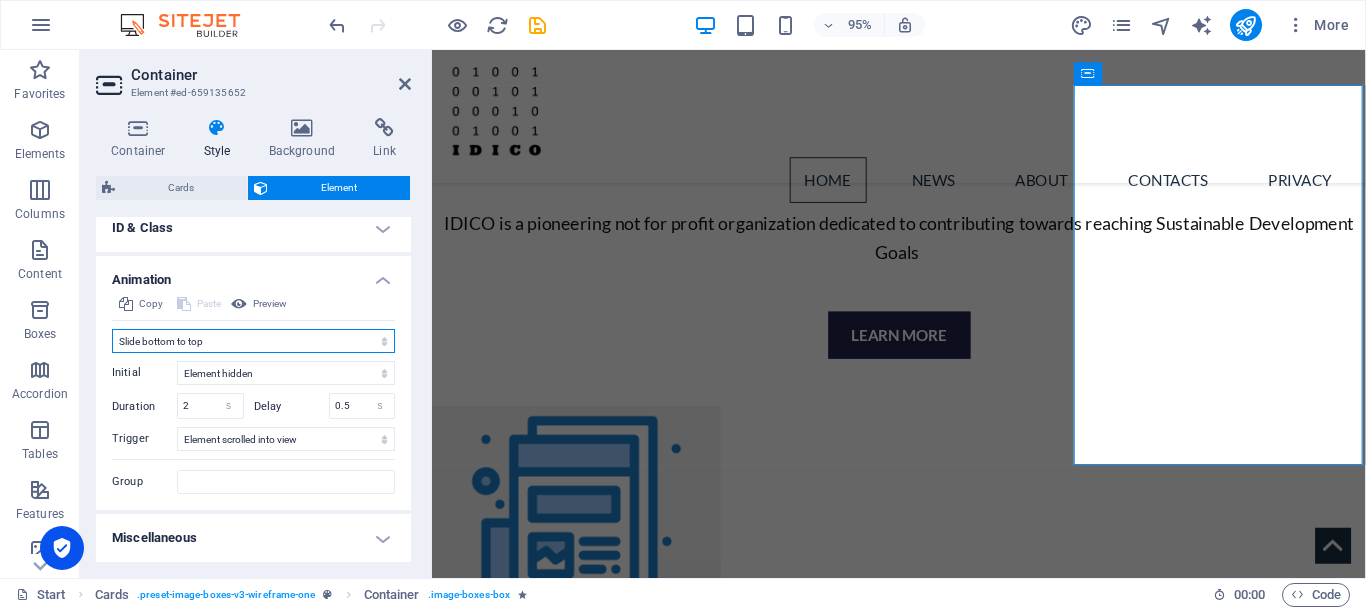 click on "Don't animate Show / Hide Slide up/down Zoom in/out Slide left to right Slide right to left Slide top to bottom Slide bottom to top Pulse Blink Open as overlay" at bounding box center [253, 341] 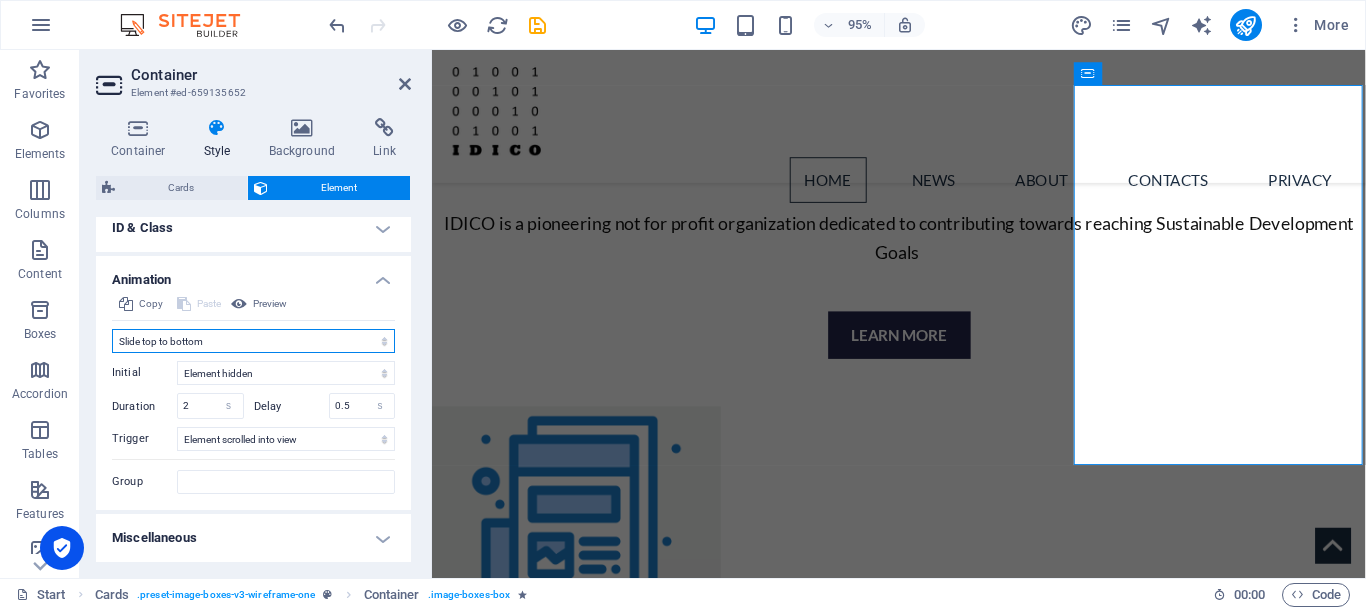 click on "Slide top to bottom" at bounding box center (0, 0) 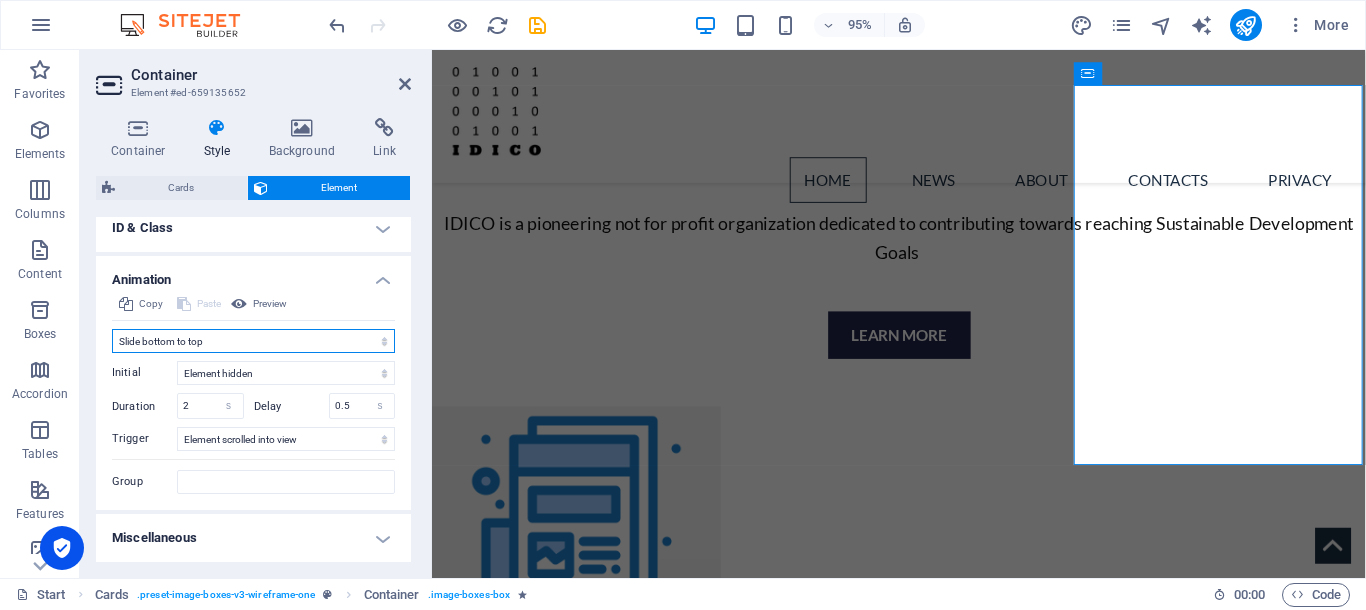 click on "Slide bottom to top" at bounding box center [0, 0] 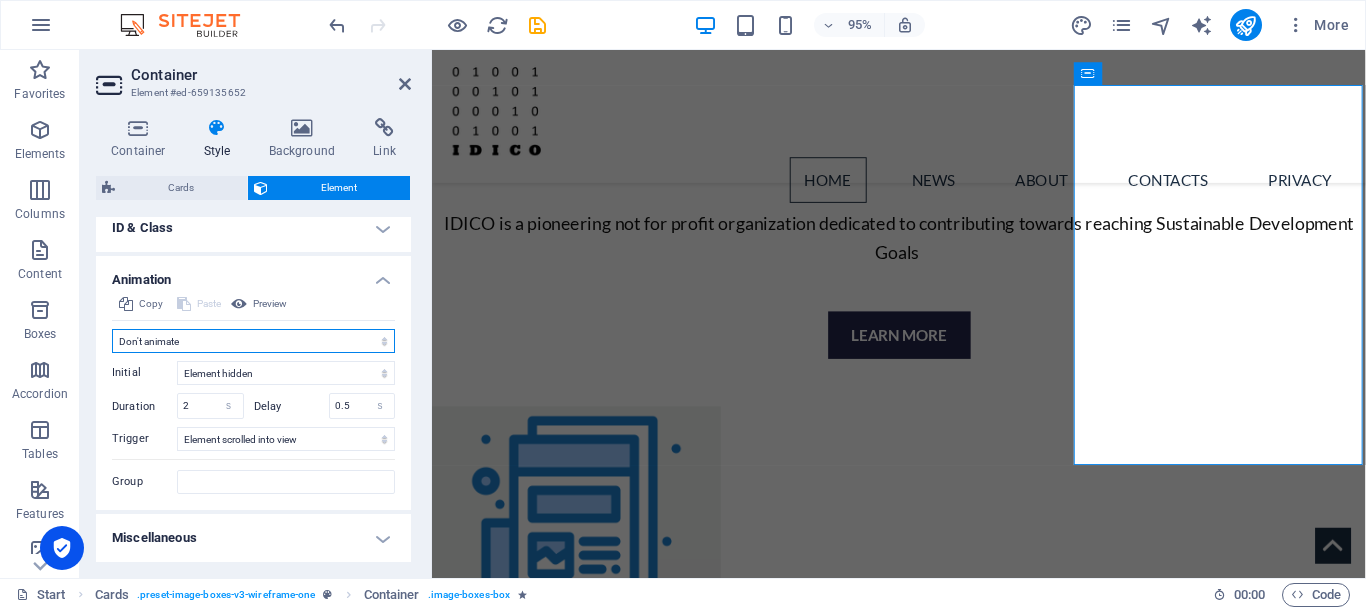 click on "Don't animate" at bounding box center (0, 0) 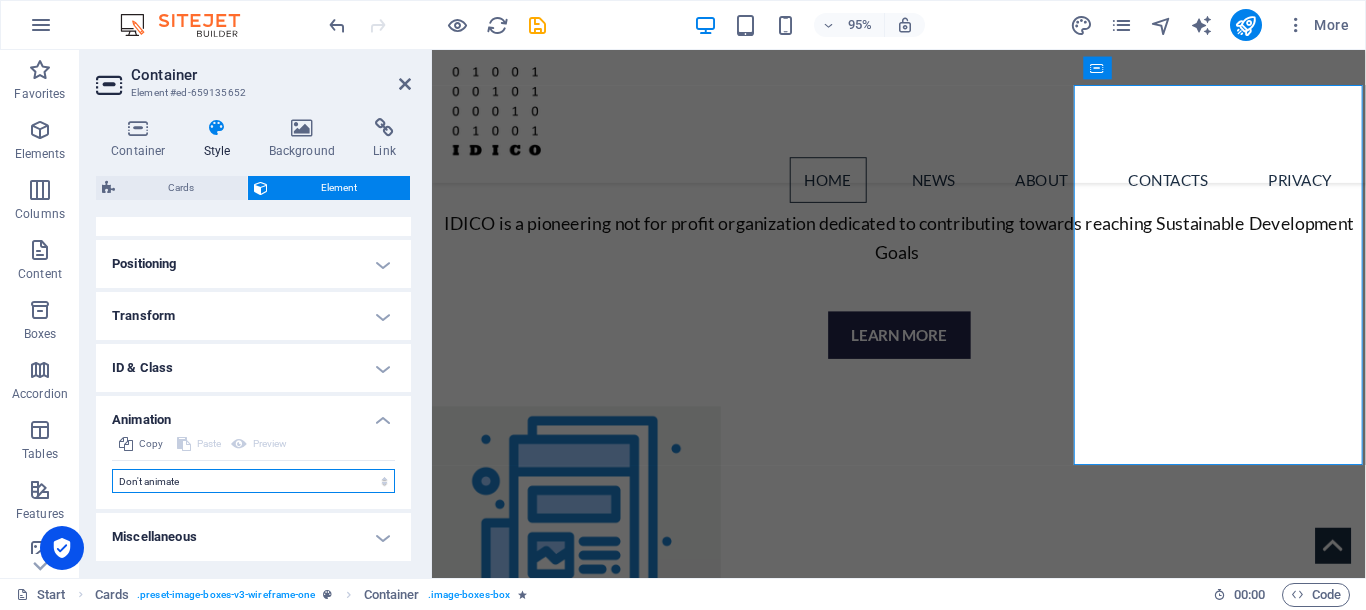 scroll, scrollTop: 565, scrollLeft: 0, axis: vertical 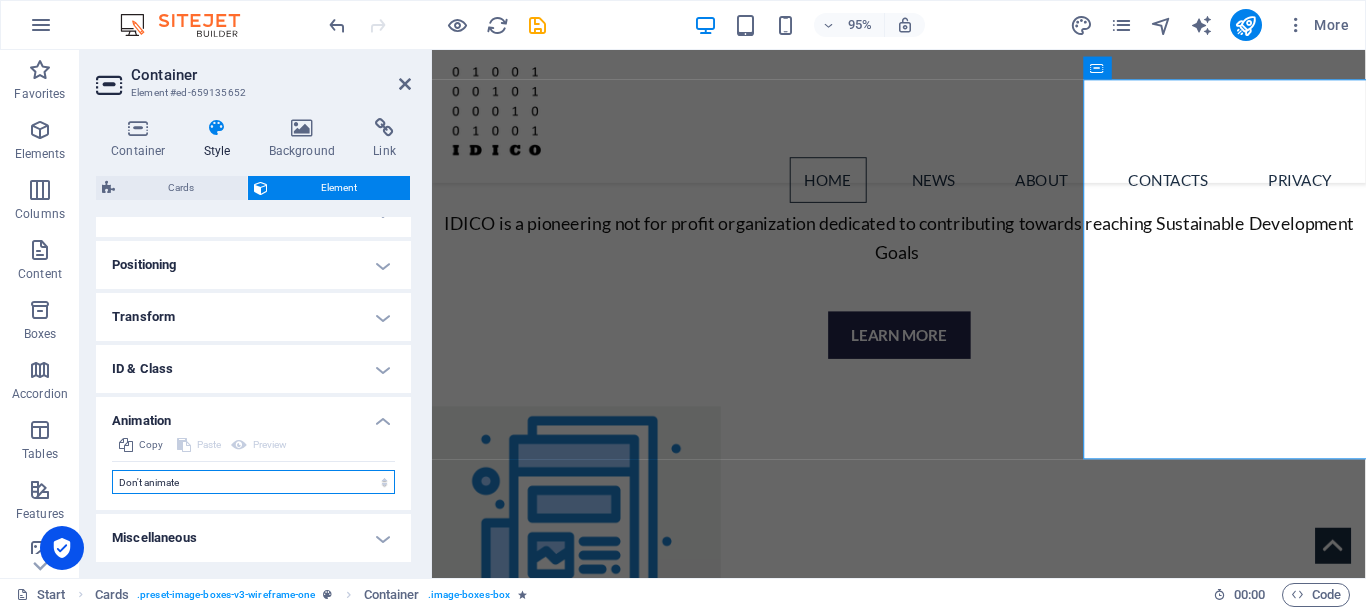 click on "Don't animate Show / Hide Slide up/down Zoom in/out Slide left to right Slide right to left Slide top to bottom Slide bottom to top Pulse Blink Open as overlay" at bounding box center [253, 482] 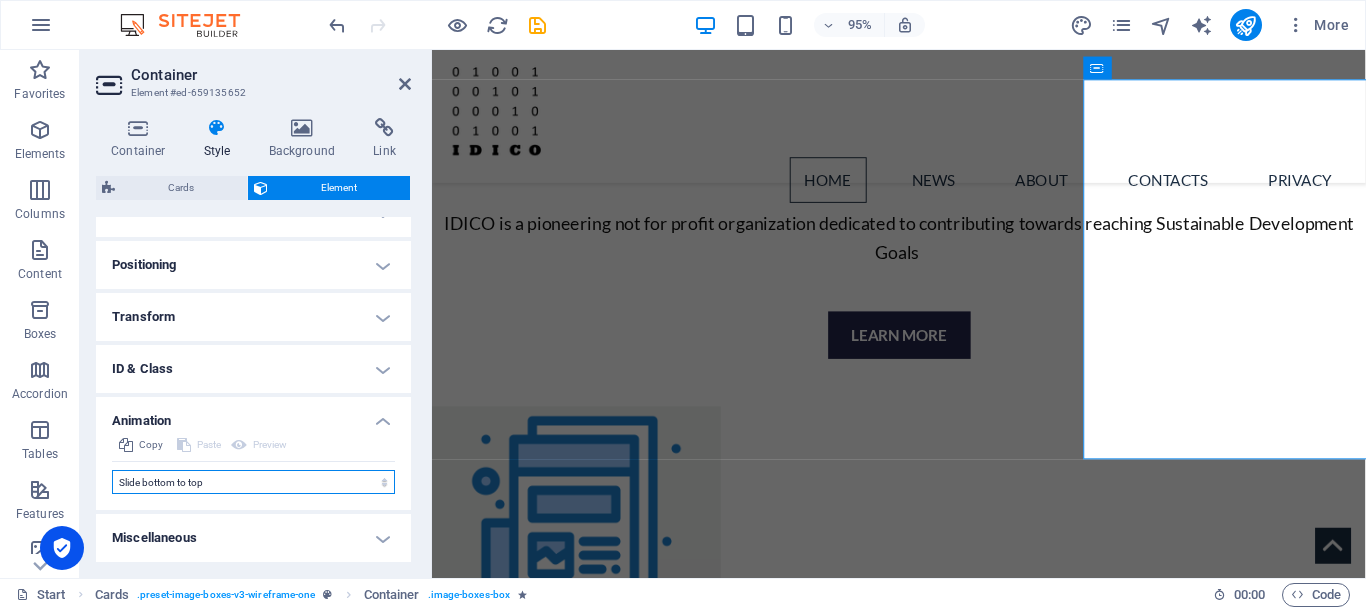 click on "Slide bottom to top" at bounding box center (0, 0) 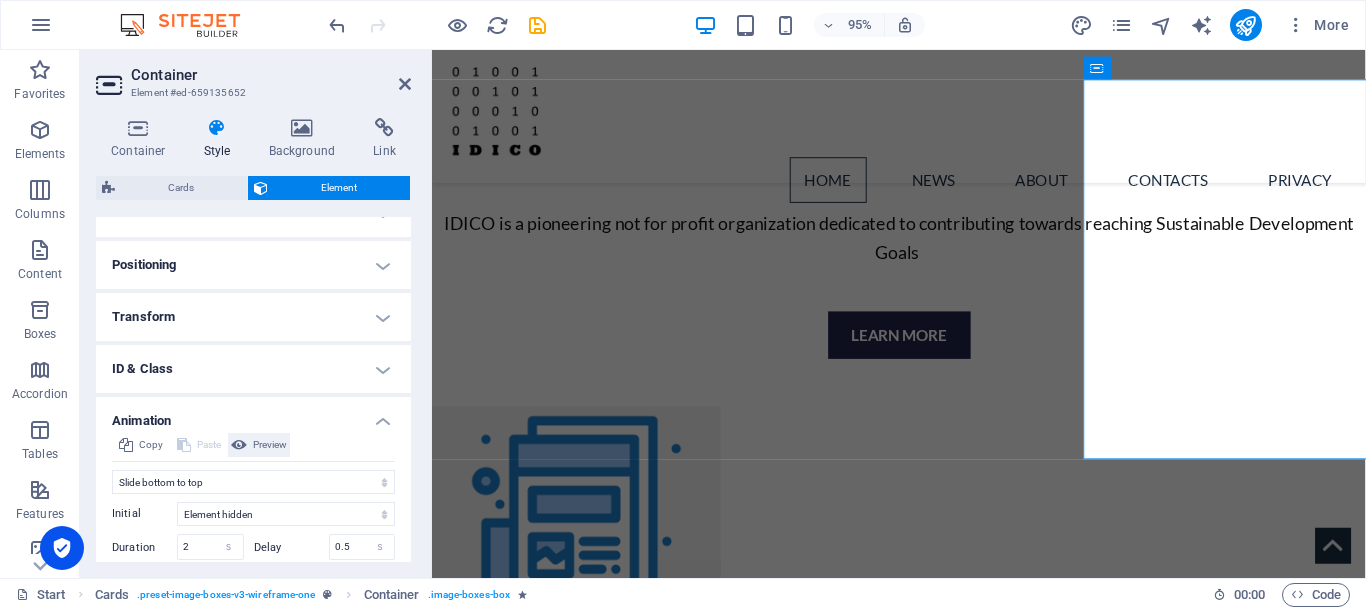 click on "Preview" at bounding box center [270, 445] 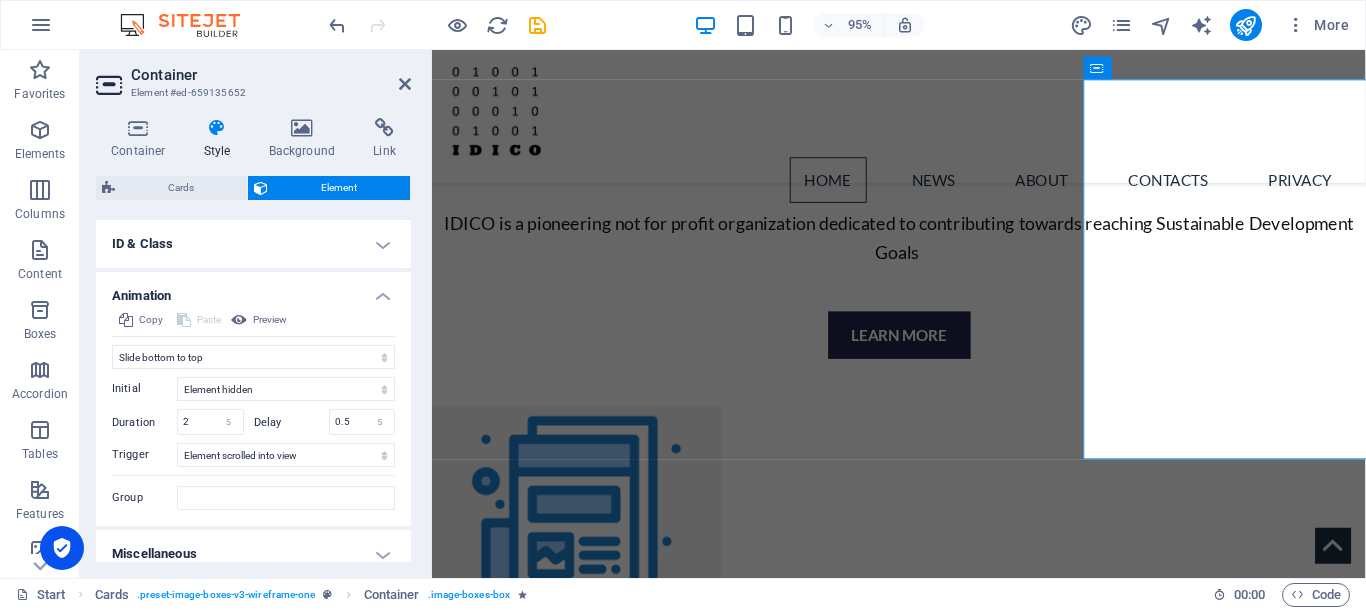 scroll, scrollTop: 706, scrollLeft: 0, axis: vertical 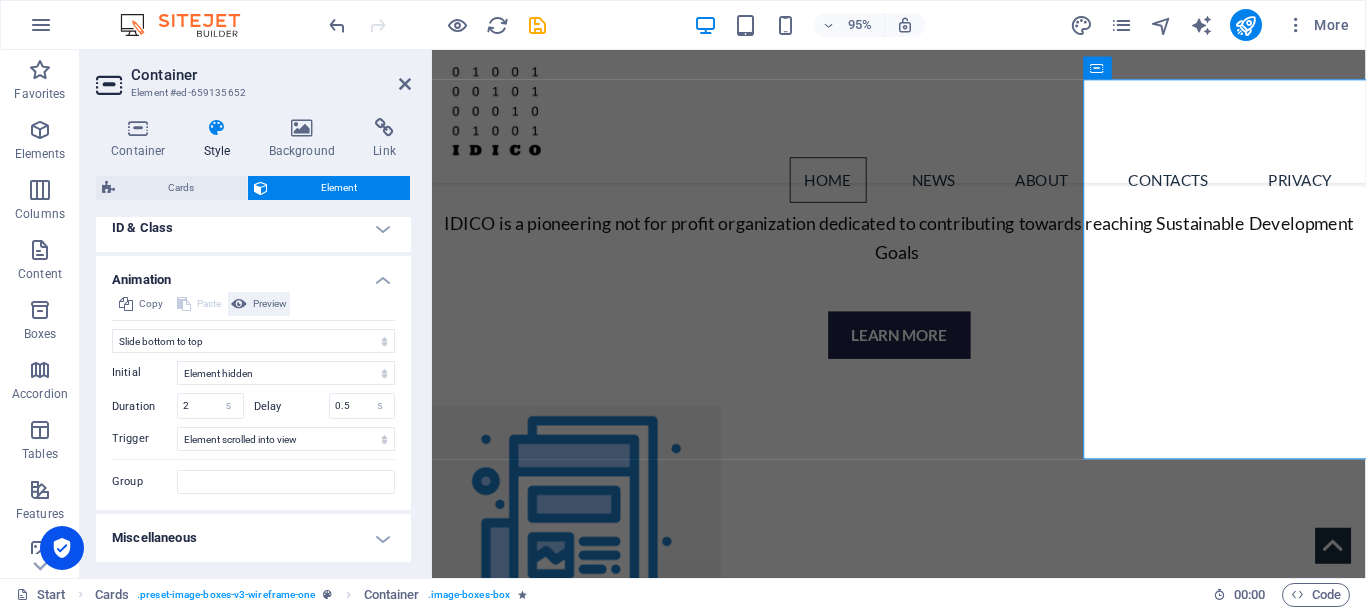 click on "Preview" at bounding box center [270, 304] 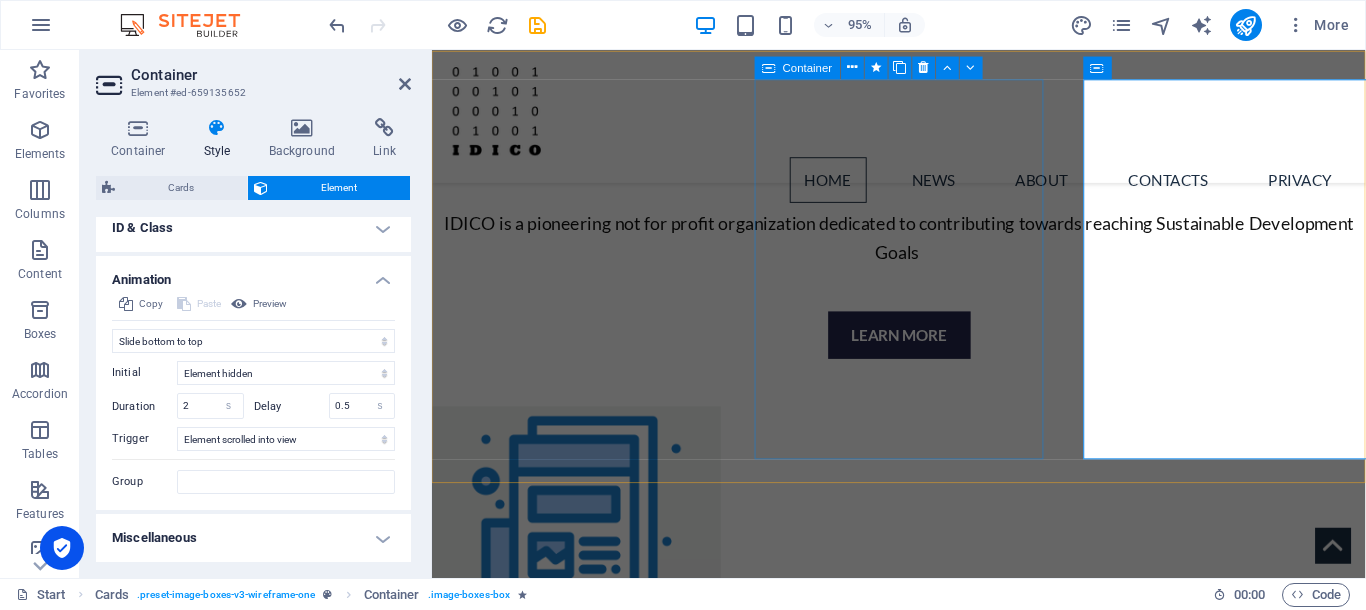 click on "GOALS Read more" at bounding box center [607, 1015] 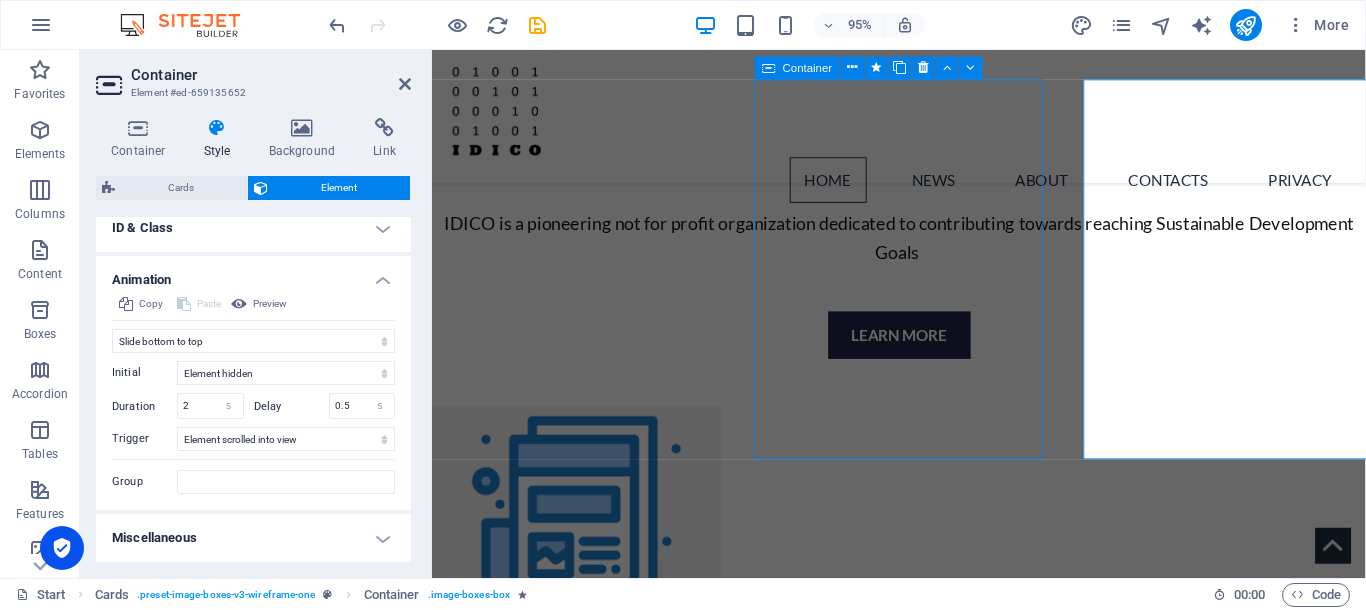 click on "GOALS Read more" at bounding box center [607, 1015] 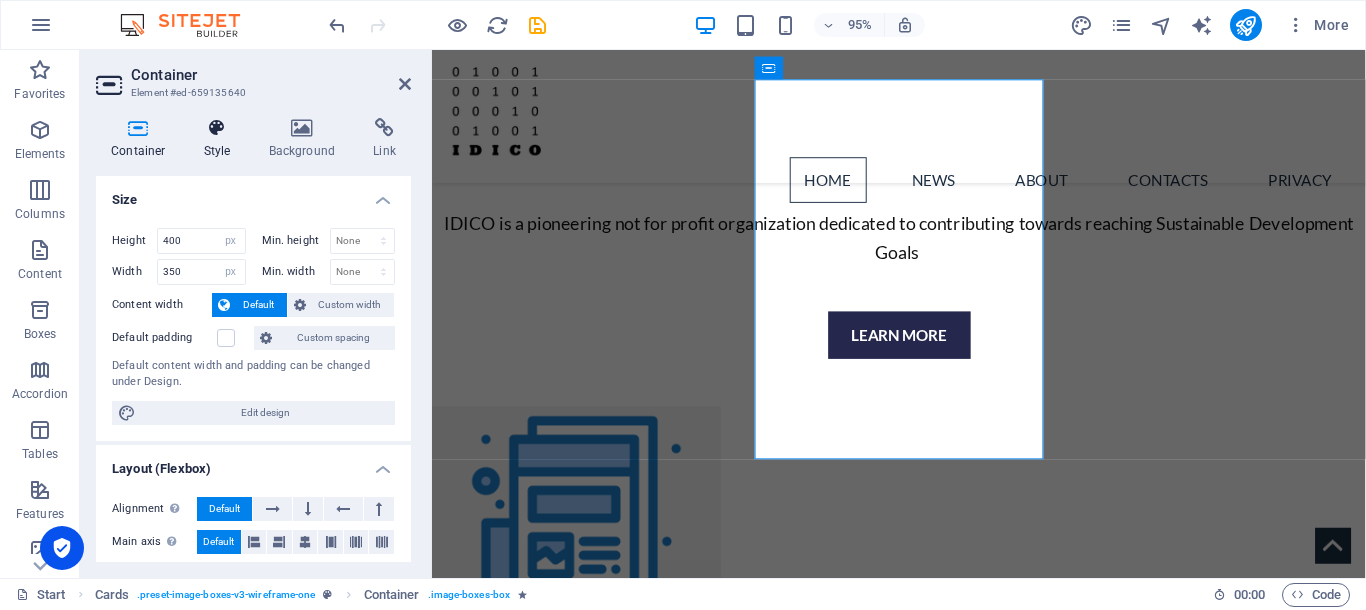 click at bounding box center (217, 128) 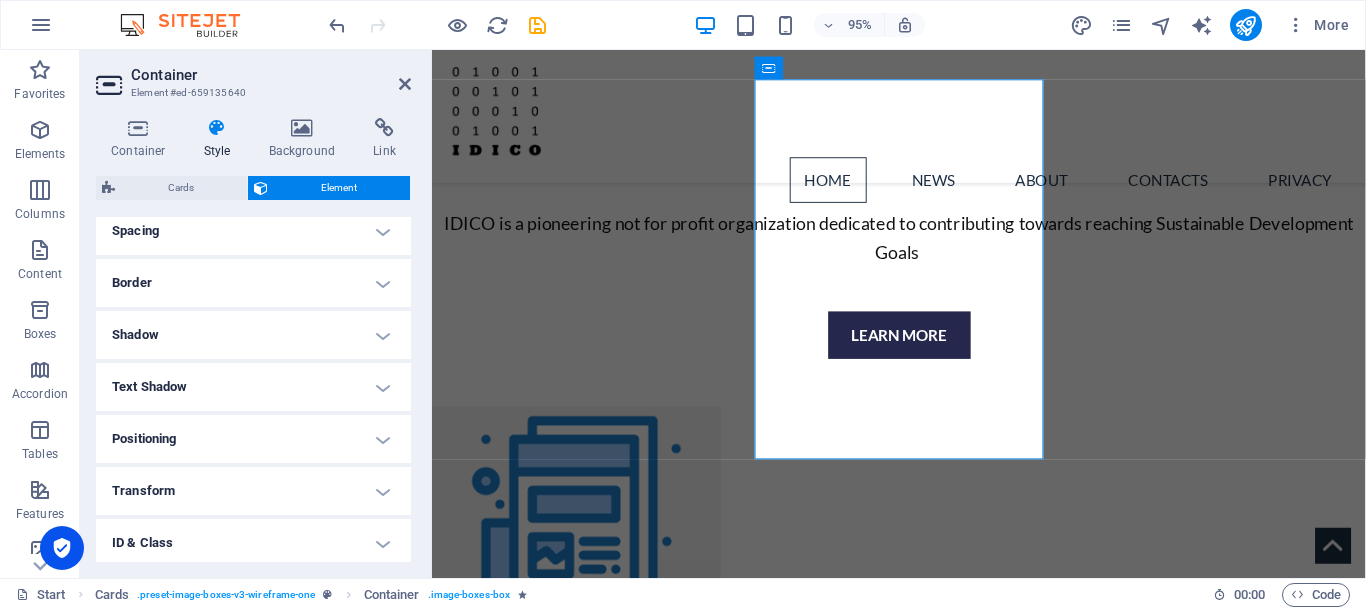 scroll, scrollTop: 500, scrollLeft: 0, axis: vertical 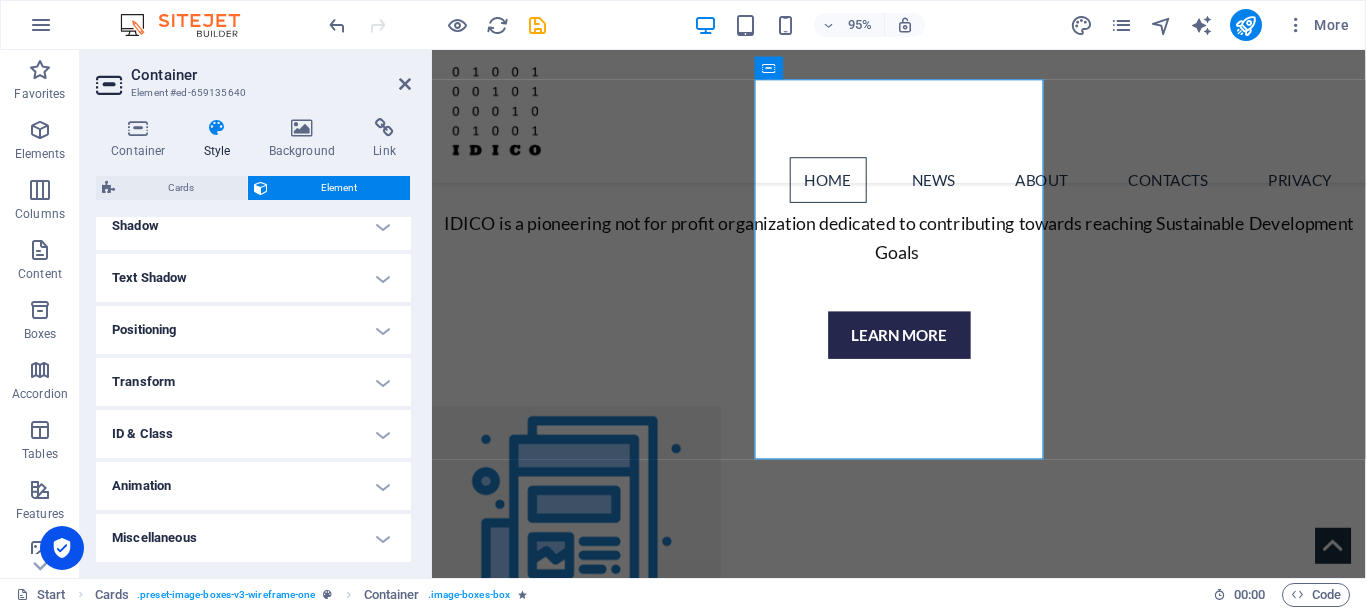 click on "Animation" at bounding box center [253, 486] 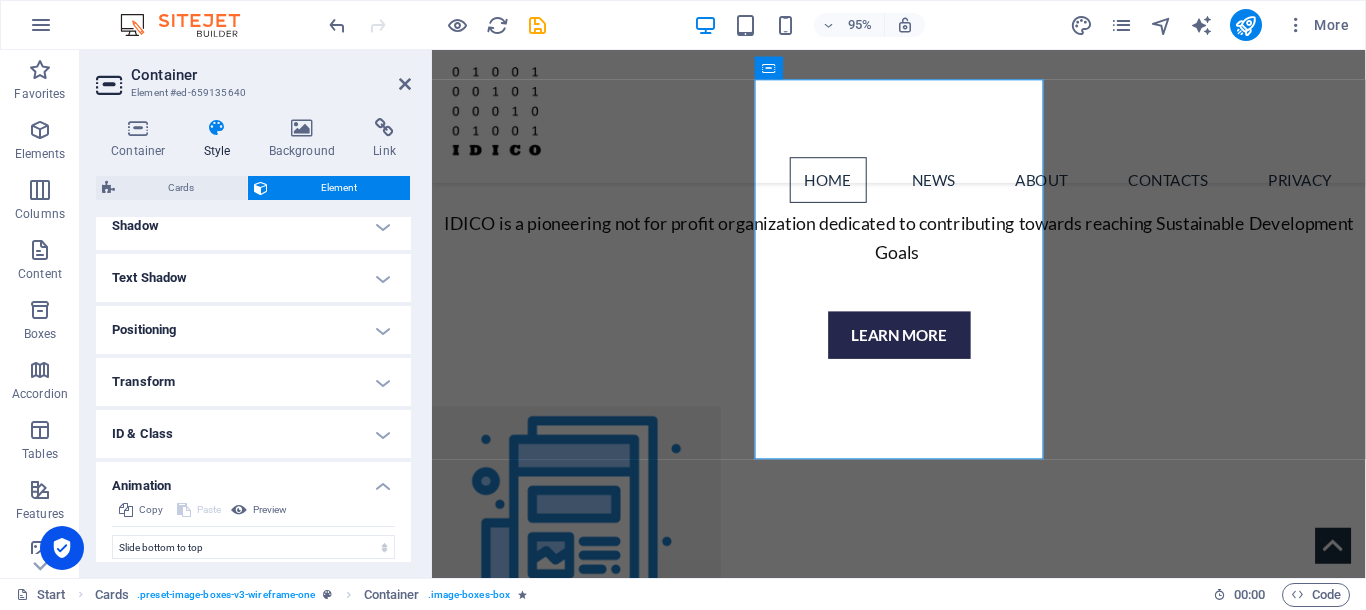 scroll, scrollTop: 595, scrollLeft: 0, axis: vertical 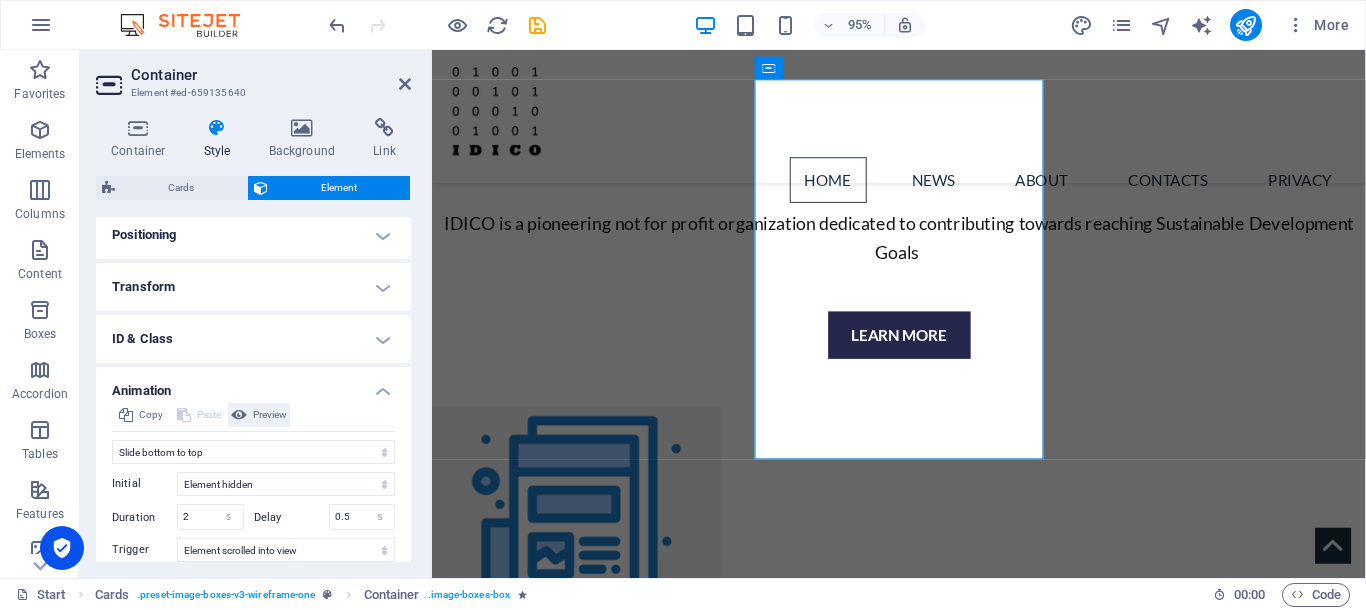 click on "Preview" at bounding box center [270, 415] 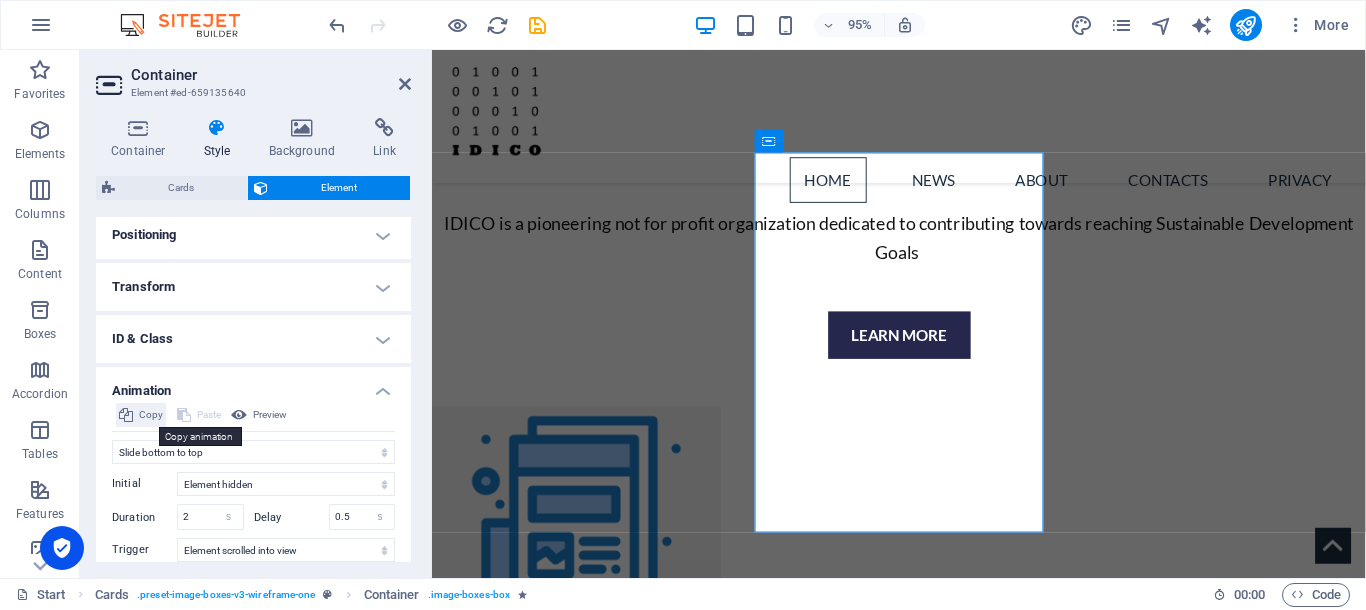 click on "Copy" at bounding box center (141, 415) 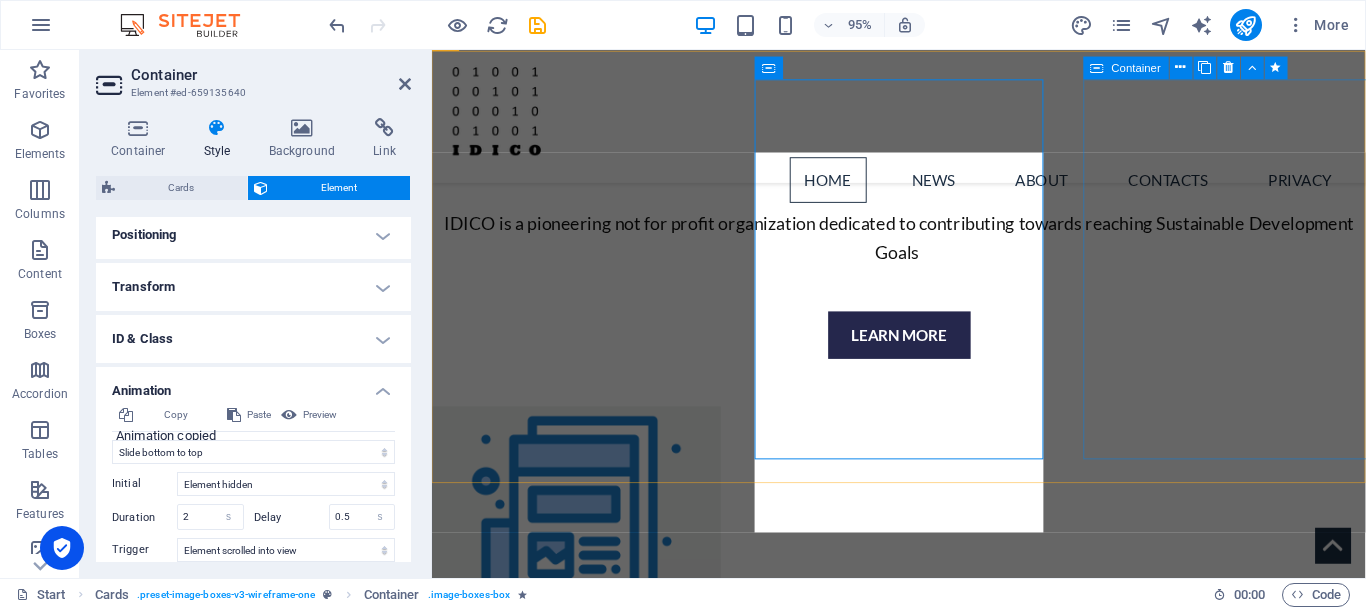 click on "ABOUT Read more" at bounding box center [594, 1418] 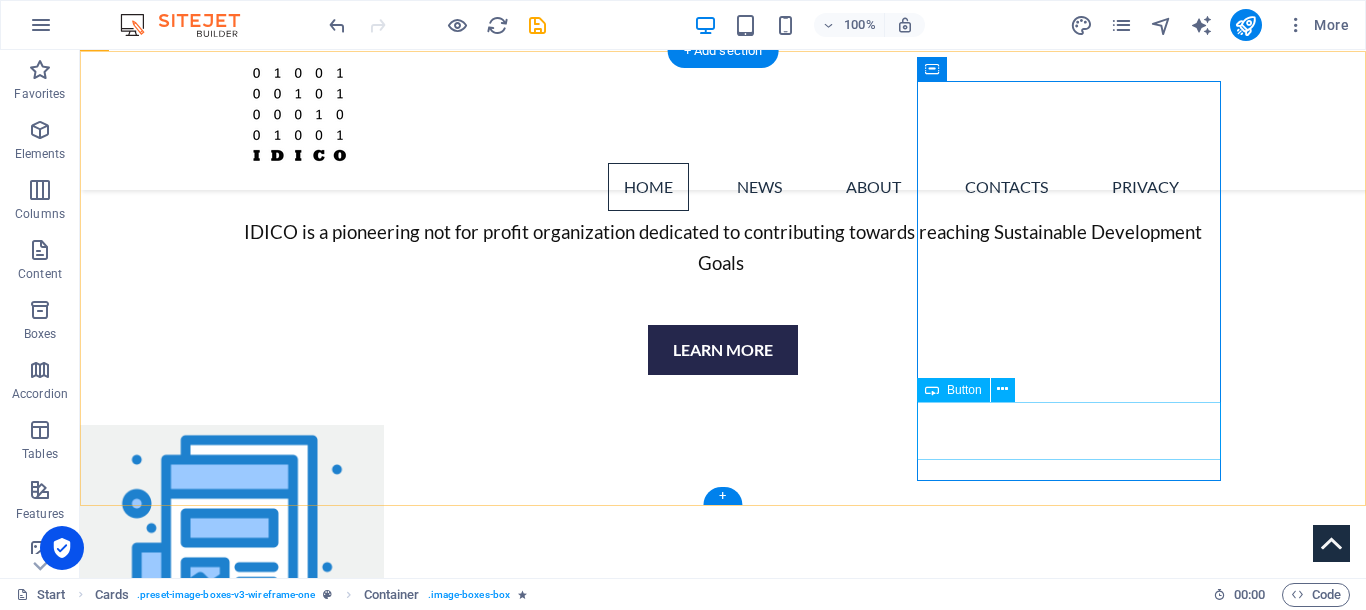 click on "Read more" at bounding box center [242, 1581] 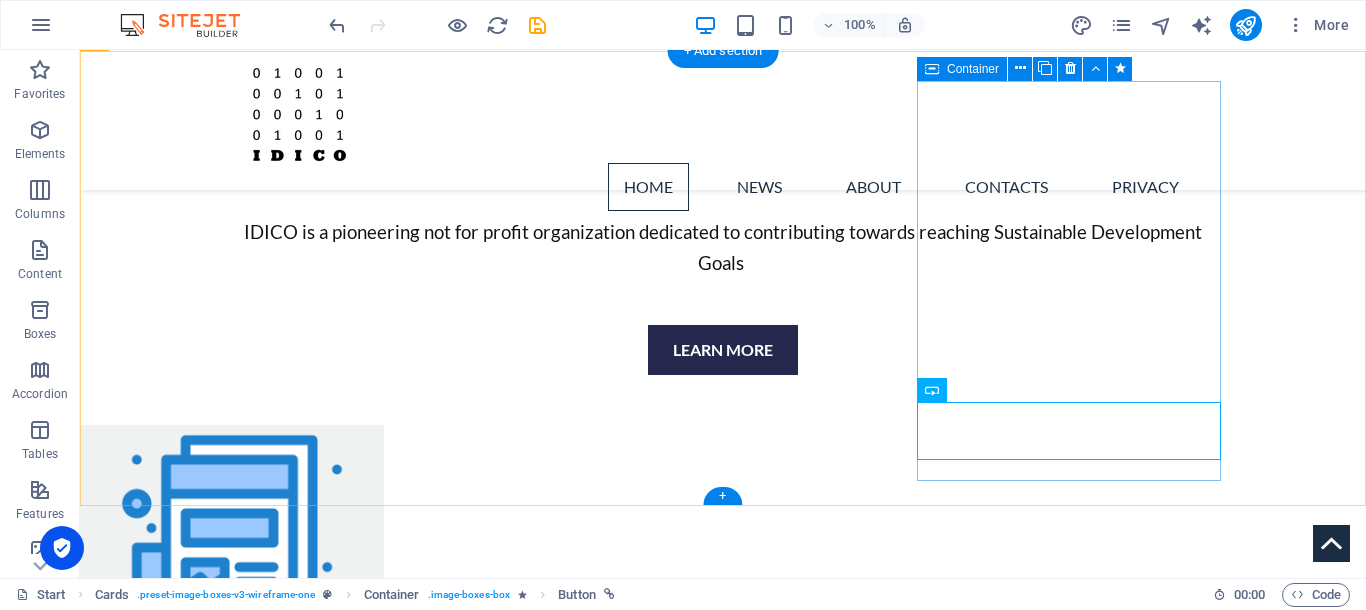 click on "ABOUT Read more" at bounding box center (242, 1418) 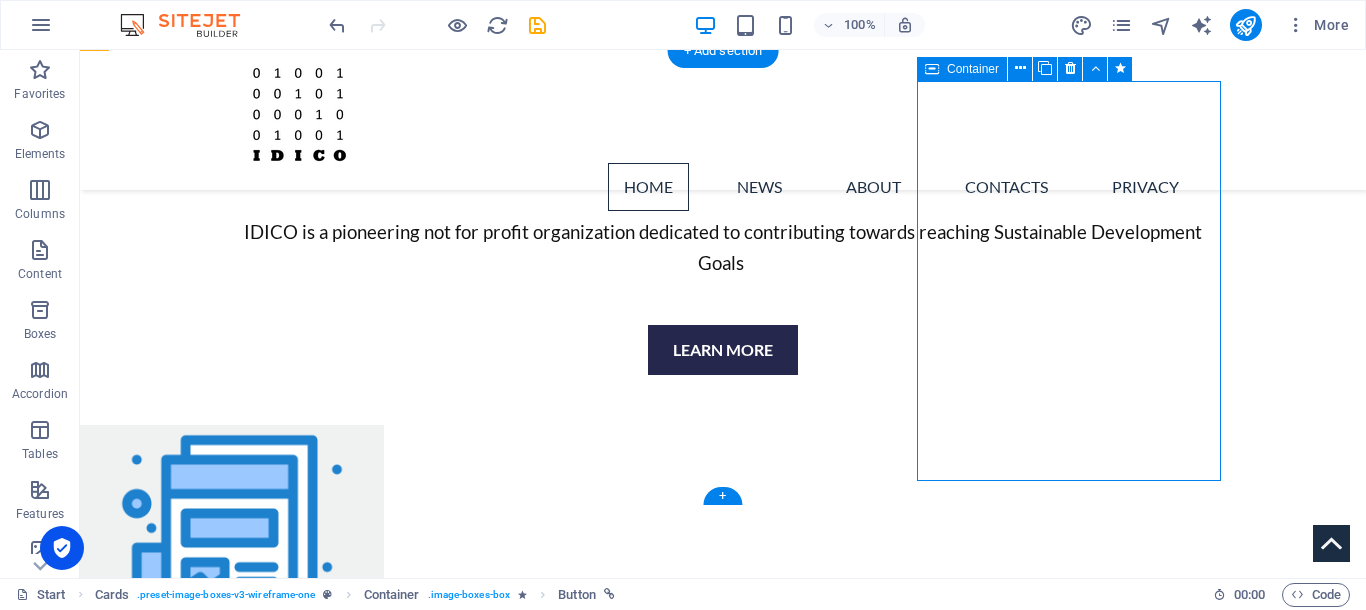 click on "ABOUT Read more" at bounding box center (242, 1418) 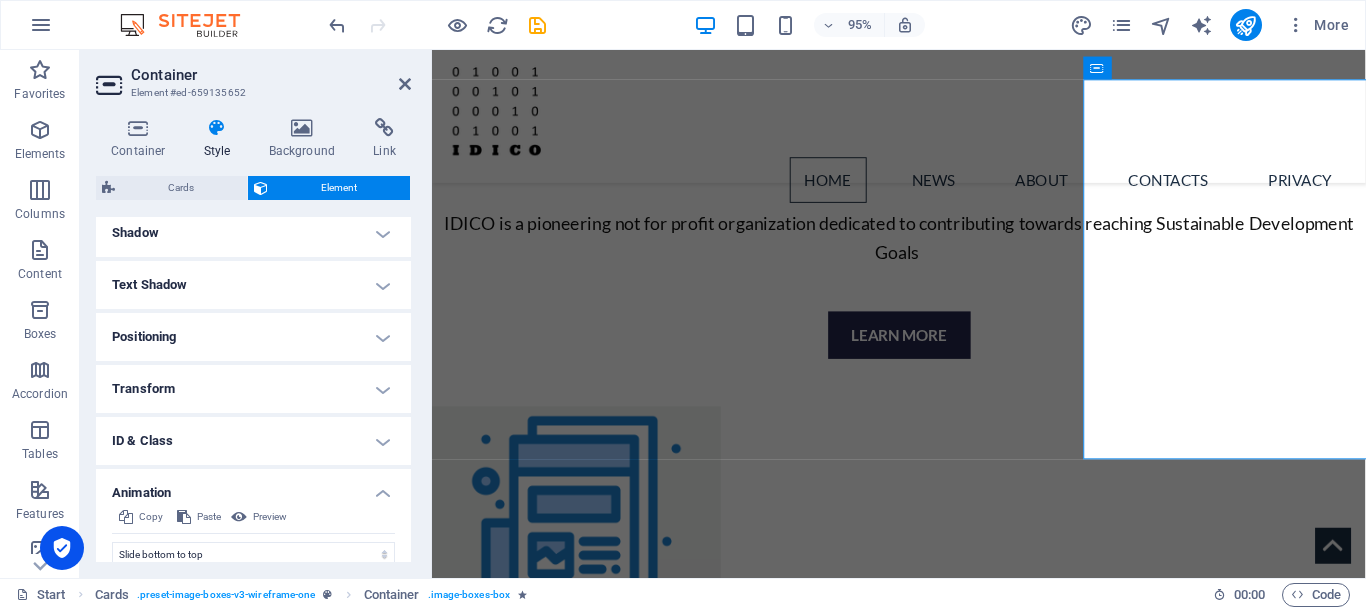 scroll, scrollTop: 706, scrollLeft: 0, axis: vertical 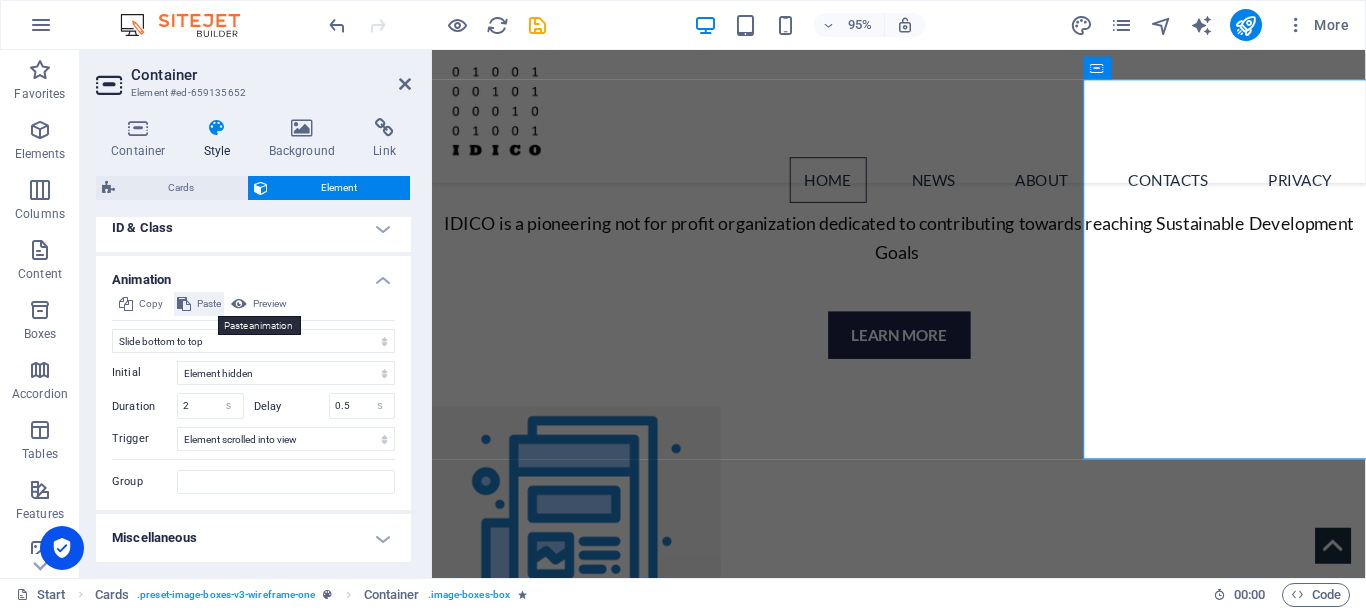 click at bounding box center [184, 304] 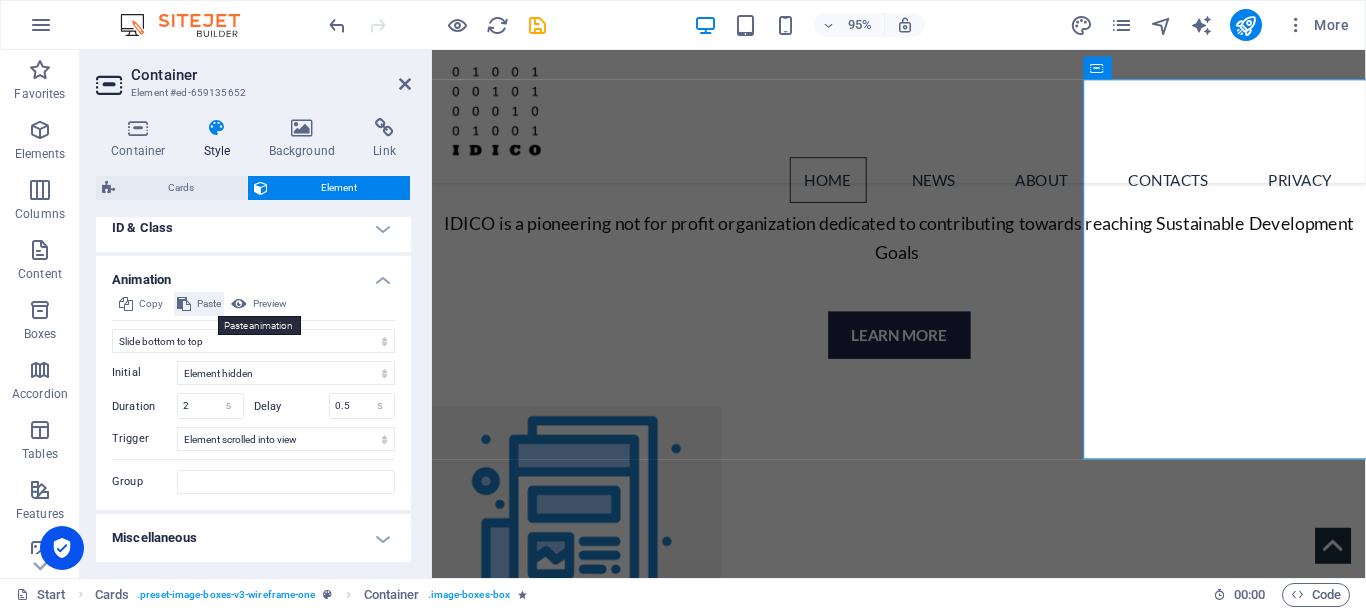 click on "Paste" at bounding box center [199, 304] 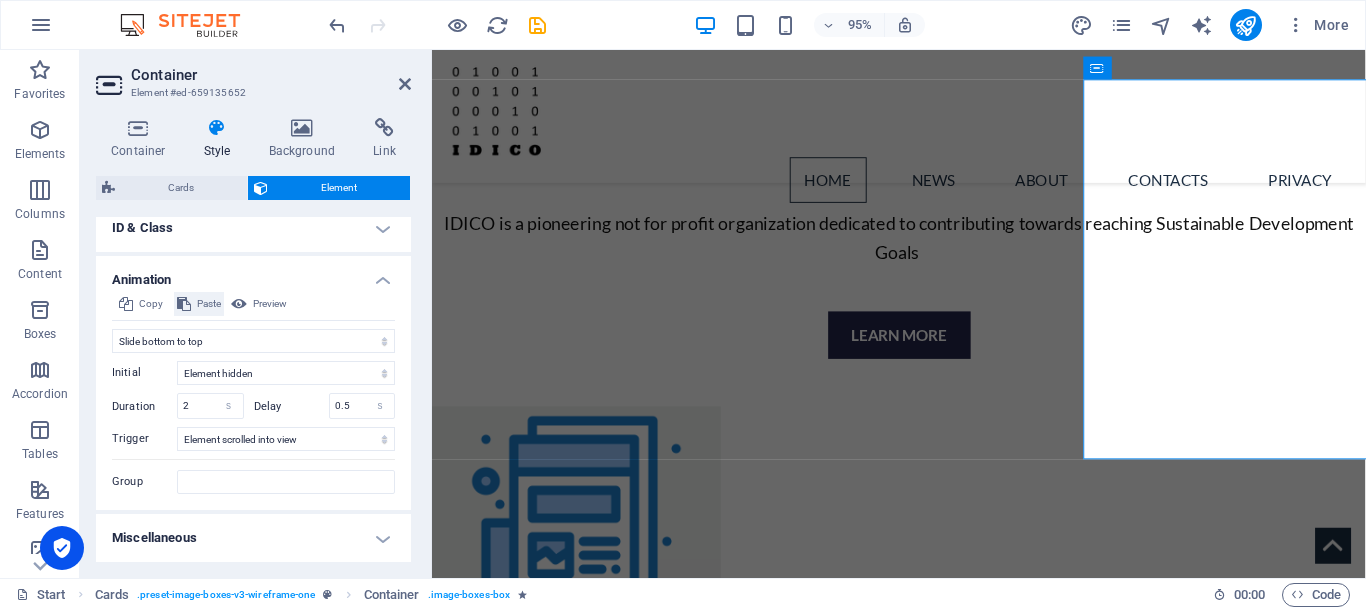 click on "Paste" at bounding box center [199, 304] 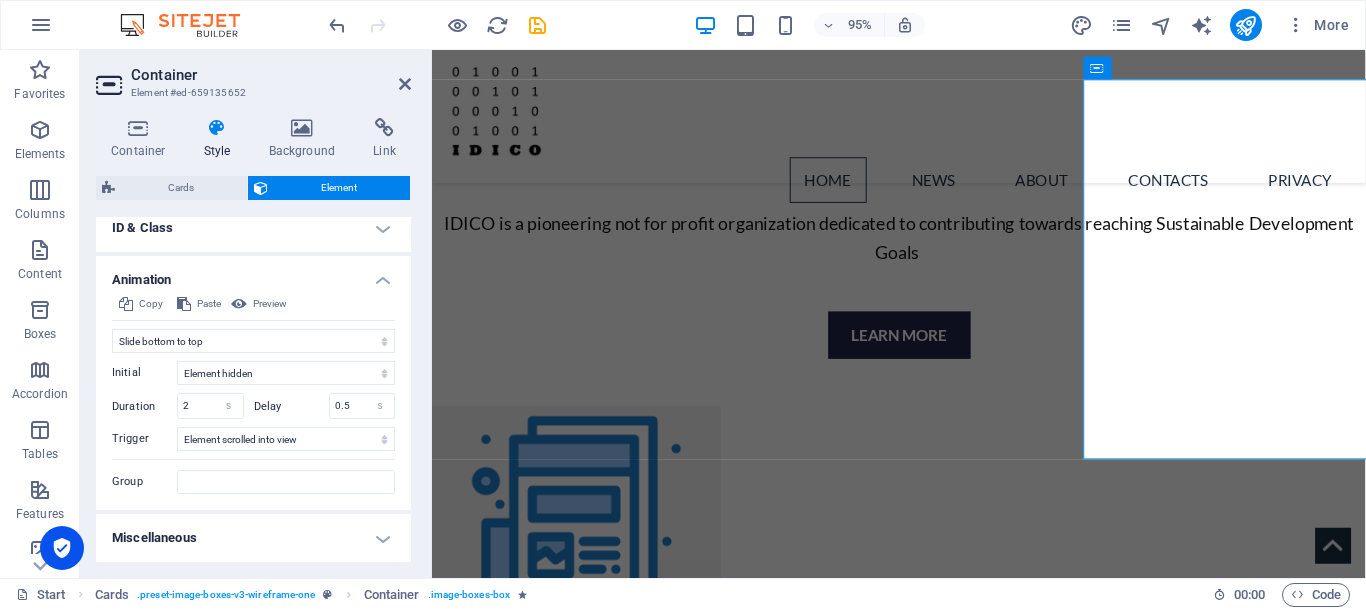 scroll, scrollTop: 0, scrollLeft: 0, axis: both 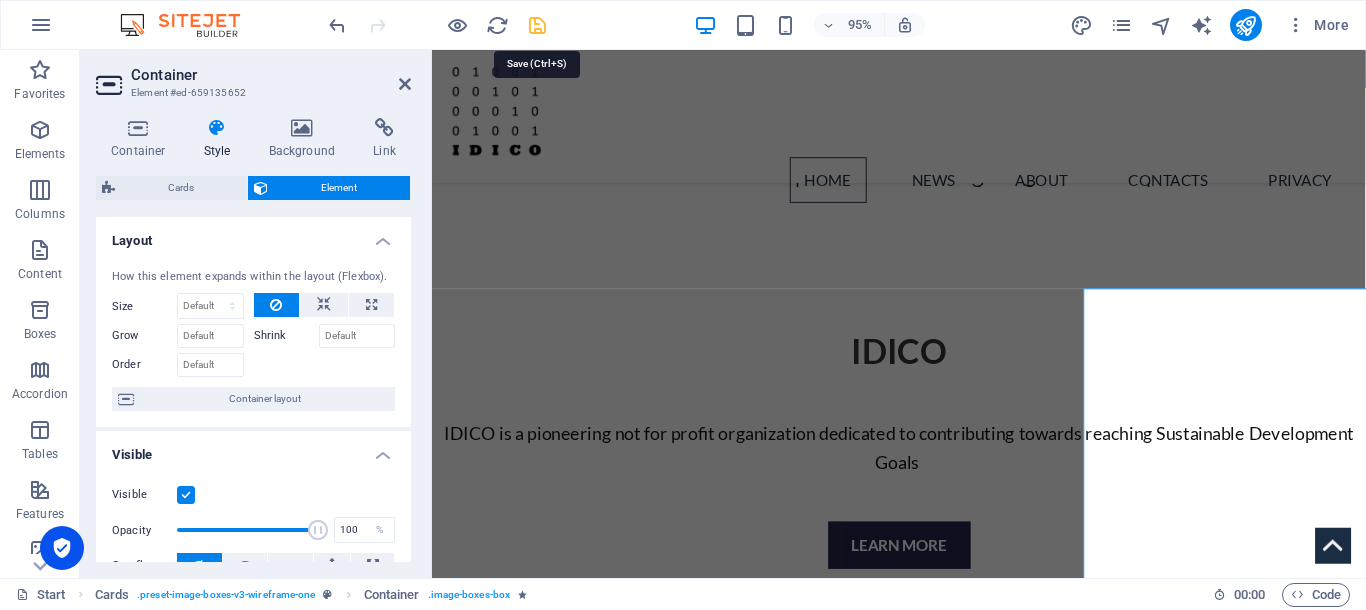 click at bounding box center [537, 25] 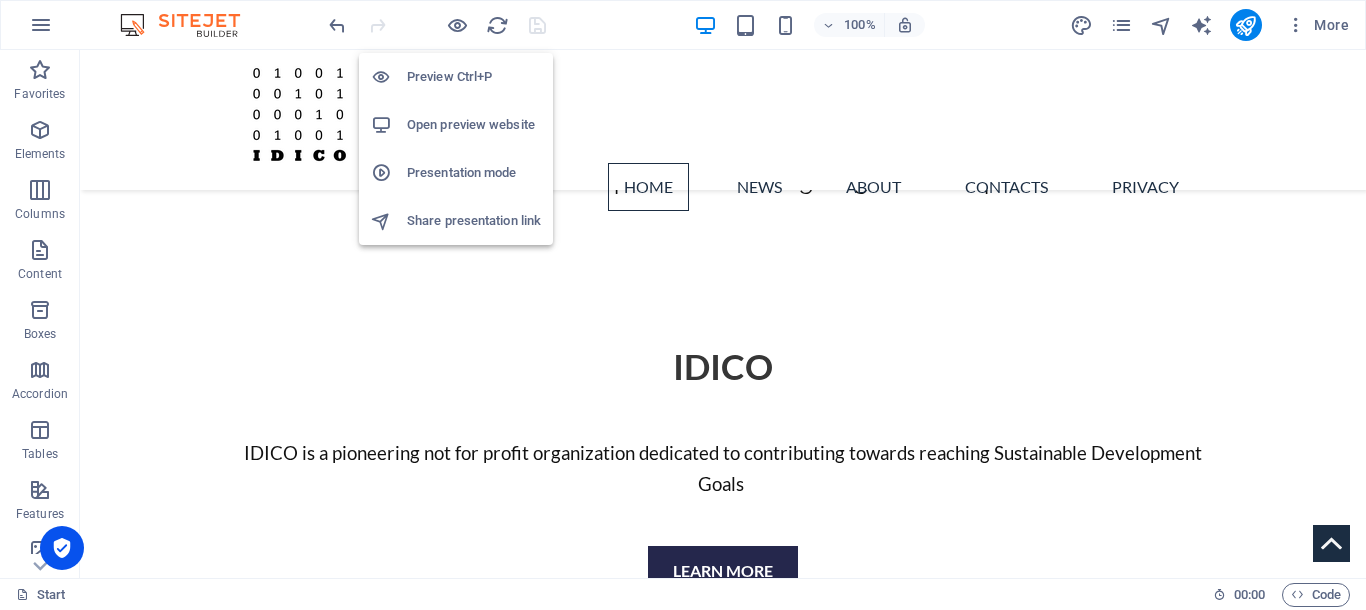 click on "Open preview website" at bounding box center (474, 125) 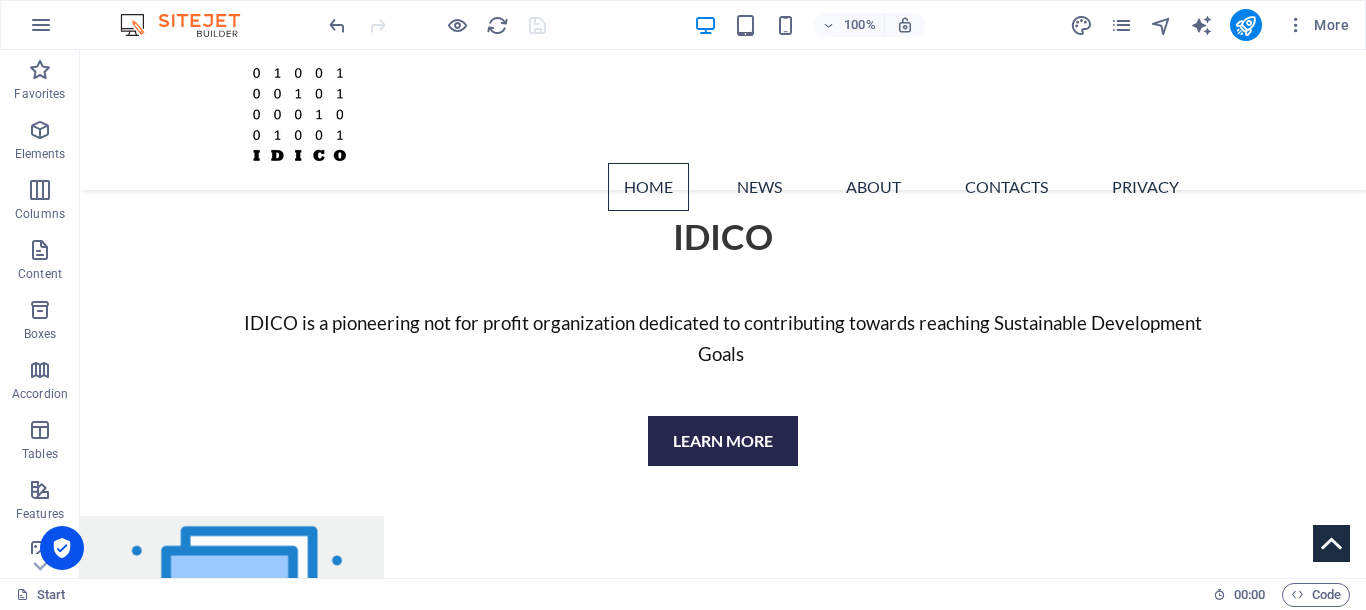 scroll, scrollTop: 835, scrollLeft: 0, axis: vertical 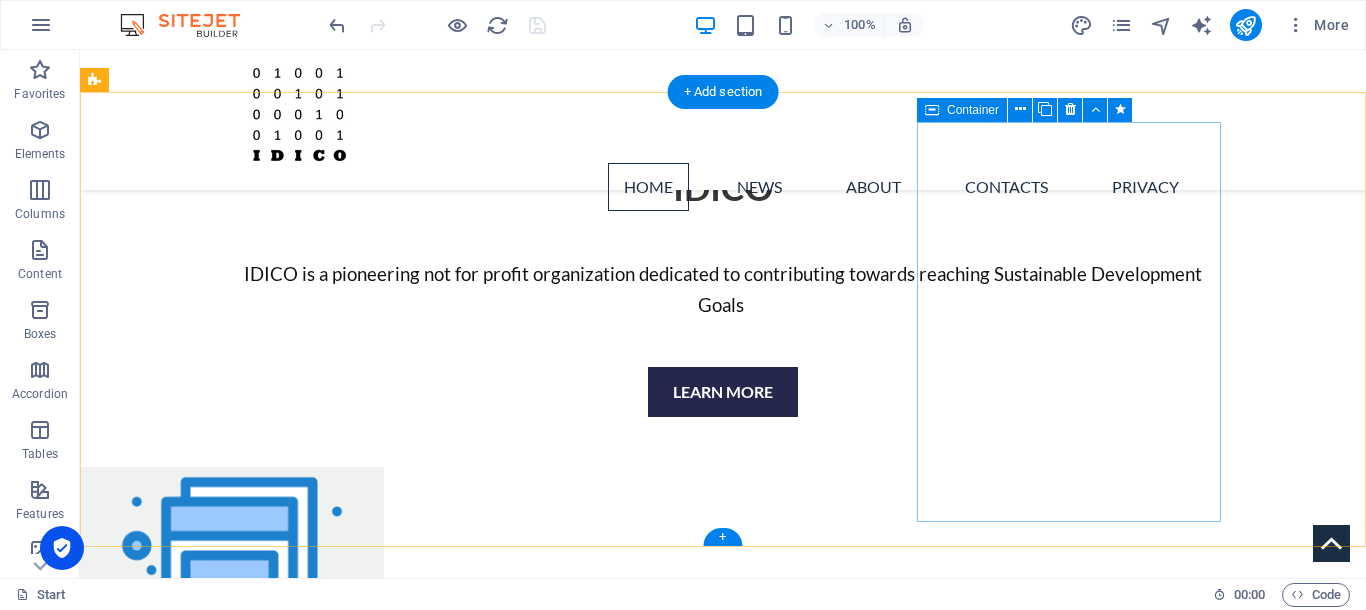 click on "ABOUT Read more" at bounding box center (242, 1460) 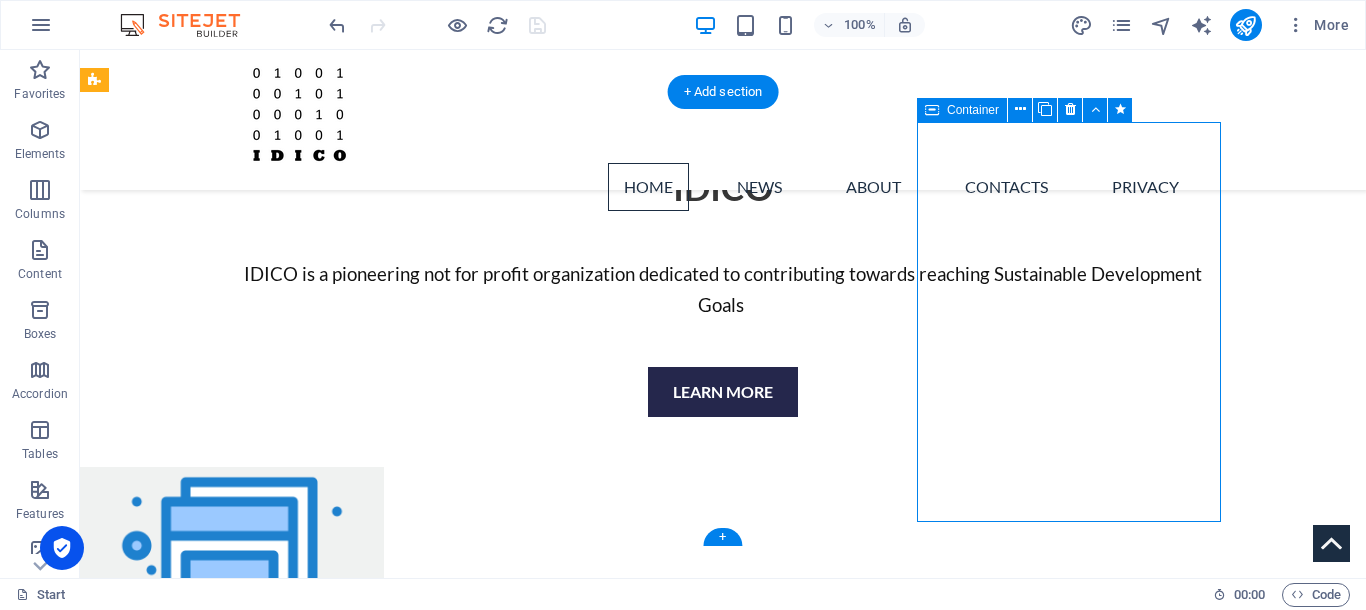 click on "ABOUT Read more" at bounding box center (242, 1460) 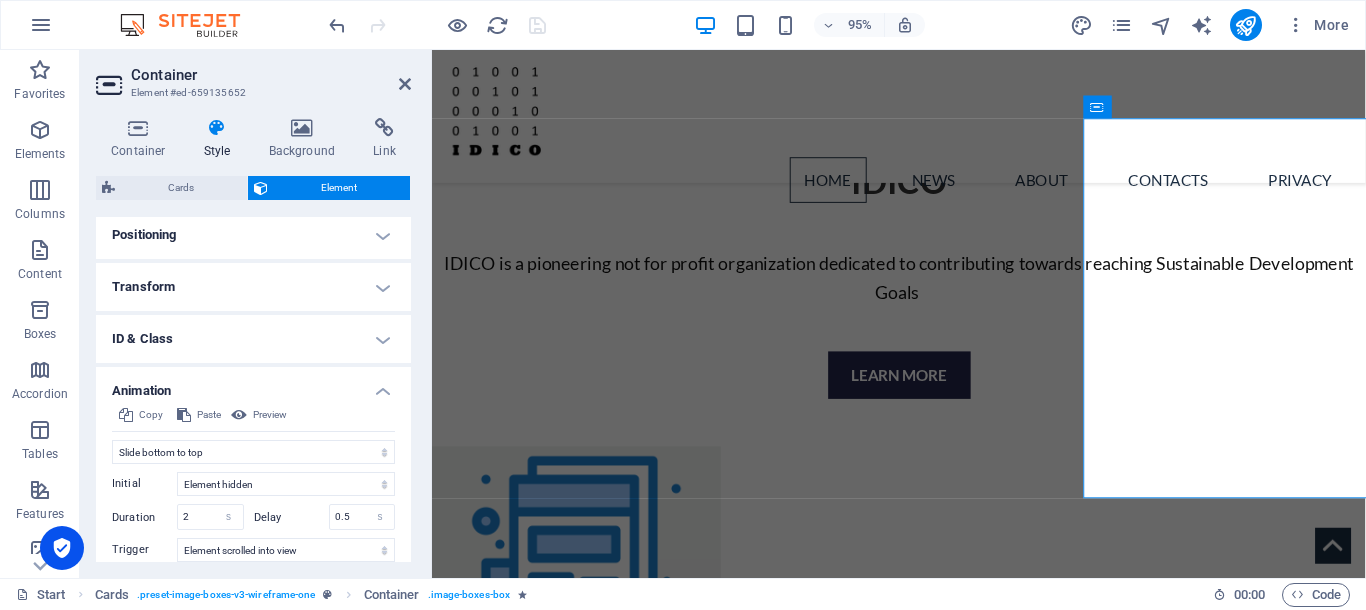scroll, scrollTop: 706, scrollLeft: 0, axis: vertical 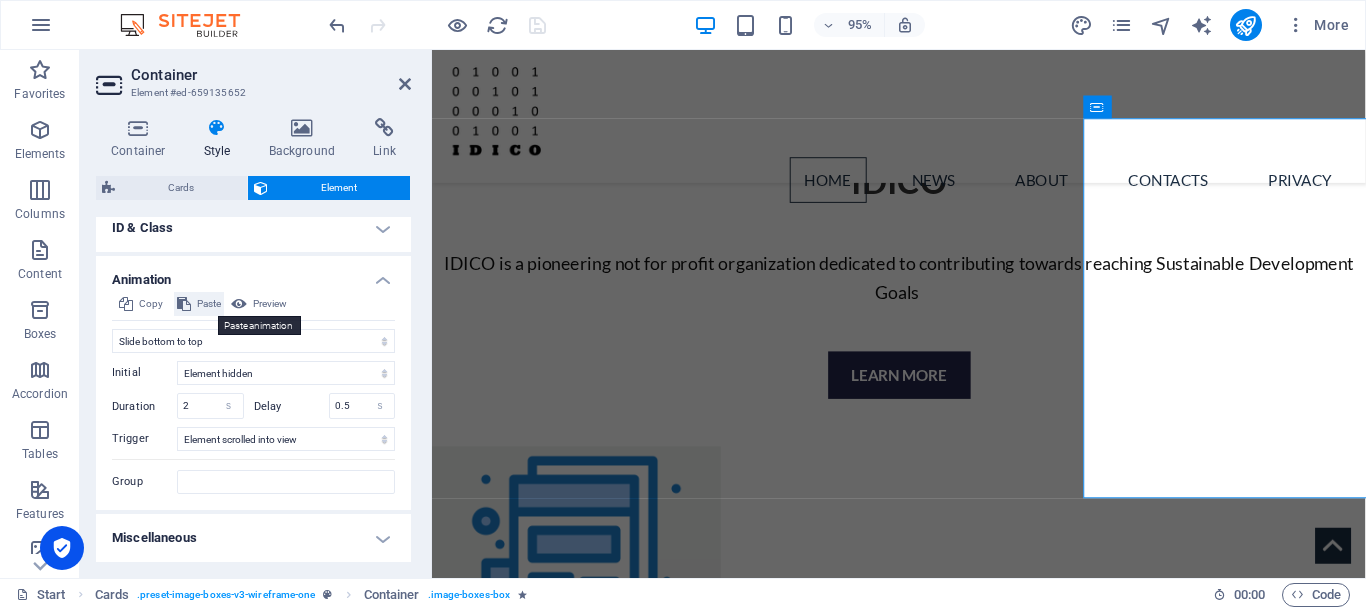 click on "Paste" at bounding box center (209, 304) 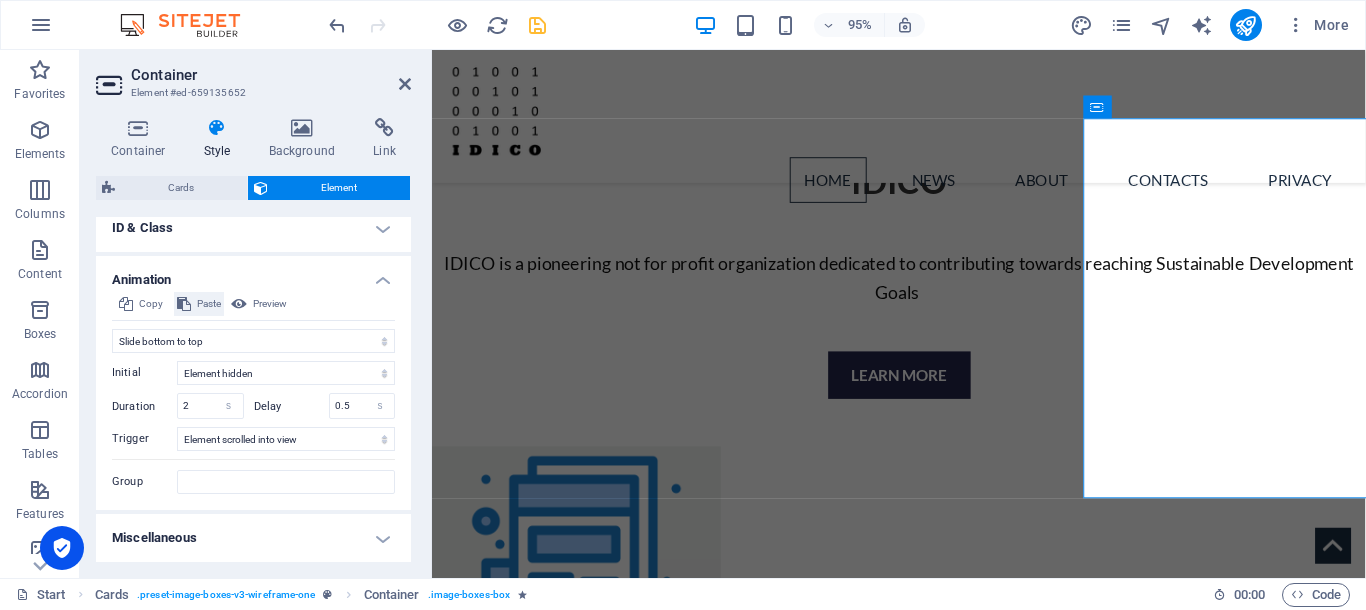 click on "Paste" at bounding box center [209, 304] 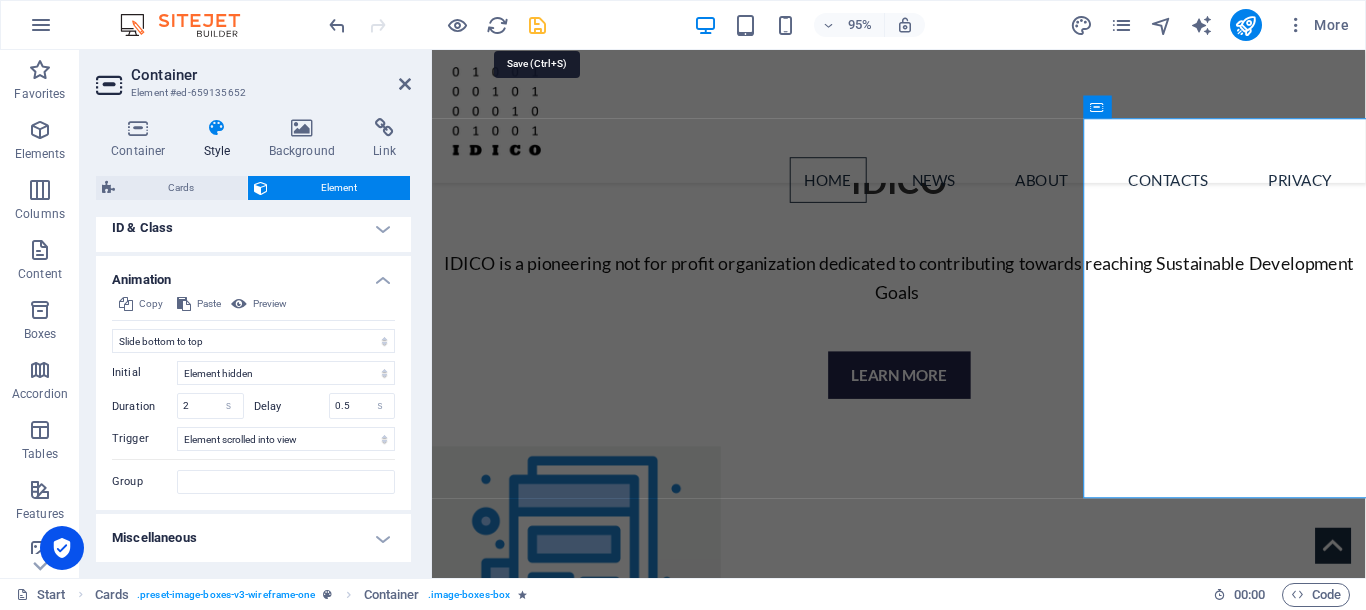 click at bounding box center (537, 25) 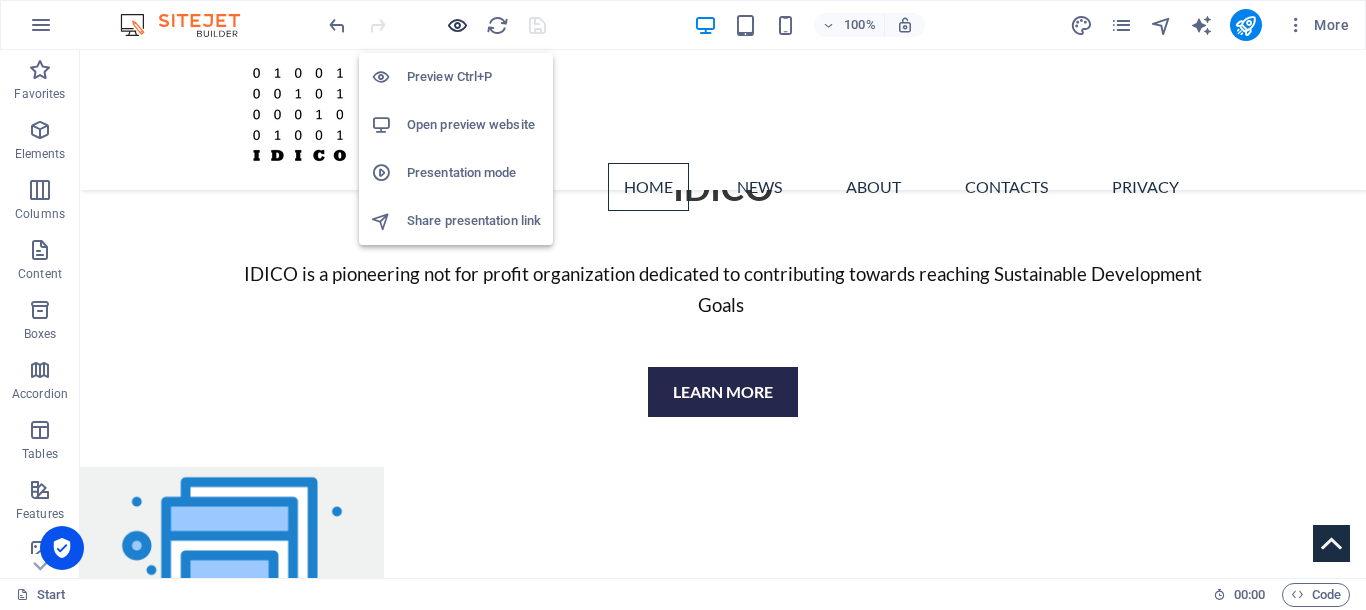 click at bounding box center [457, 25] 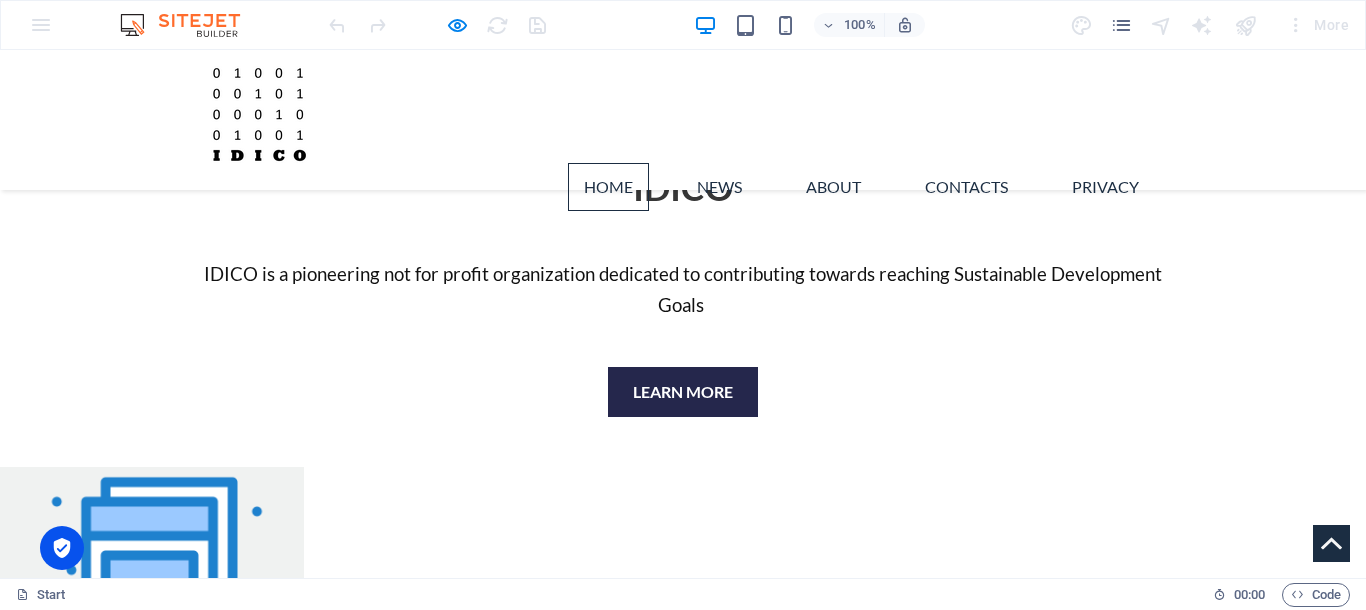click at bounding box center (162, 1398) 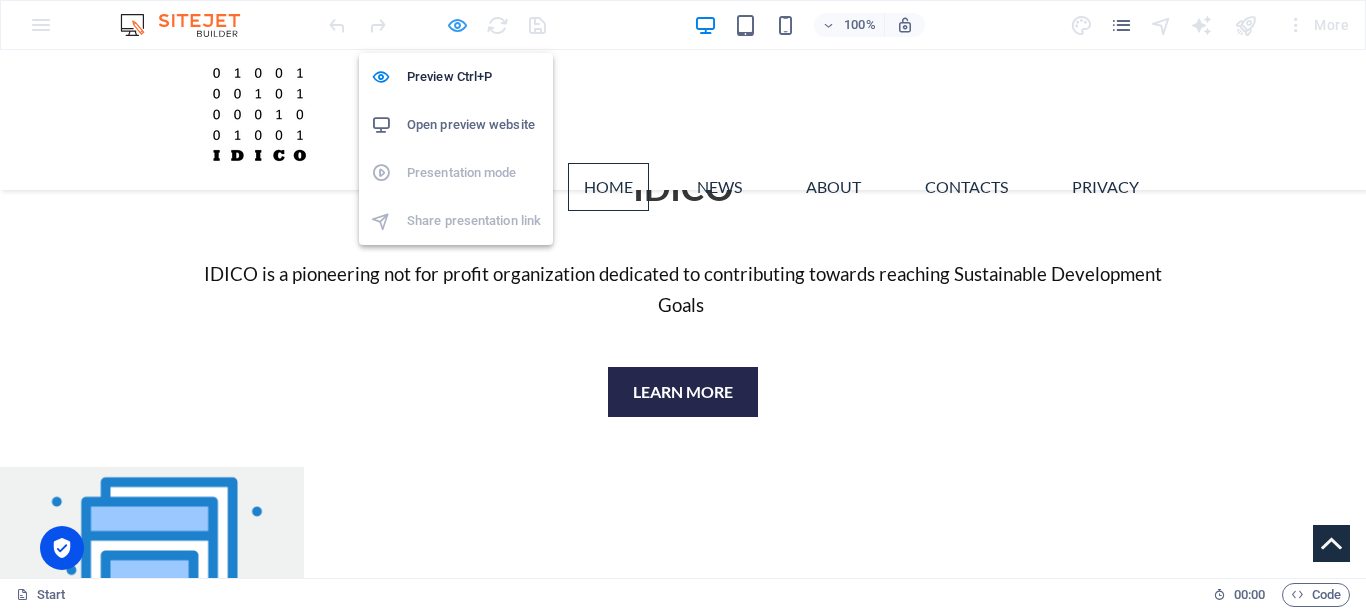 click at bounding box center (457, 25) 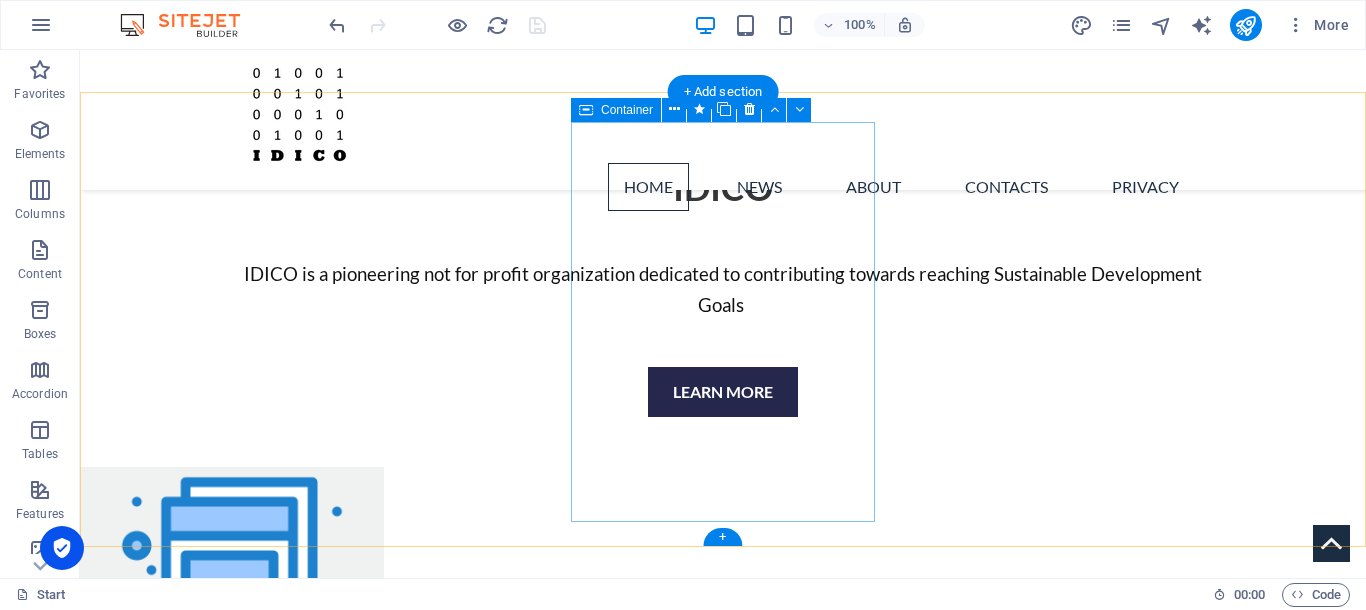 click on "GOALS Read more" at bounding box center [255, 1057] 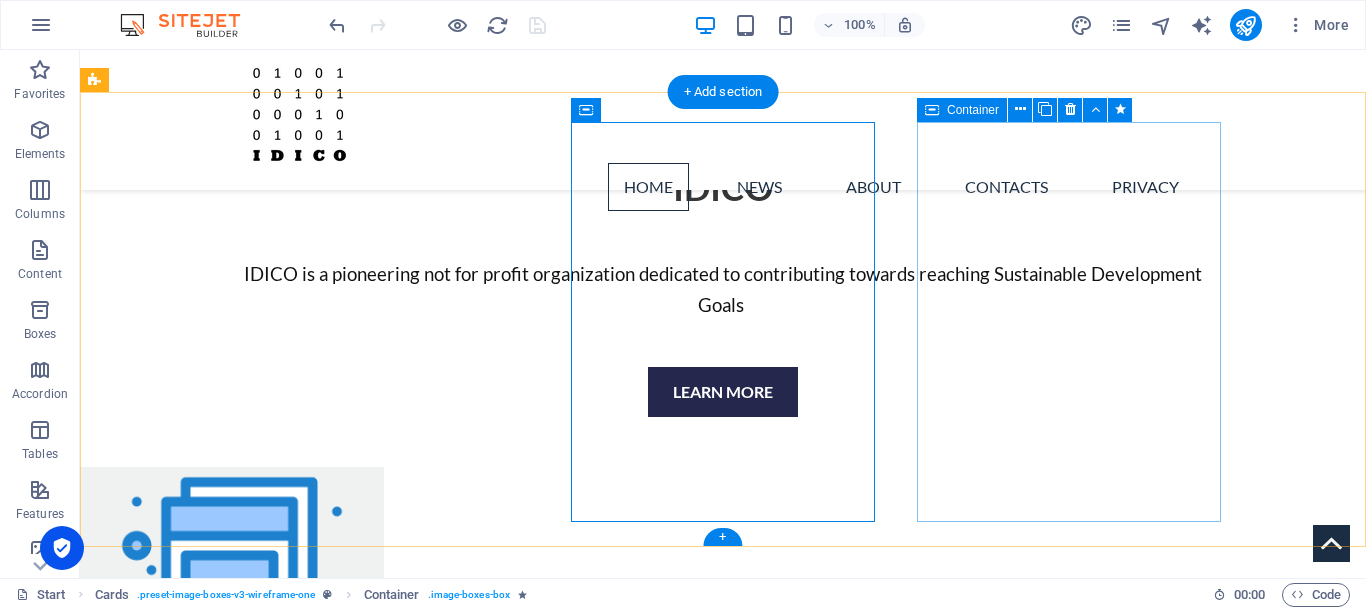 click on "ABOUT Read more" at bounding box center [242, 1460] 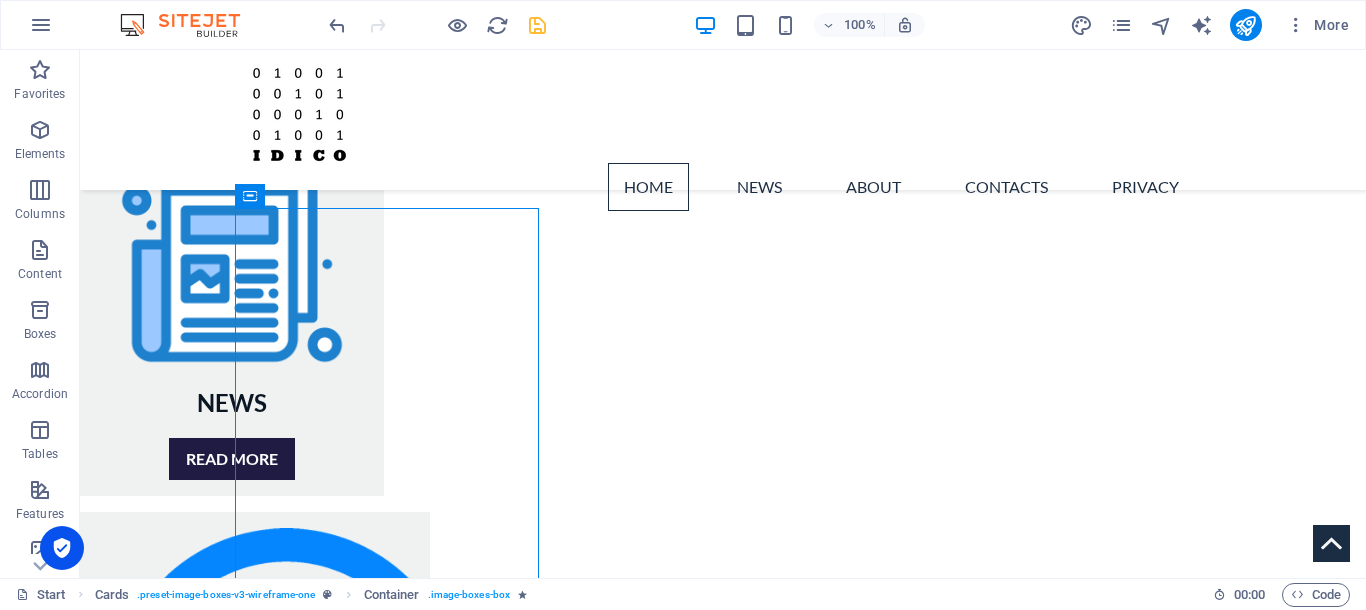 scroll, scrollTop: 1198, scrollLeft: 0, axis: vertical 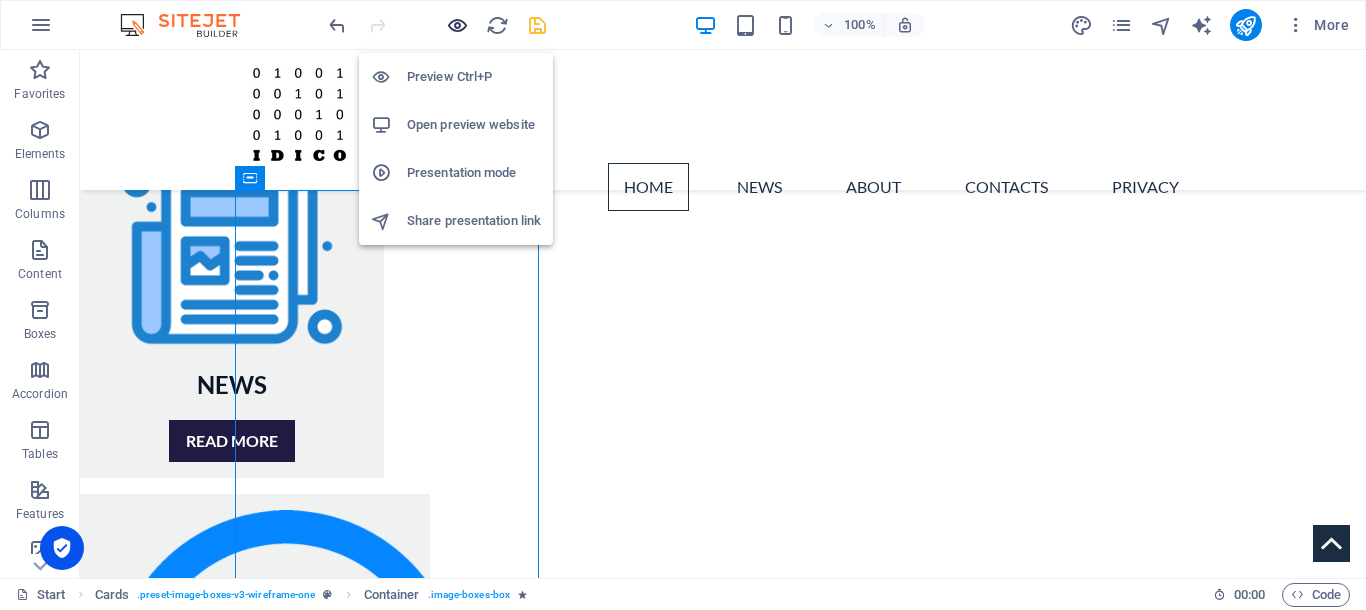 click at bounding box center (457, 25) 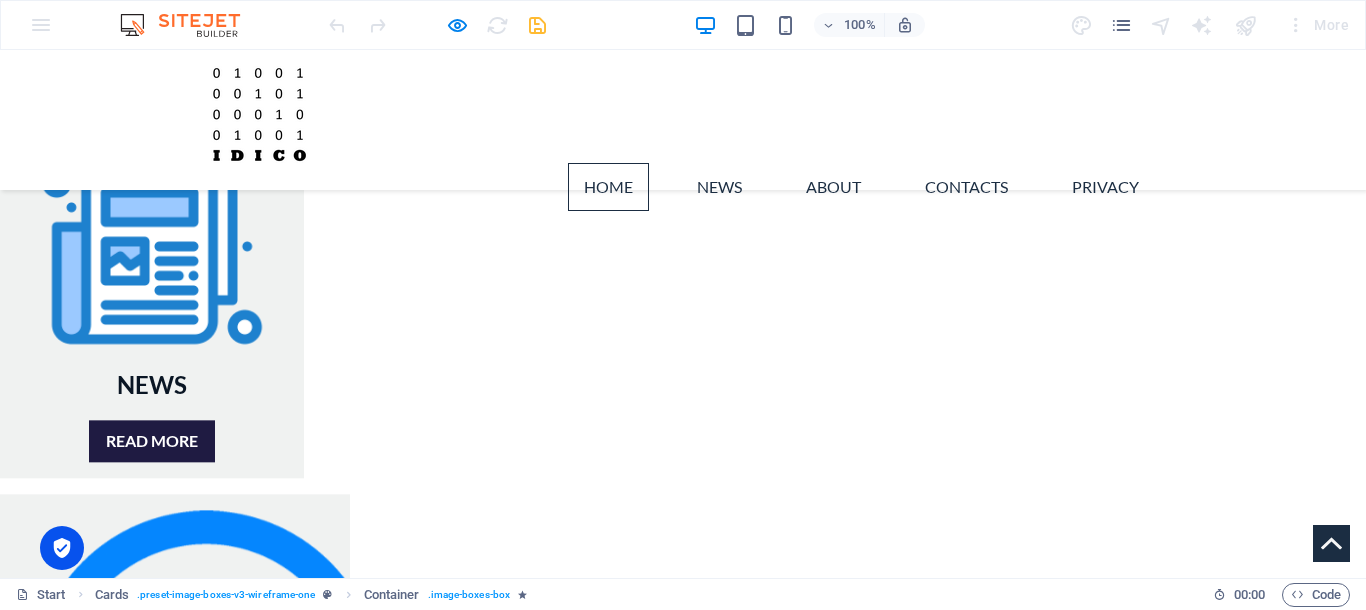 click on "NEWS Read more GOALS Read more ABOUT Read more GOALS Read more" at bounding box center (683, 899) 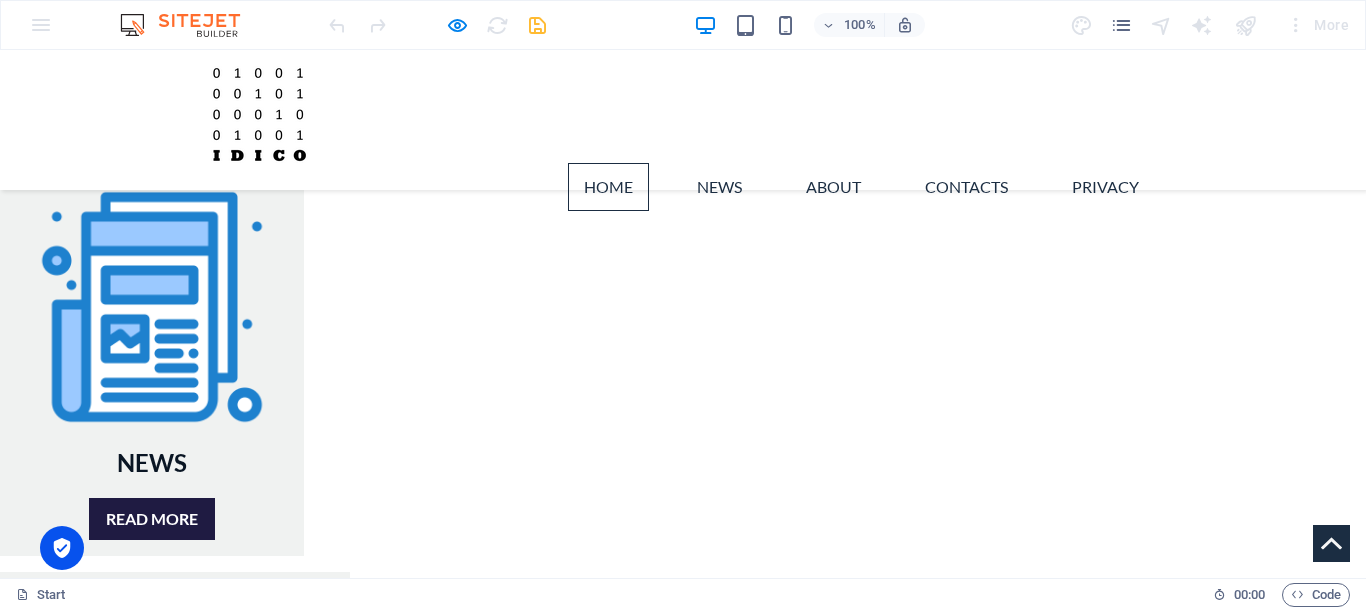 scroll, scrollTop: 1156, scrollLeft: 0, axis: vertical 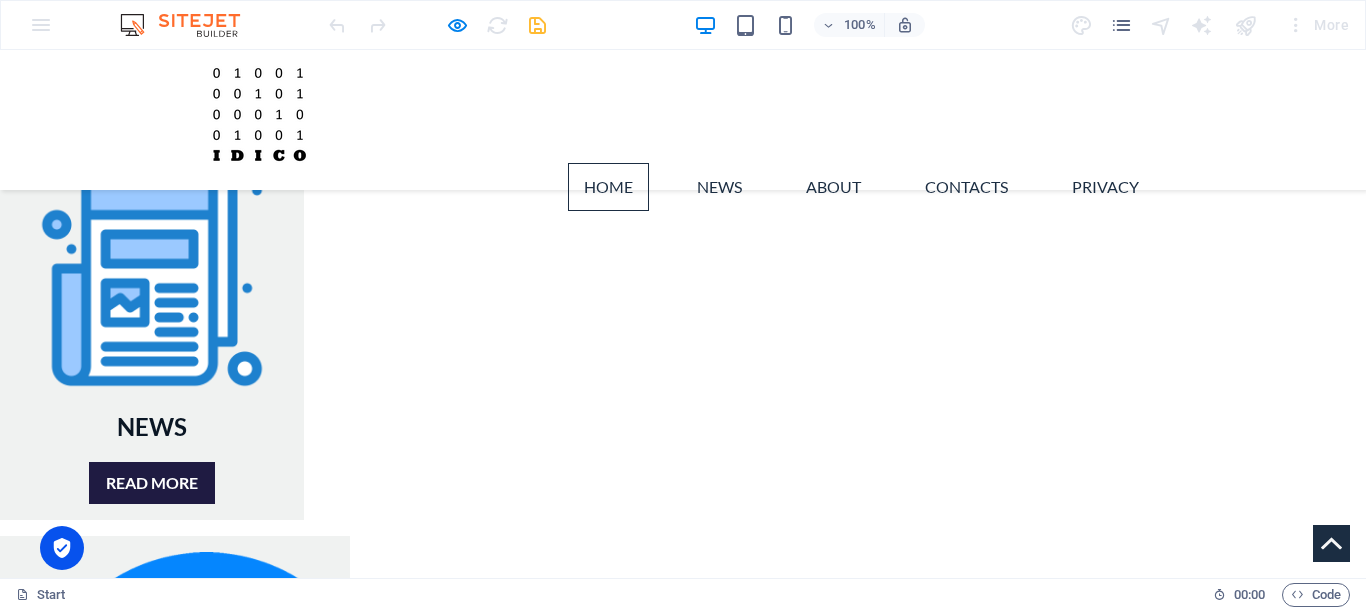 click at bounding box center (248, 1534) 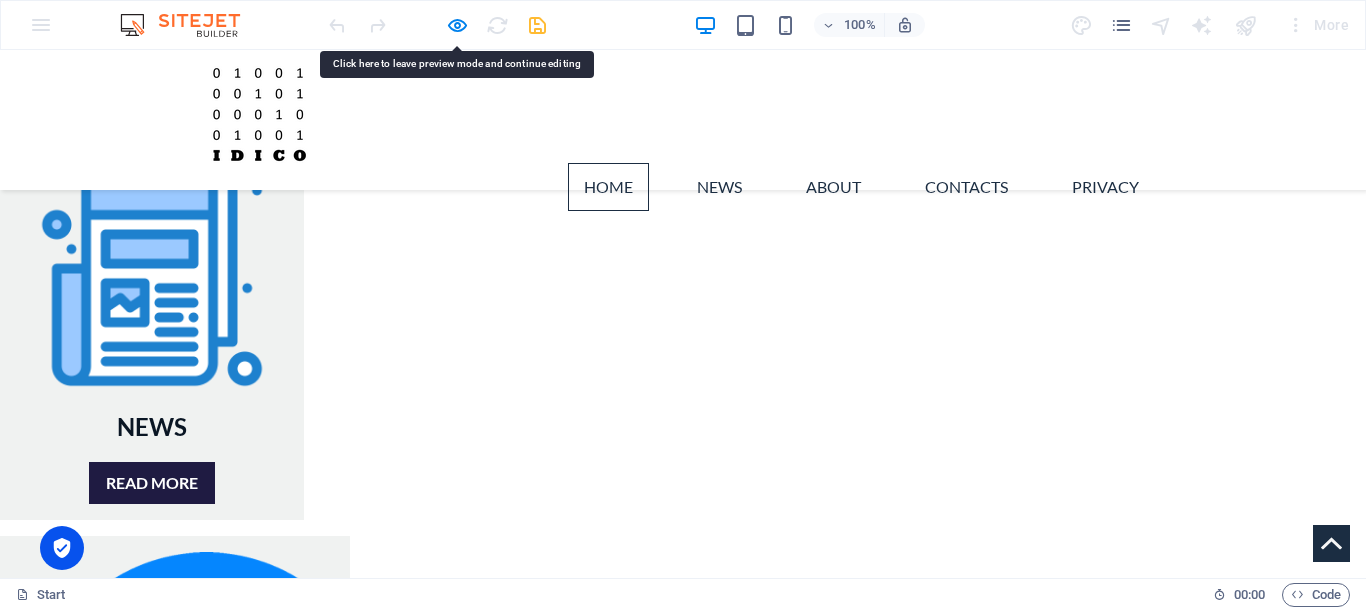 scroll, scrollTop: 1280, scrollLeft: 0, axis: vertical 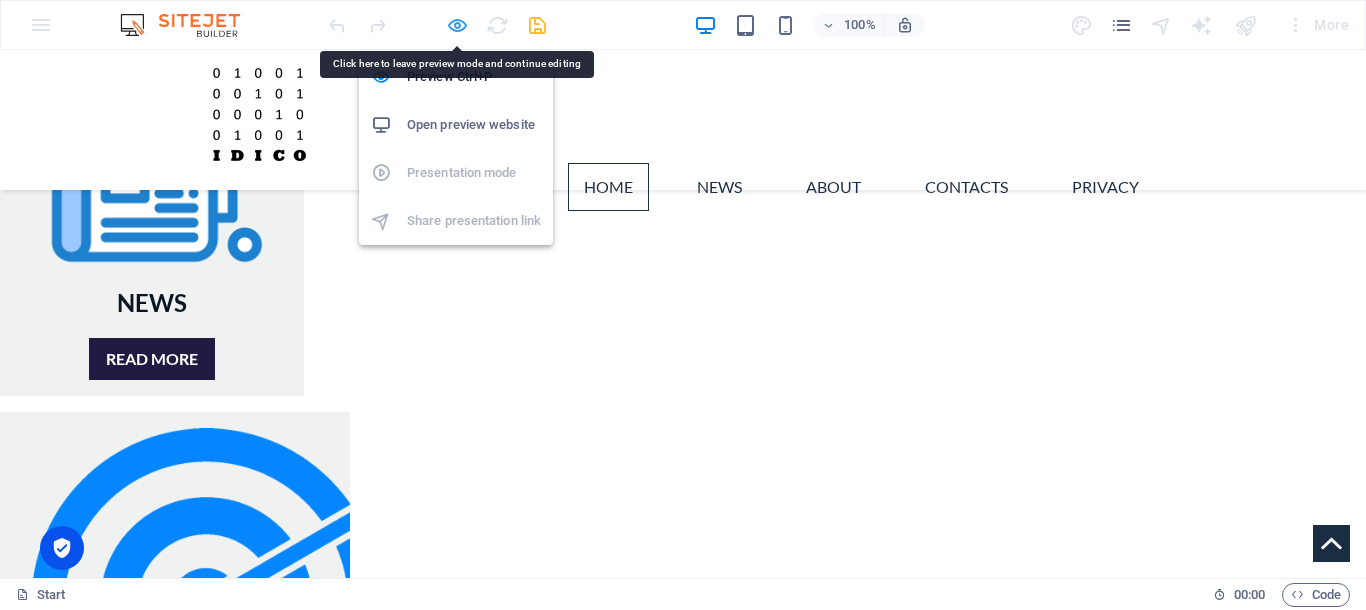 click at bounding box center (457, 25) 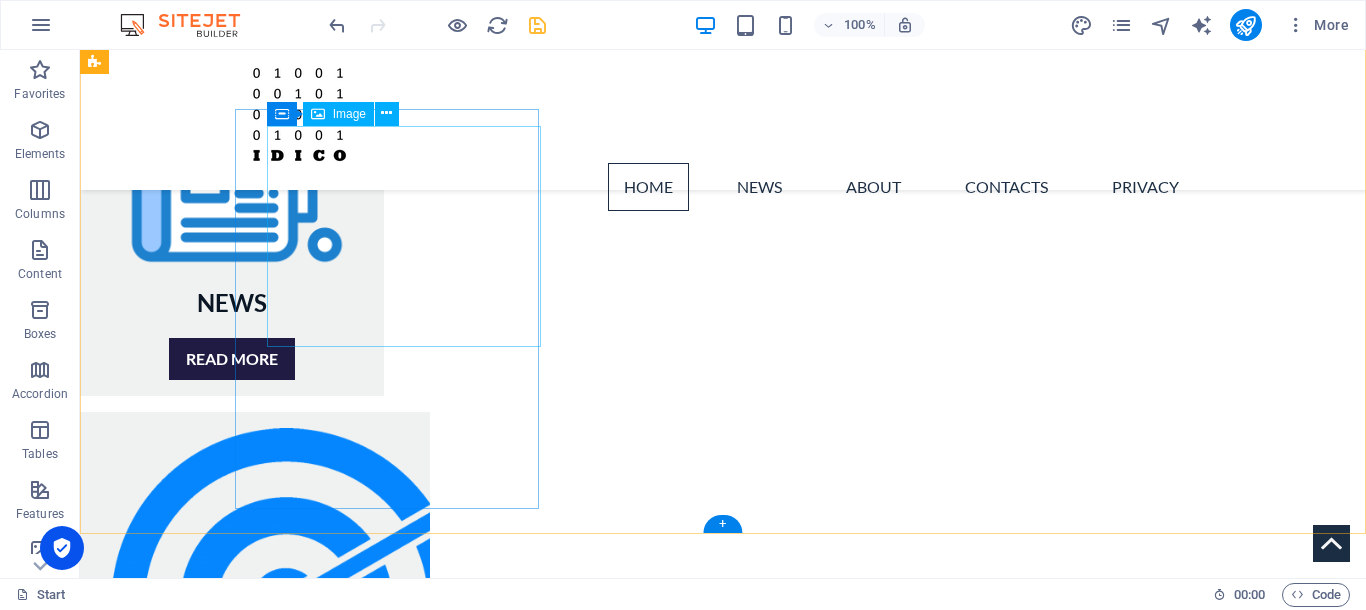 click at bounding box center [271, 1410] 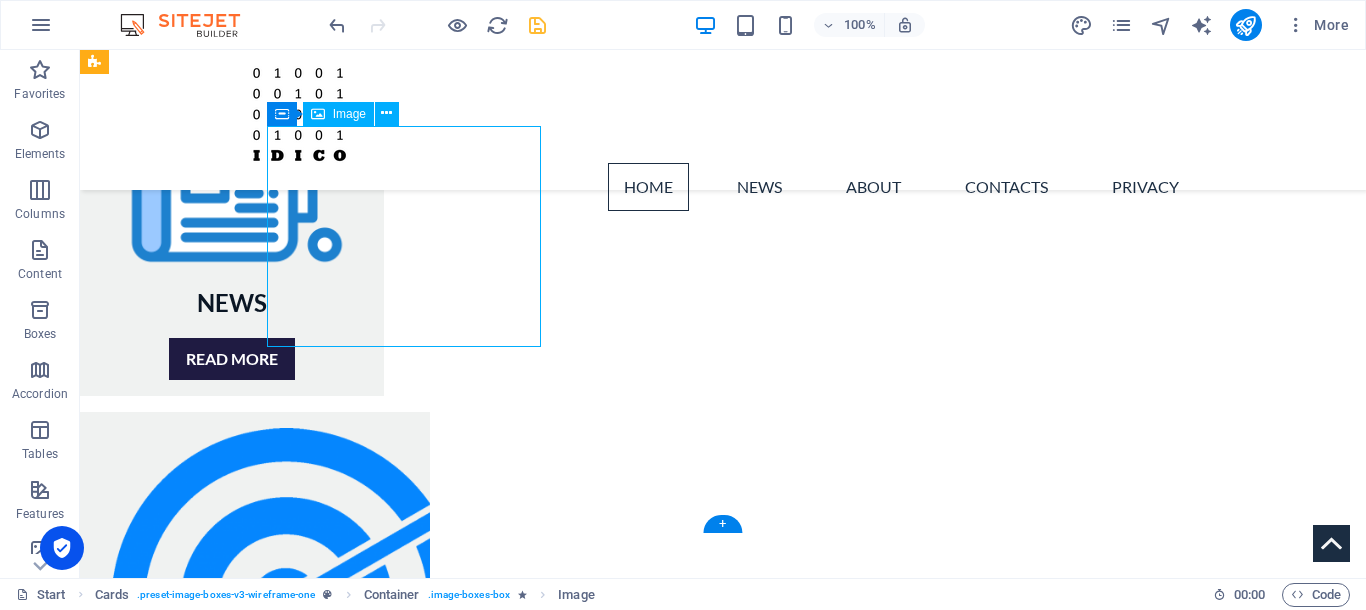 click at bounding box center [271, 1410] 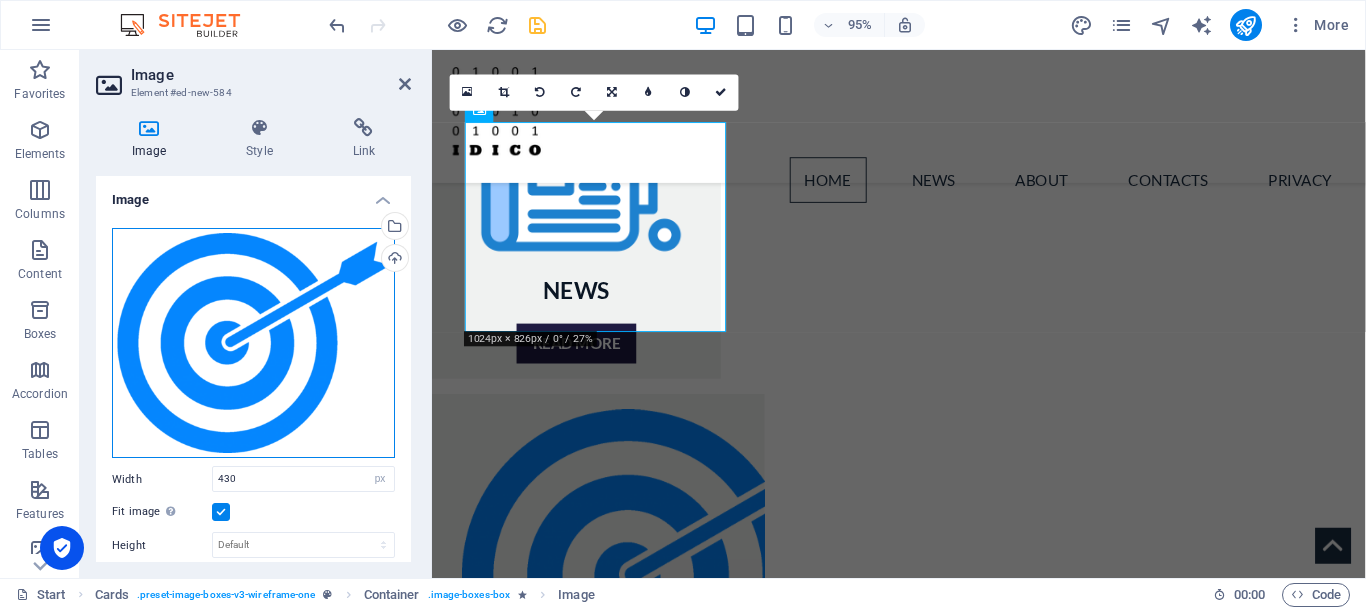 click on "Drag files here, click to choose files or select files from Files or our free stock photos & videos" at bounding box center [253, 343] 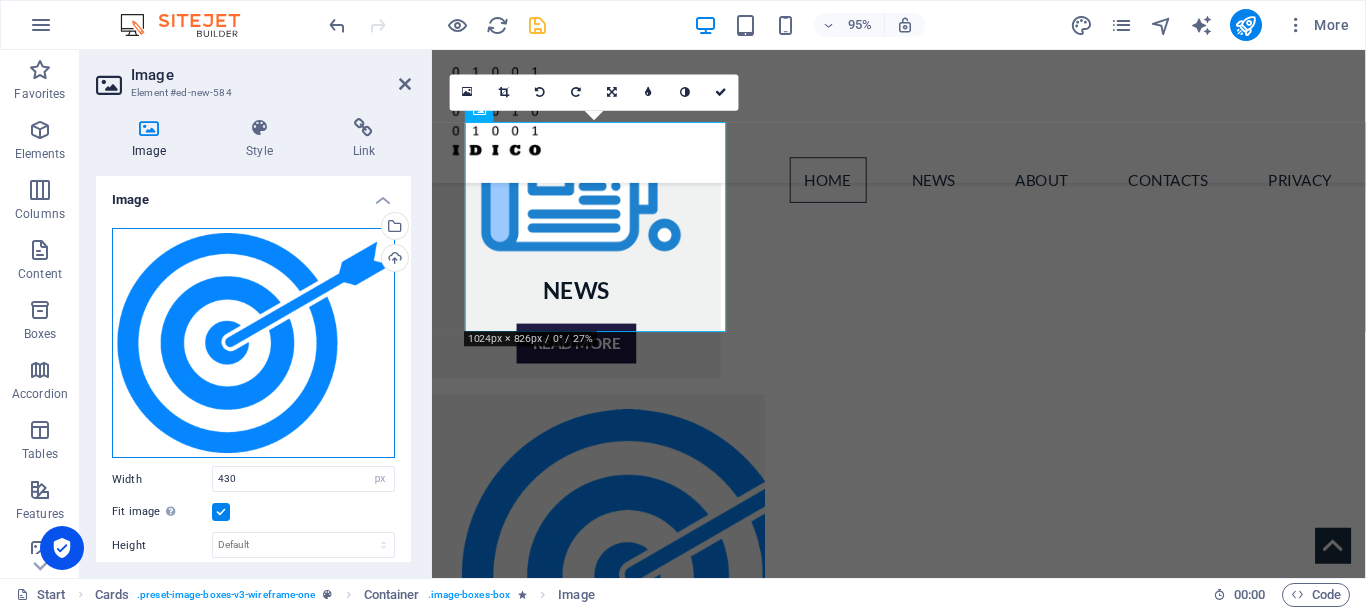 click on "Drag files here, click to choose files or select files from Files or our free stock photos & videos" at bounding box center [253, 343] 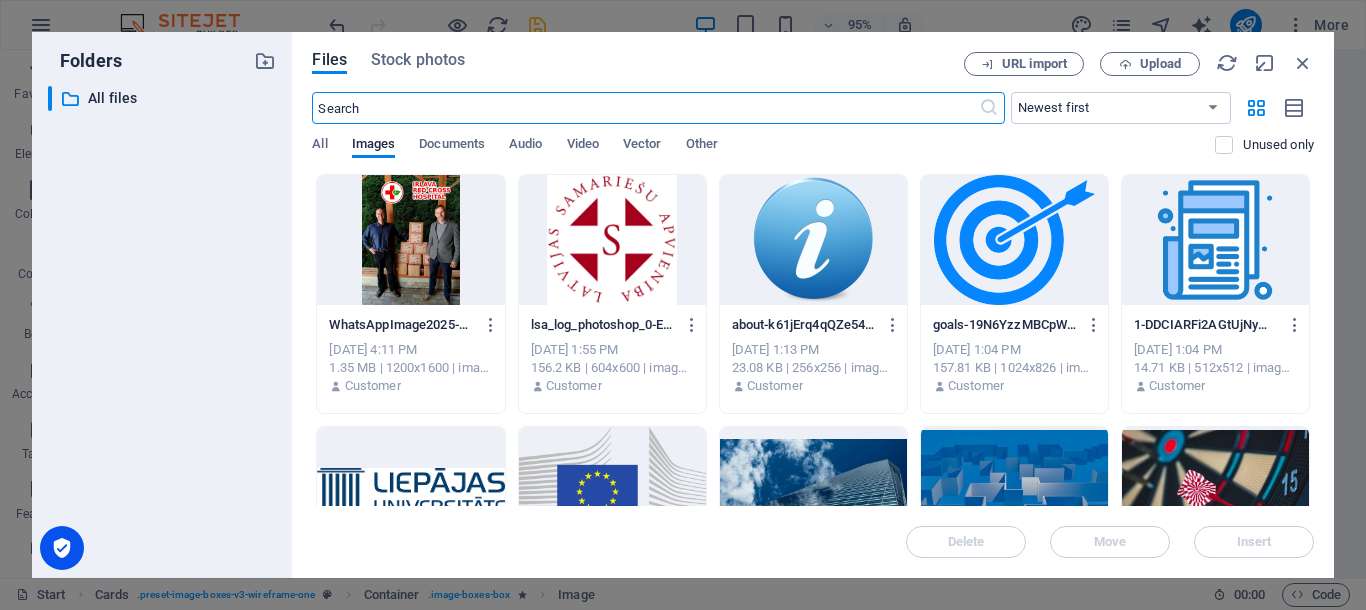 scroll, scrollTop: 1153, scrollLeft: 0, axis: vertical 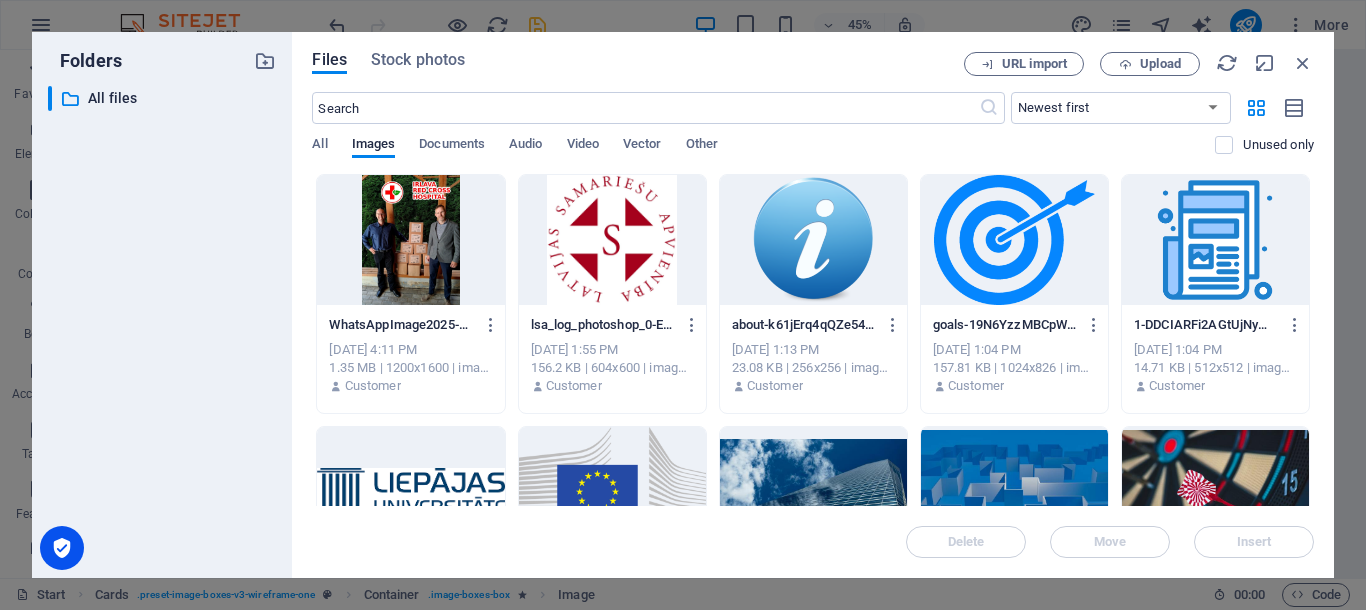 click at bounding box center [813, 240] 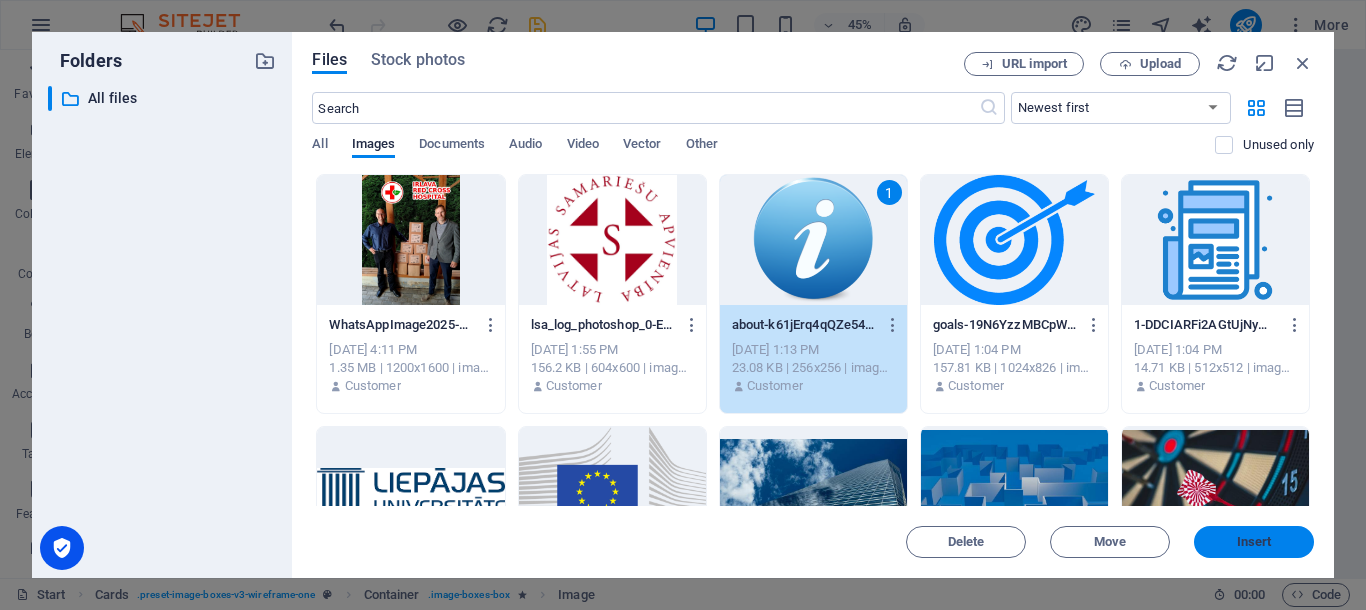 click on "Insert" at bounding box center (1254, 542) 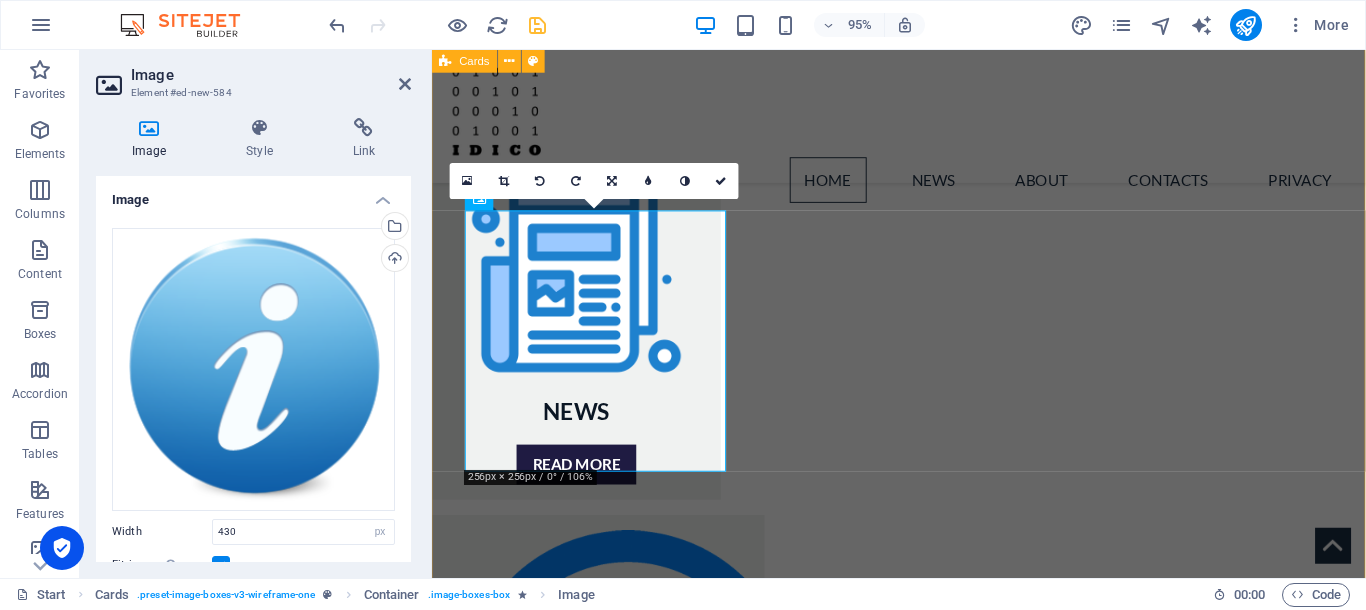 scroll, scrollTop: 1187, scrollLeft: 0, axis: vertical 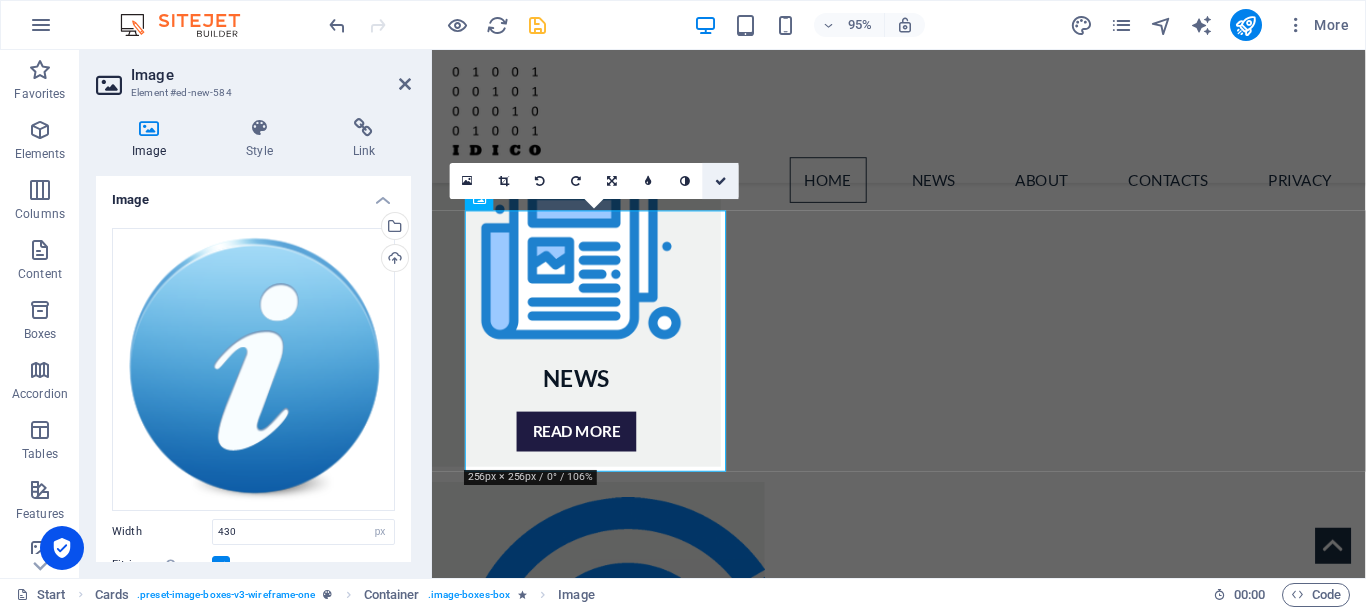 click at bounding box center (721, 180) 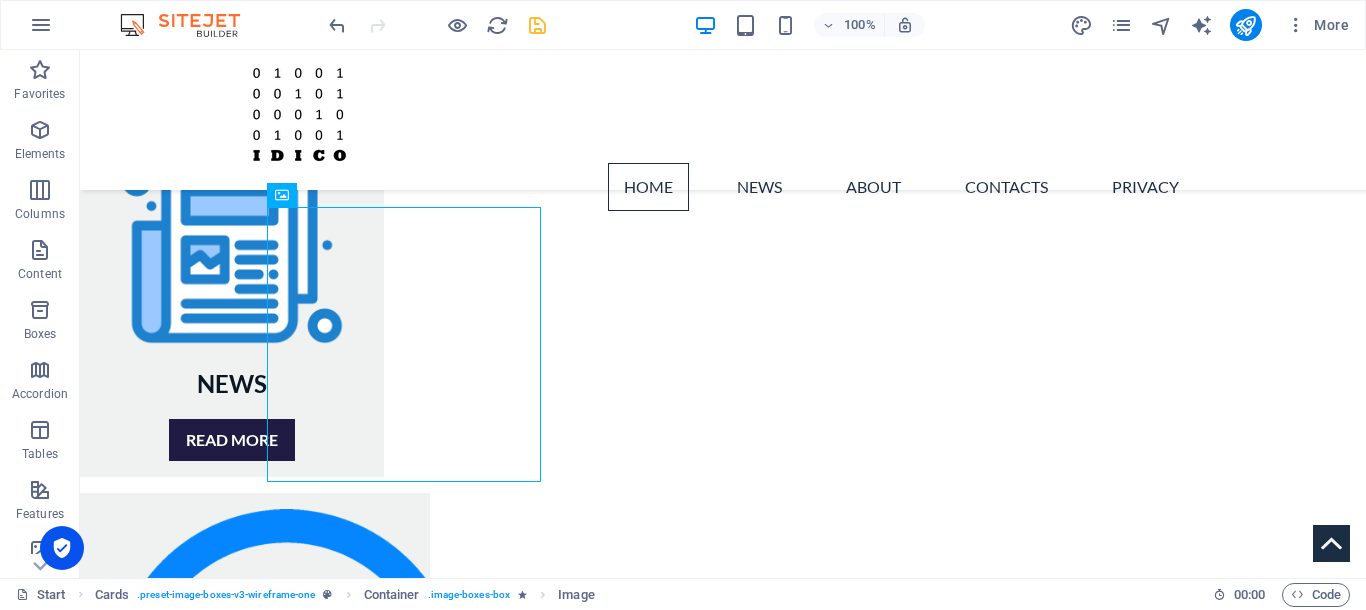 scroll, scrollTop: 1373, scrollLeft: 0, axis: vertical 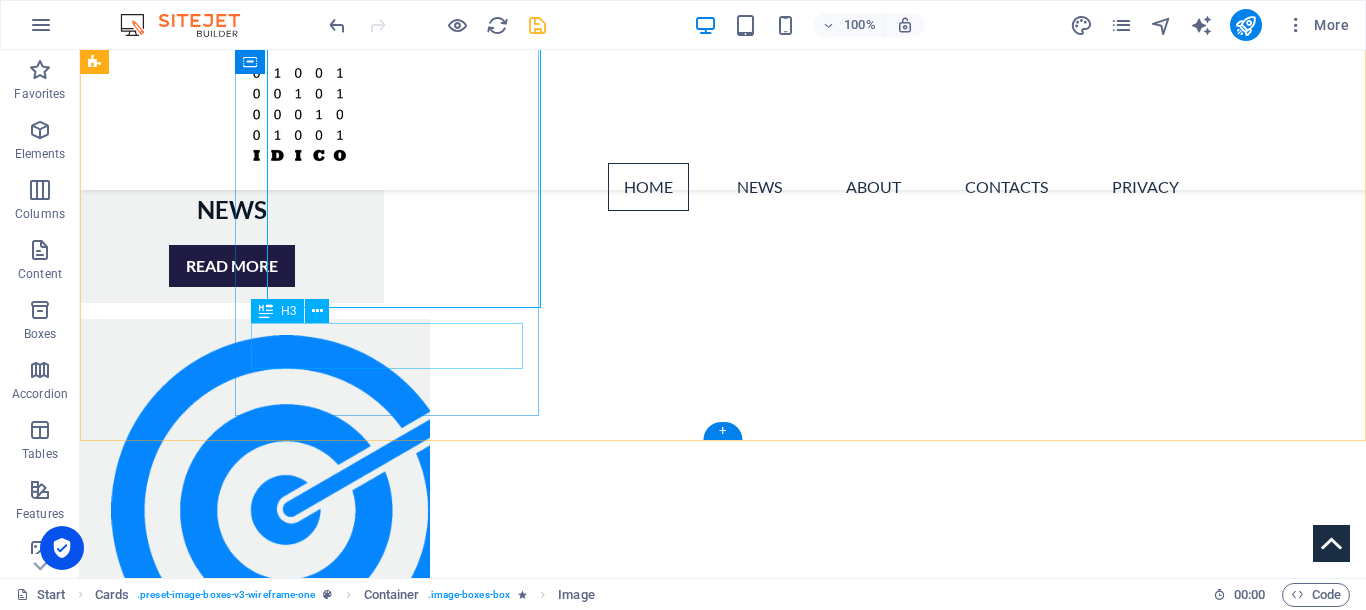click on "GOALS" at bounding box center (255, 1613) 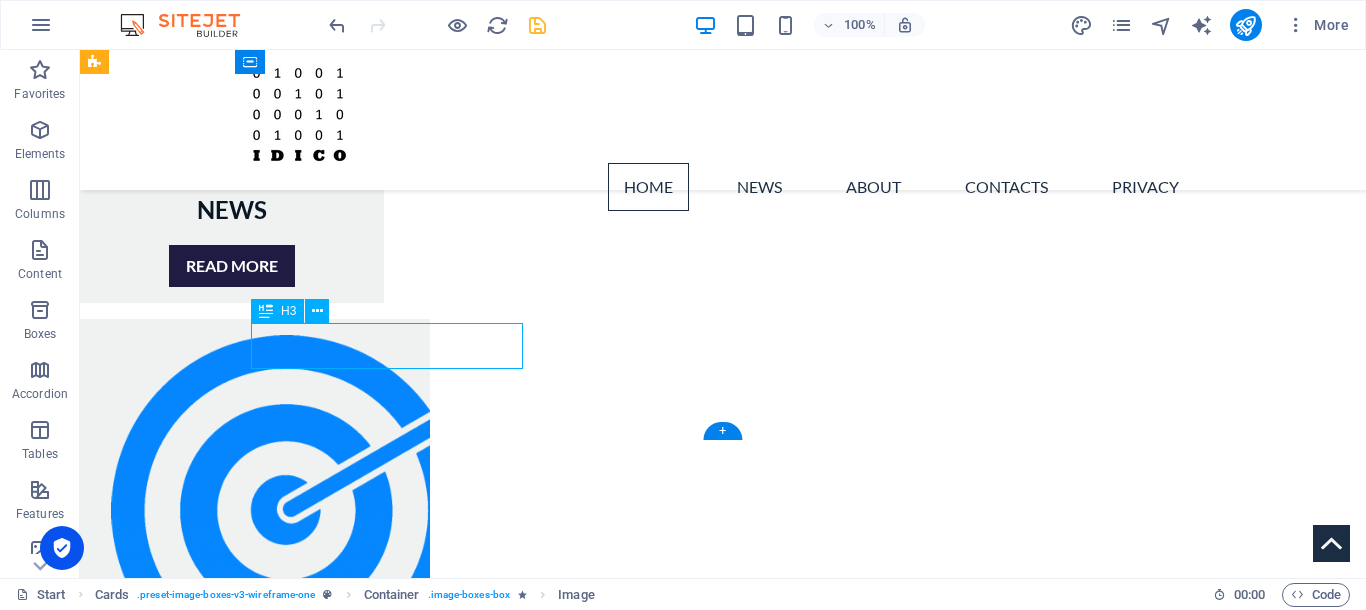 click on "GOALS" at bounding box center (255, 1613) 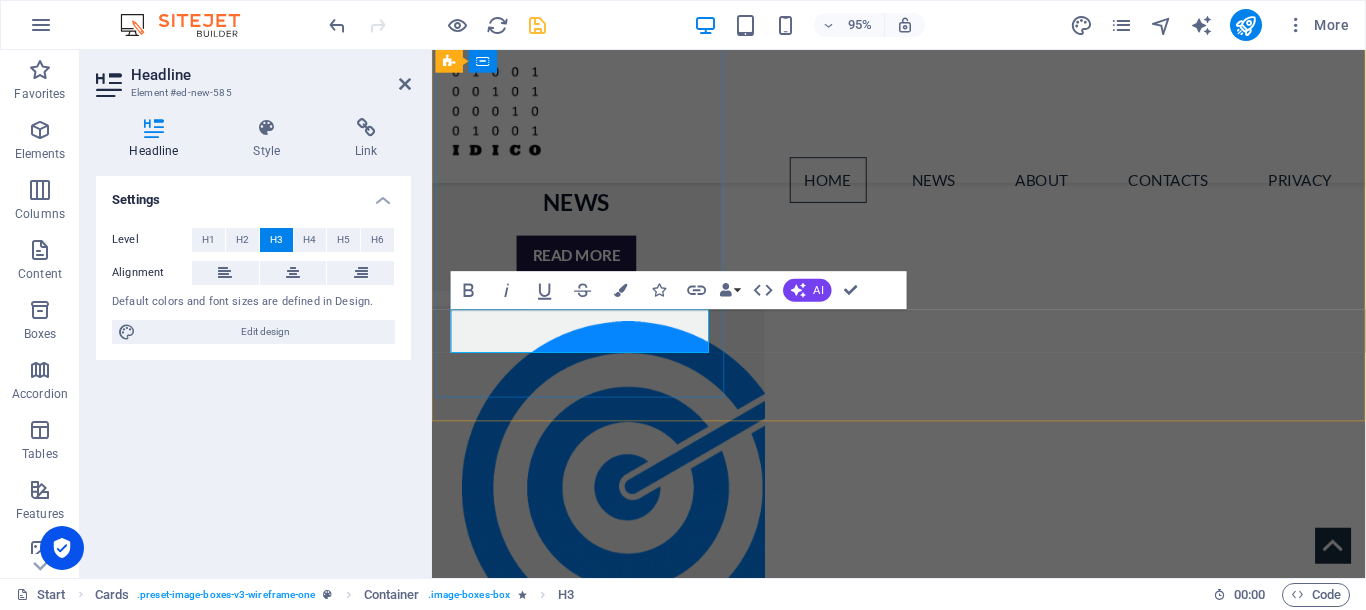 click on "GOALS" at bounding box center [607, 1621] 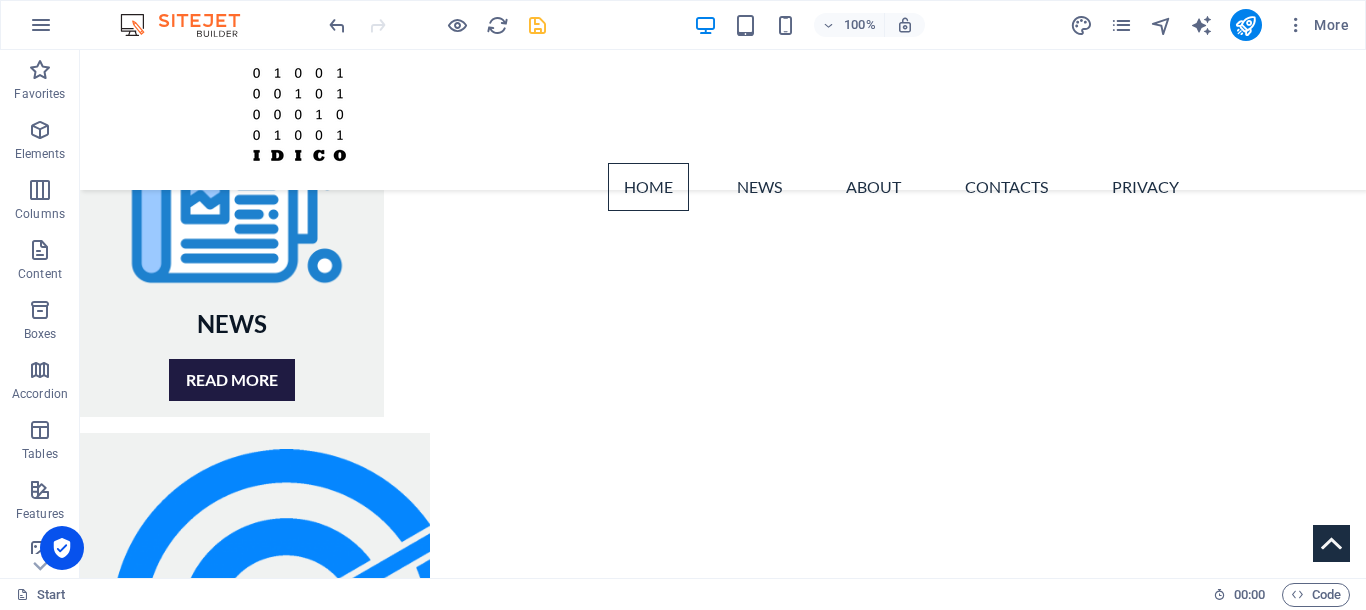 scroll, scrollTop: 1245, scrollLeft: 0, axis: vertical 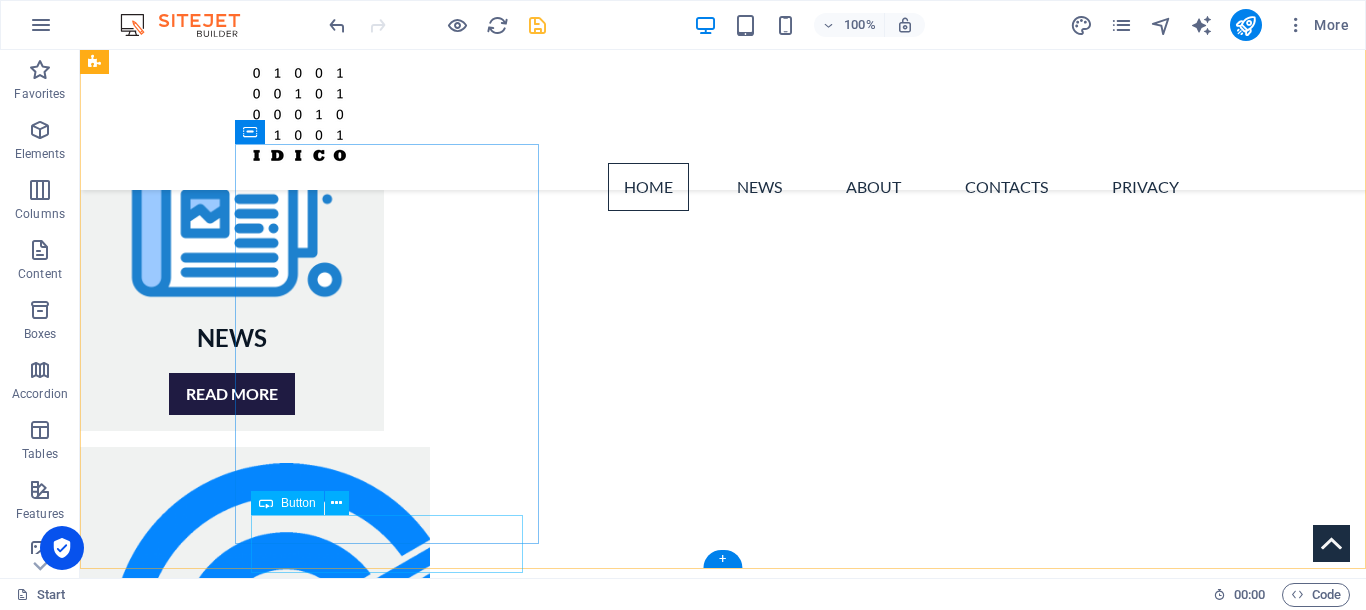 click on "Read more" at bounding box center (255, 1811) 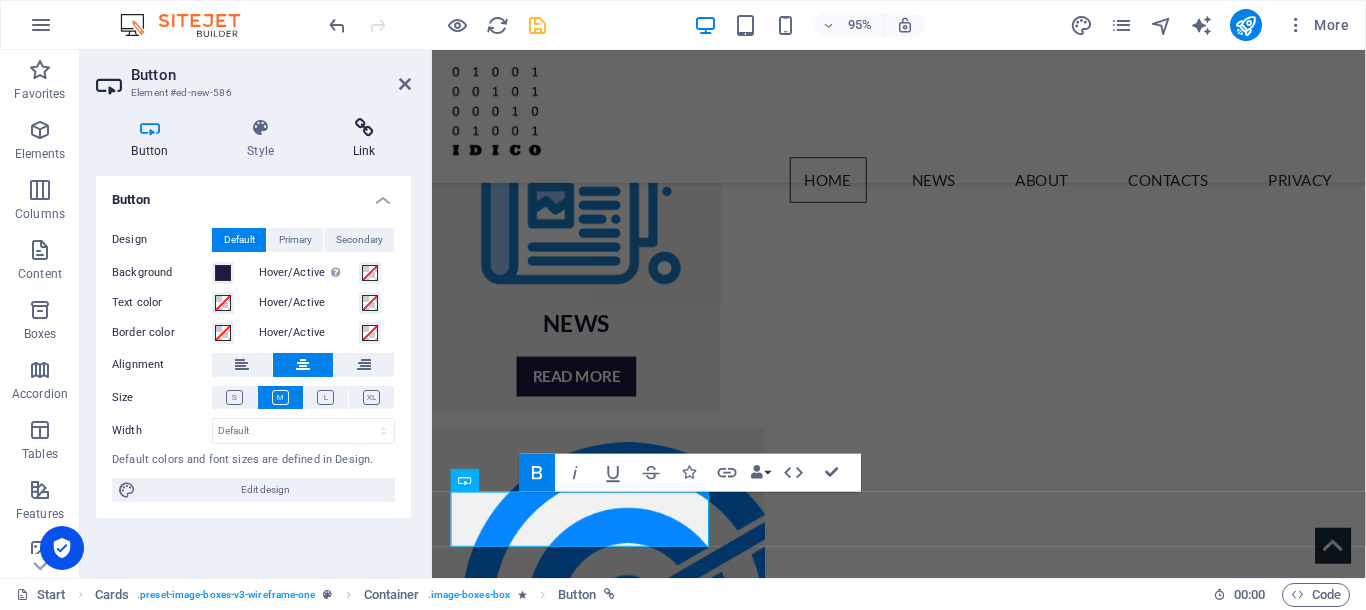 click on "Link" at bounding box center [364, 139] 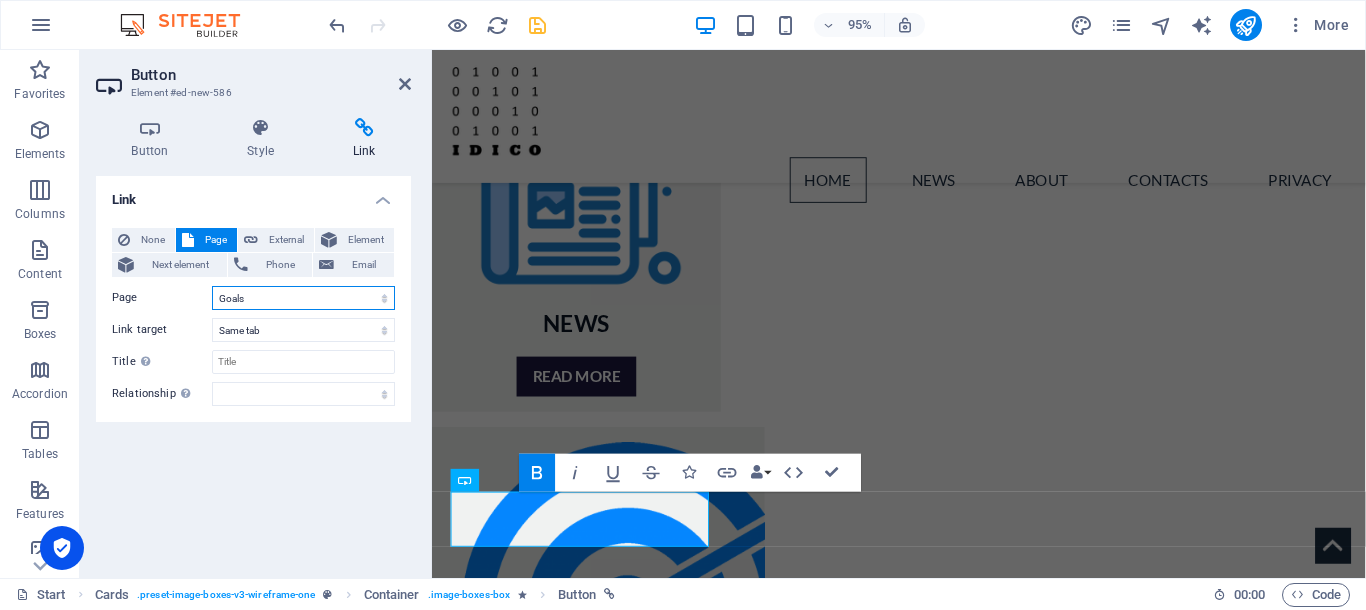 click on "Start News About Goals Contacs Privacy" at bounding box center (303, 298) 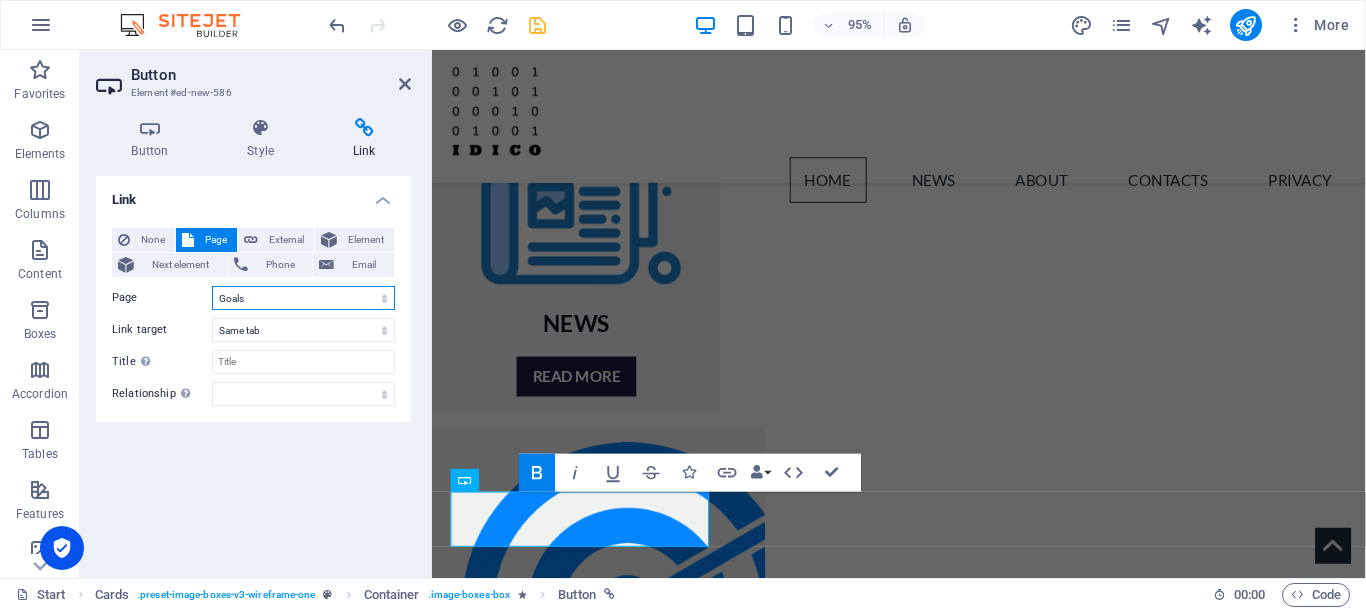 select on "2" 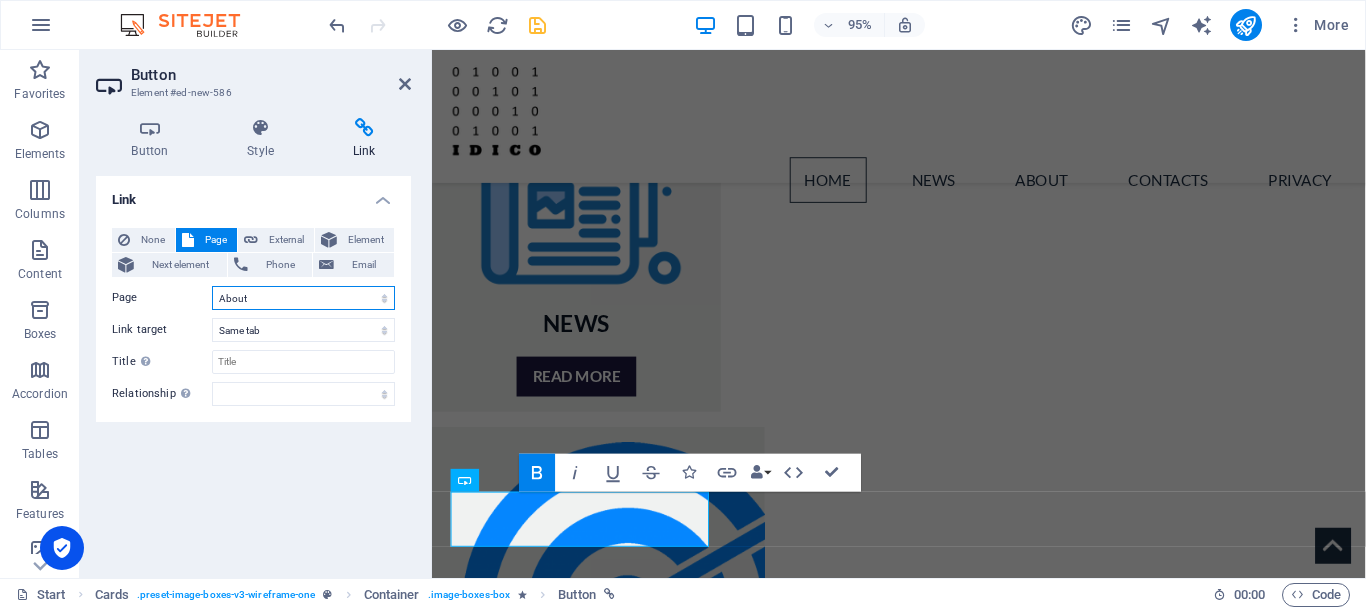 click on "About" at bounding box center [0, 0] 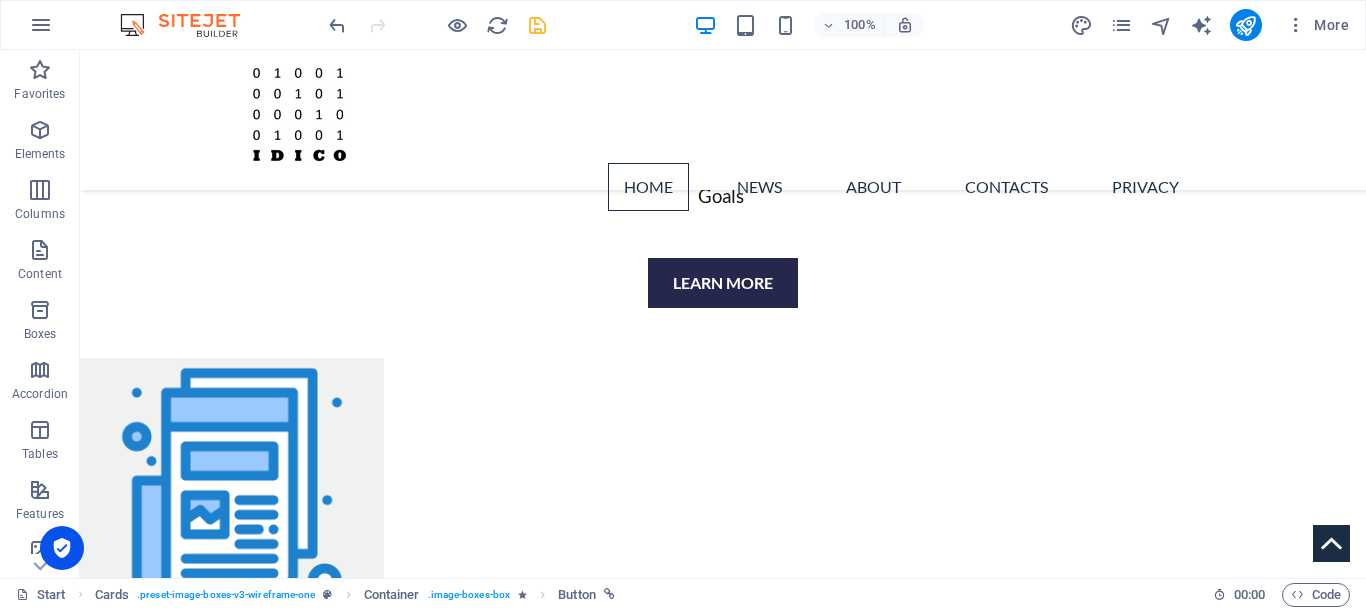 scroll, scrollTop: 919, scrollLeft: 0, axis: vertical 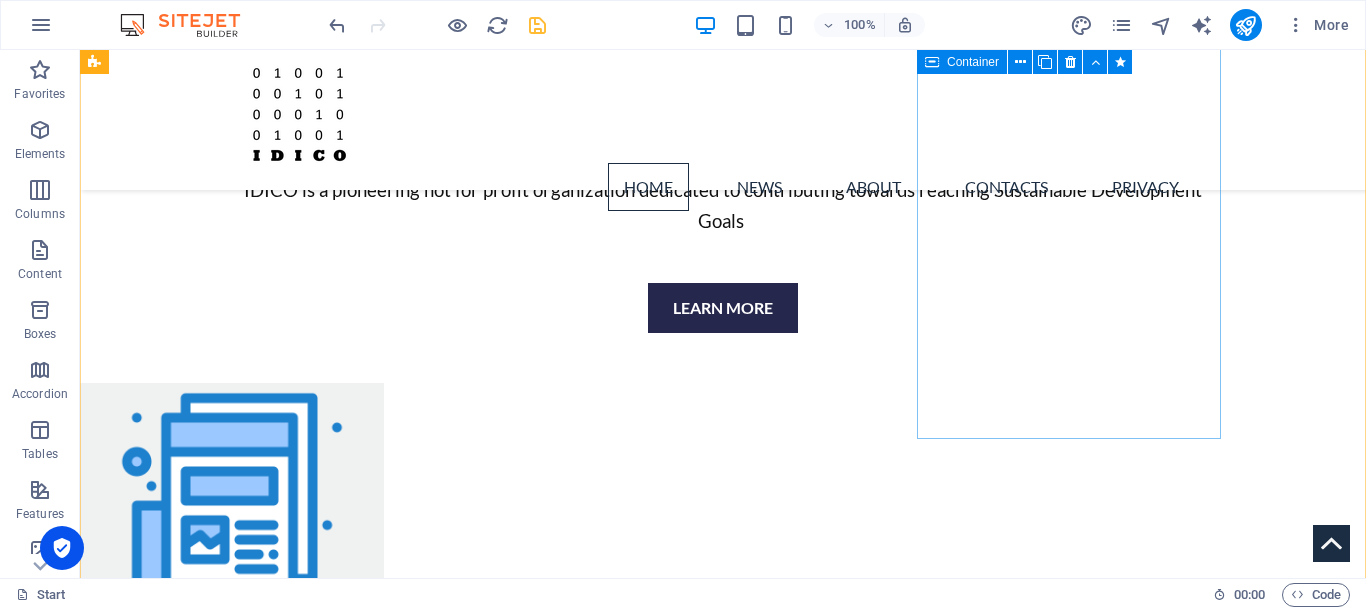 click on "ABOUT Read more" at bounding box center (242, 1376) 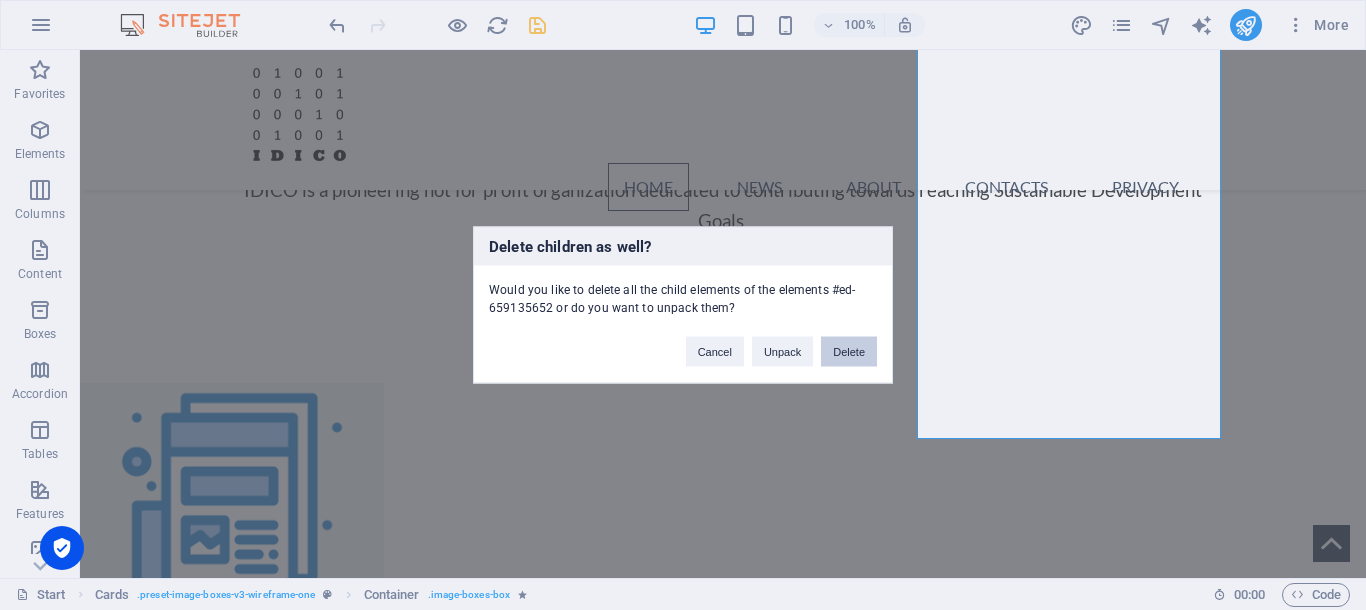 click on "Delete" at bounding box center (849, 352) 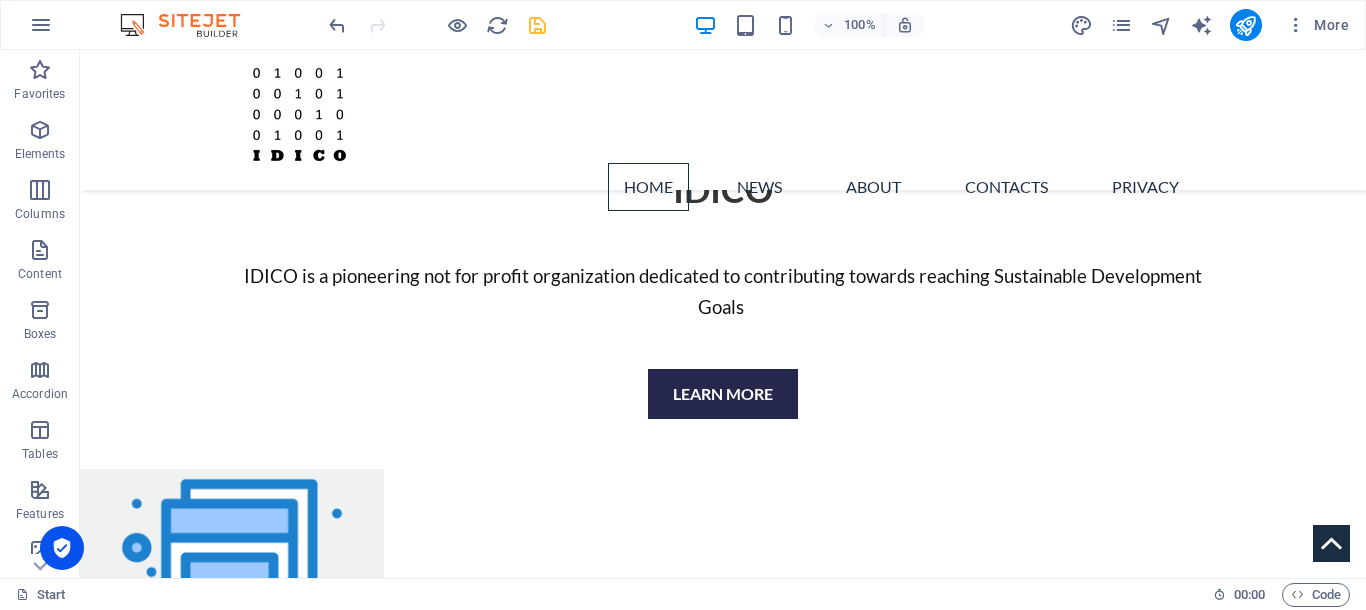 scroll, scrollTop: 871, scrollLeft: 0, axis: vertical 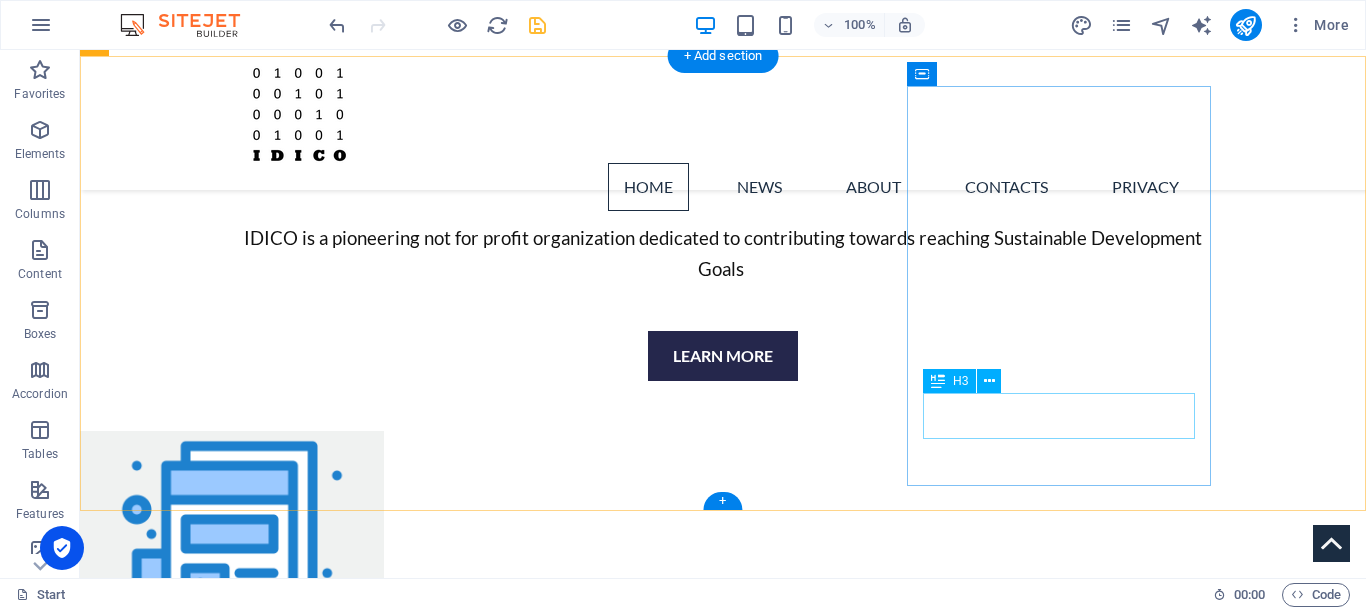 click on "ABOUT" at bounding box center [255, 1725] 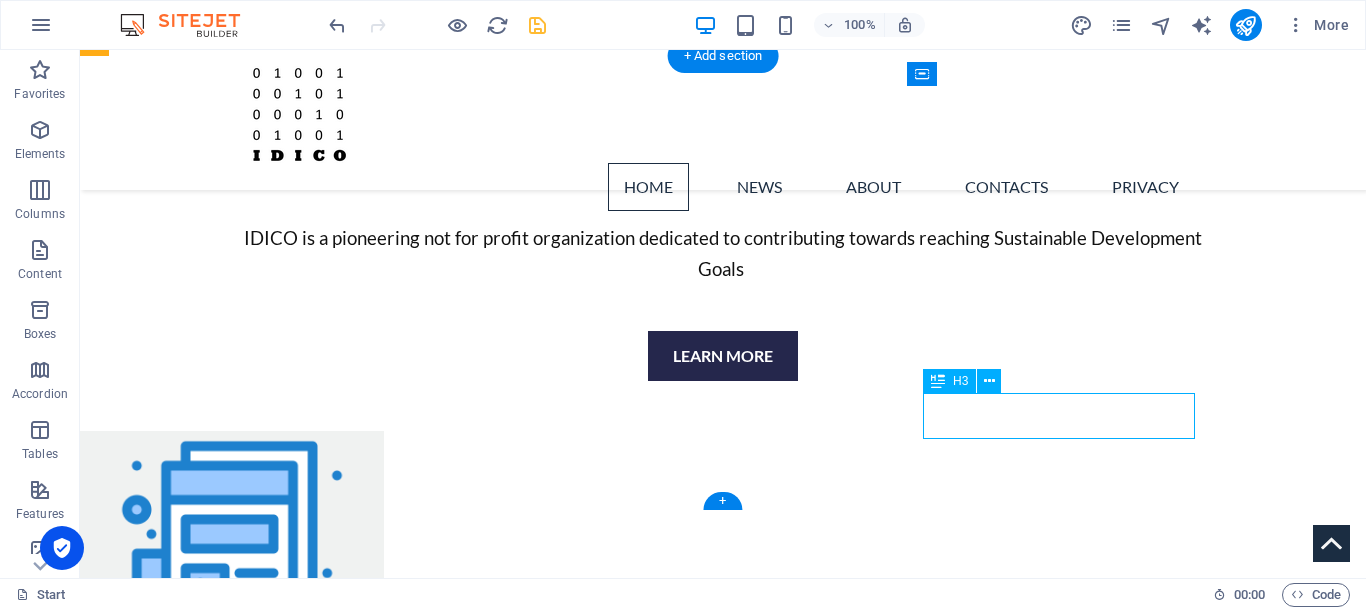 click on "ABOUT" at bounding box center [255, 1725] 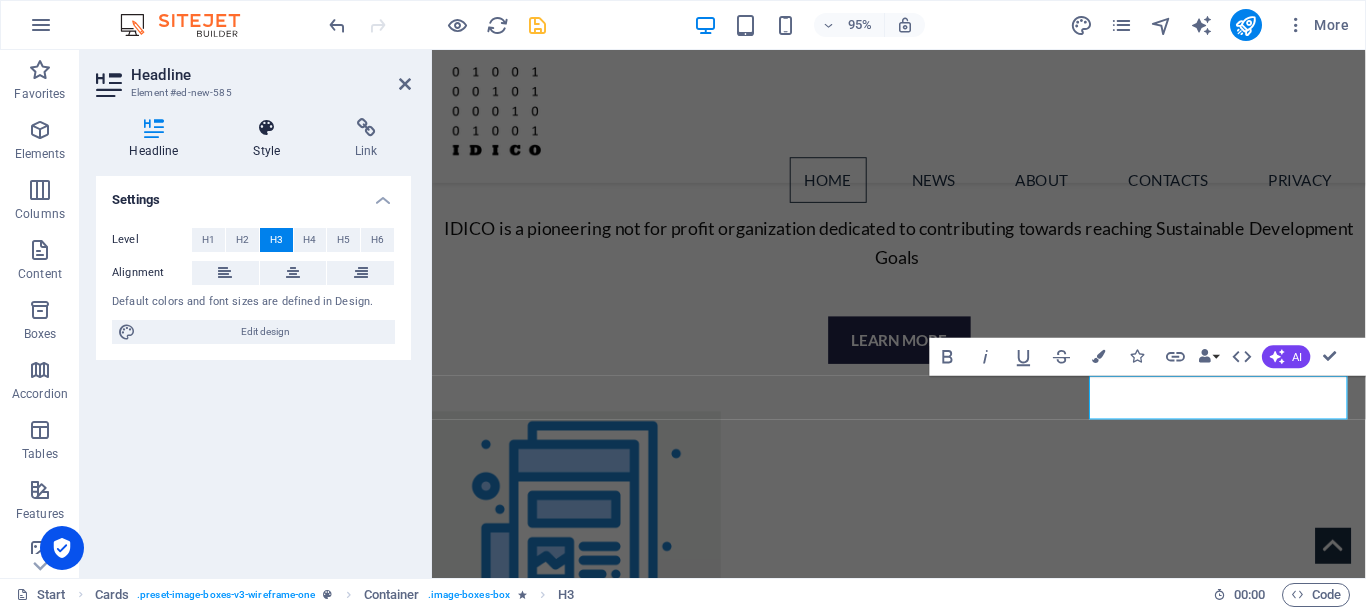 click on "Style" at bounding box center [271, 139] 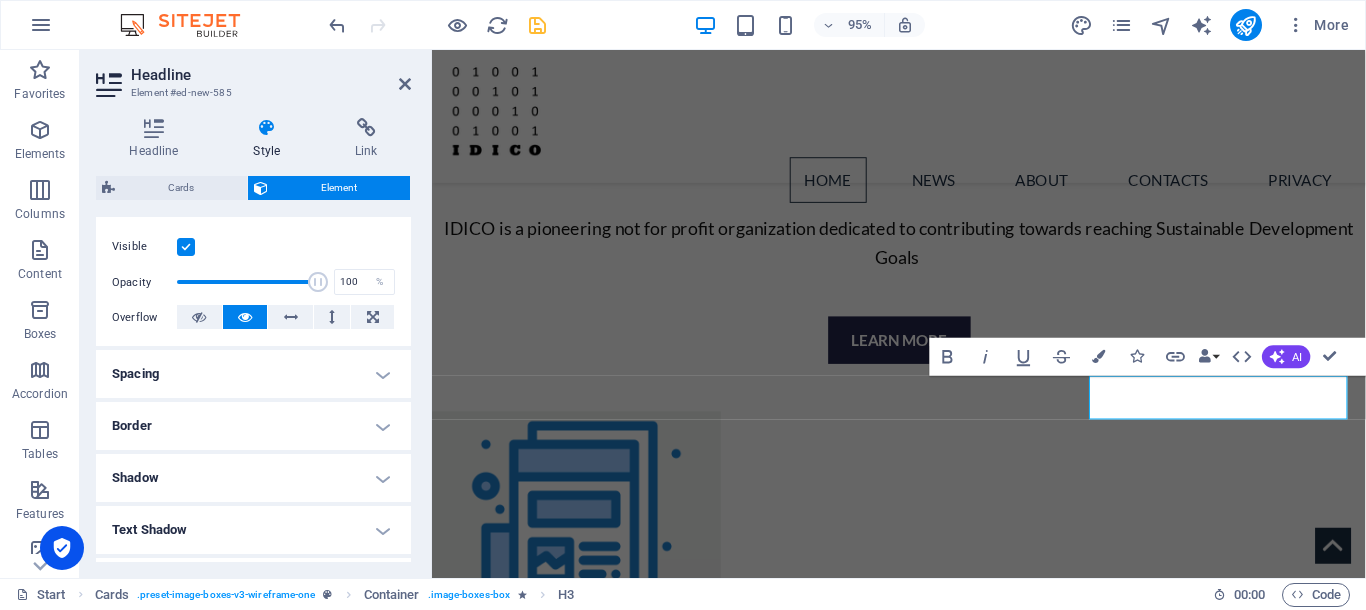 scroll, scrollTop: 255, scrollLeft: 0, axis: vertical 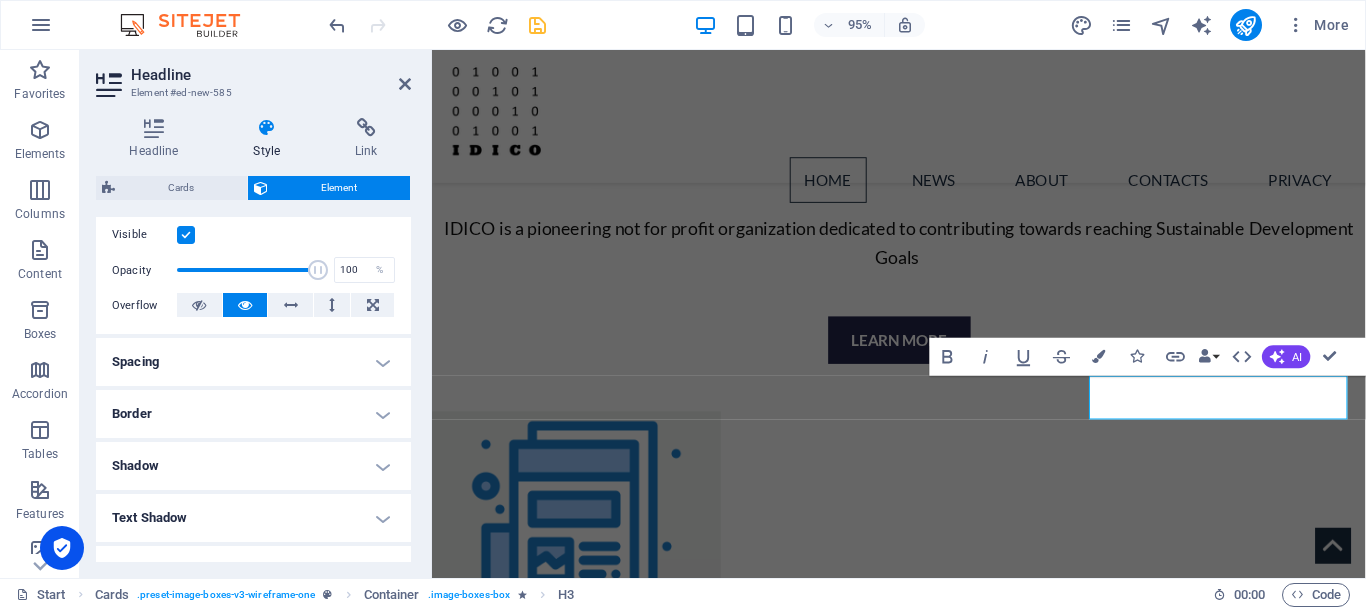 click on "Border" at bounding box center [253, 414] 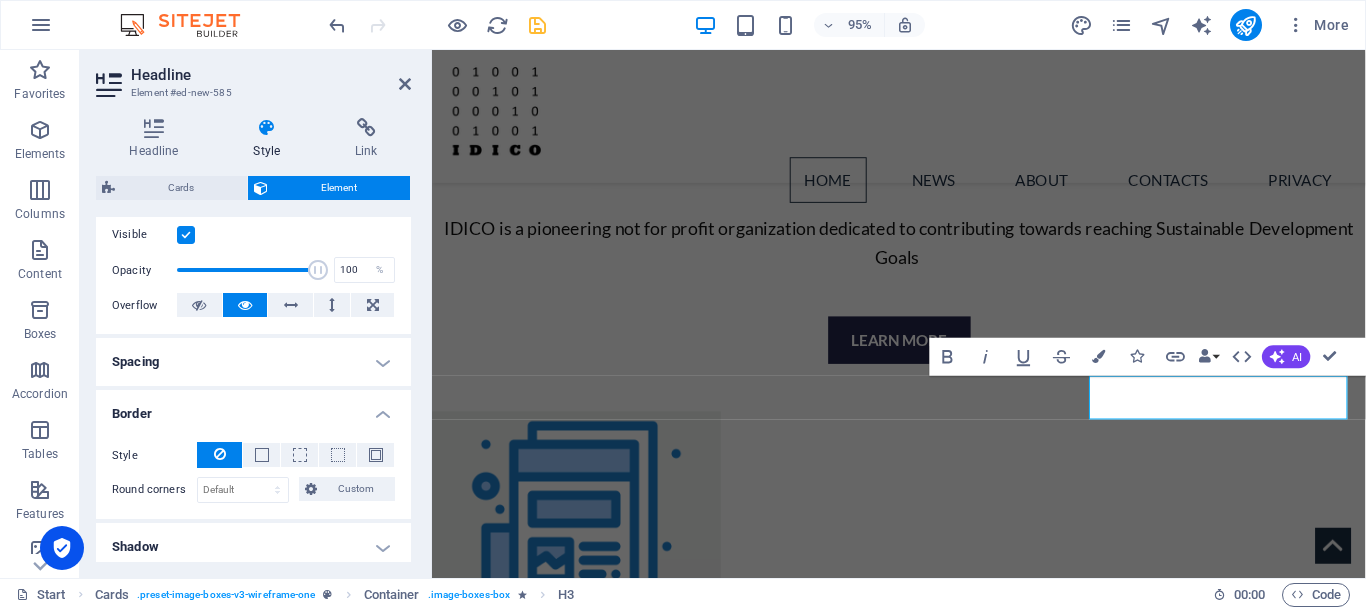 click on "Spacing" at bounding box center (253, 362) 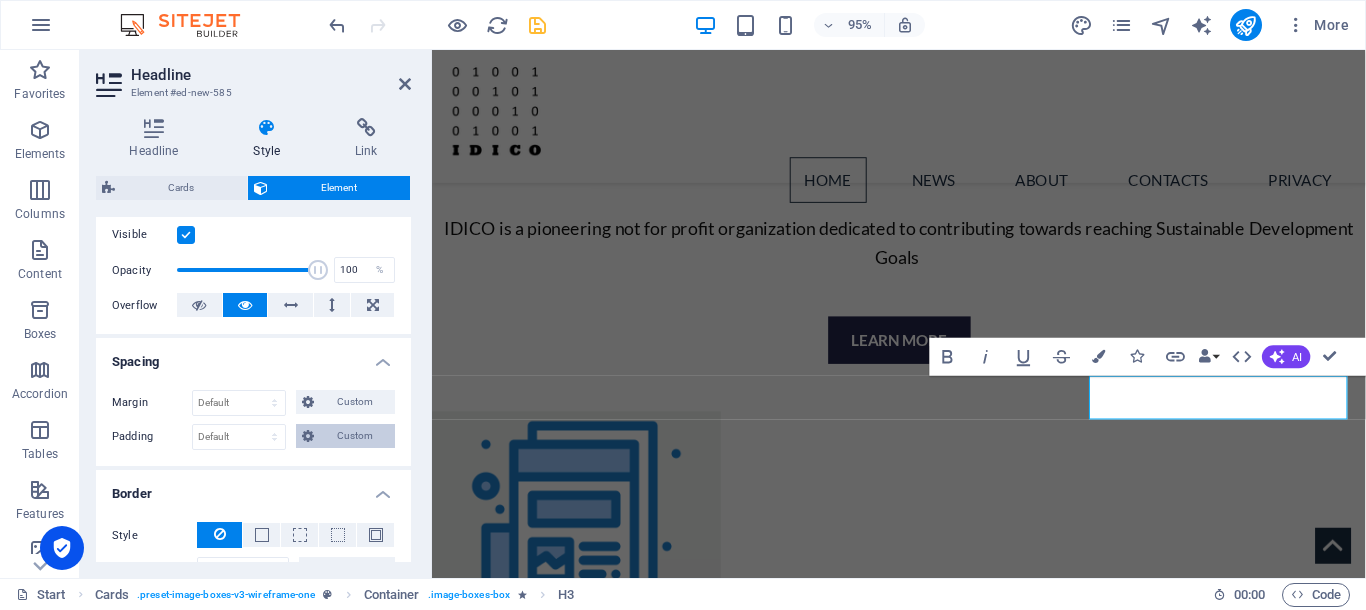 click on "Custom" at bounding box center [354, 436] 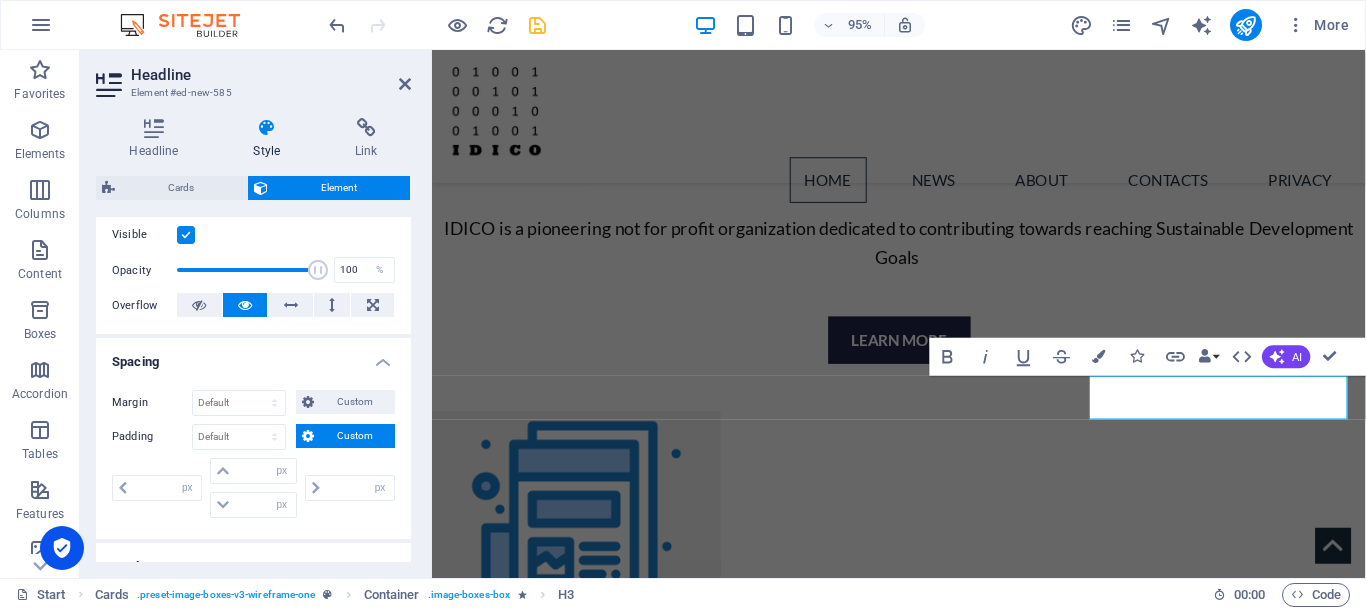 click on "Custom" at bounding box center (354, 436) 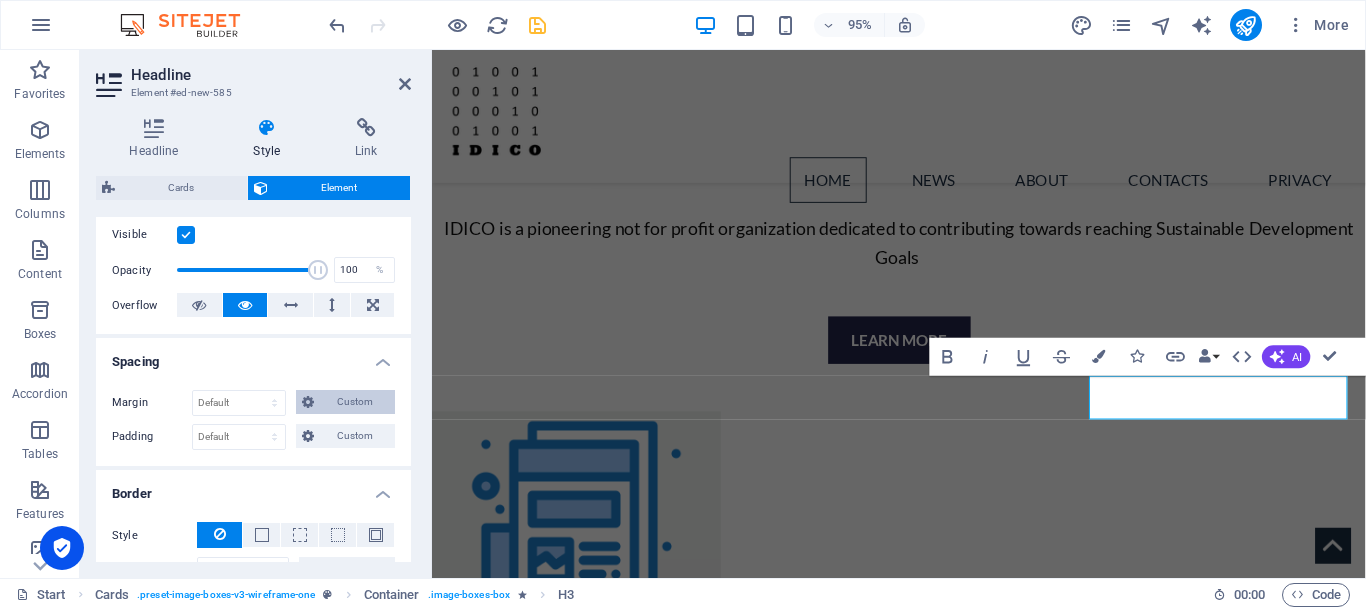 click on "Custom" at bounding box center [354, 402] 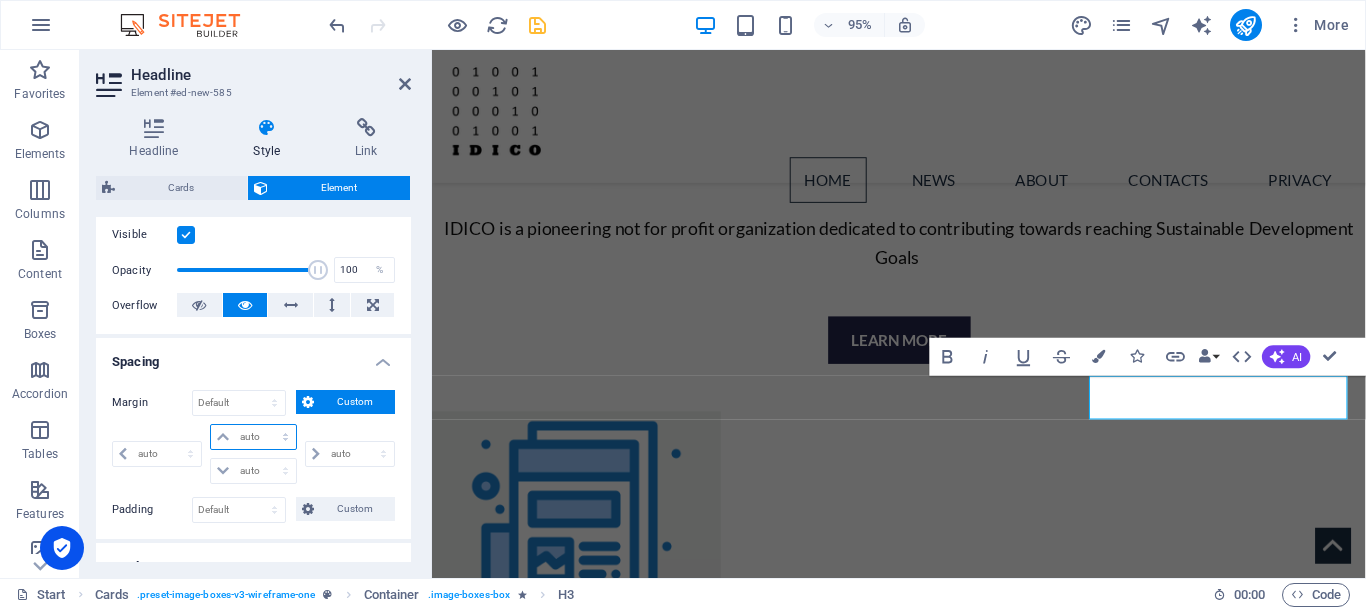 click on "auto px % rem vw vh" at bounding box center (253, 437) 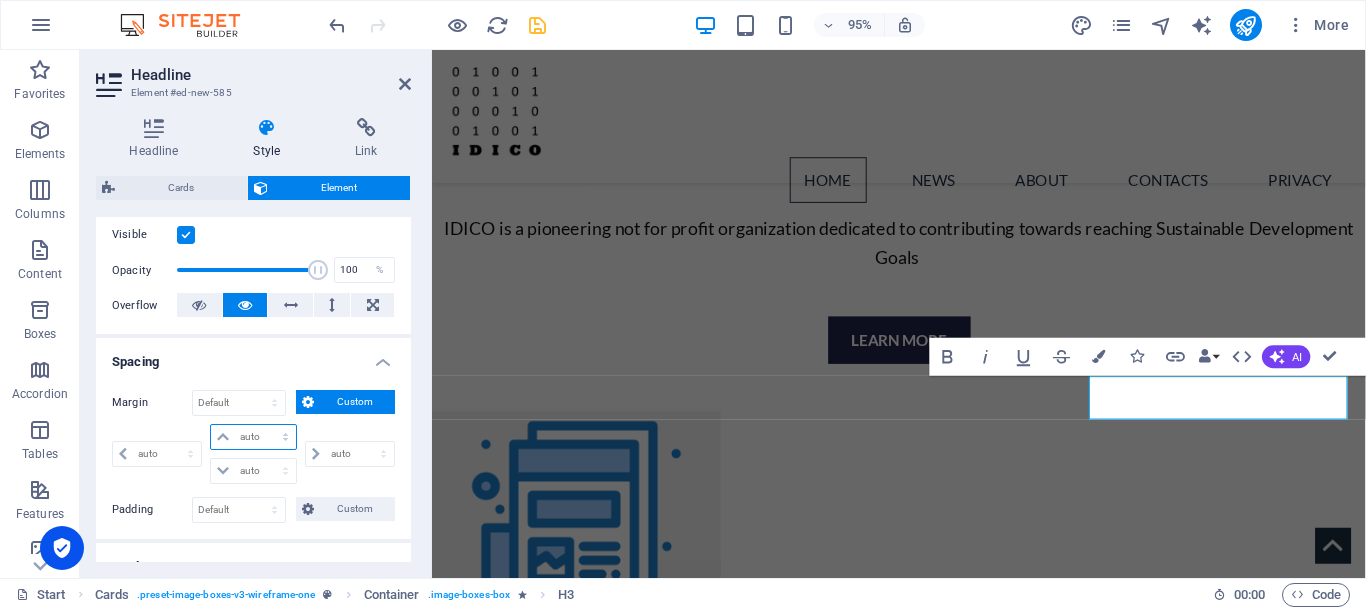 select on "px" 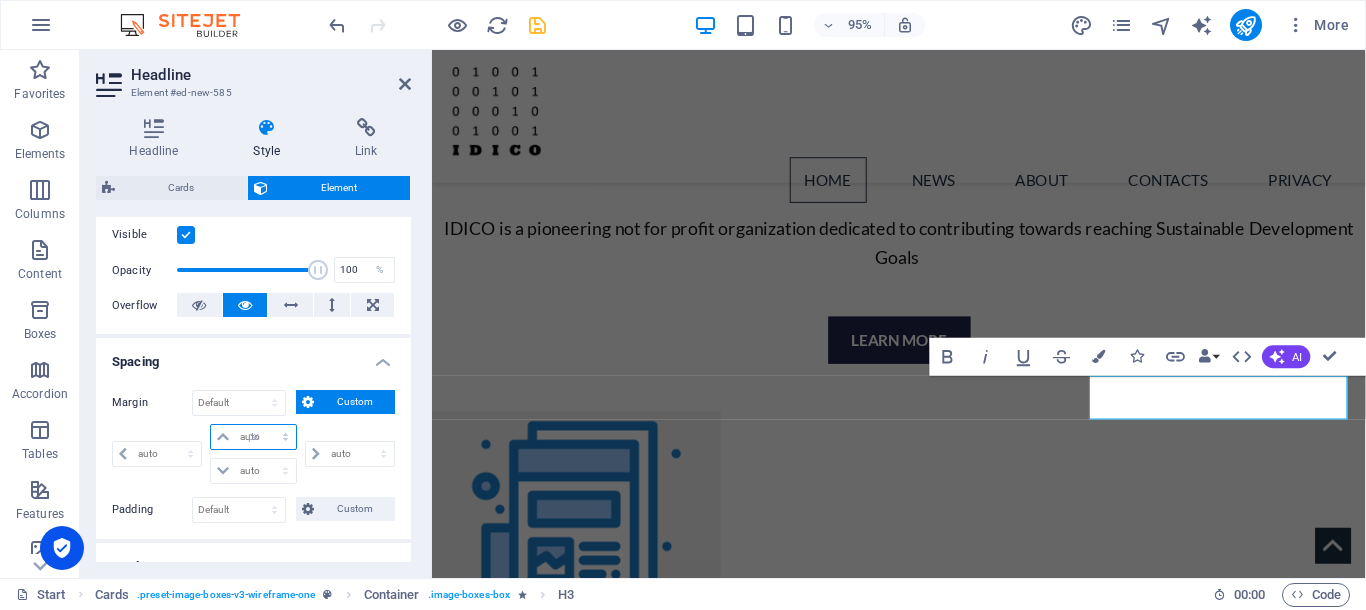 click on "px" at bounding box center (0, 0) 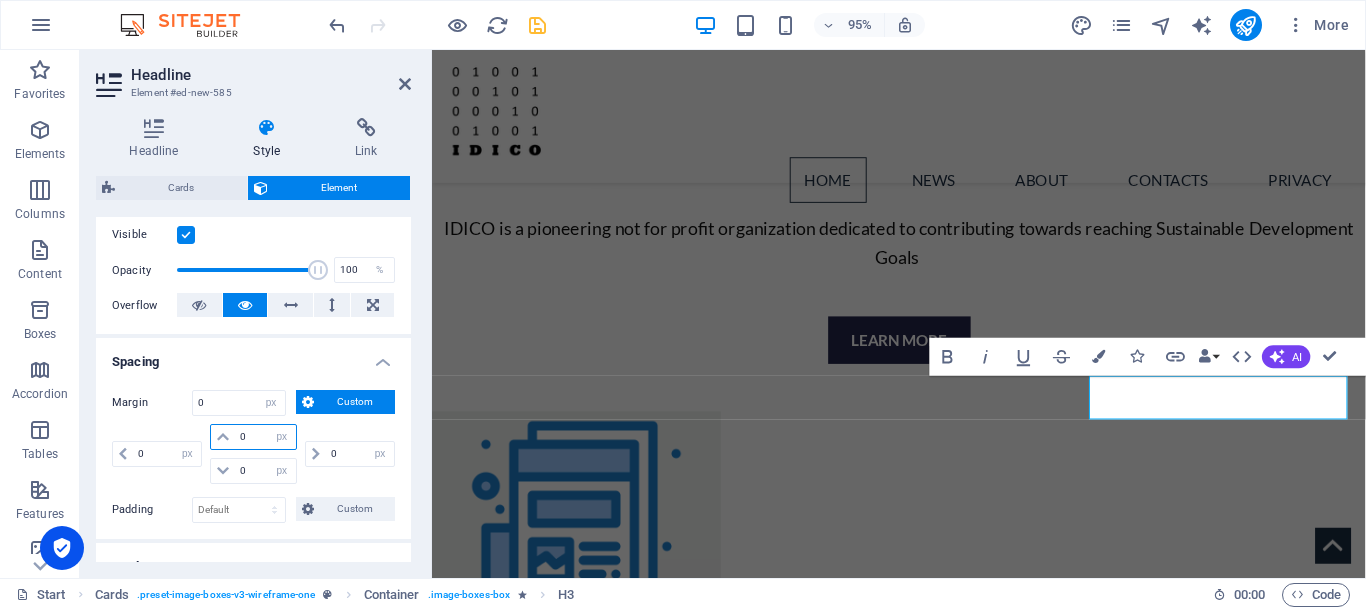 click on "0" at bounding box center (265, 437) 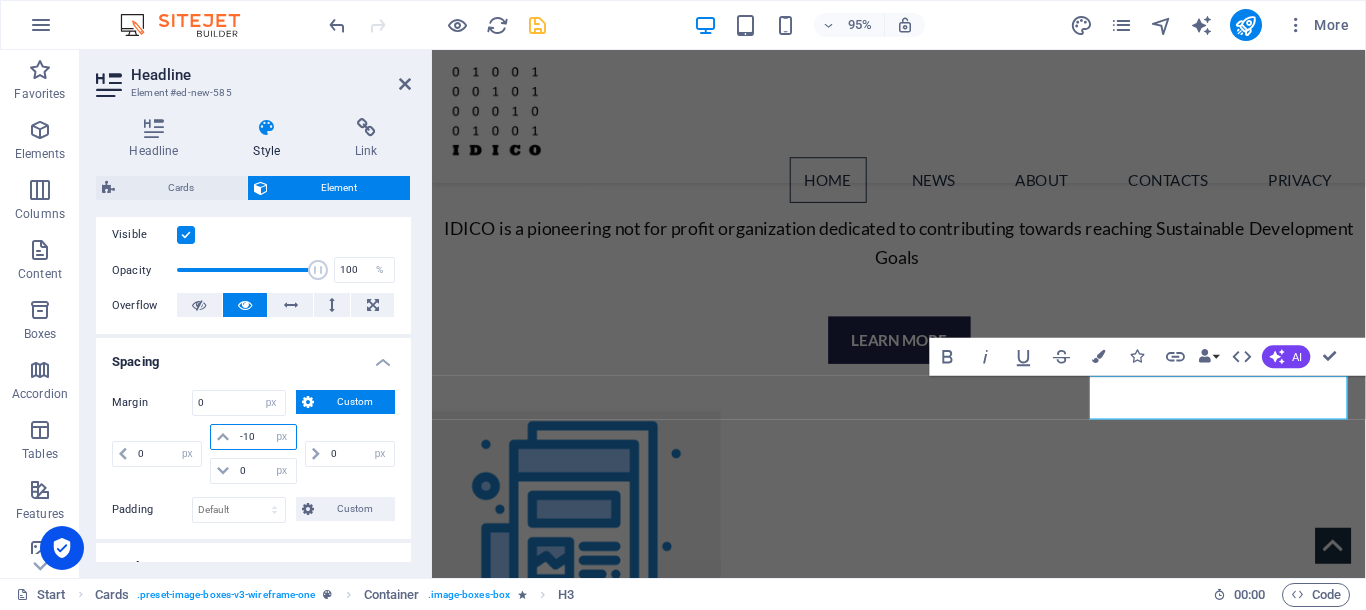 type on "-10" 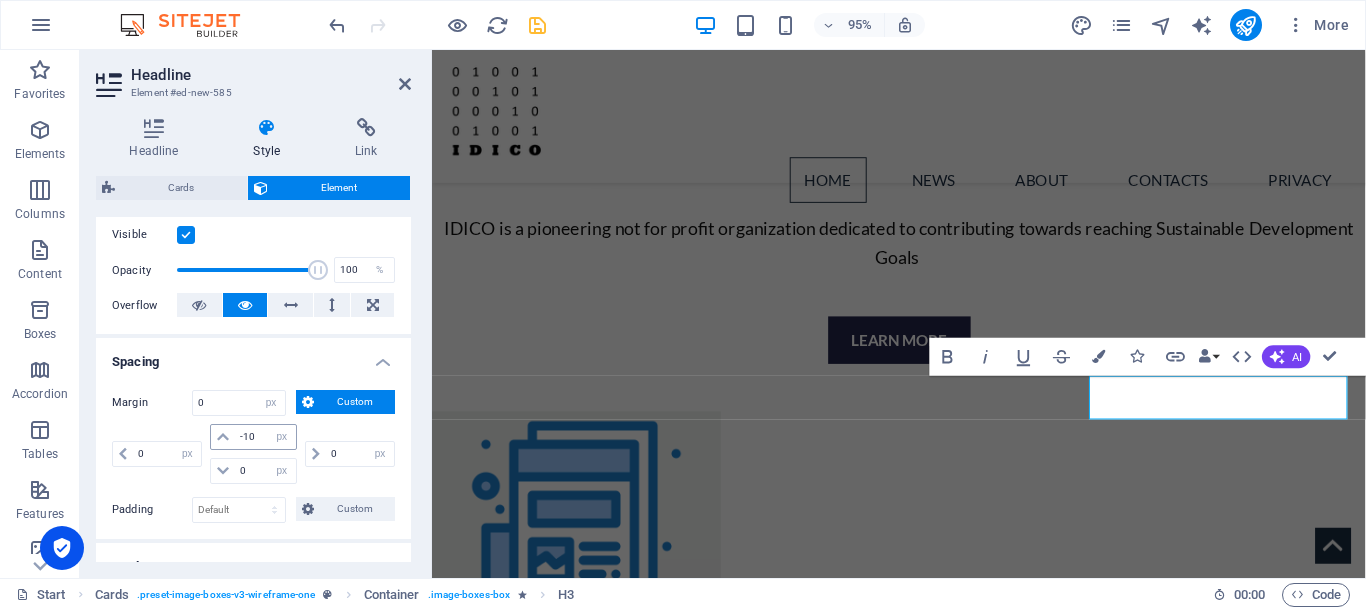 type 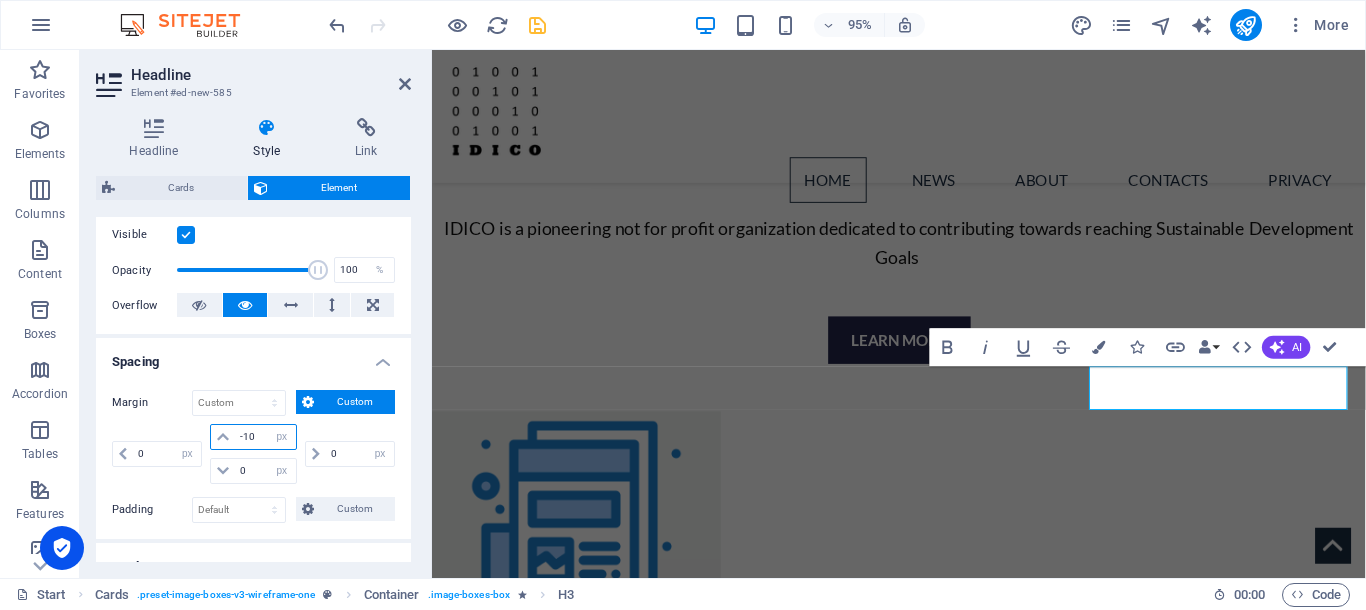 click on "-10" at bounding box center [265, 437] 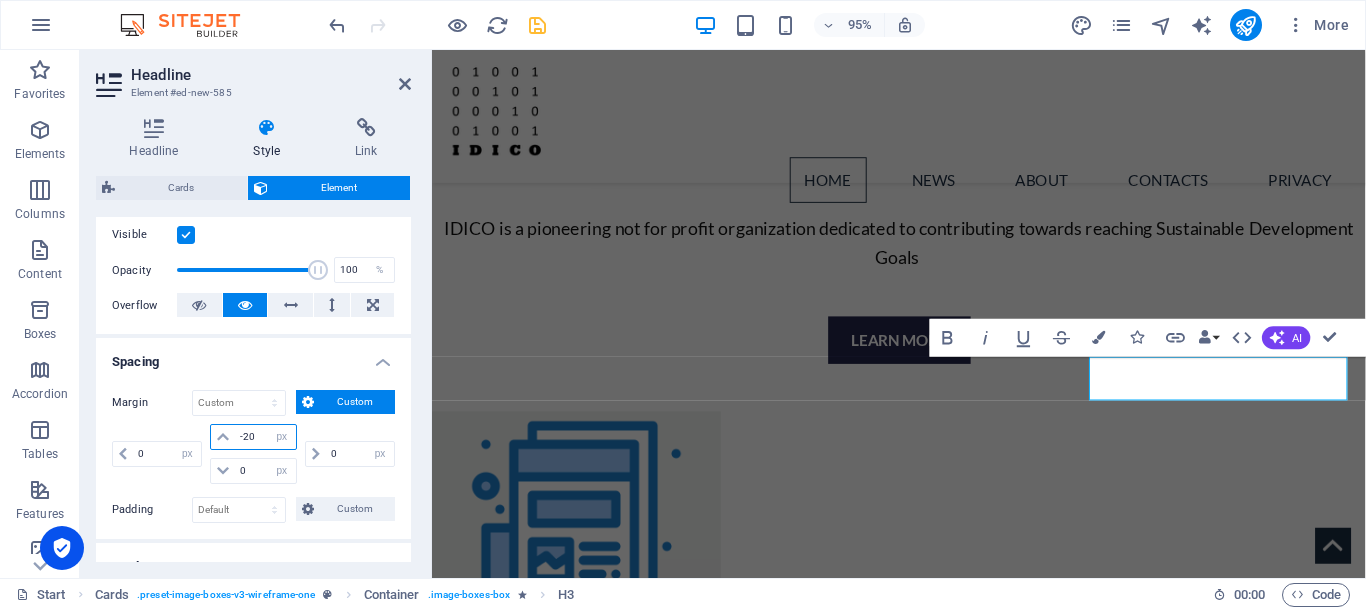 click on "-20" at bounding box center (265, 437) 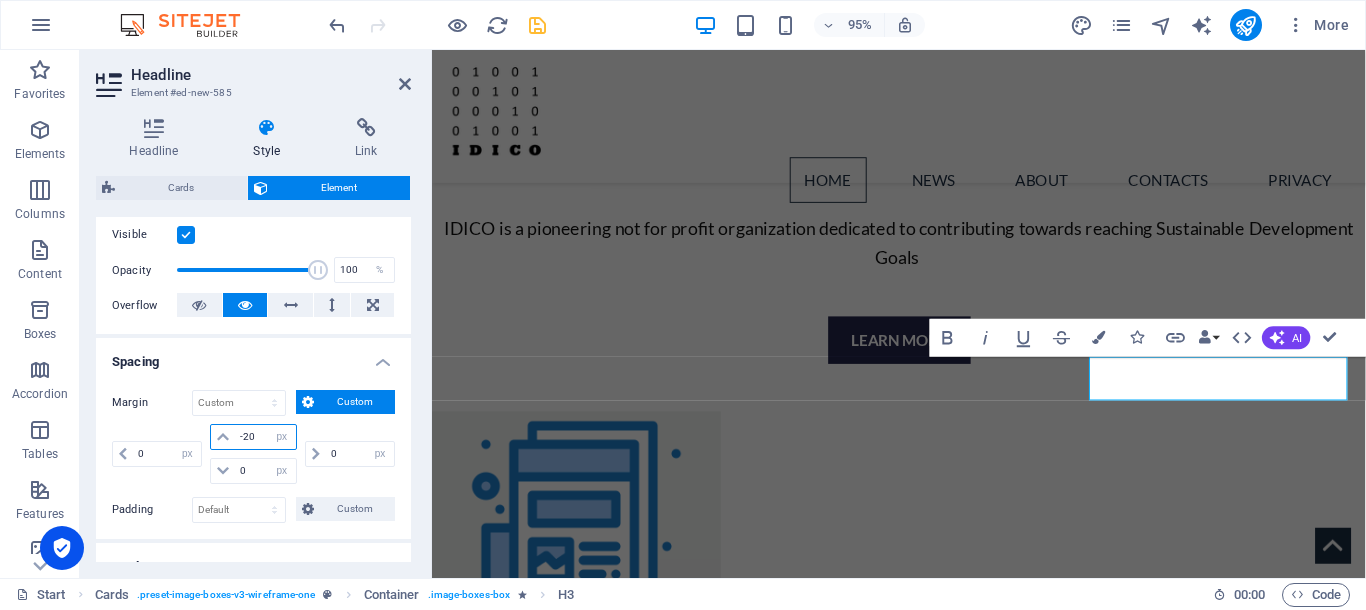 type on "-2" 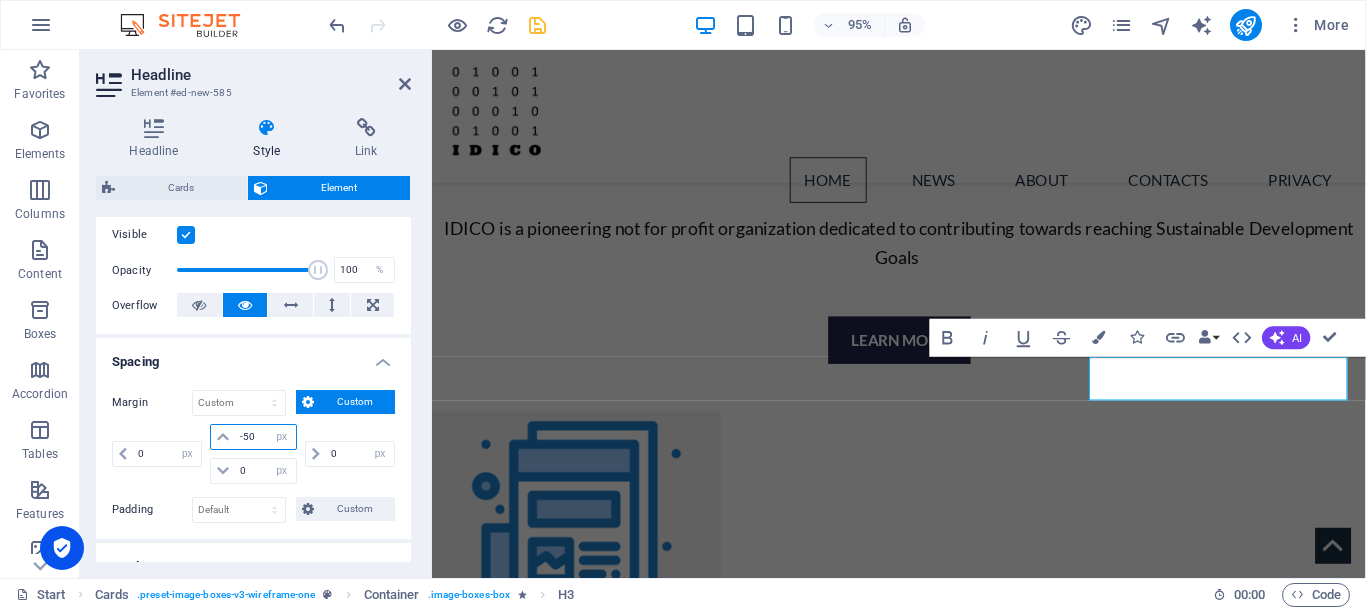type on "-50" 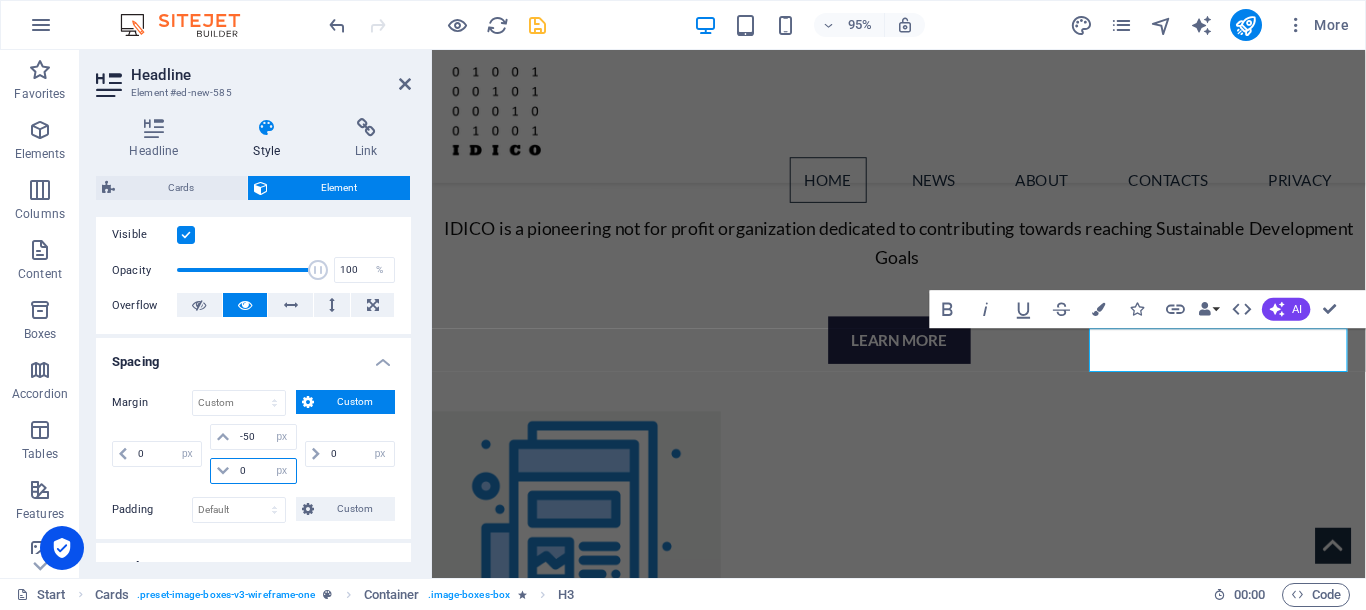 click on "0" at bounding box center [265, 471] 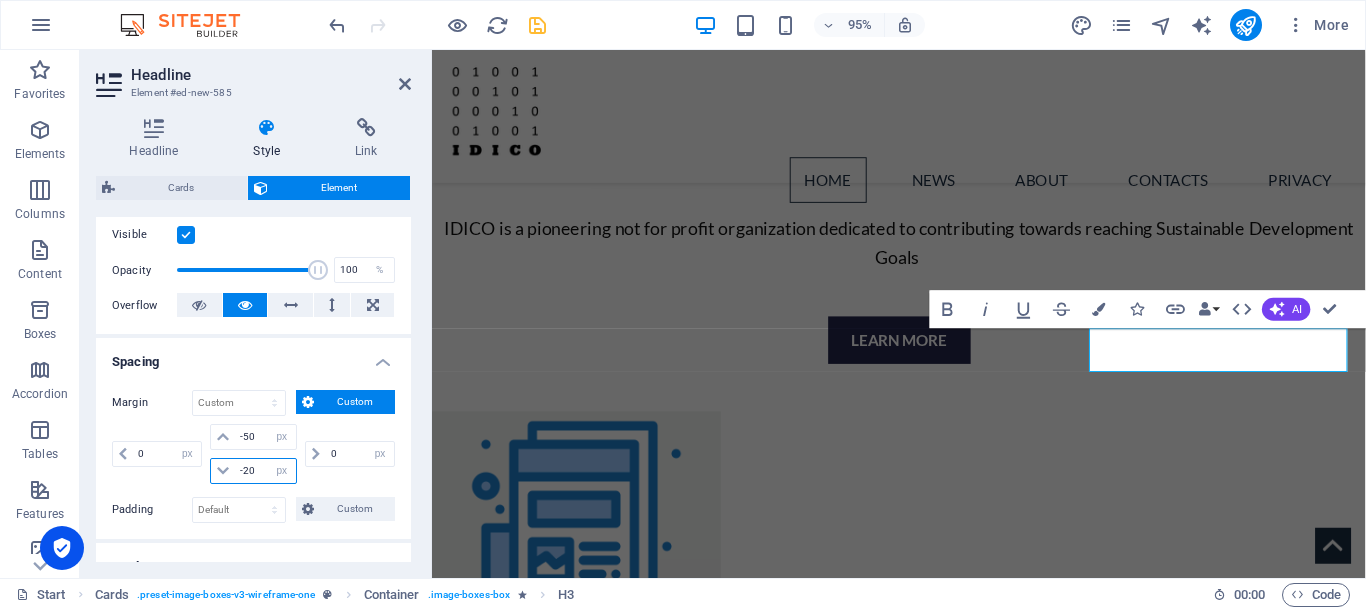 click on "-20" at bounding box center (265, 471) 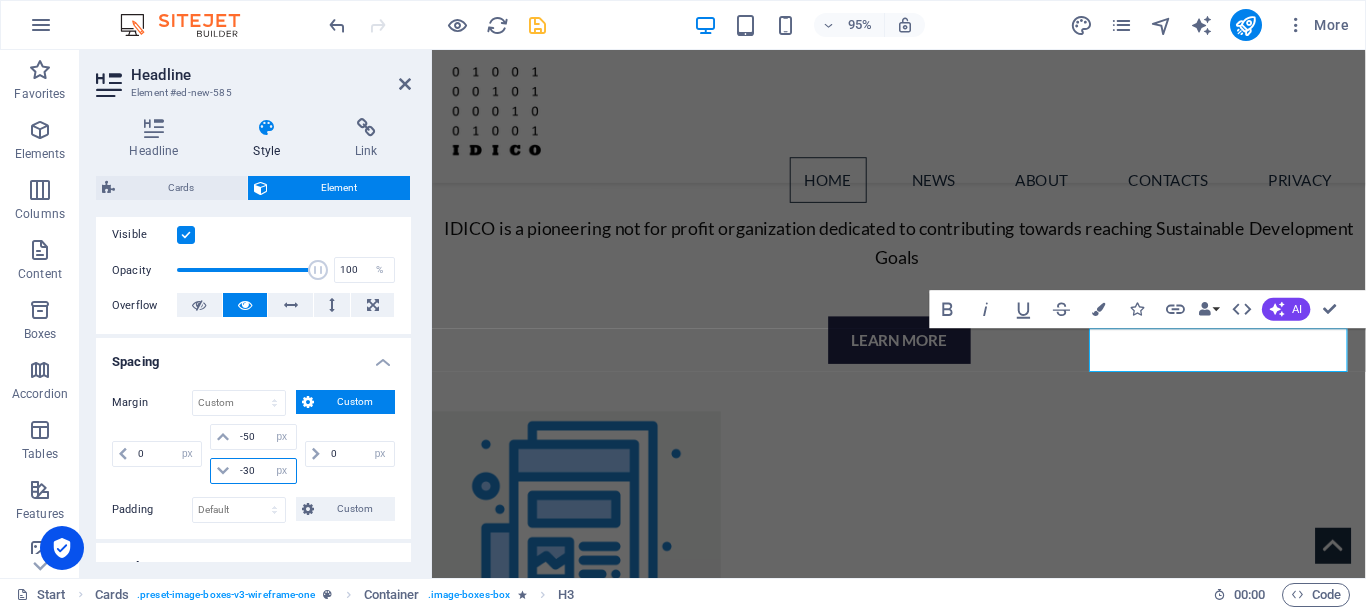 click on "-30" at bounding box center (265, 471) 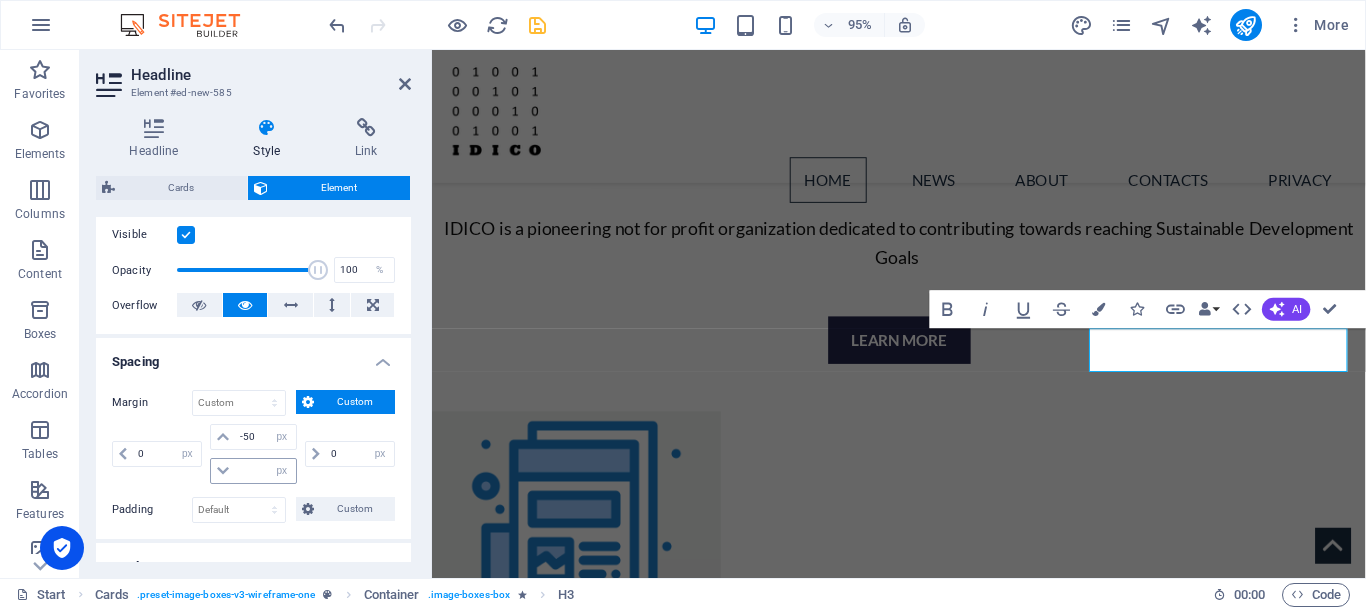 type on "0" 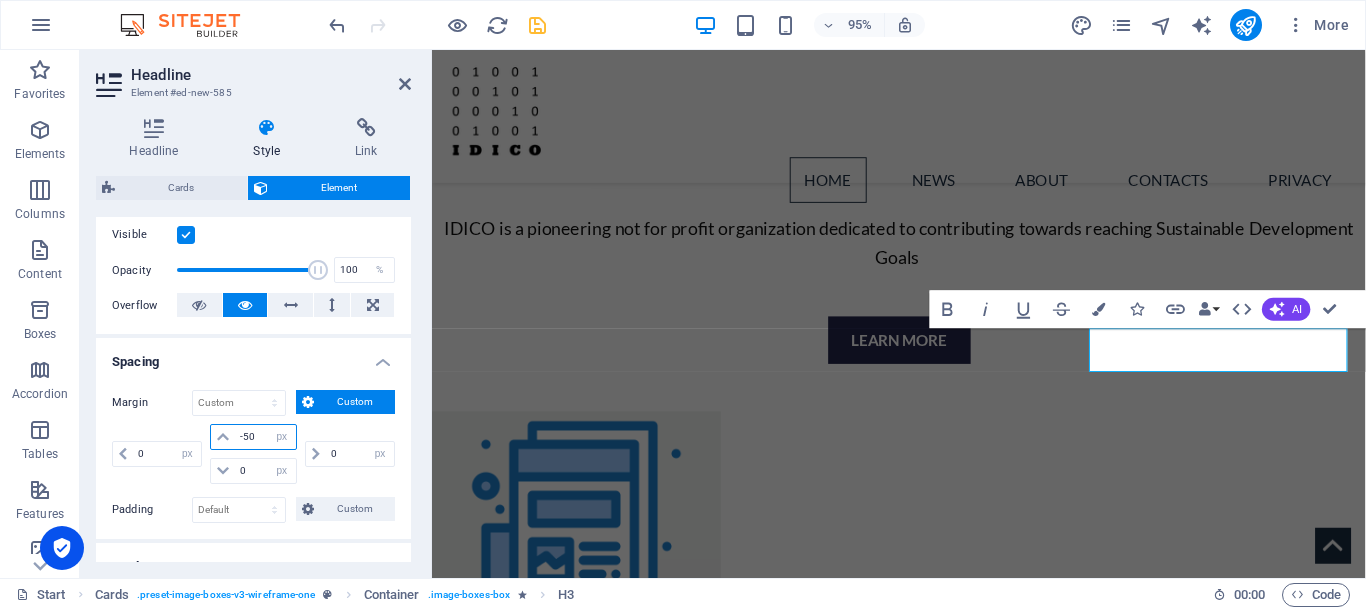 click on "-50" at bounding box center (265, 437) 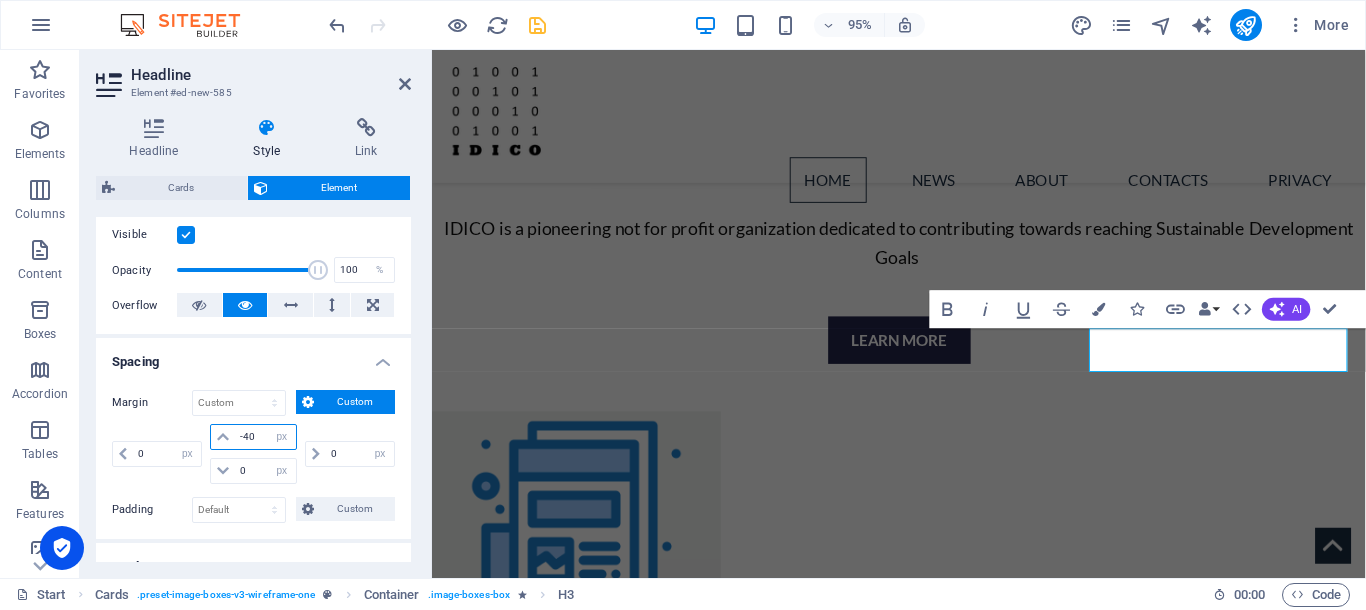 type on "-40" 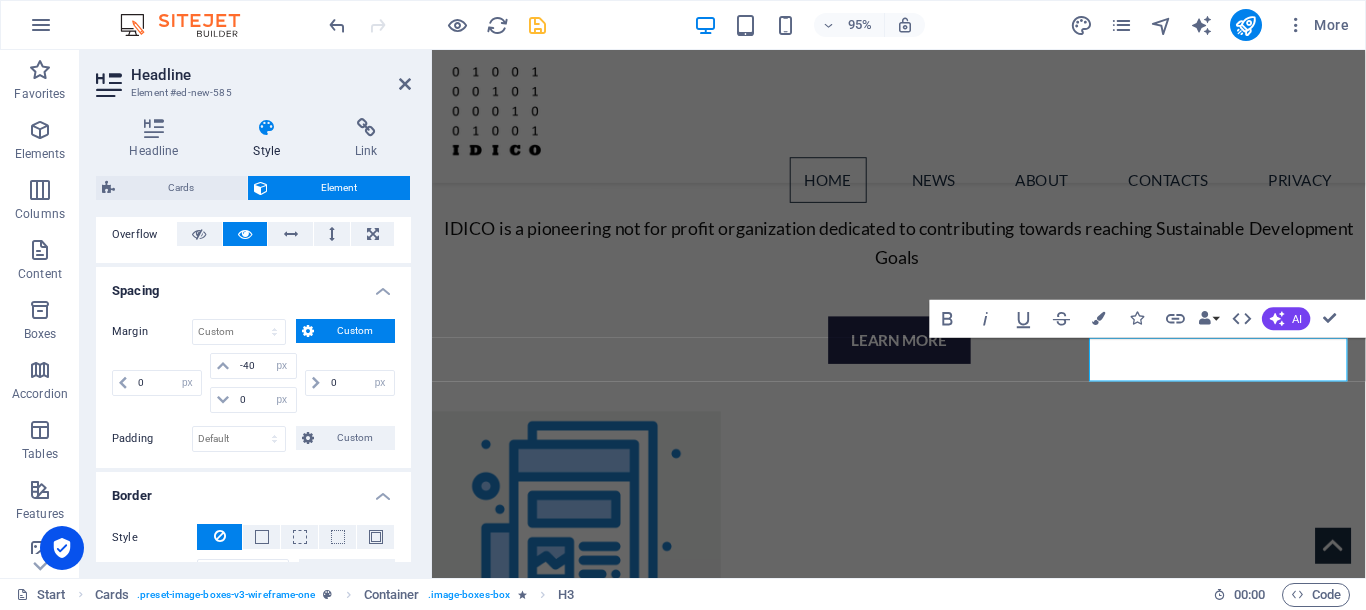 scroll, scrollTop: 334, scrollLeft: 0, axis: vertical 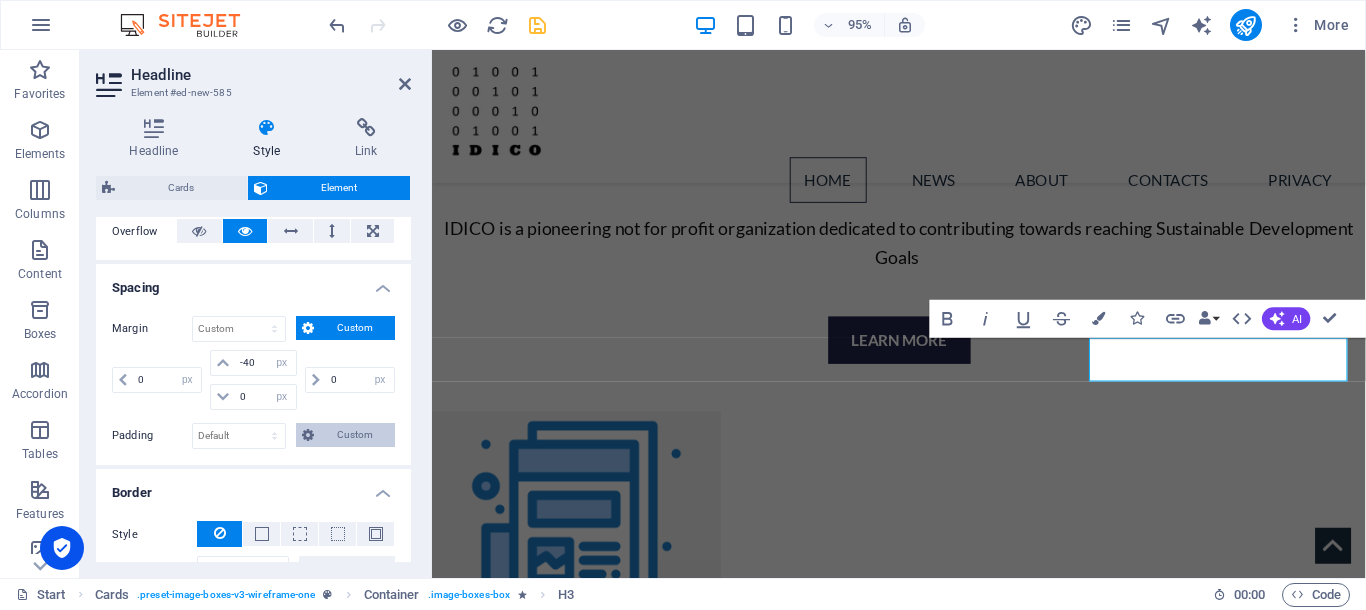 click at bounding box center (308, 435) 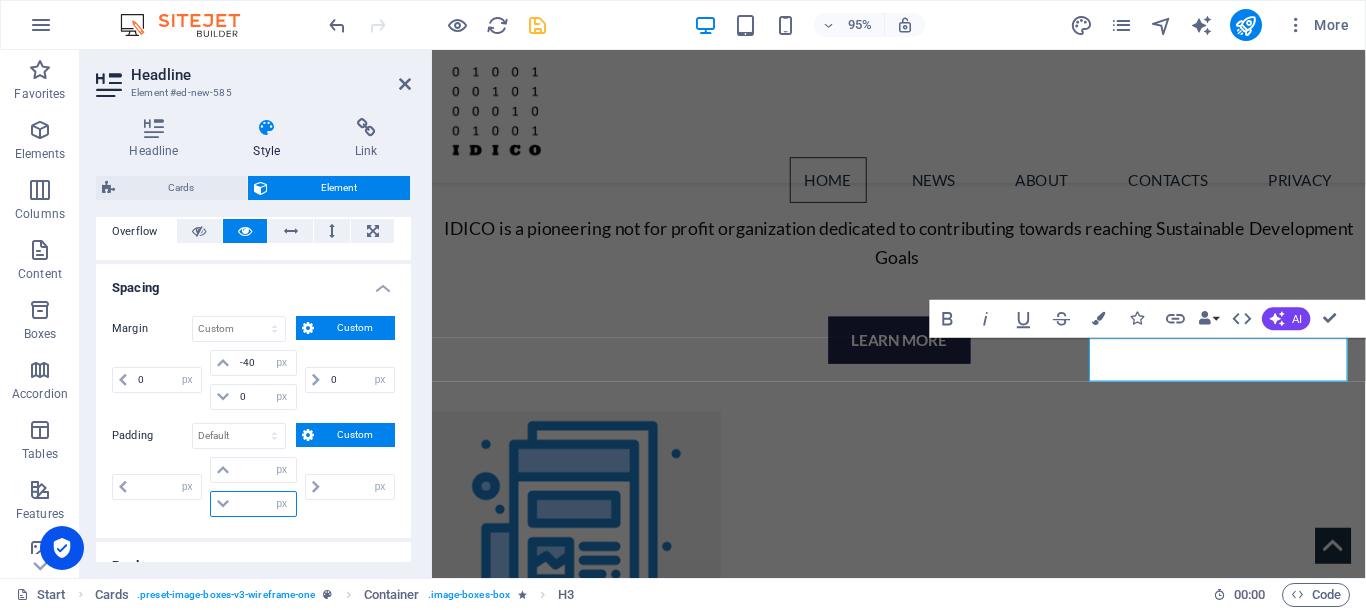 click at bounding box center (265, 504) 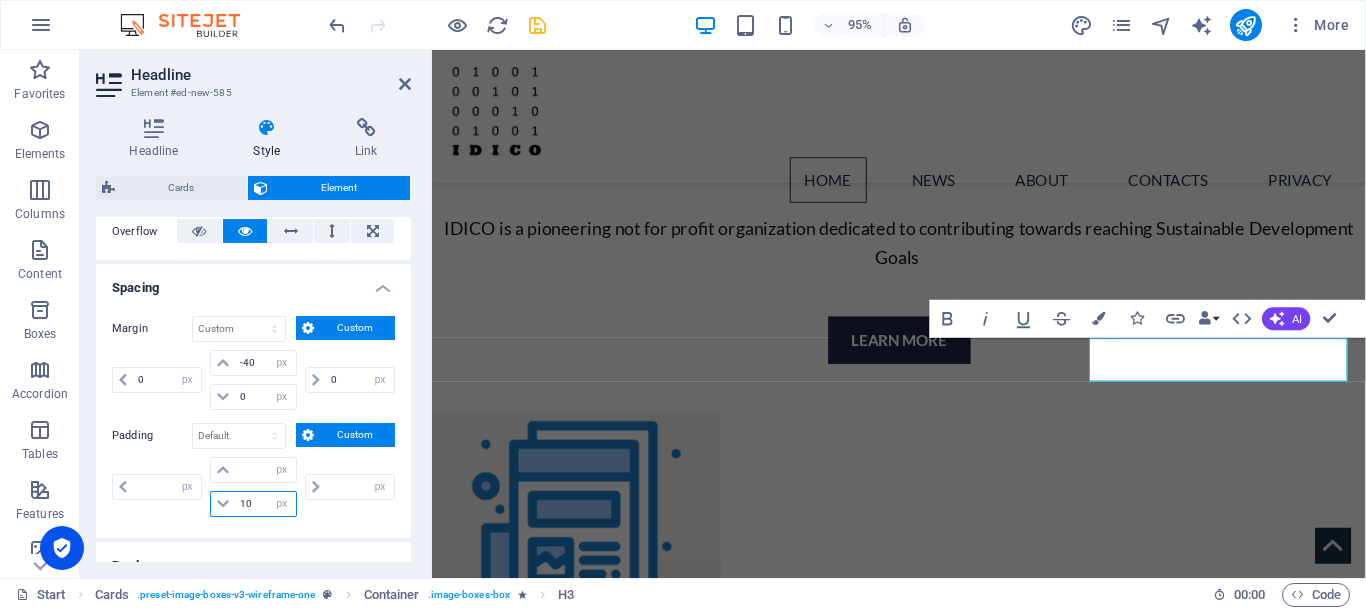 type on "10" 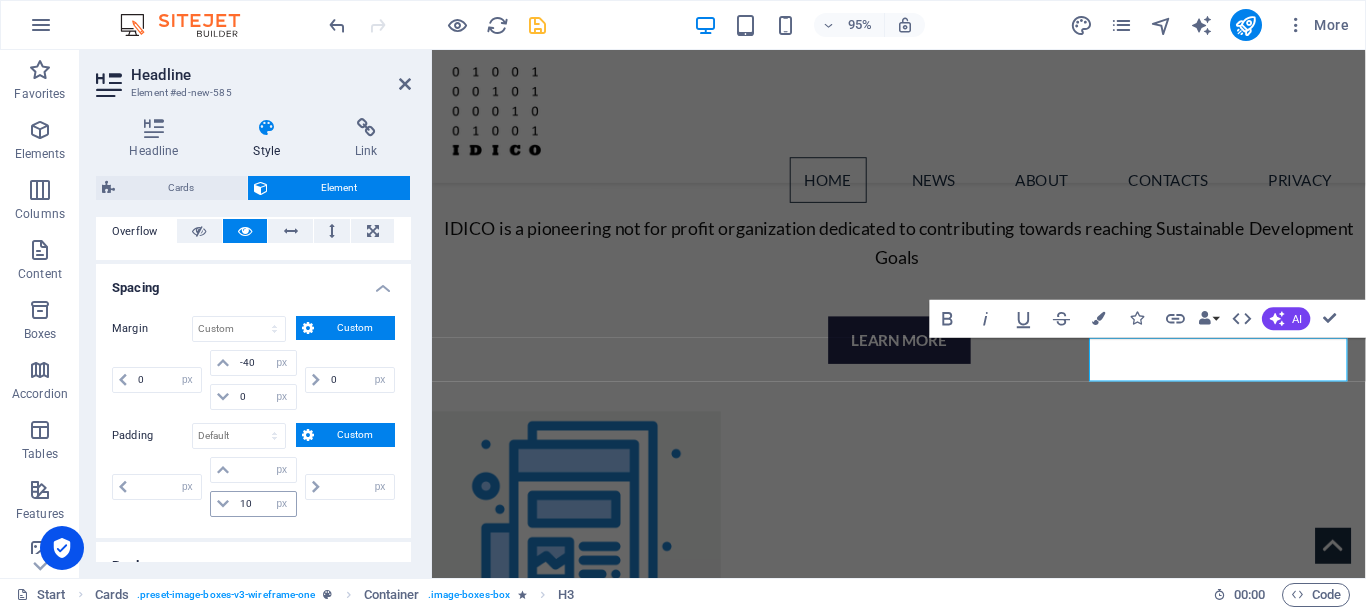 type on "0" 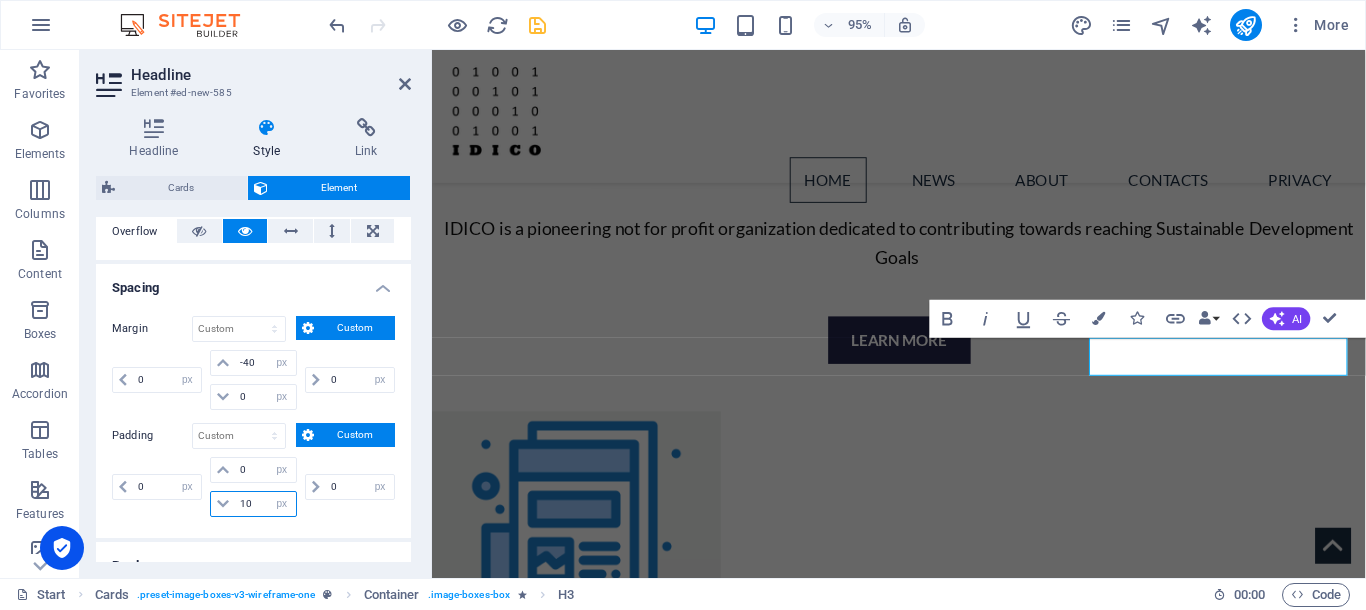 click on "10" at bounding box center (265, 504) 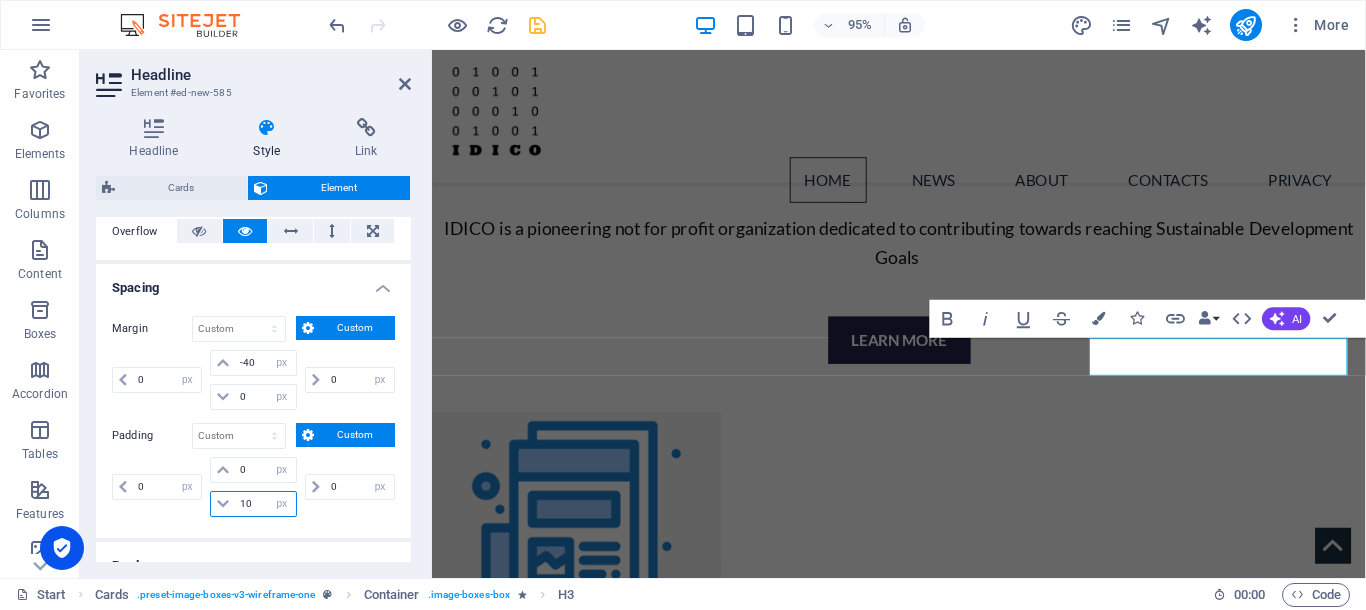 type on "1" 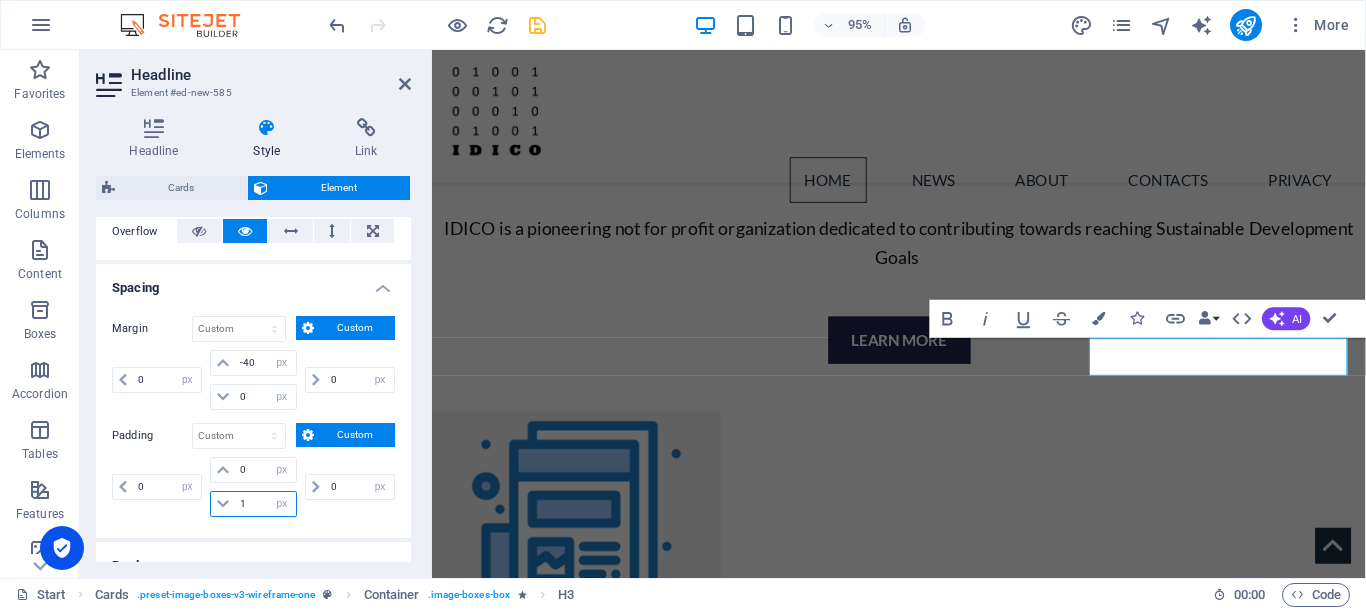type on "10" 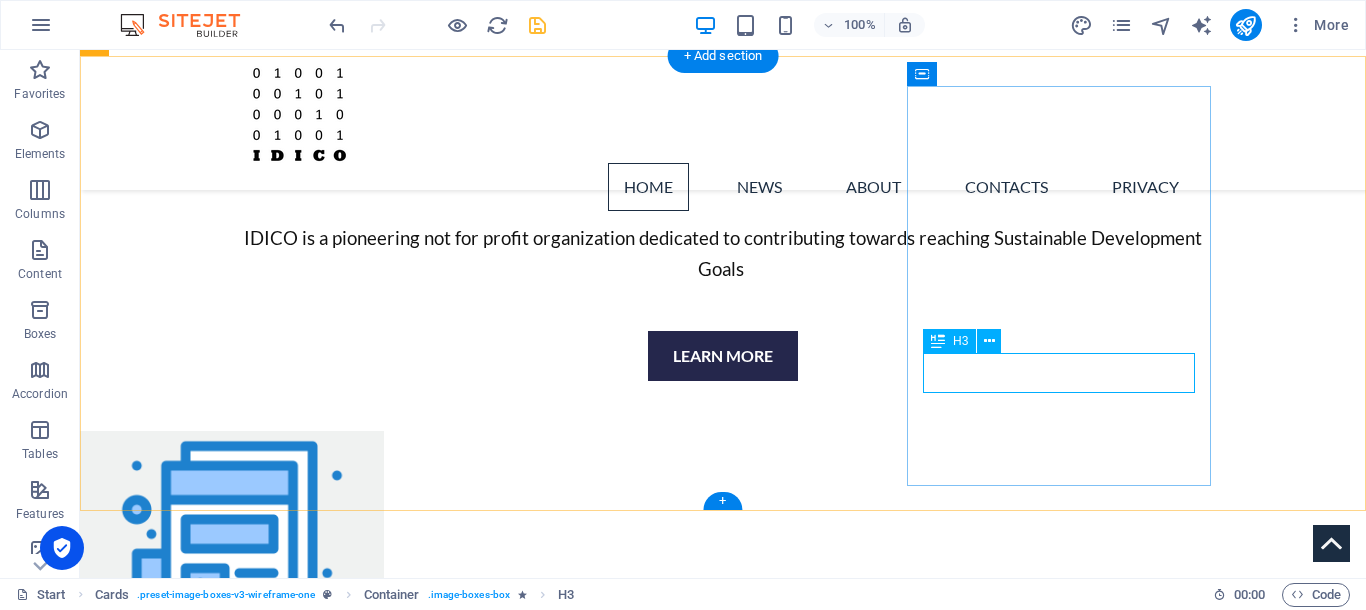 click on "ABOUT" at bounding box center (255, 1682) 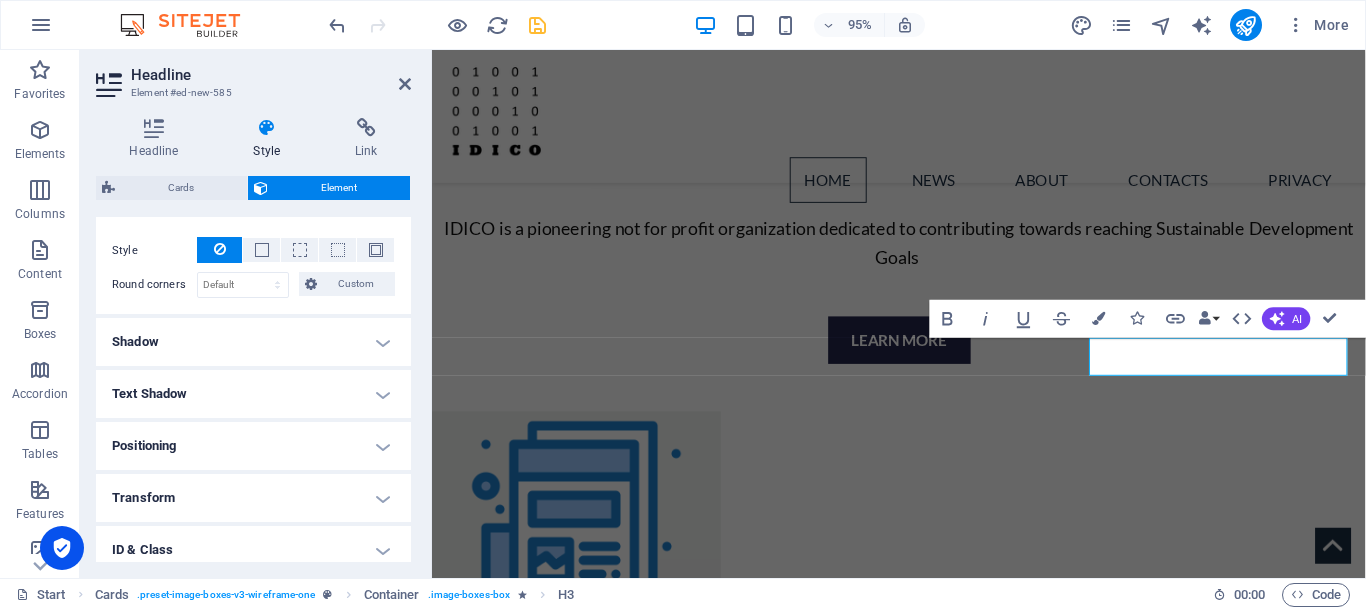 scroll, scrollTop: 621, scrollLeft: 0, axis: vertical 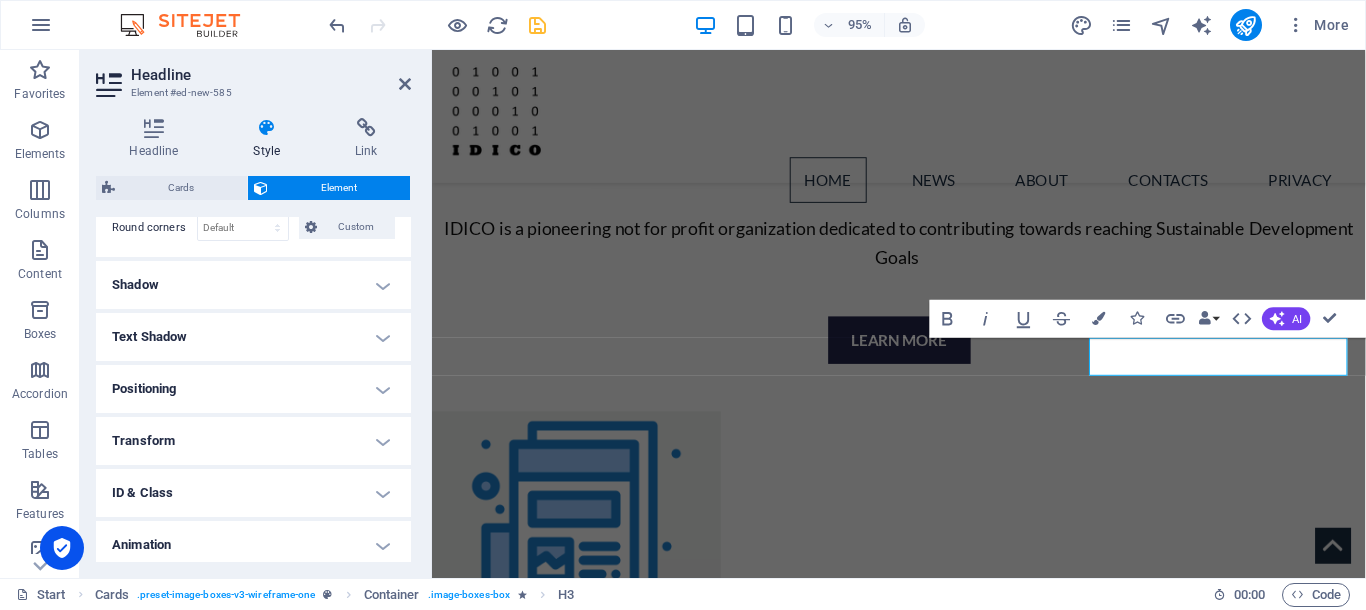 click on "Positioning" at bounding box center (253, 389) 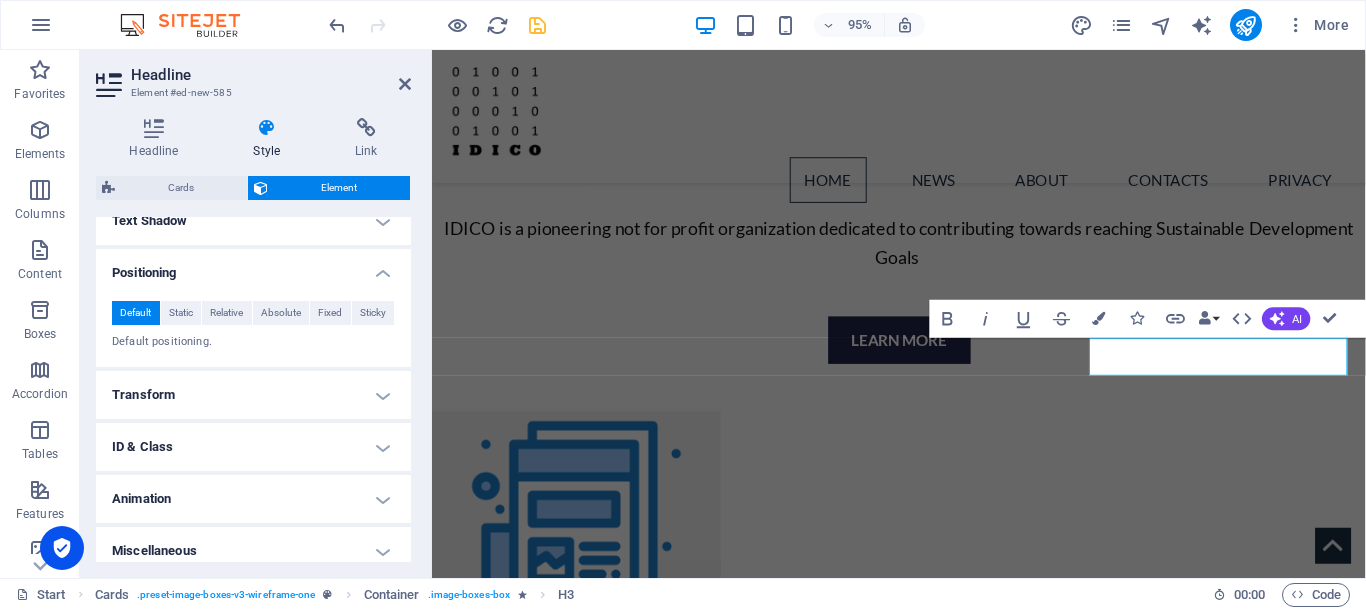 scroll, scrollTop: 876, scrollLeft: 0, axis: vertical 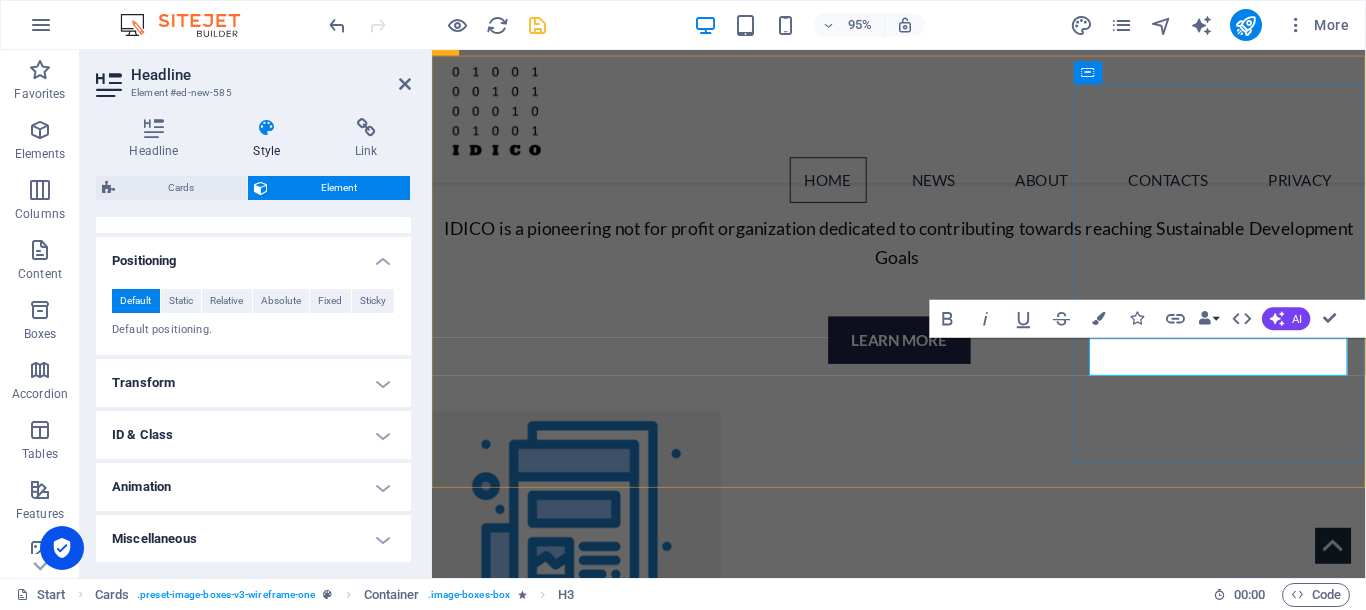 click on "ABOUT" at bounding box center (607, 1677) 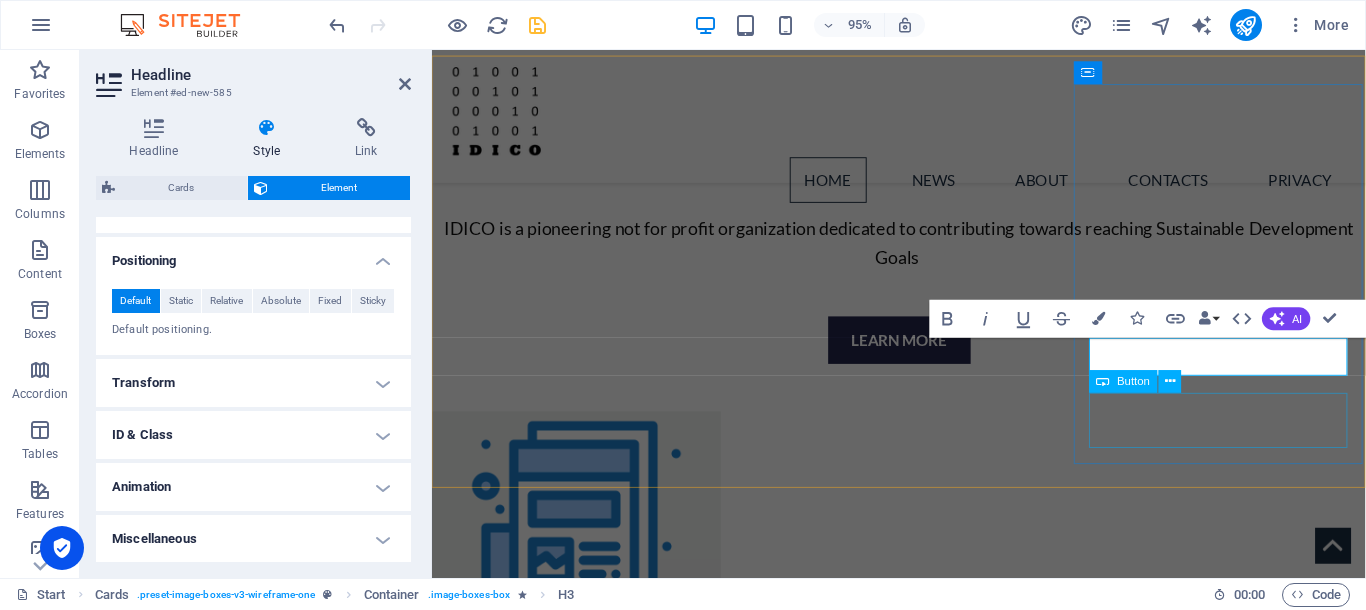 click on "Read more" at bounding box center [607, 1749] 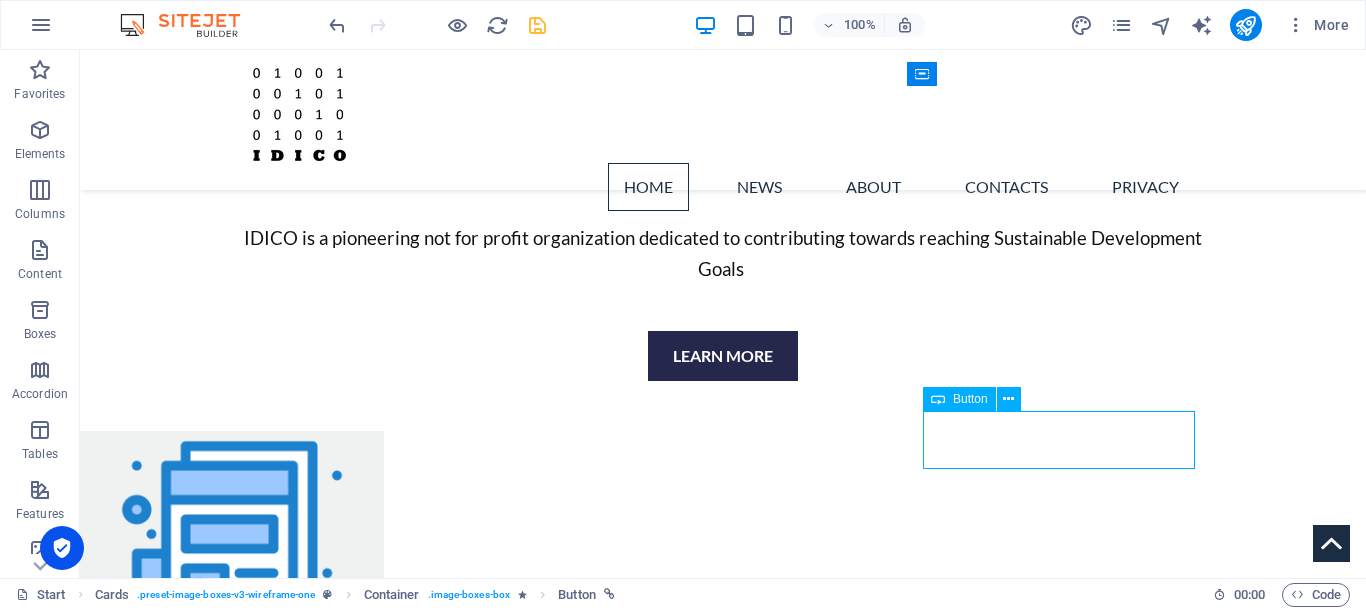 click on "Read more" at bounding box center (255, 1749) 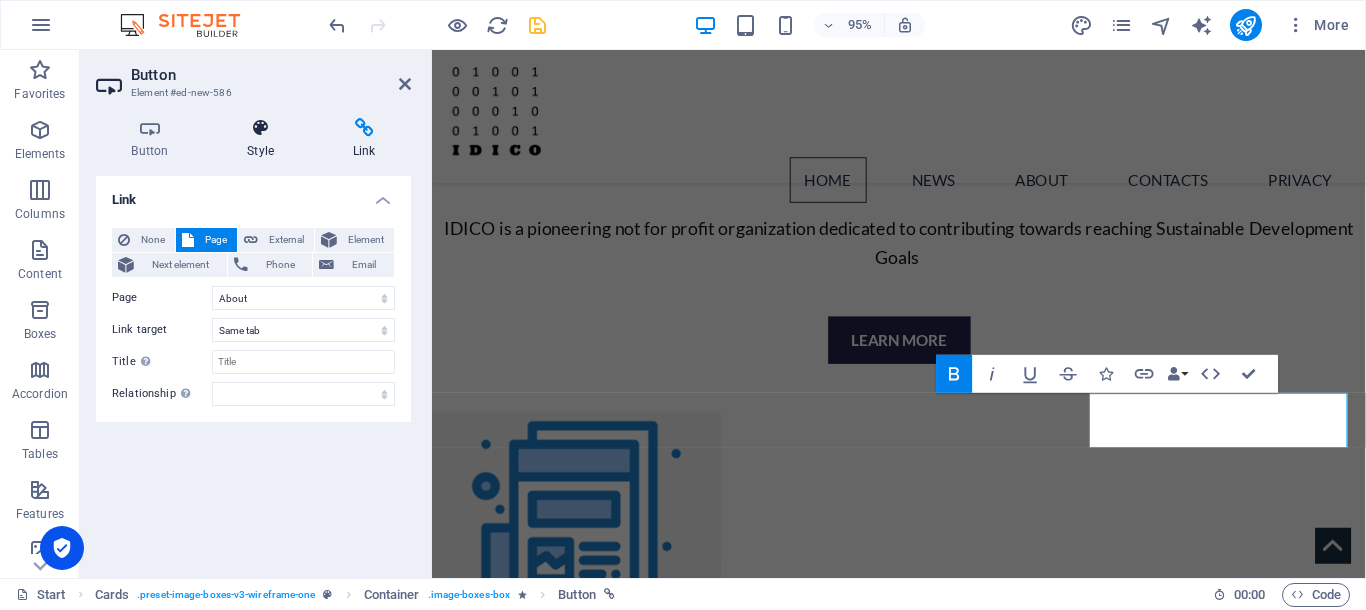 click on "Style" at bounding box center (265, 139) 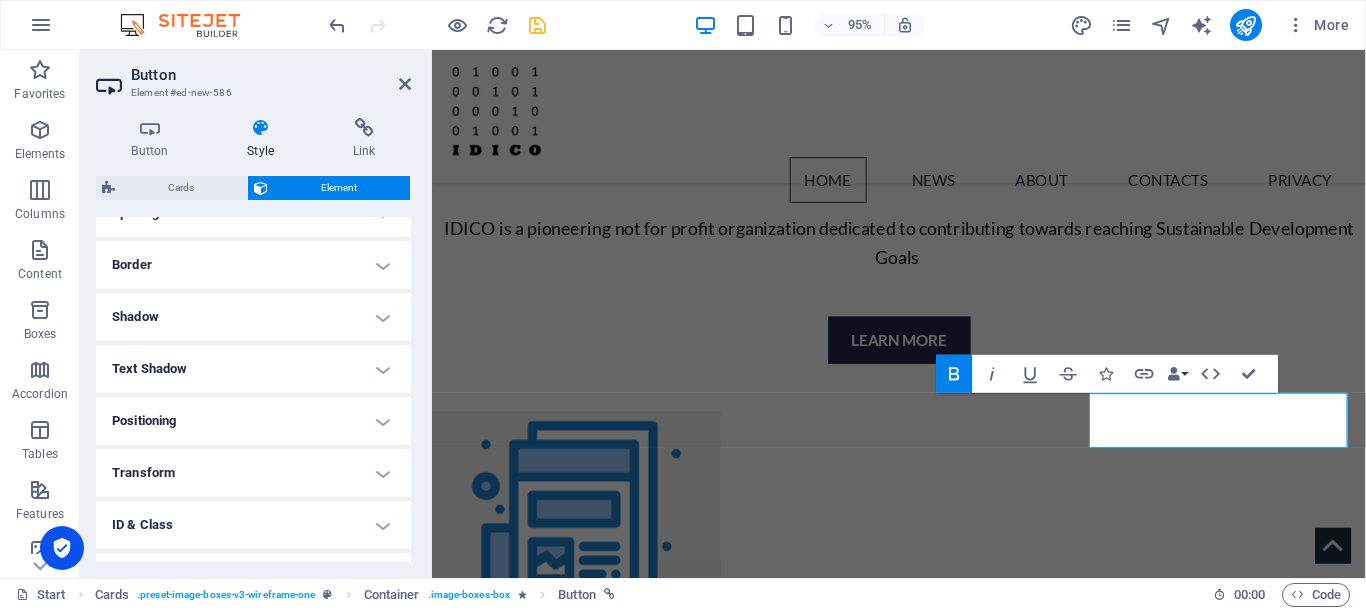 scroll, scrollTop: 407, scrollLeft: 0, axis: vertical 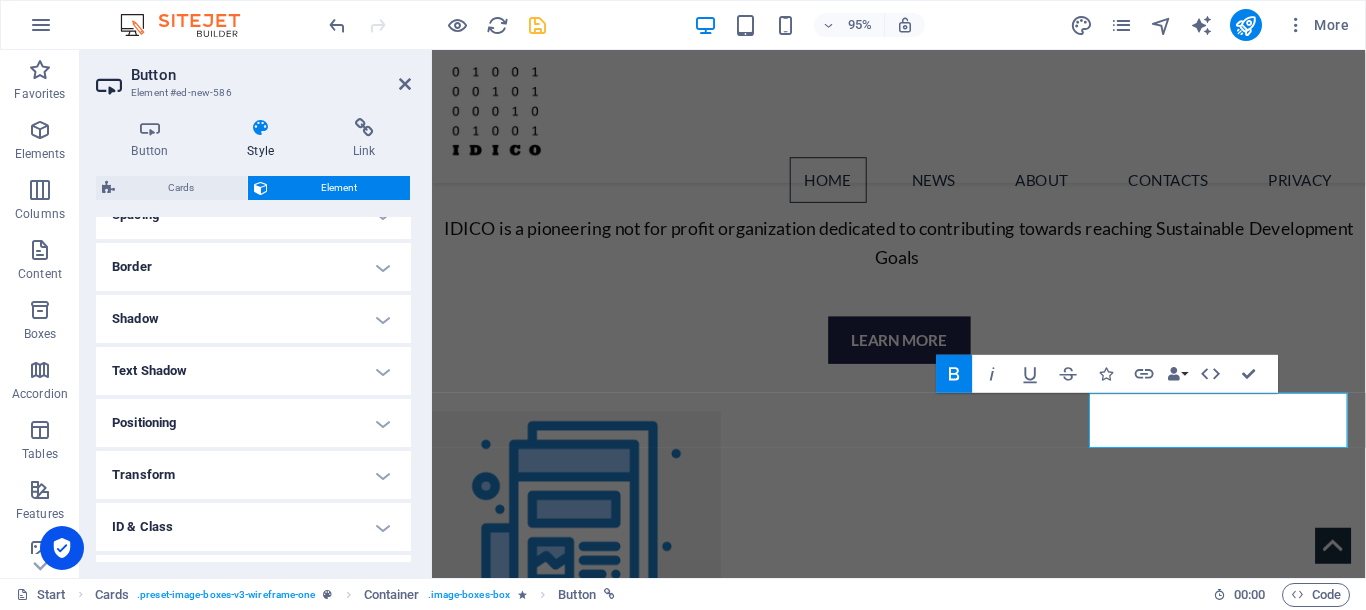 click on "Border" at bounding box center (253, 267) 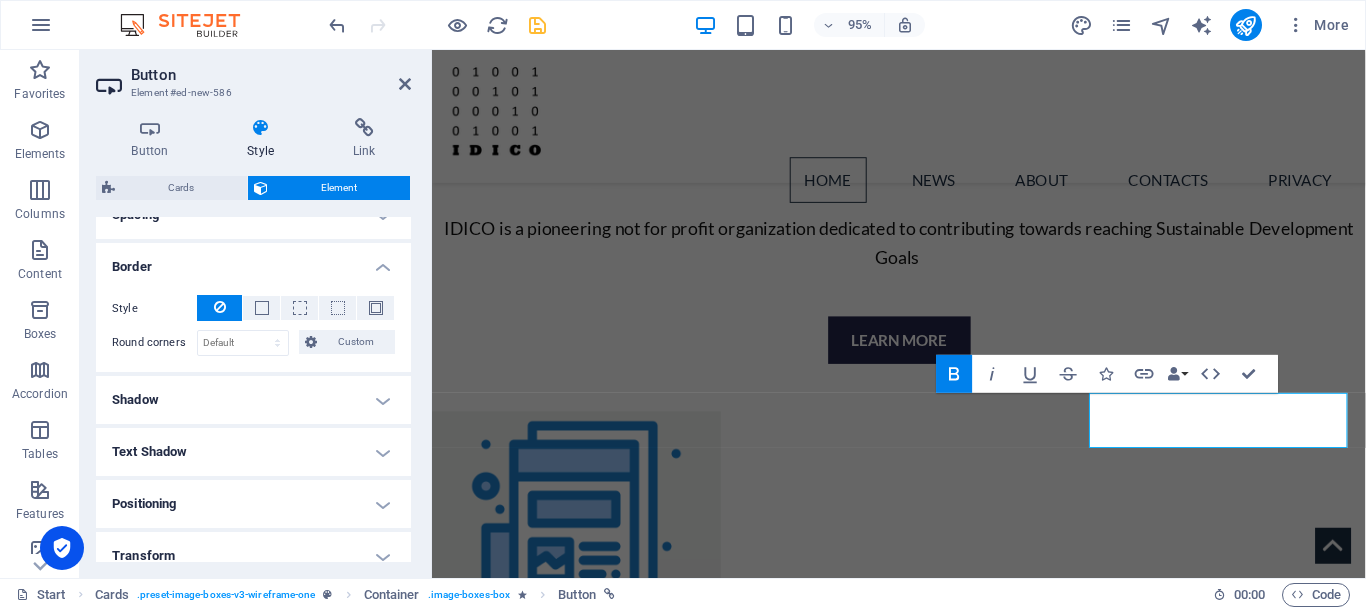 click on "Border" at bounding box center [253, 261] 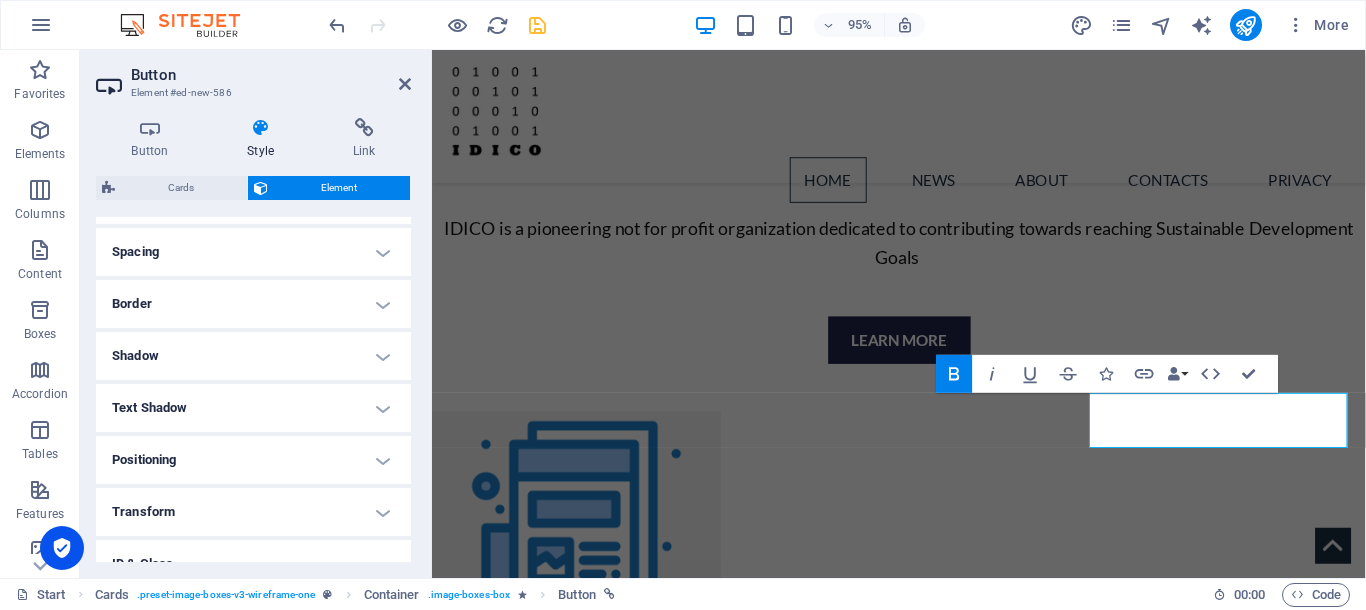 scroll, scrollTop: 299, scrollLeft: 0, axis: vertical 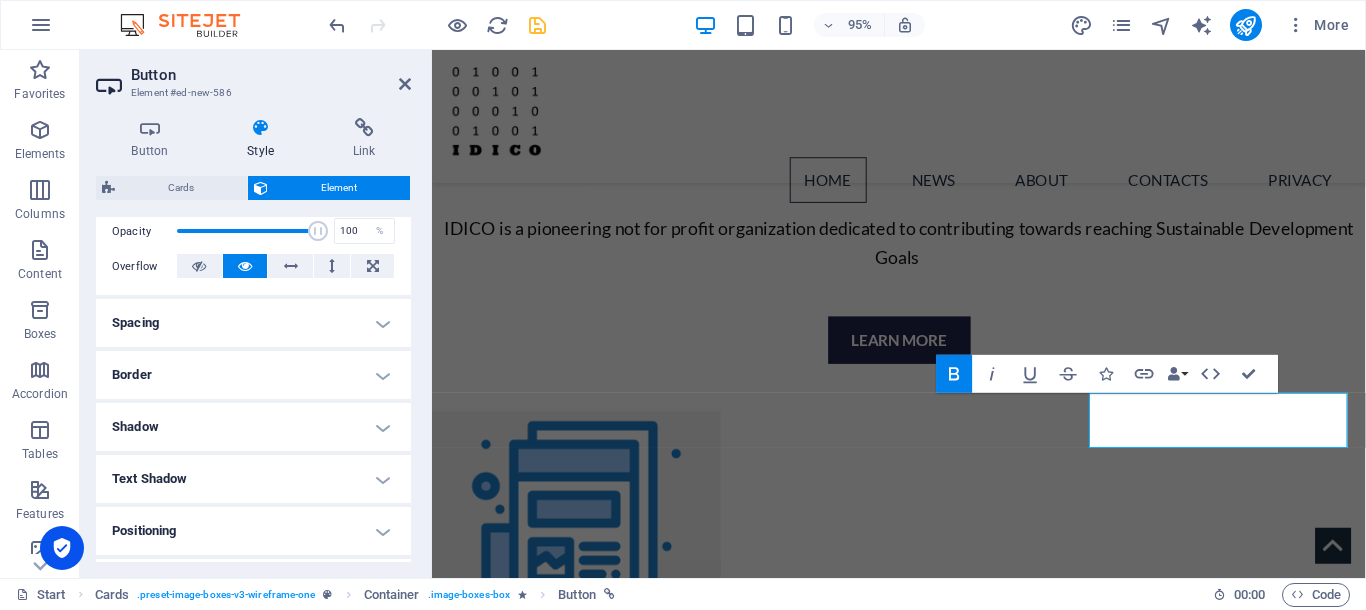 click on "Spacing" at bounding box center [253, 323] 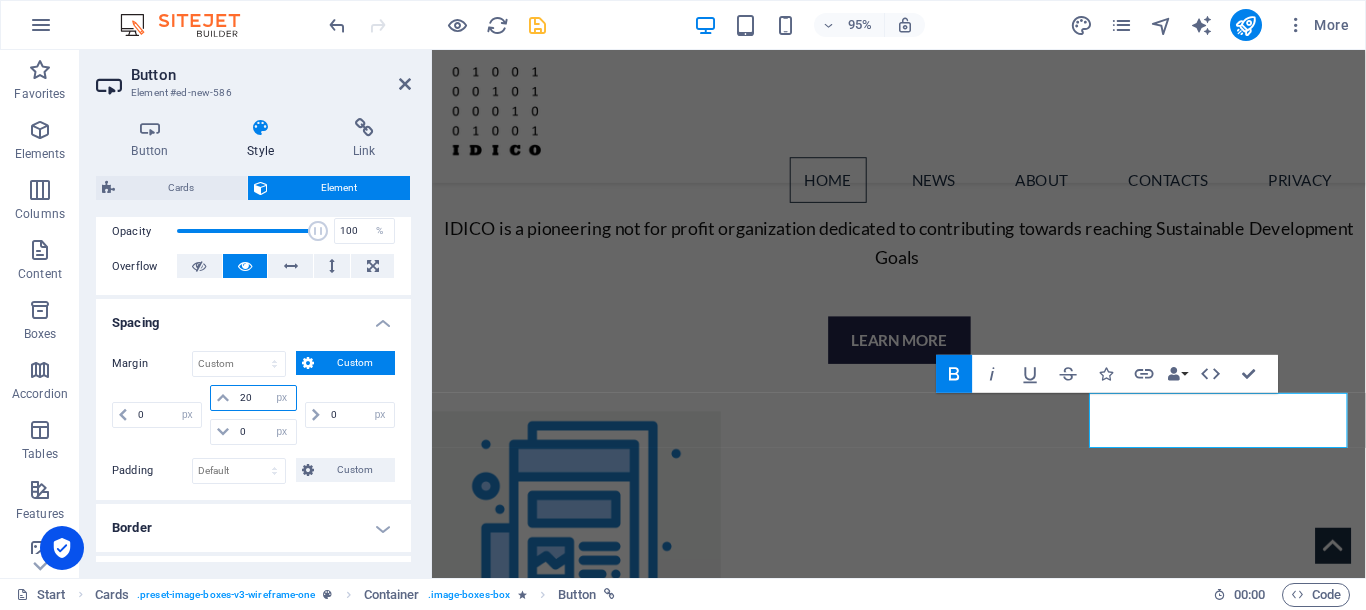 click on "20" at bounding box center (265, 398) 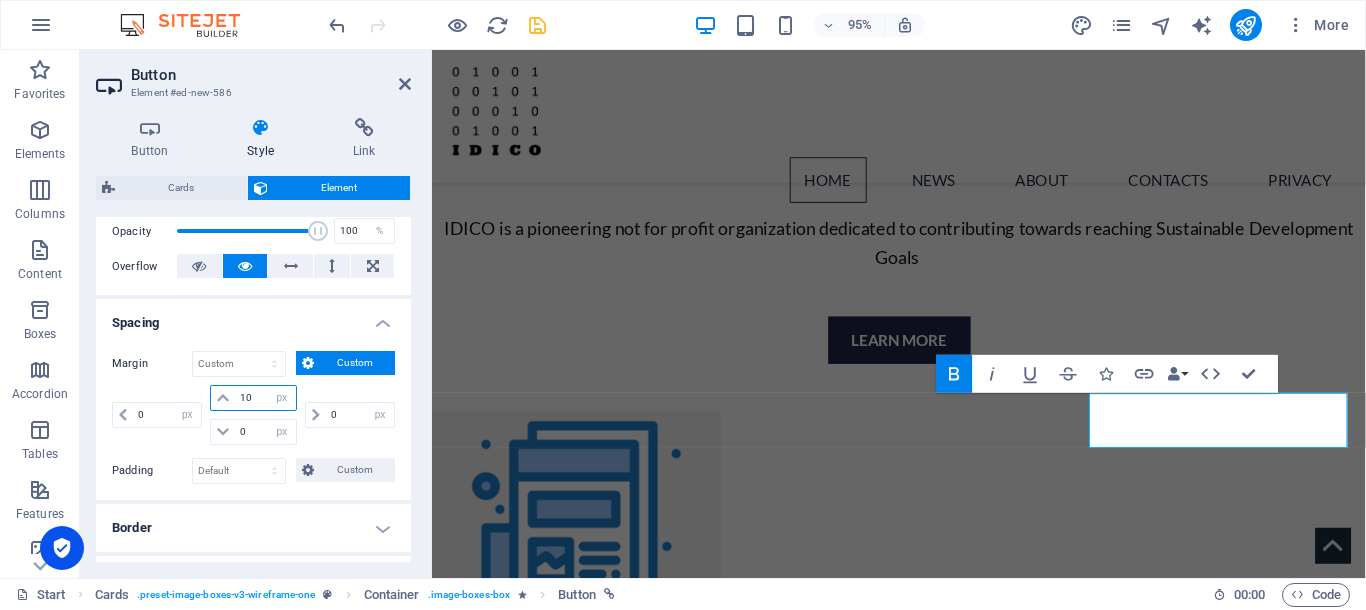 type on "10" 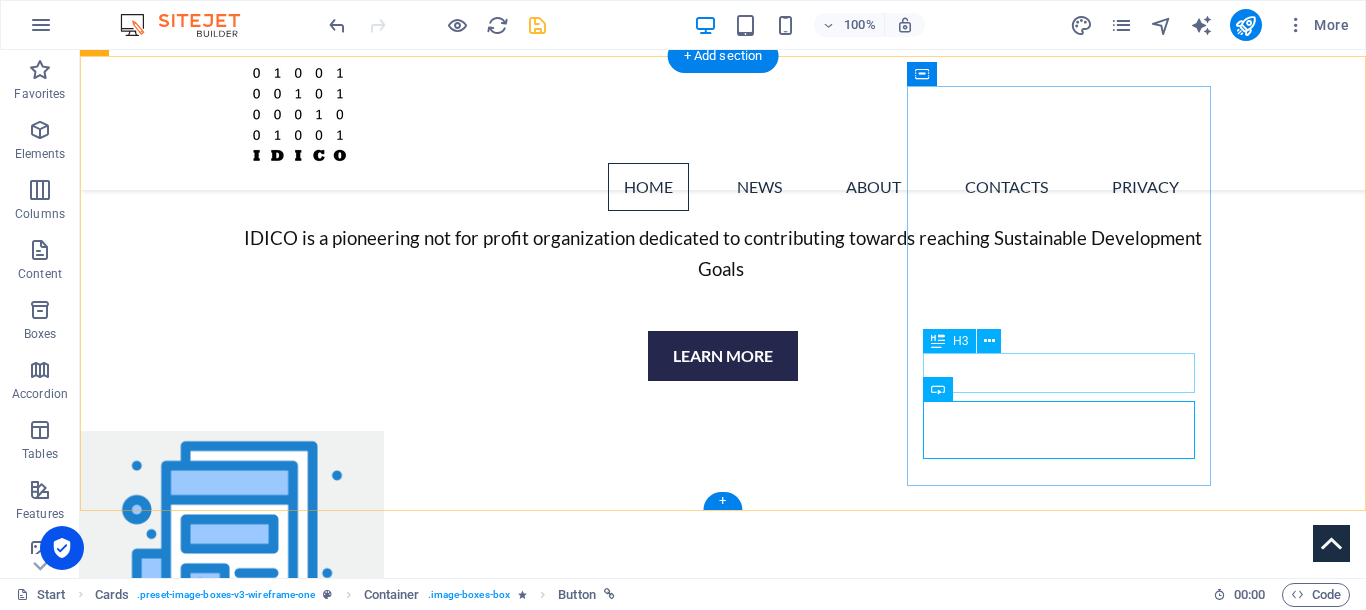 click on "ABOUT" at bounding box center (255, 1682) 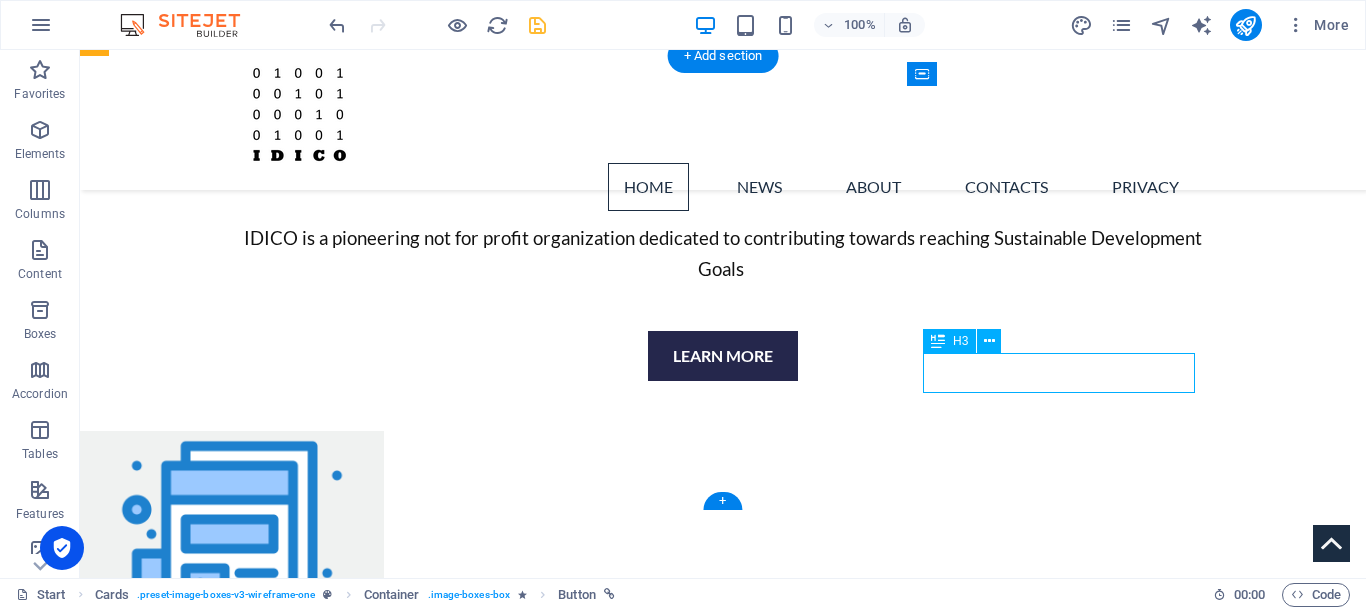 click on "ABOUT" at bounding box center [255, 1682] 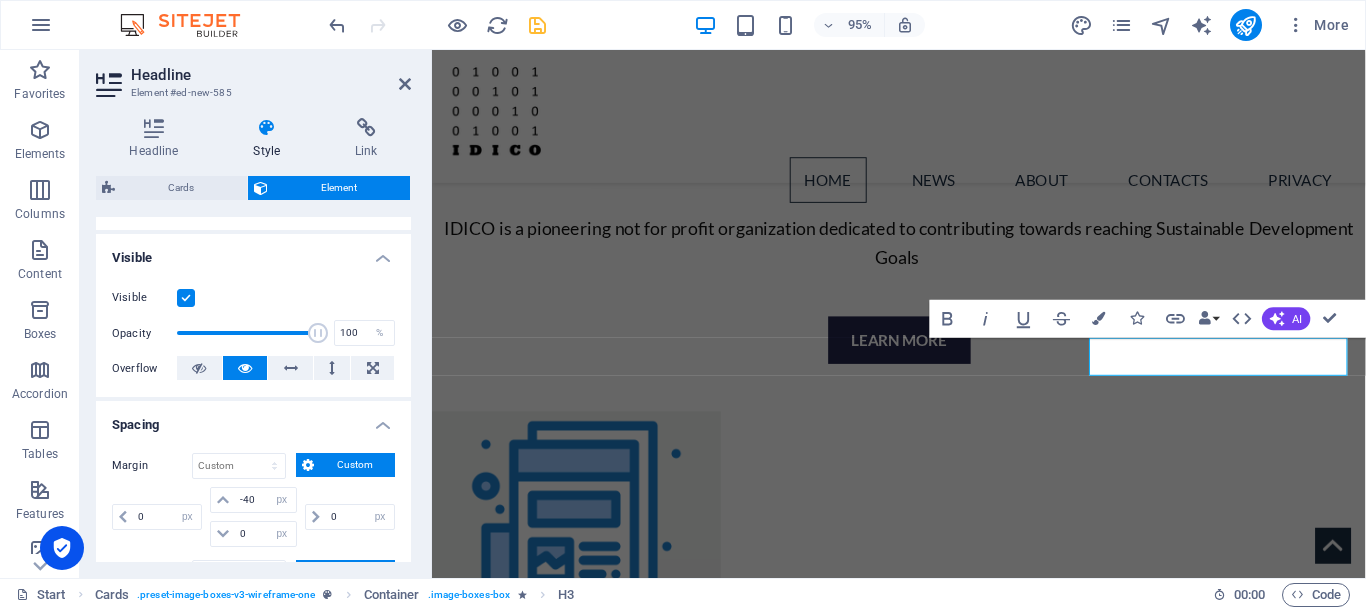 scroll, scrollTop: 295, scrollLeft: 0, axis: vertical 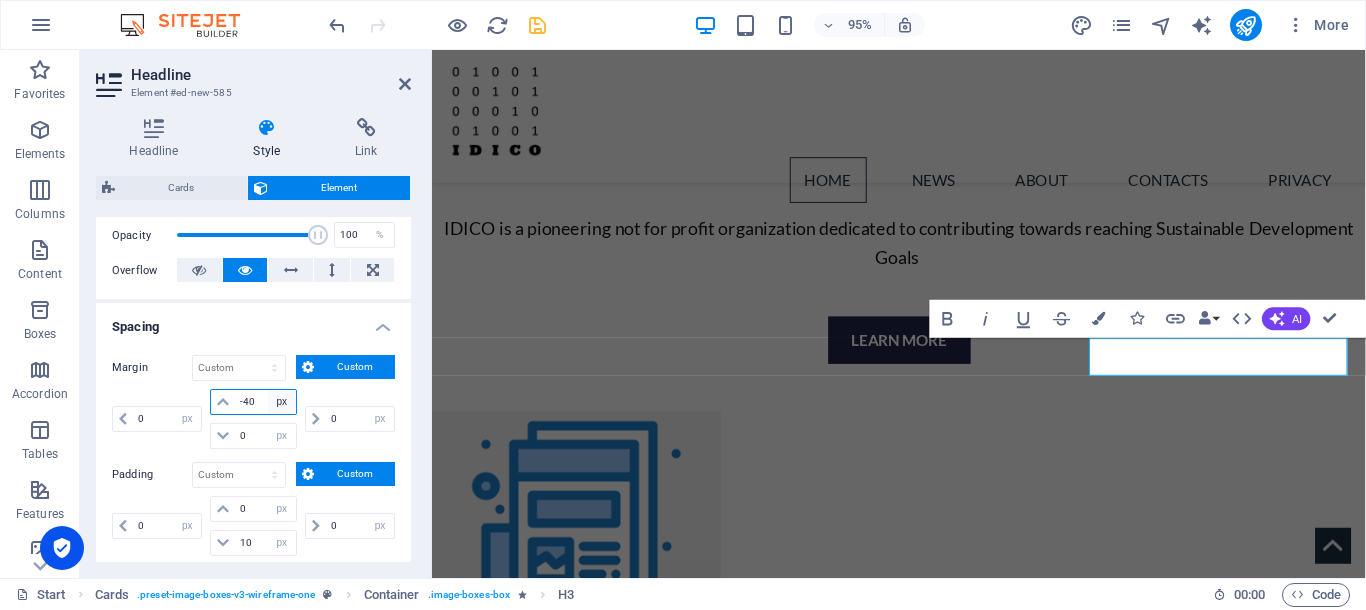 click on "auto px % rem vw vh" at bounding box center [282, 402] 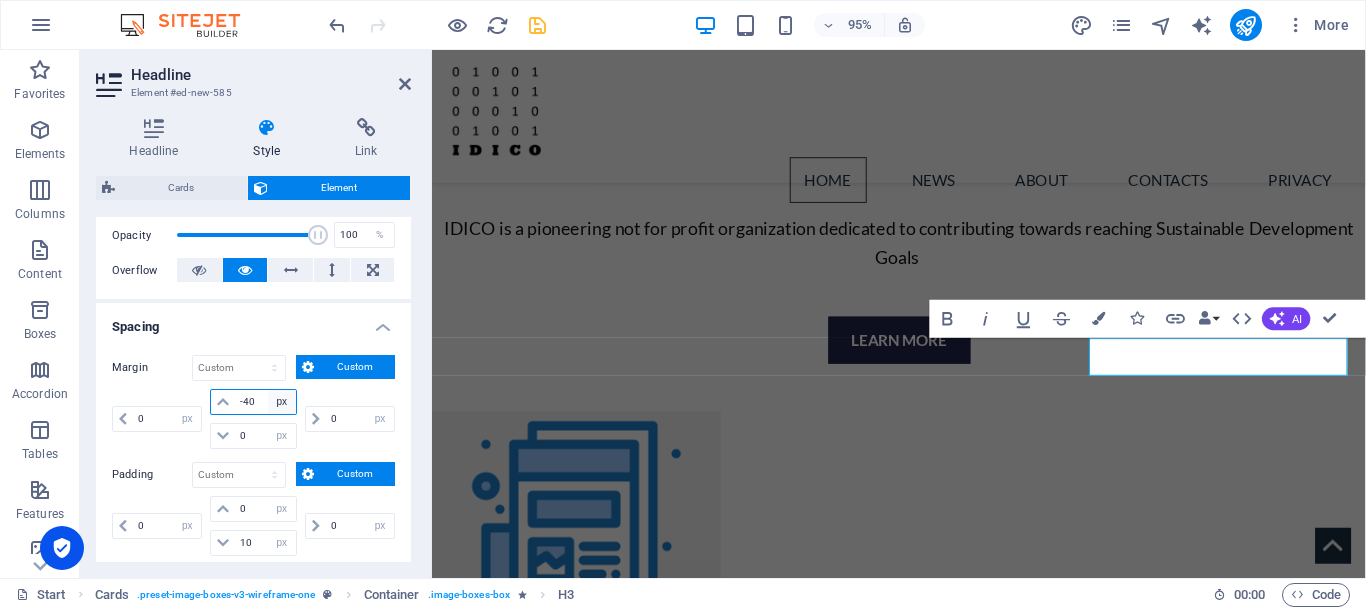 click on "-40 auto px % rem vw vh" at bounding box center [253, 402] 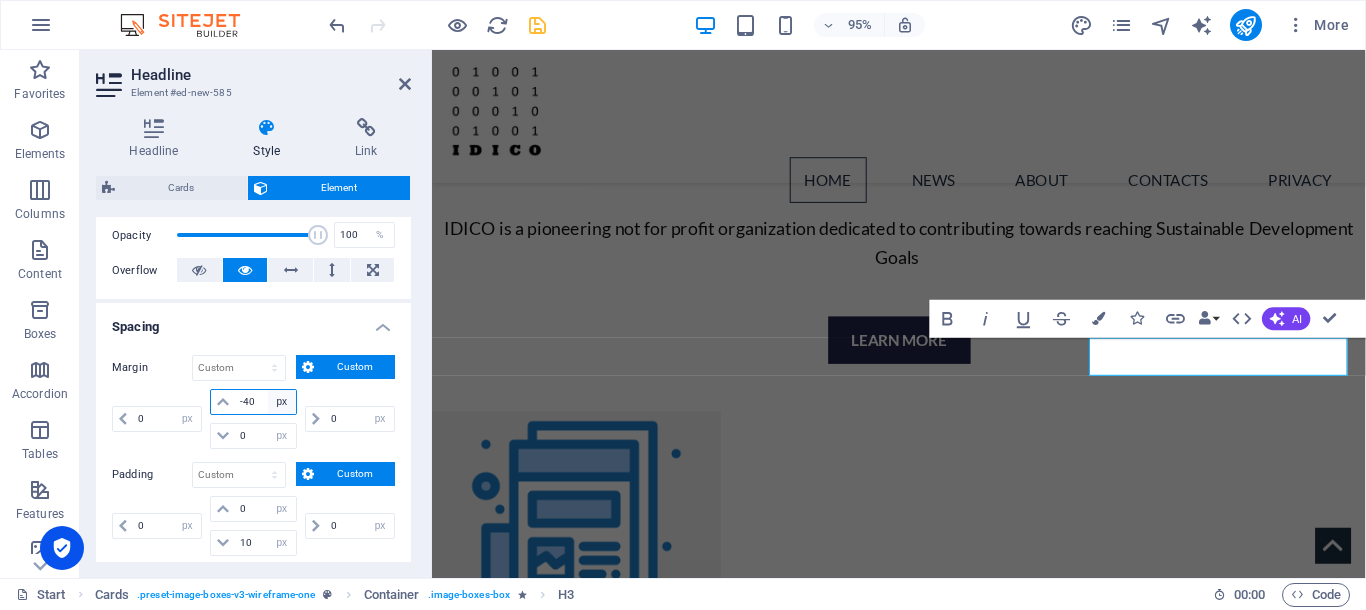 click on "-40" at bounding box center [265, 402] 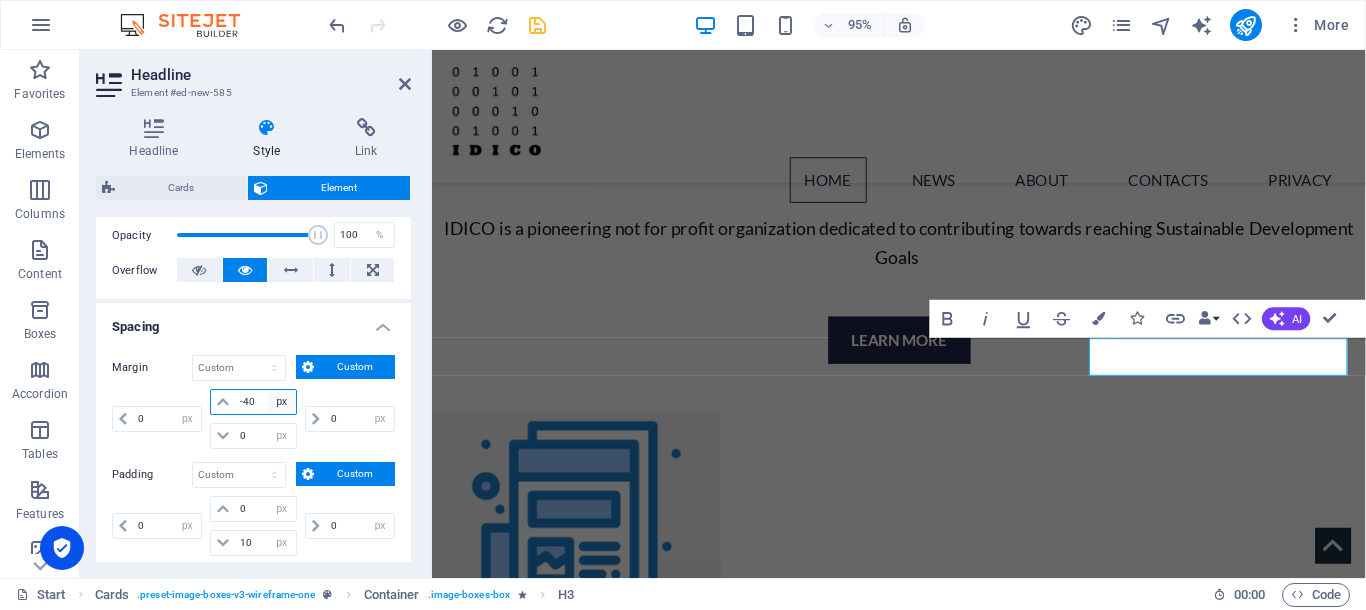 type on "-4" 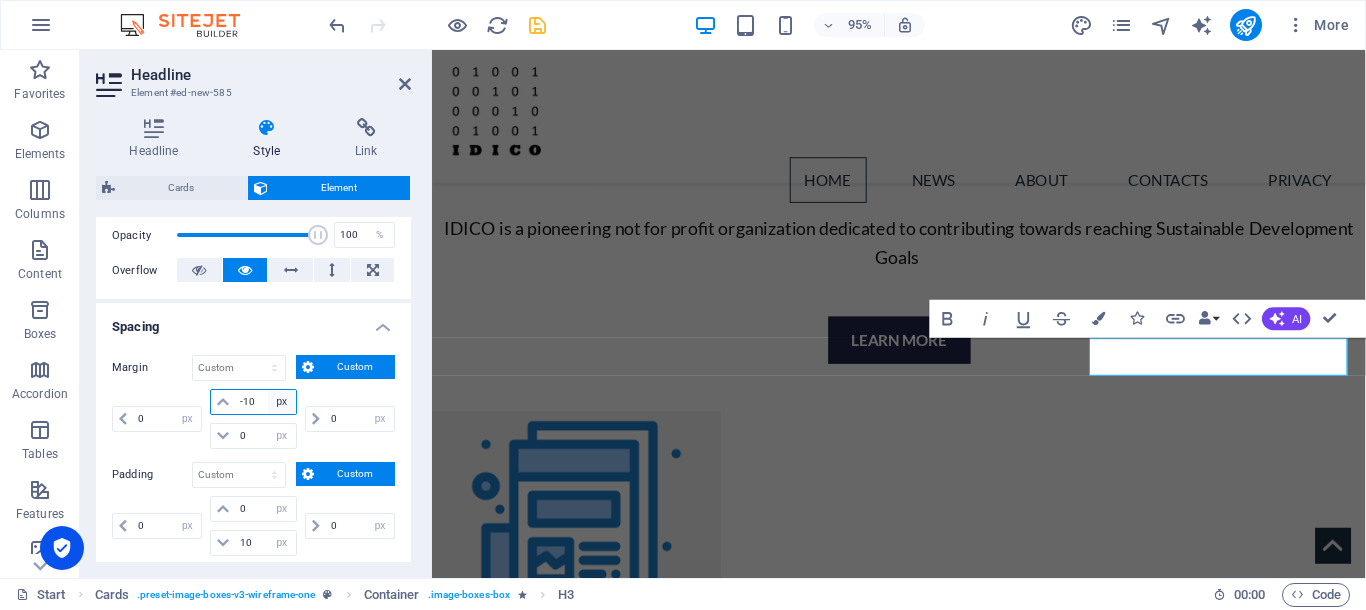 type on "-10" 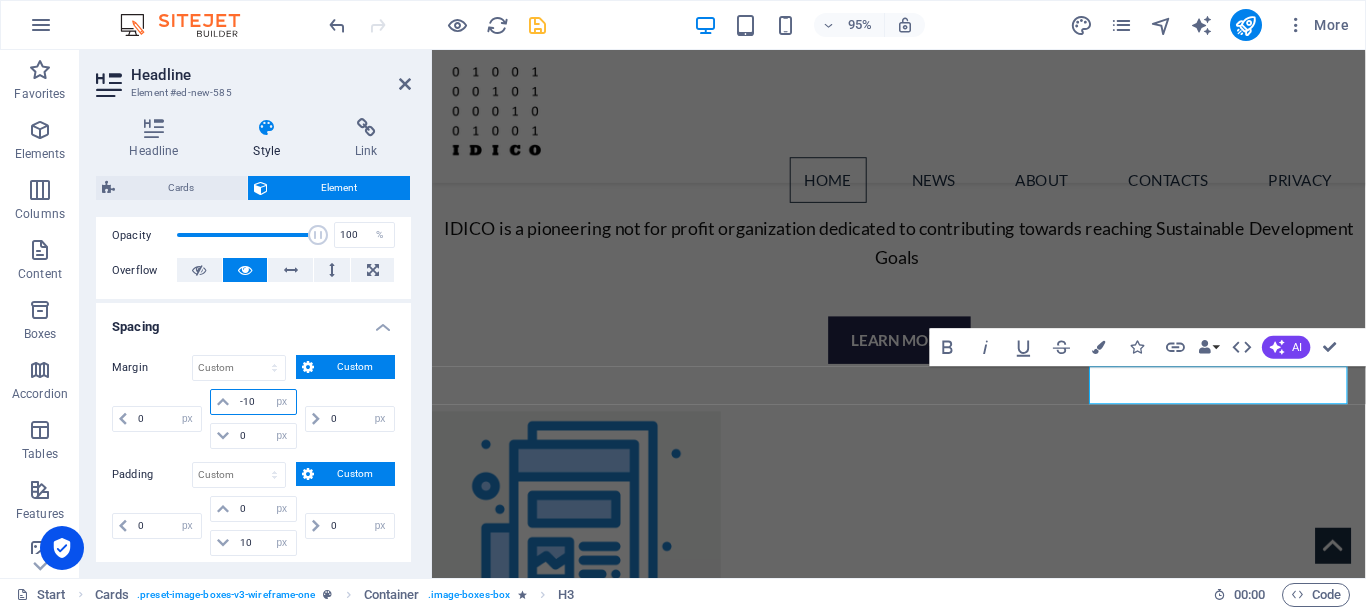 click on "-10" at bounding box center (265, 402) 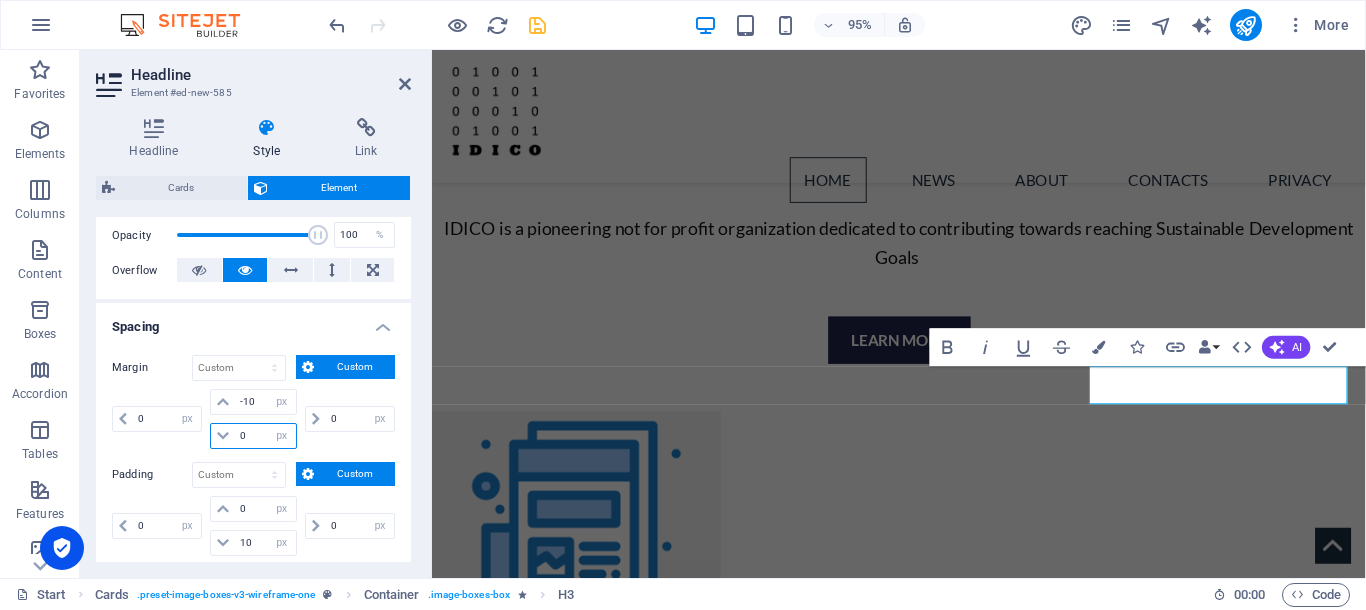 click on "0" at bounding box center (265, 436) 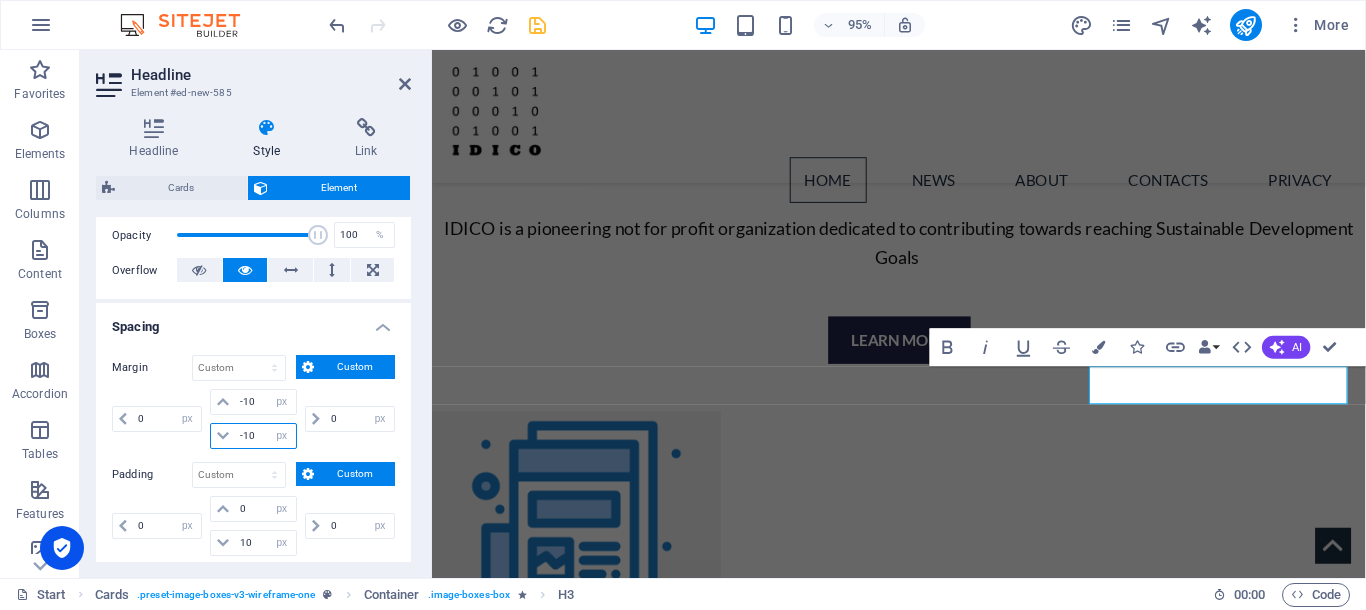 type on "-10" 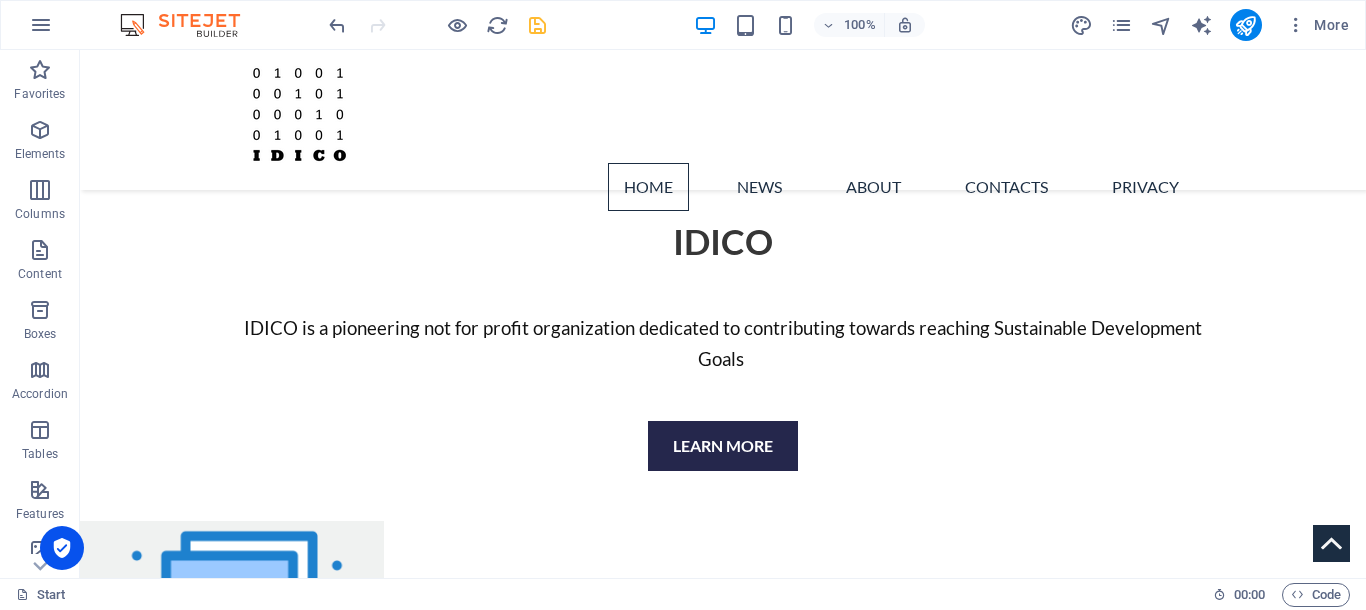 scroll, scrollTop: 778, scrollLeft: 0, axis: vertical 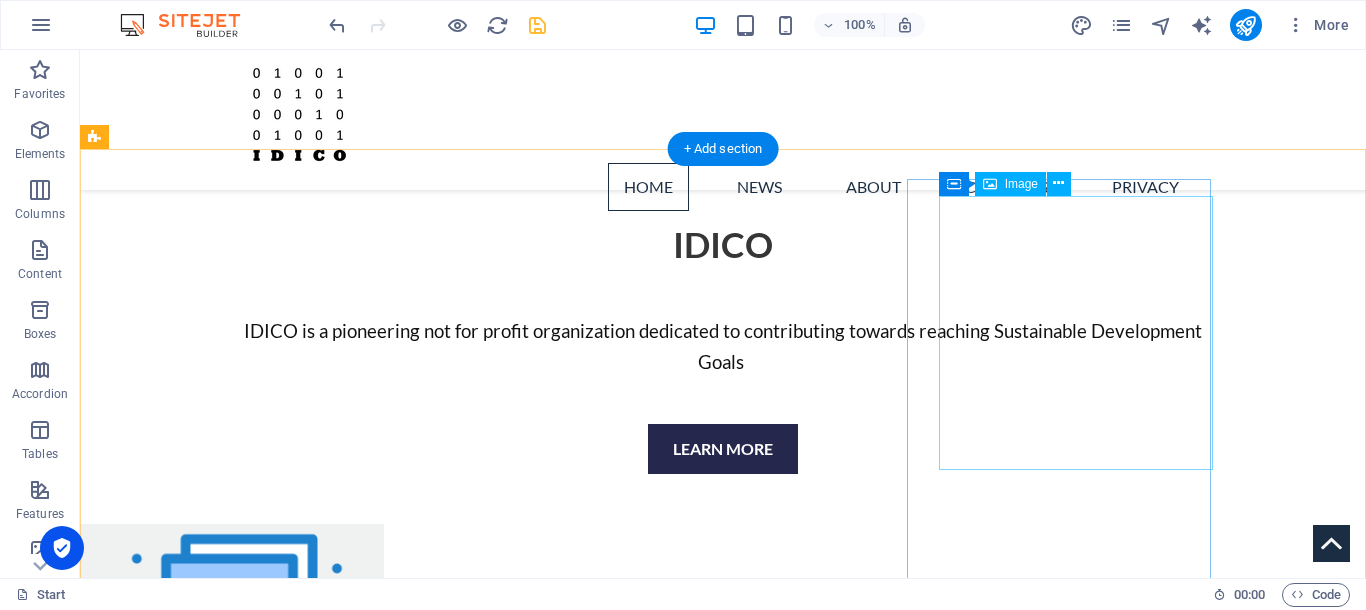 click at bounding box center [271, 1563] 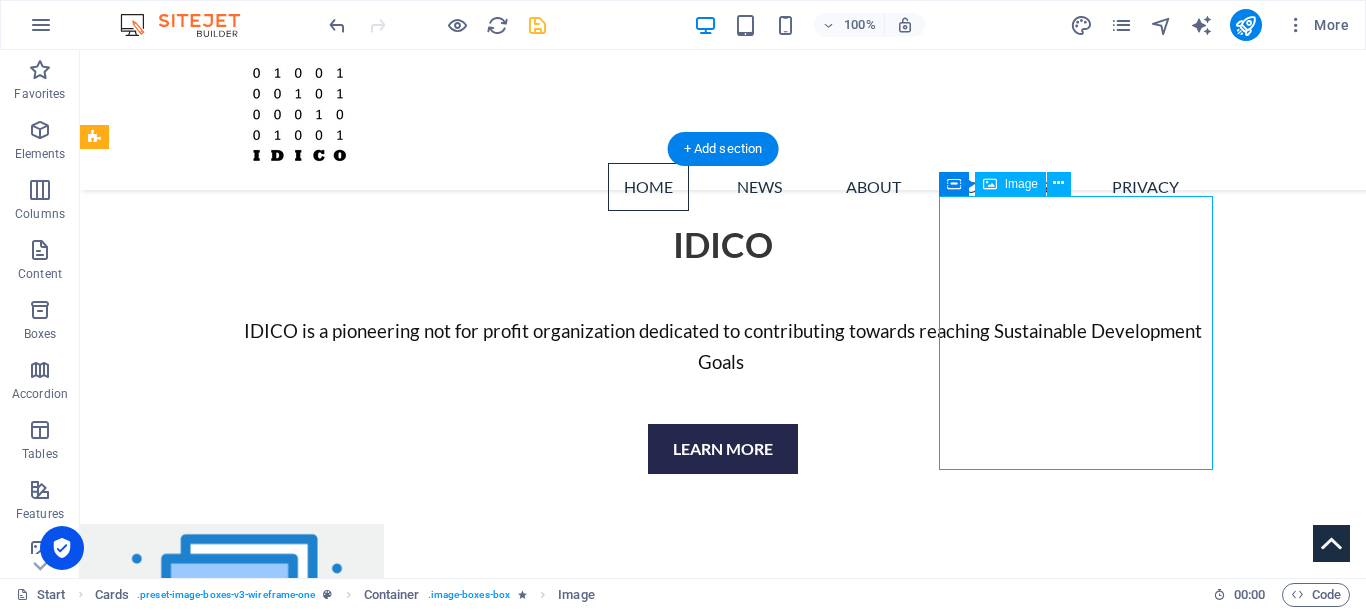 click at bounding box center [271, 1563] 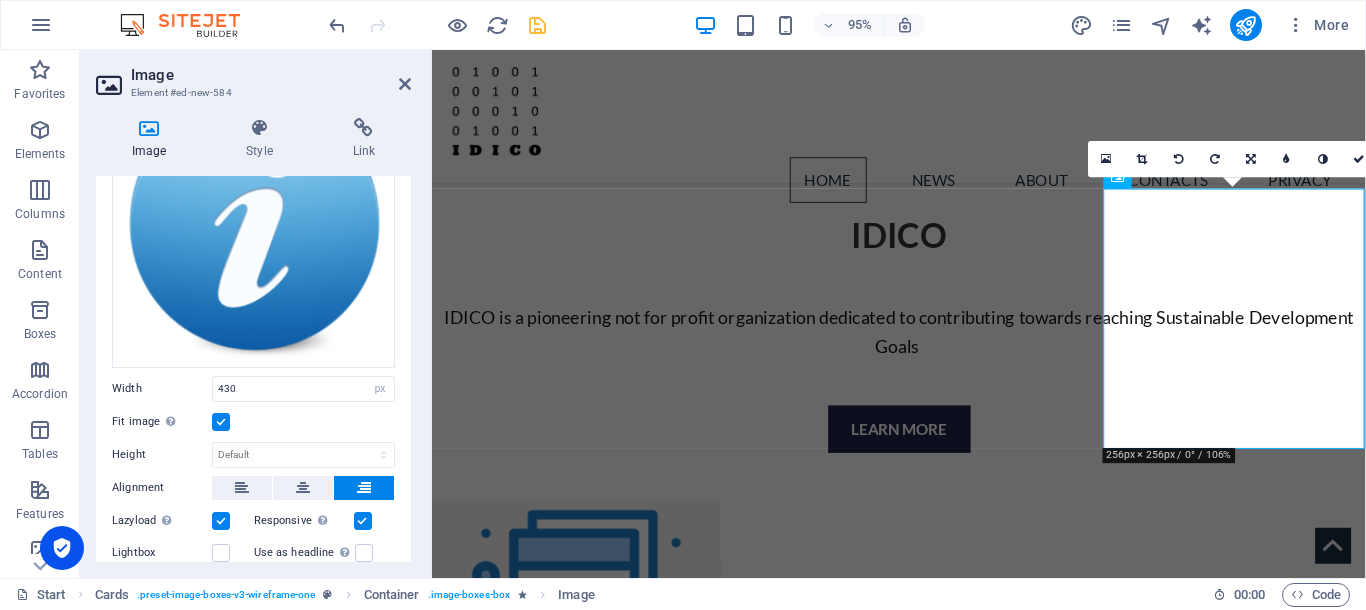 scroll, scrollTop: 164, scrollLeft: 0, axis: vertical 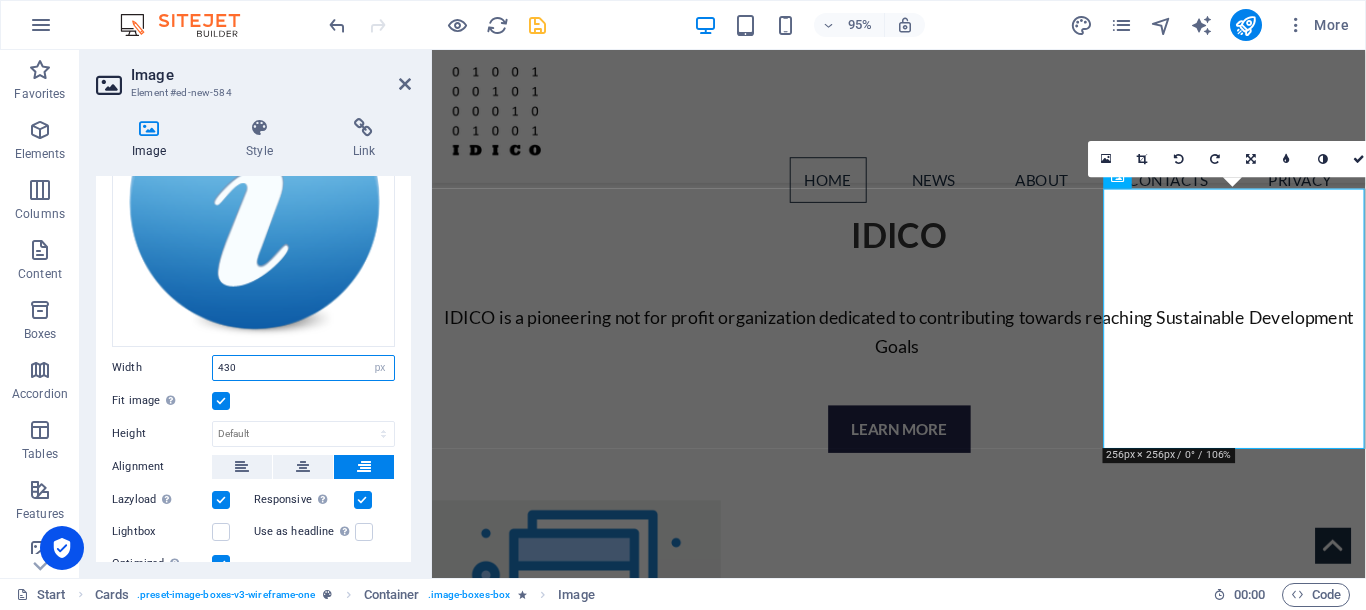 click on "430" at bounding box center [303, 368] 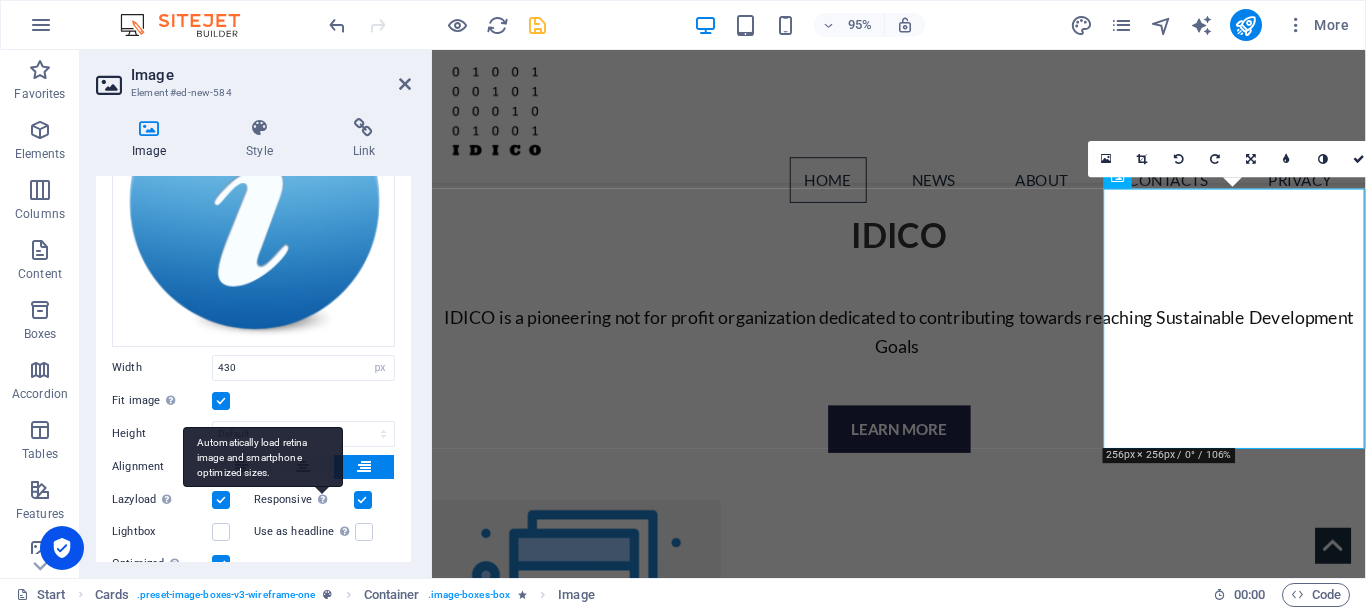 click on "Automatically load retina image and smartphone optimized sizes." at bounding box center [263, 457] 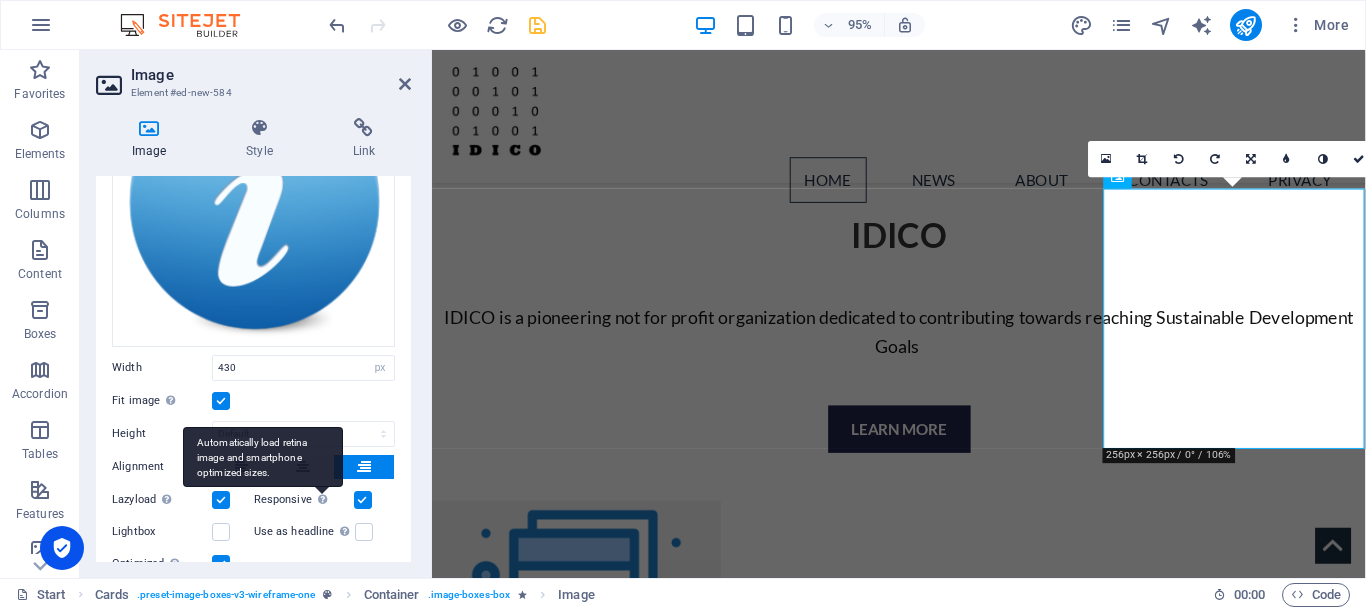 click on "Responsive Automatically load retina image and smartphone optimized sizes." at bounding box center (0, 0) 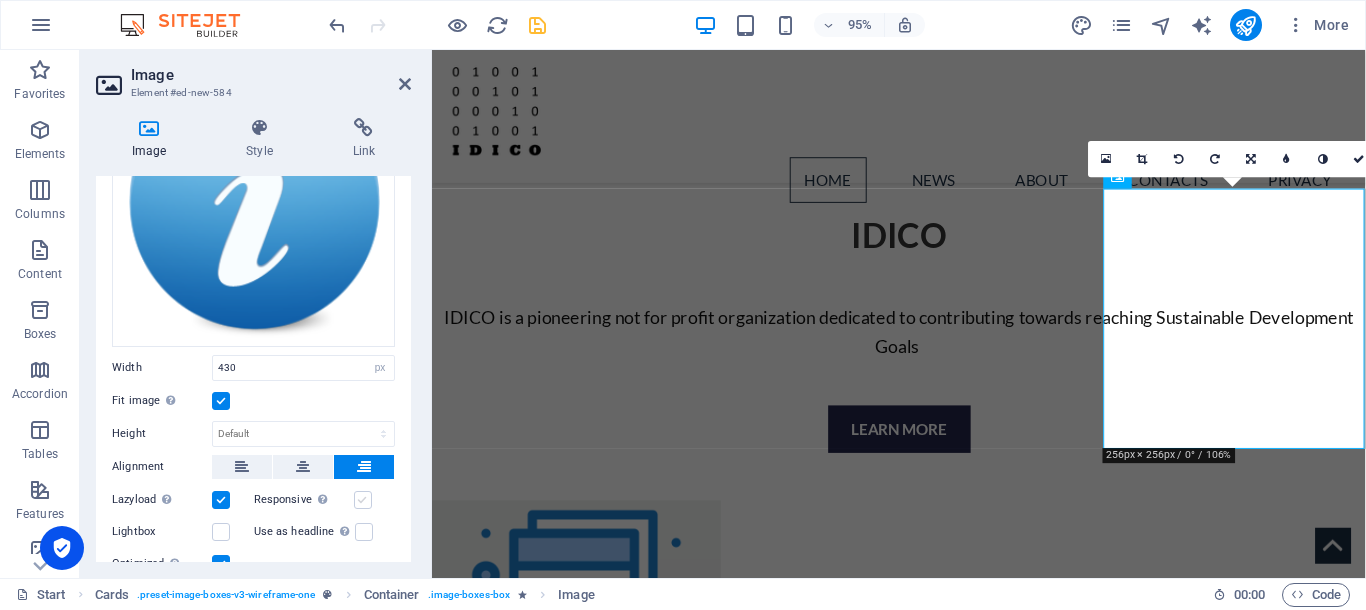 click at bounding box center [363, 500] 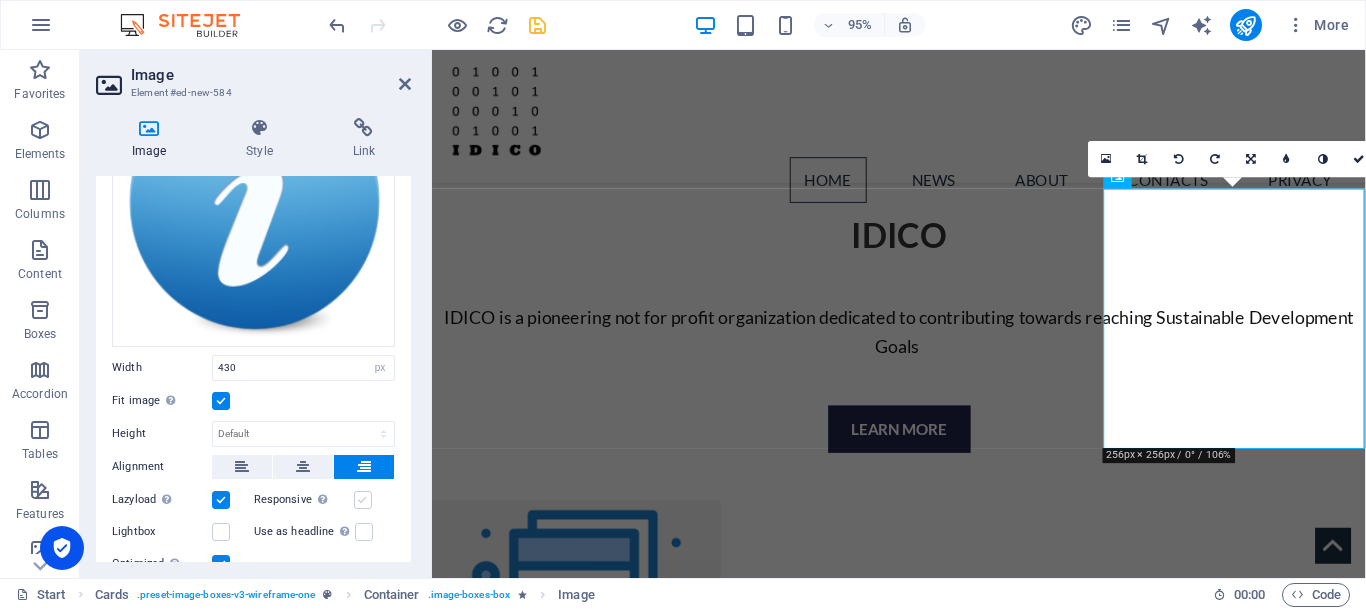 click on "Responsive Automatically load retina image and smartphone optimized sizes." at bounding box center (0, 0) 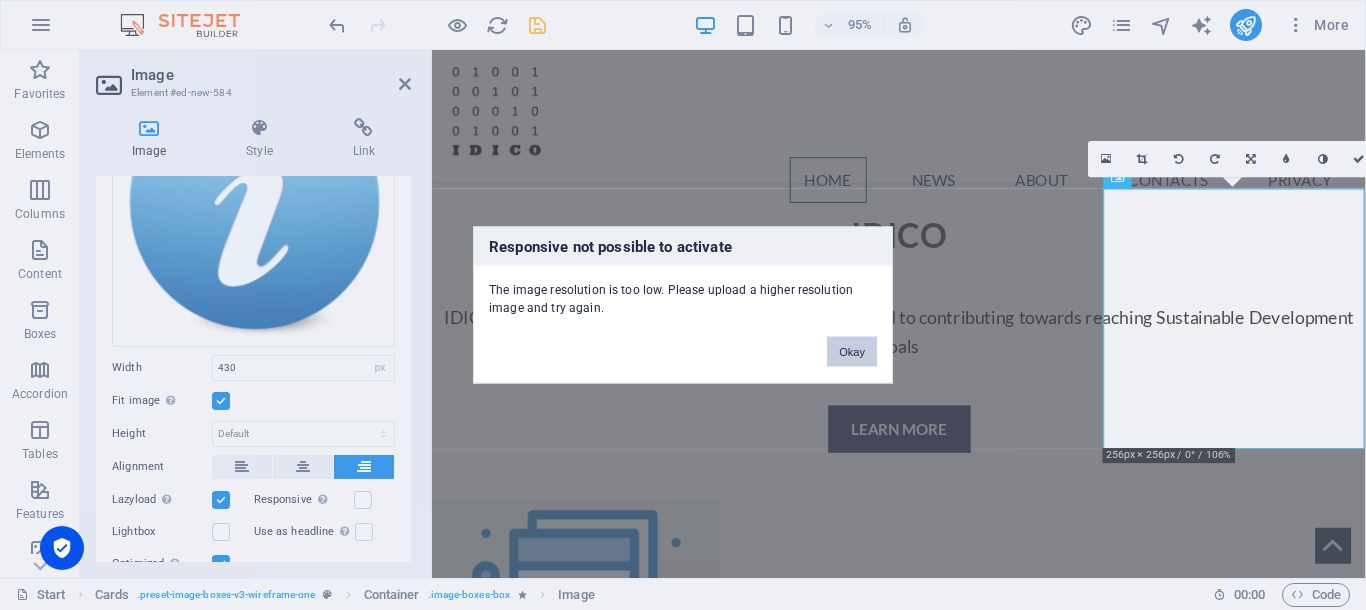 click on "Okay" at bounding box center (852, 352) 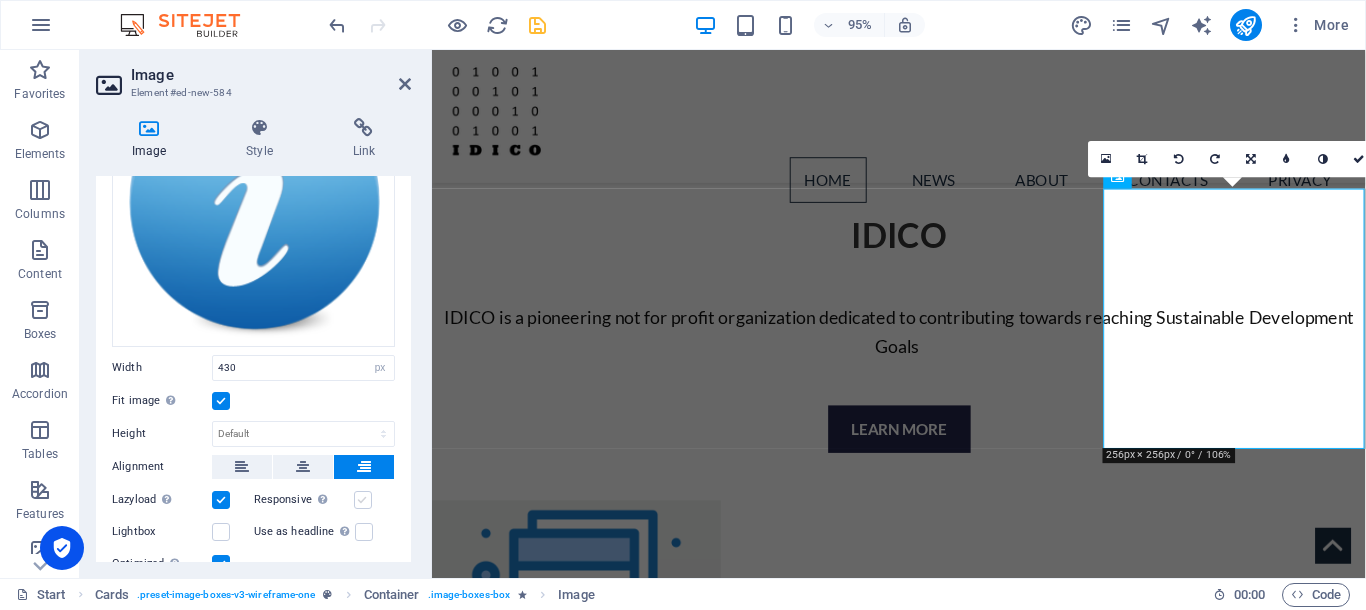 click at bounding box center [363, 500] 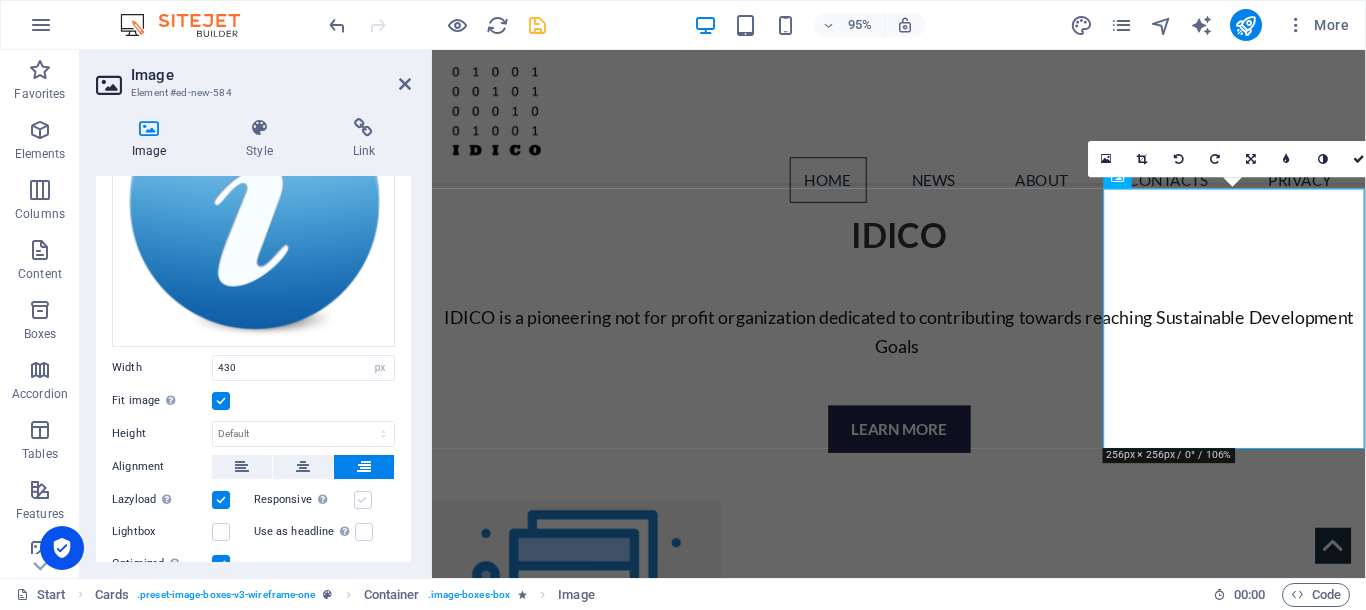 click on "Responsive Automatically load retina image and smartphone optimized sizes." at bounding box center (0, 0) 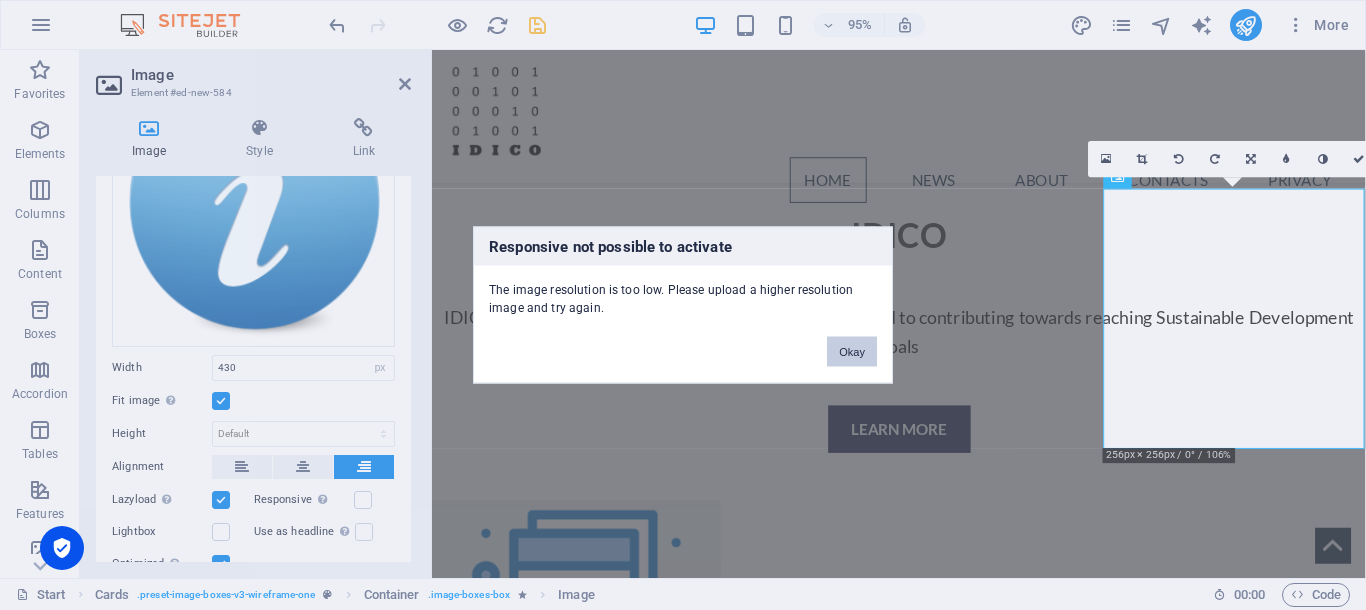 click on "Okay" at bounding box center (852, 352) 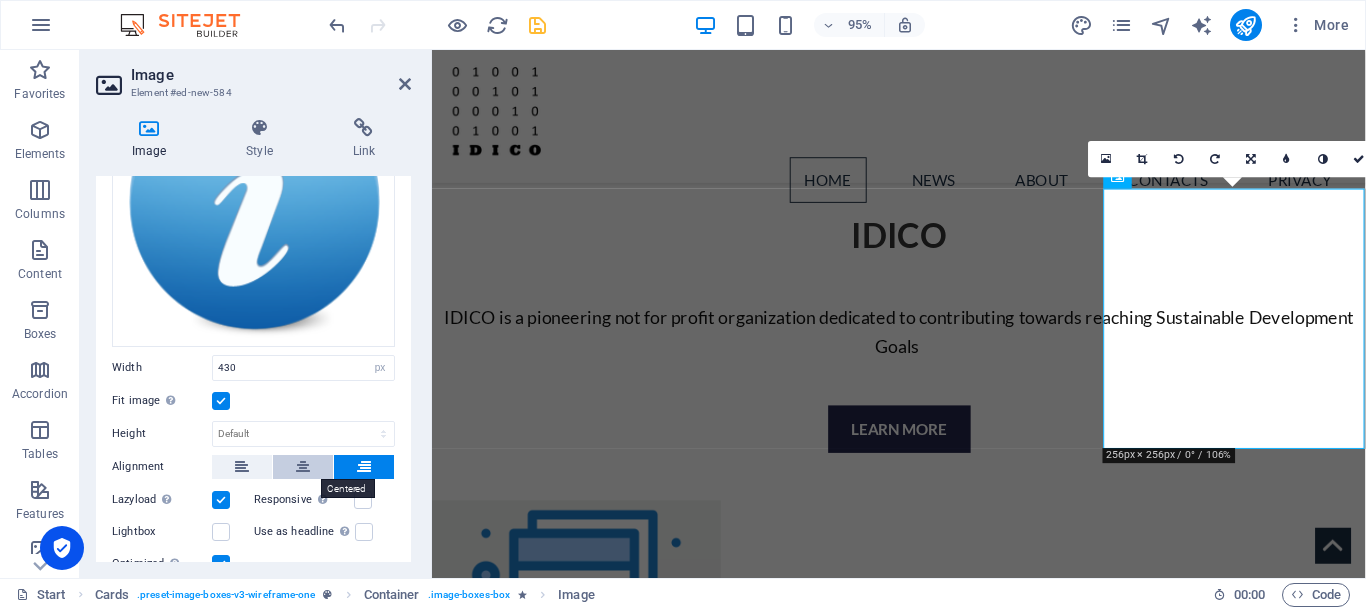 click at bounding box center (303, 467) 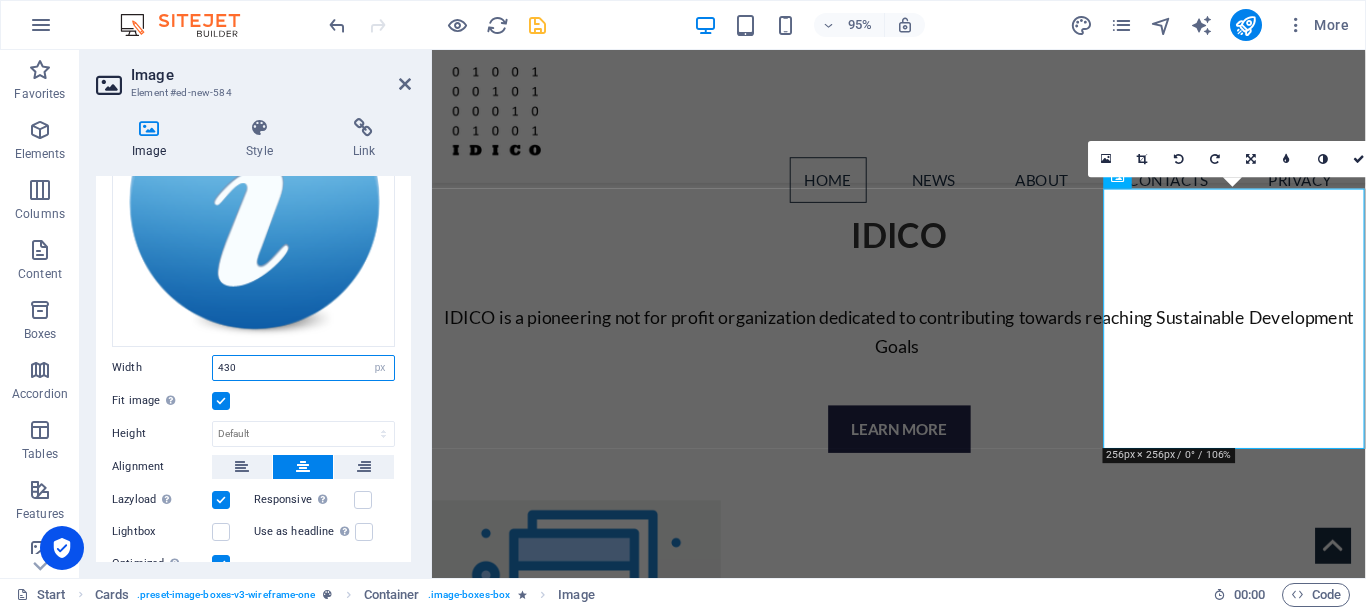 click on "430" at bounding box center (303, 368) 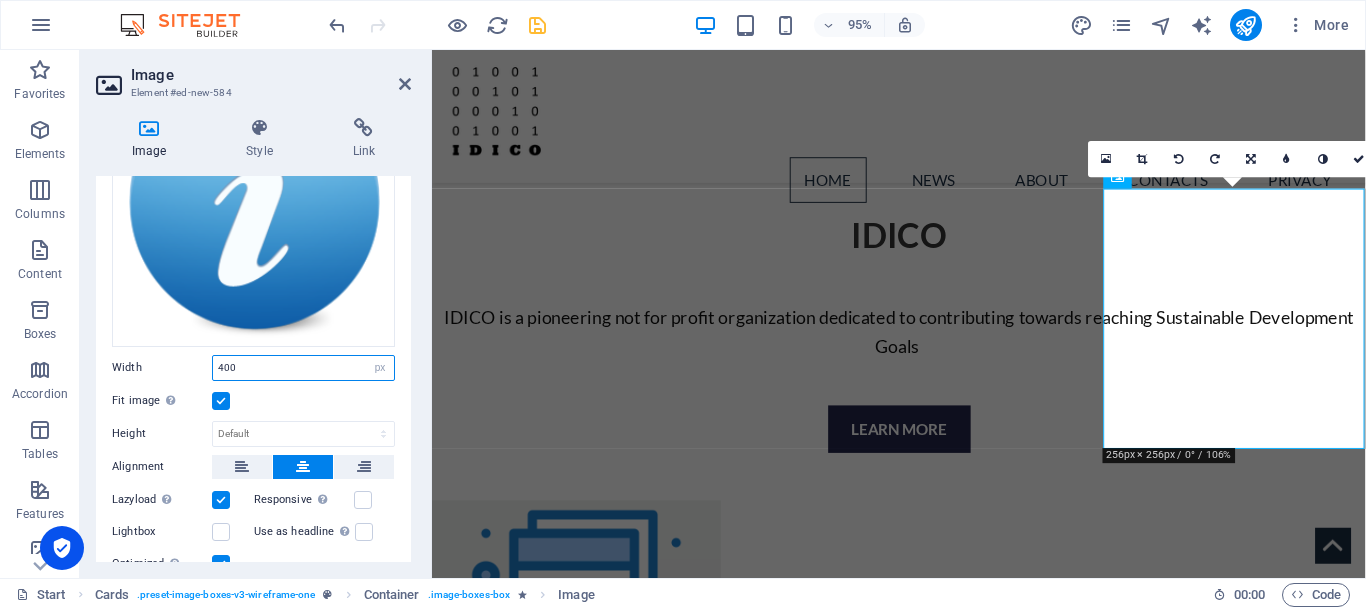 click on "400" at bounding box center [303, 368] 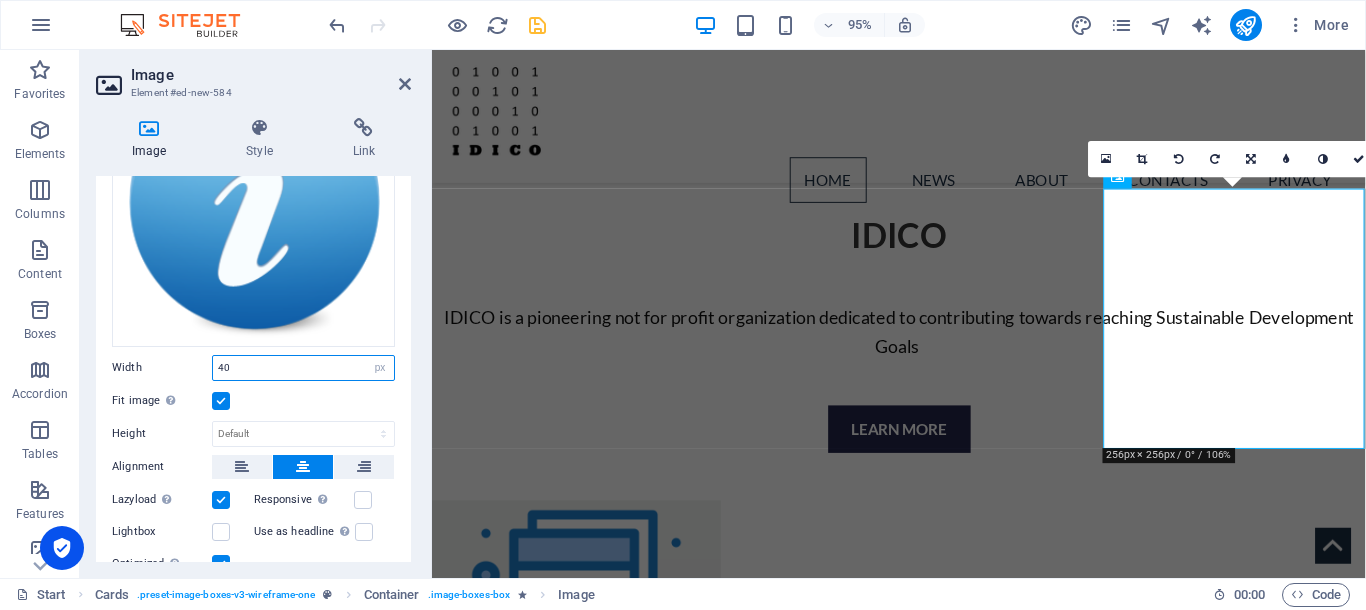 type on "4" 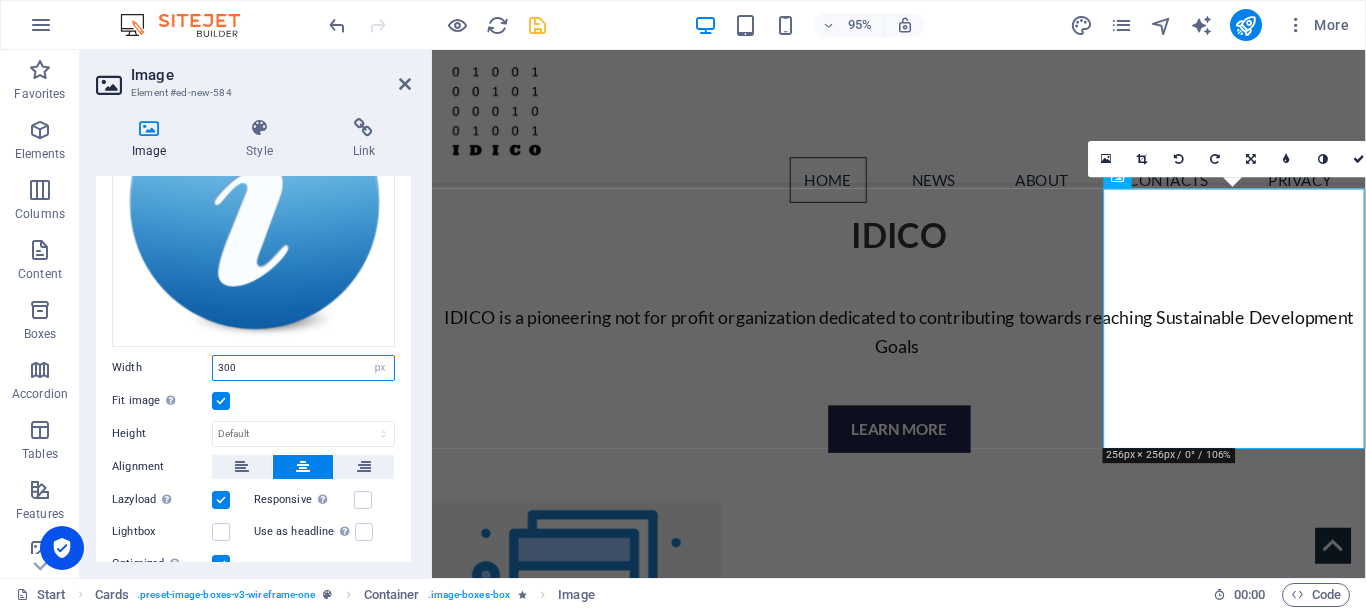 click on "300" at bounding box center (303, 368) 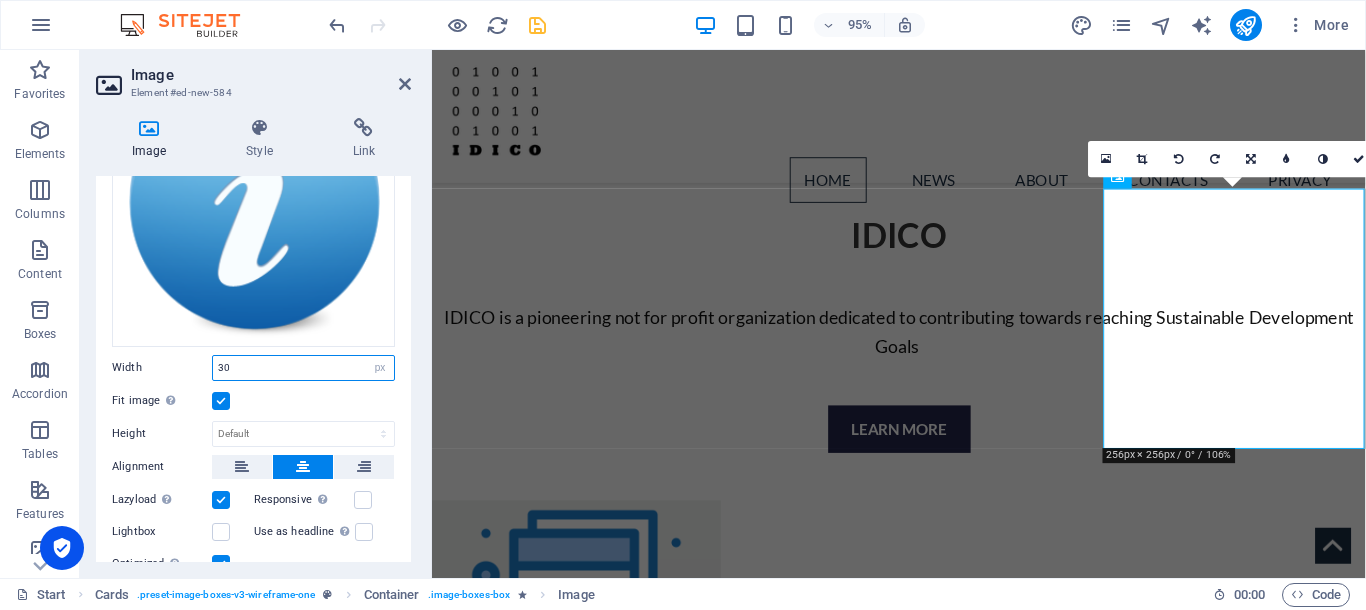 type on "3" 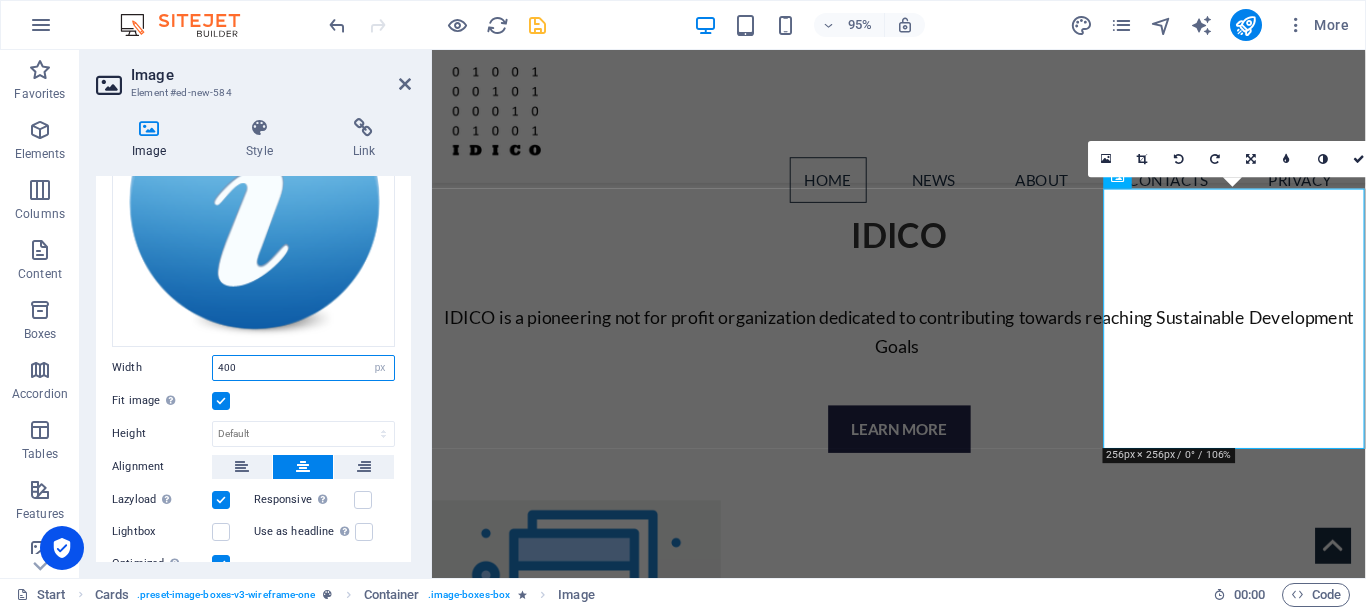 type on "400" 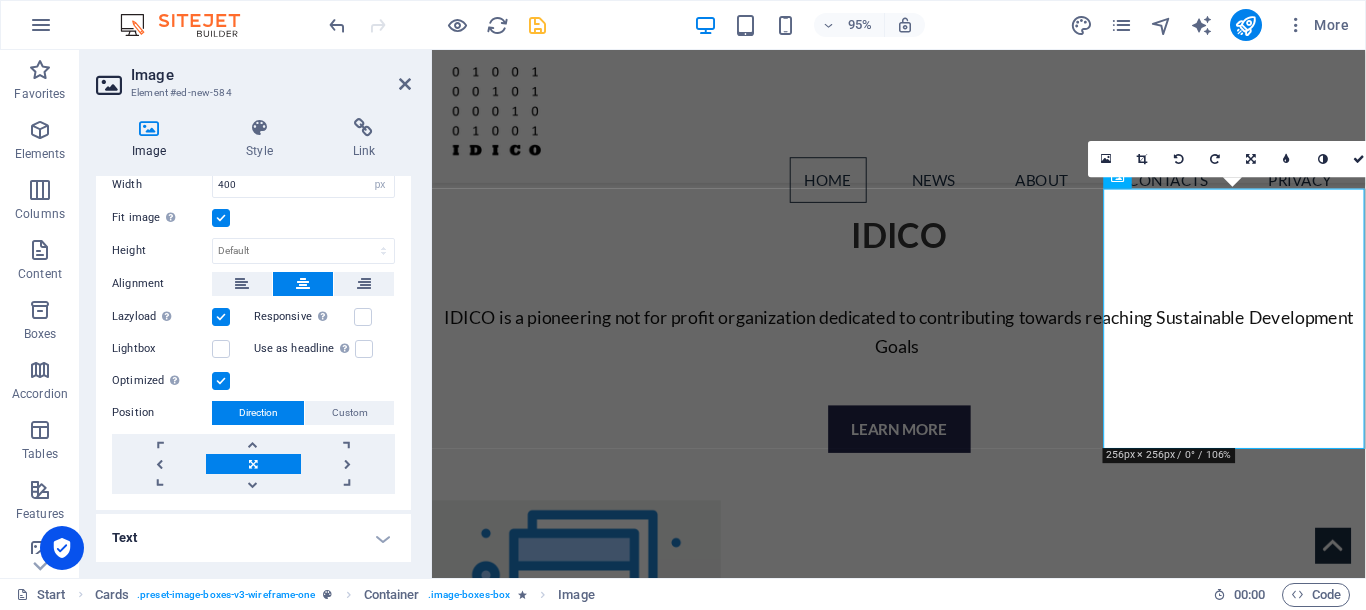 scroll, scrollTop: 0, scrollLeft: 0, axis: both 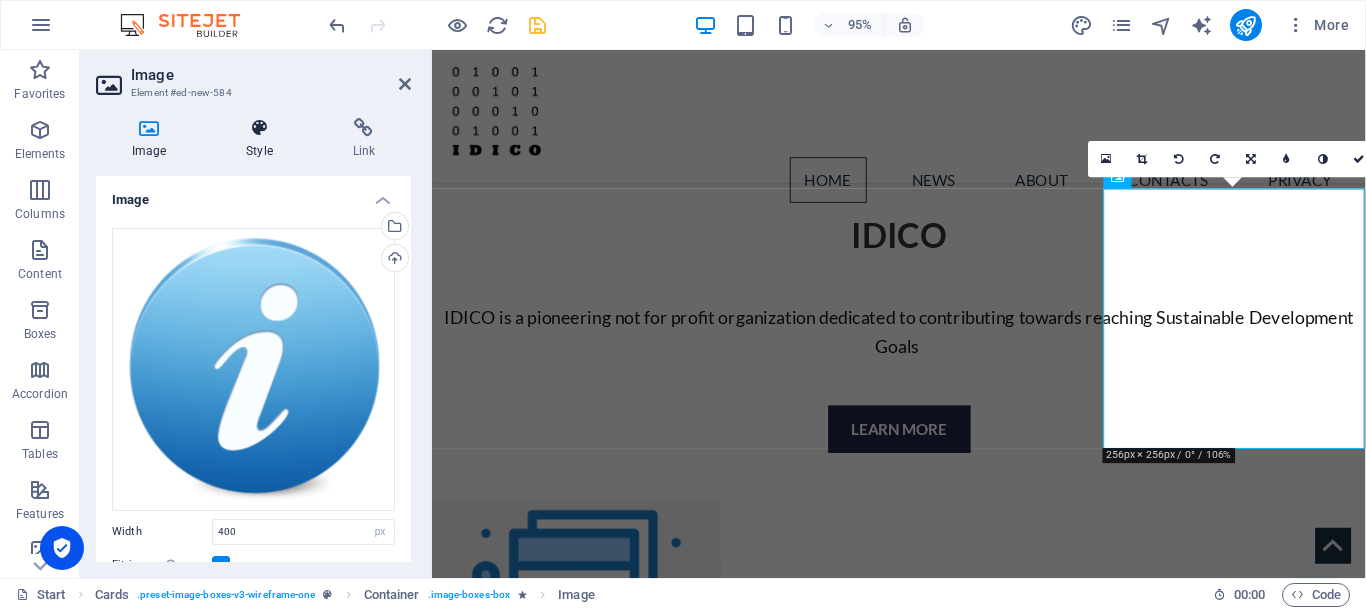 click on "Style" at bounding box center [263, 139] 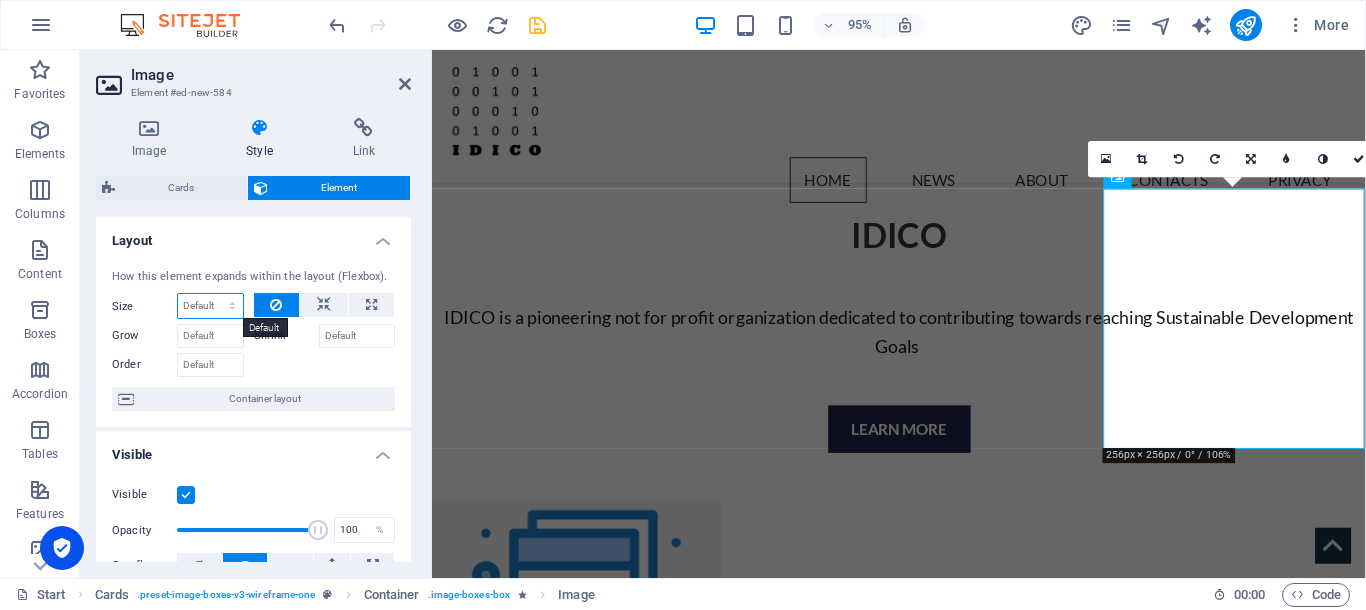 click on "Default auto px % 1/1 1/2 1/3 1/4 1/5 1/6 1/7 1/8 1/9 1/10" at bounding box center [210, 306] 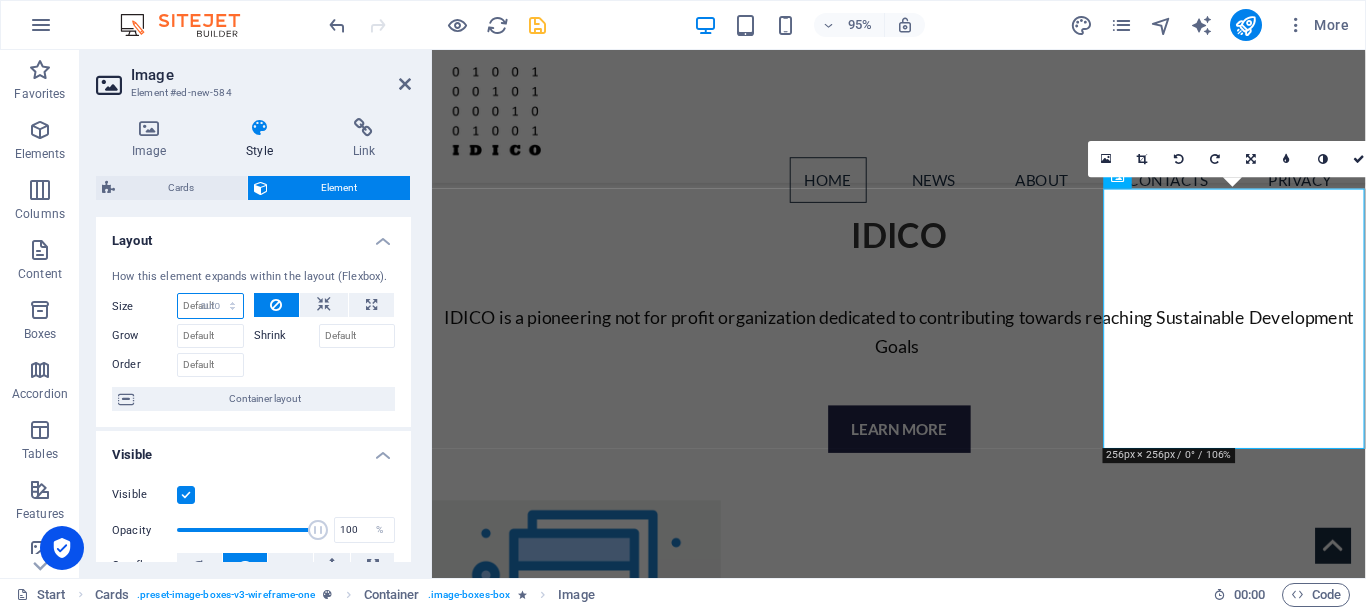 click on "auto" at bounding box center (0, 0) 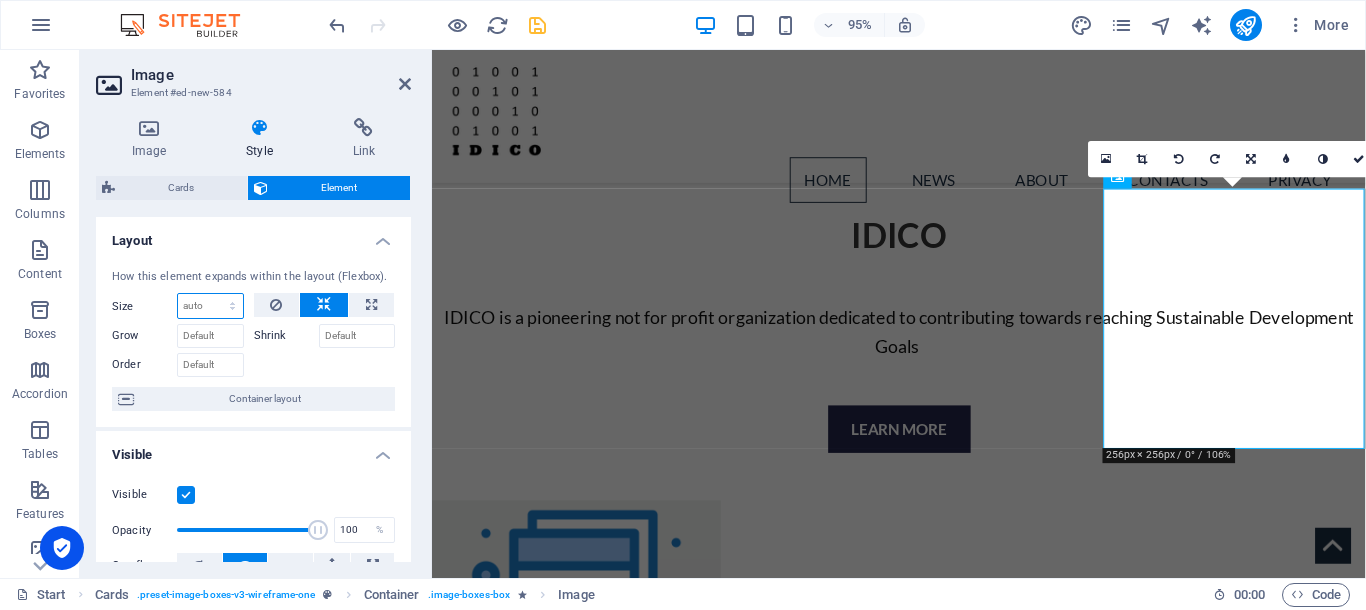 click on "Default auto px % 1/1 1/2 1/3 1/4 1/5 1/6 1/7 1/8 1/9 1/10" at bounding box center [210, 306] 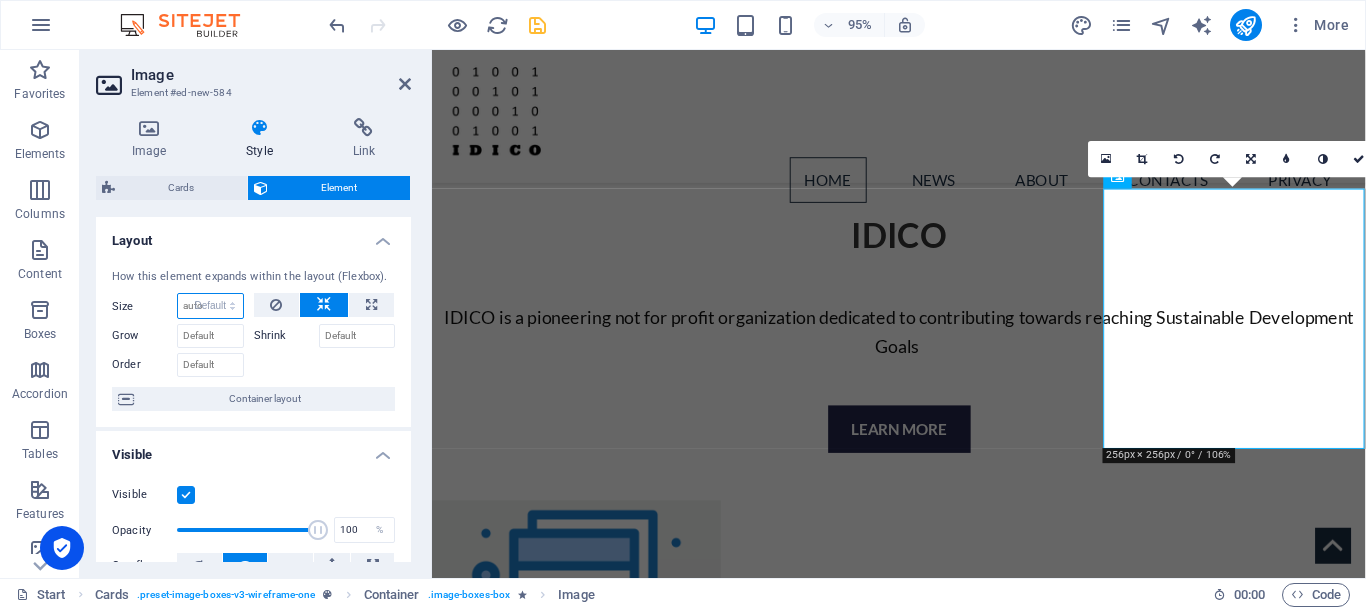 click on "Default" at bounding box center (0, 0) 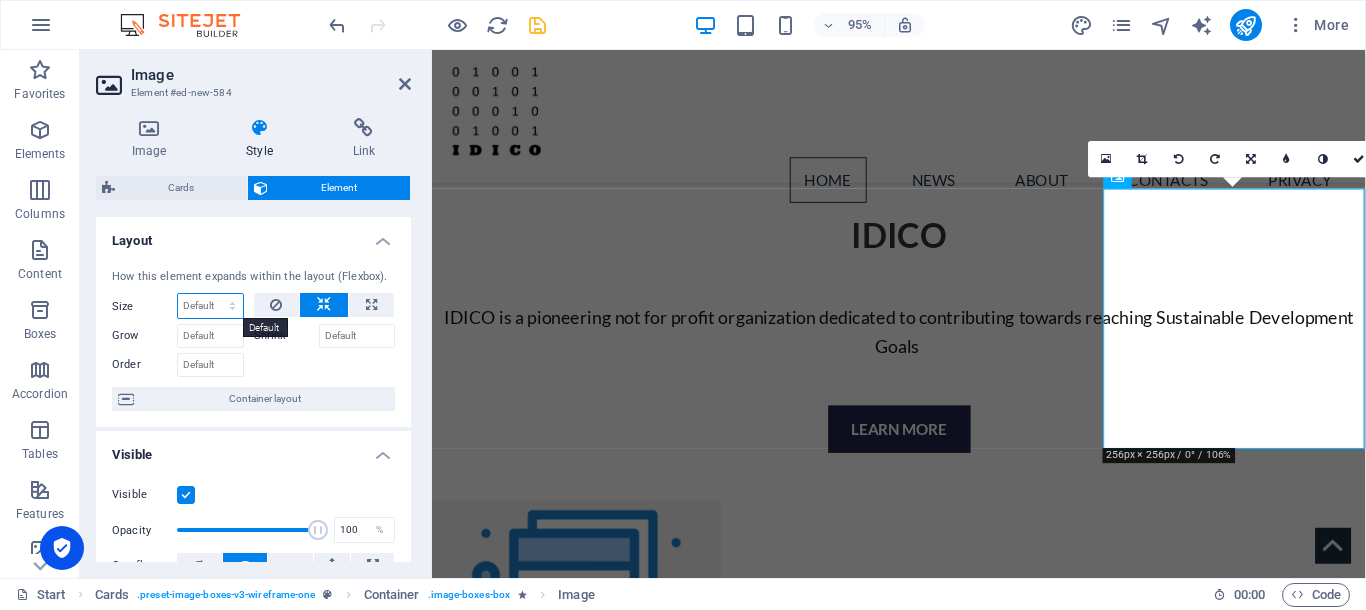 click on "Default auto px % 1/1 1/2 1/3 1/4 1/5 1/6 1/7 1/8 1/9 1/10" at bounding box center (210, 306) 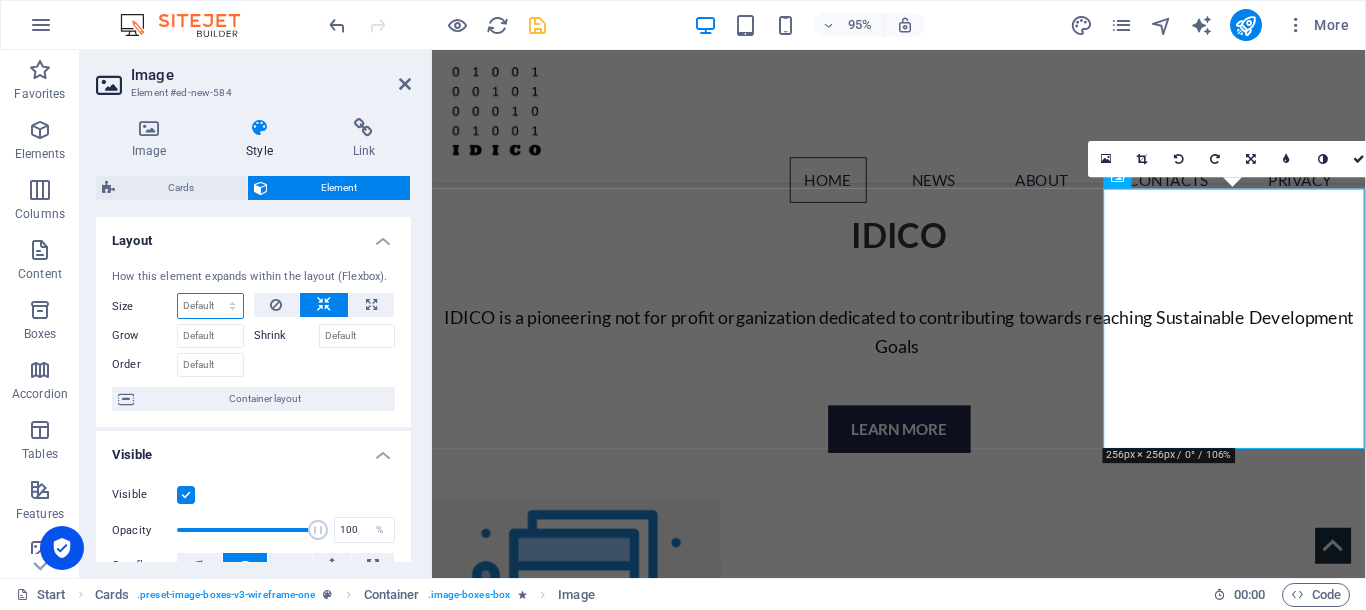 select on "px" 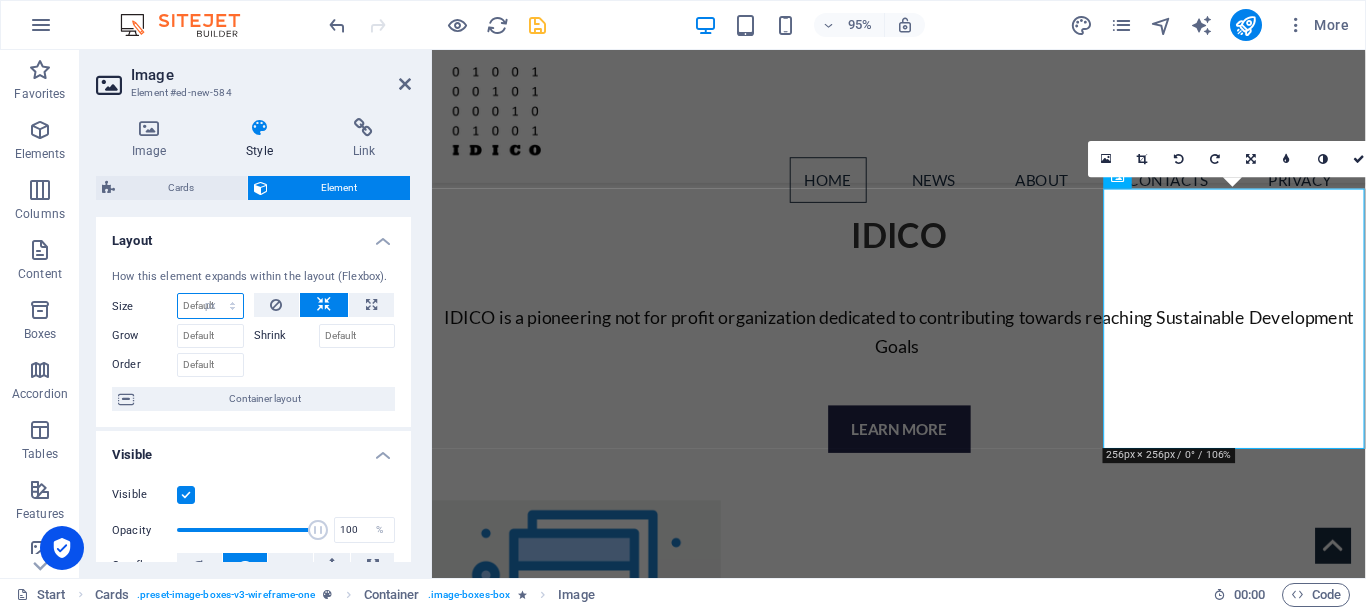click on "px" at bounding box center [0, 0] 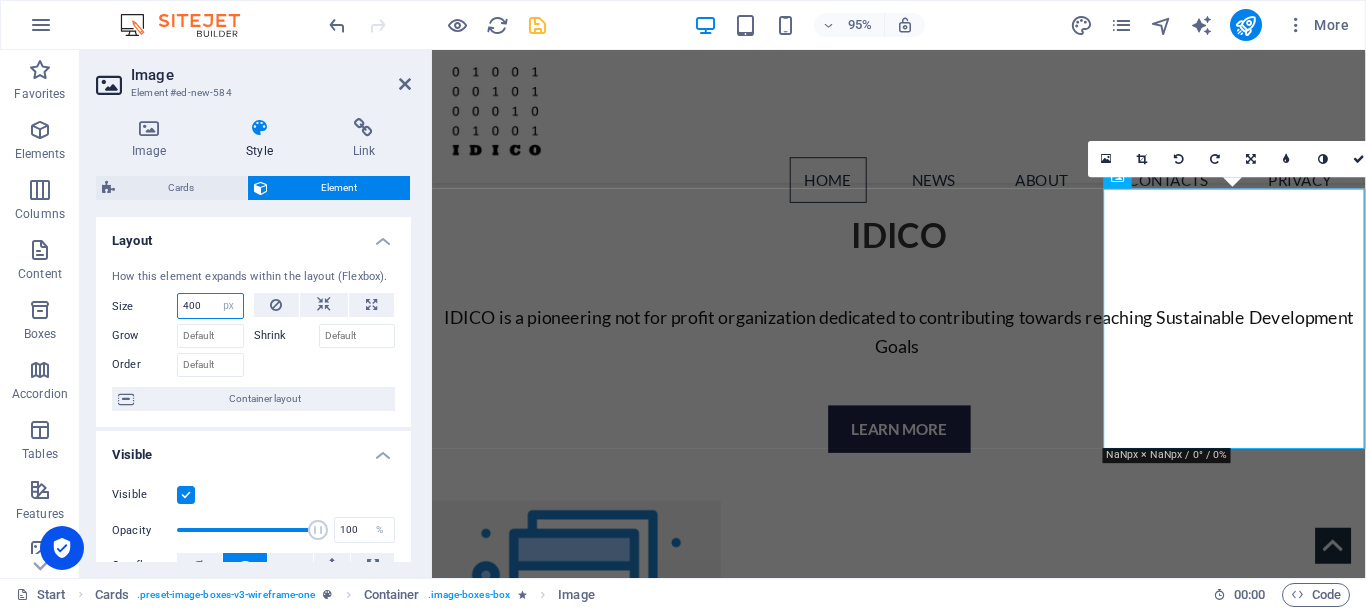 click on "400" at bounding box center (210, 306) 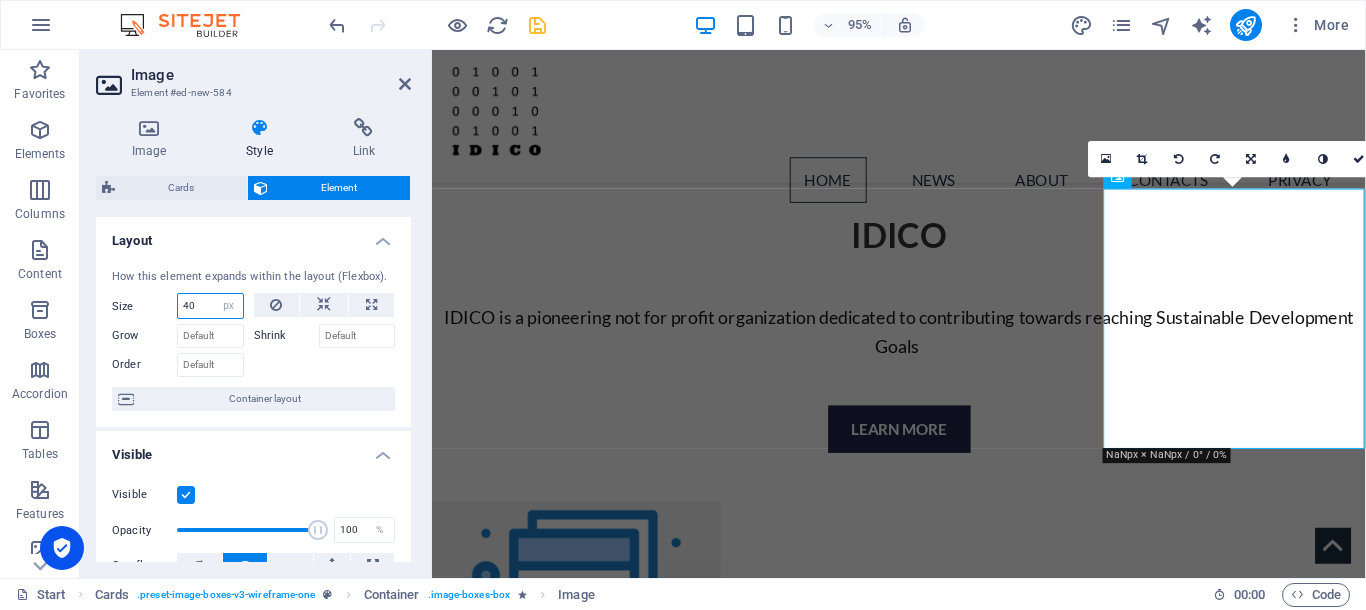 type on "4" 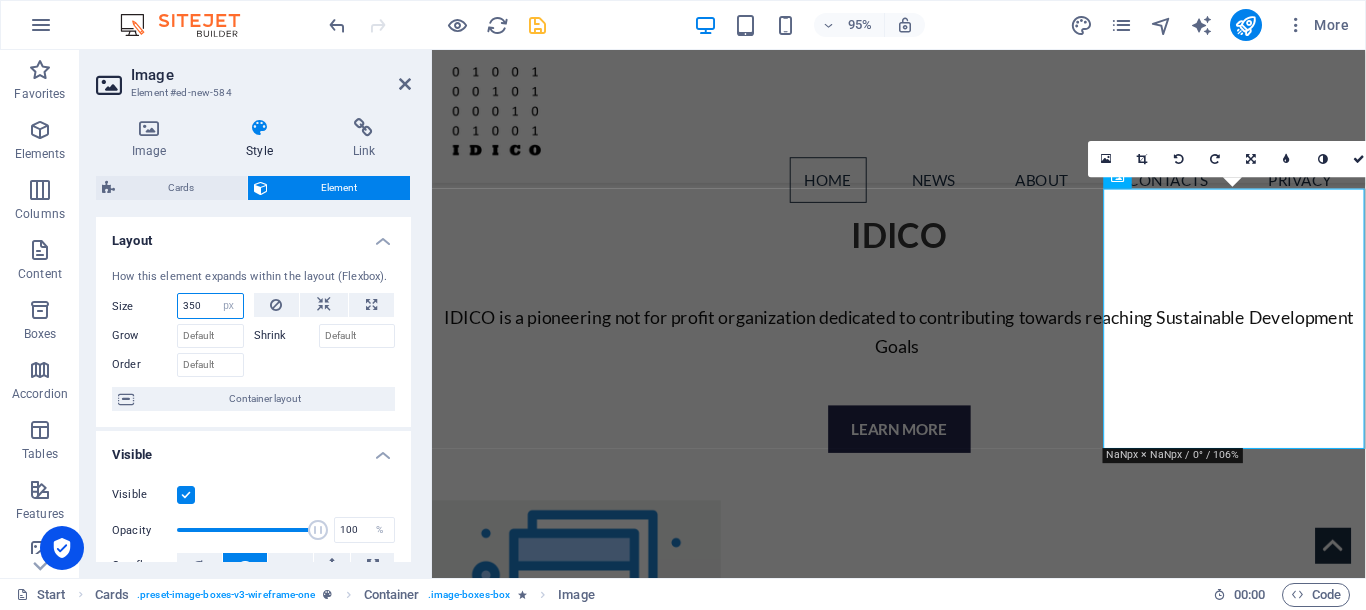 click on "350" at bounding box center (210, 306) 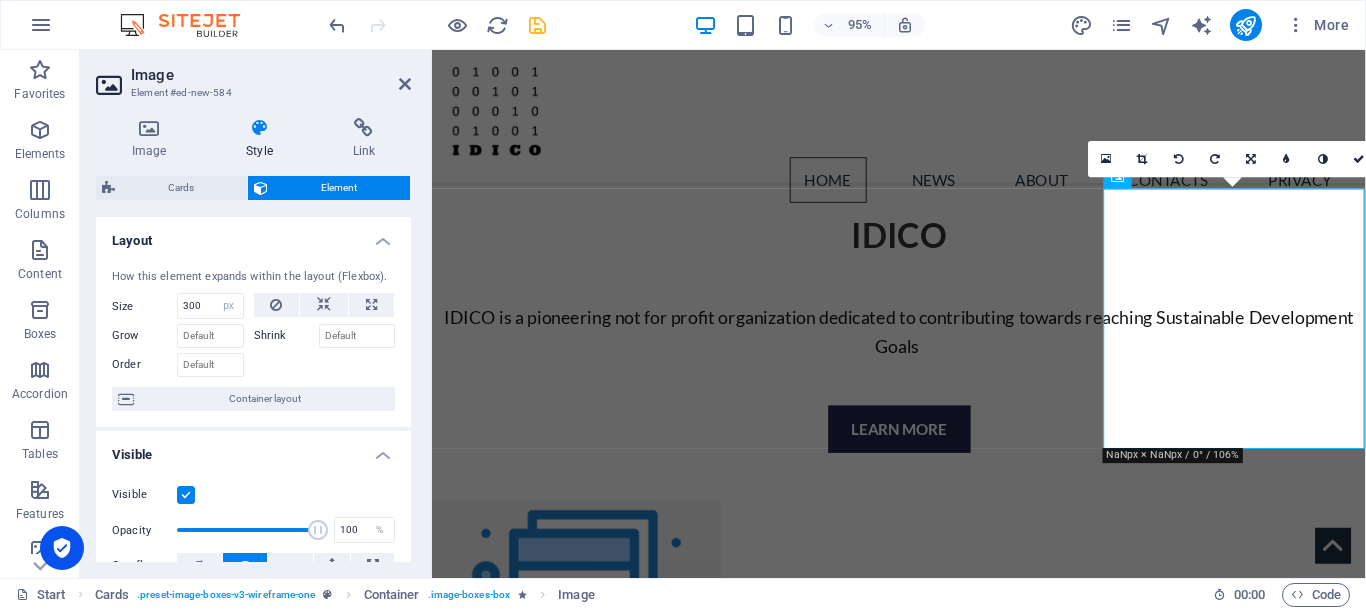 click on "How this element expands within the layout (Flexbox). Size 300 Default auto px % 1/1 1/2 1/3 1/4 1/5 1/6 1/7 1/8 1/9 1/10 Grow Shrink Order Container layout" at bounding box center [253, 340] 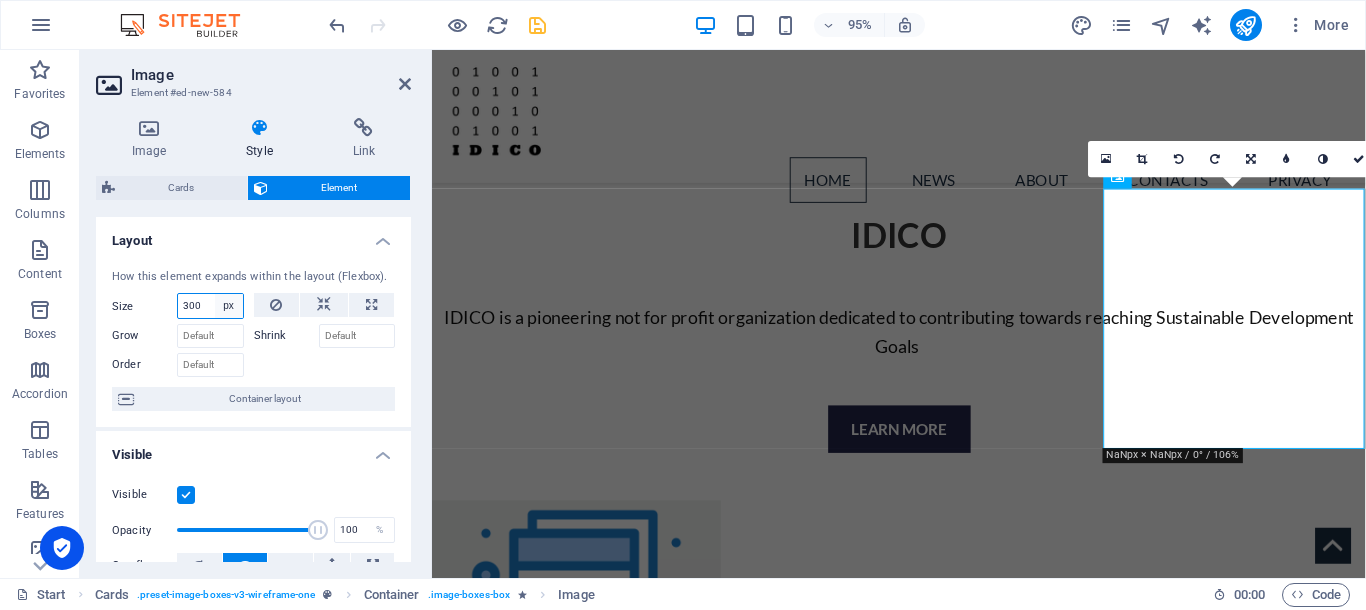 click on "Default auto px % 1/1 1/2 1/3 1/4 1/5 1/6 1/7 1/8 1/9 1/10" at bounding box center (229, 306) 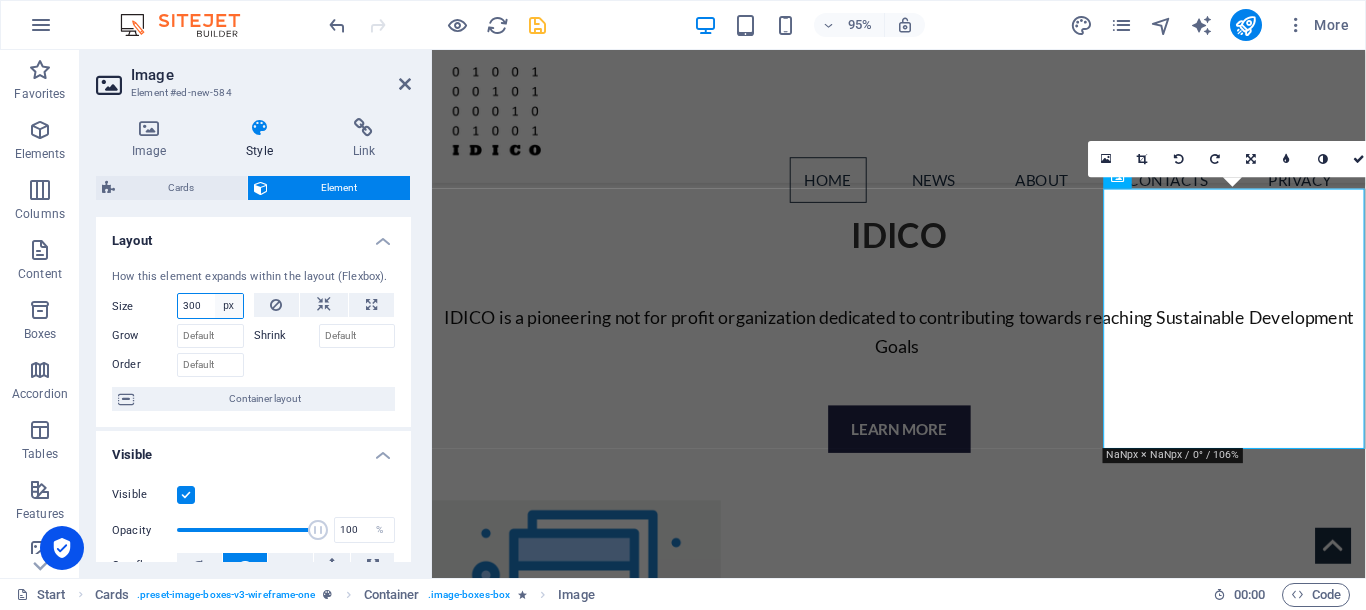 click on "px" at bounding box center [0, 0] 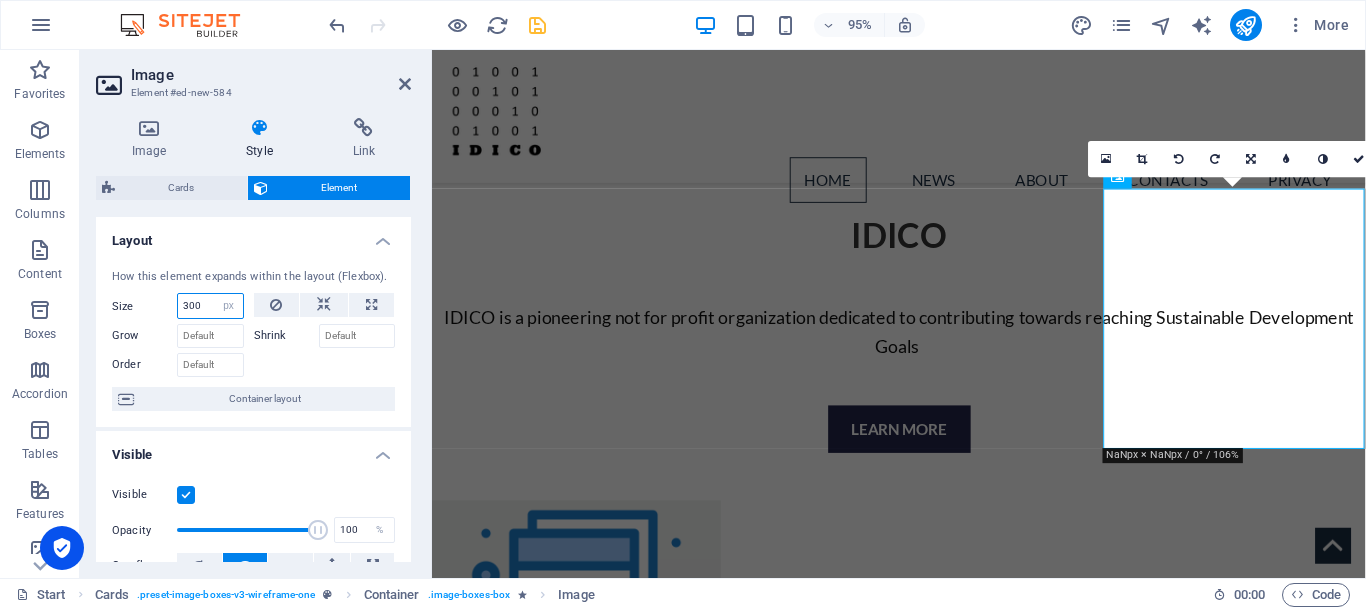 click on "300" at bounding box center (210, 306) 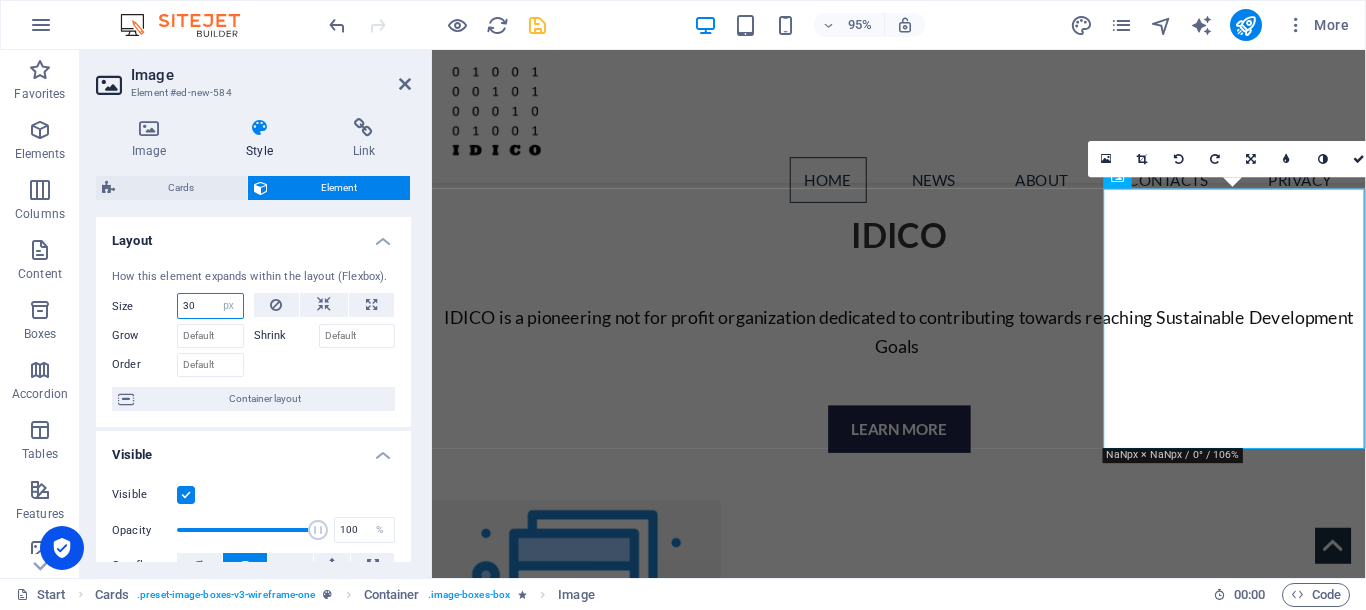 type on "3" 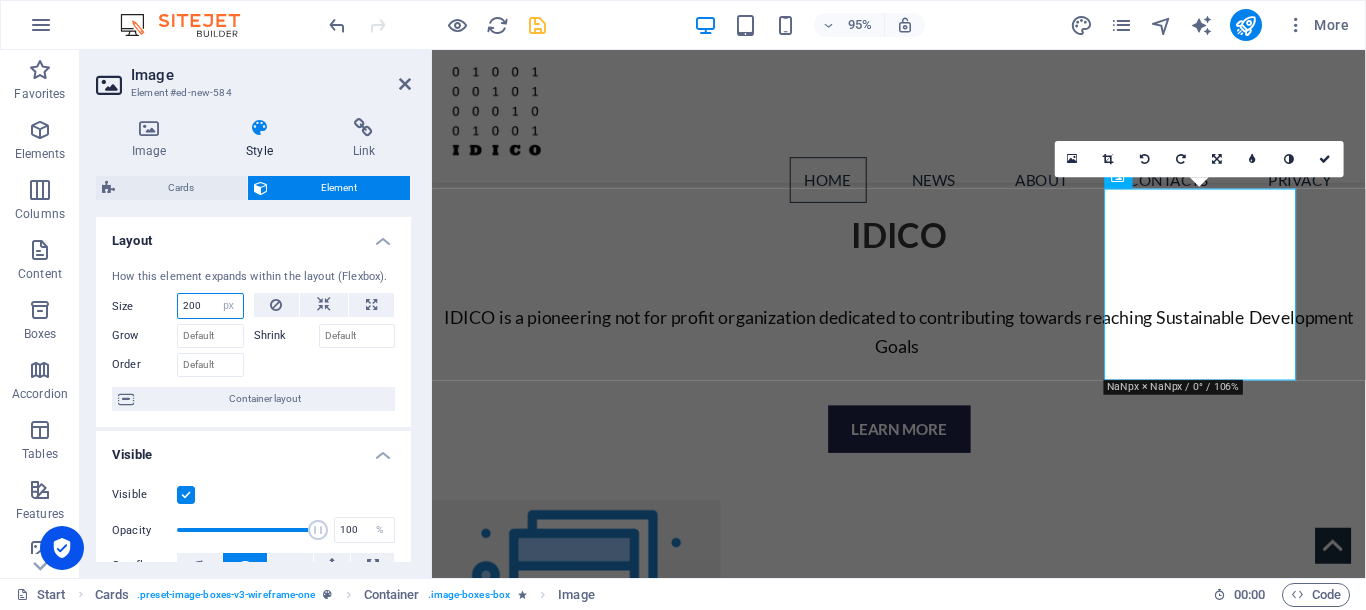 click on "200" at bounding box center [210, 306] 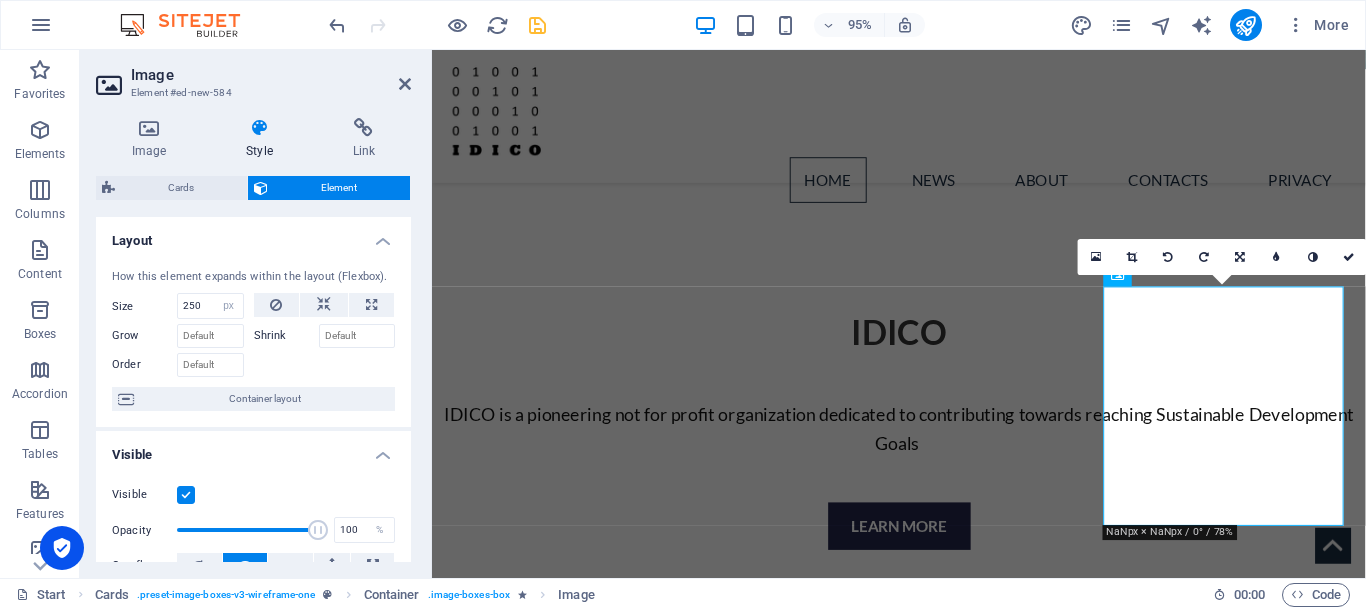 scroll, scrollTop: 672, scrollLeft: 0, axis: vertical 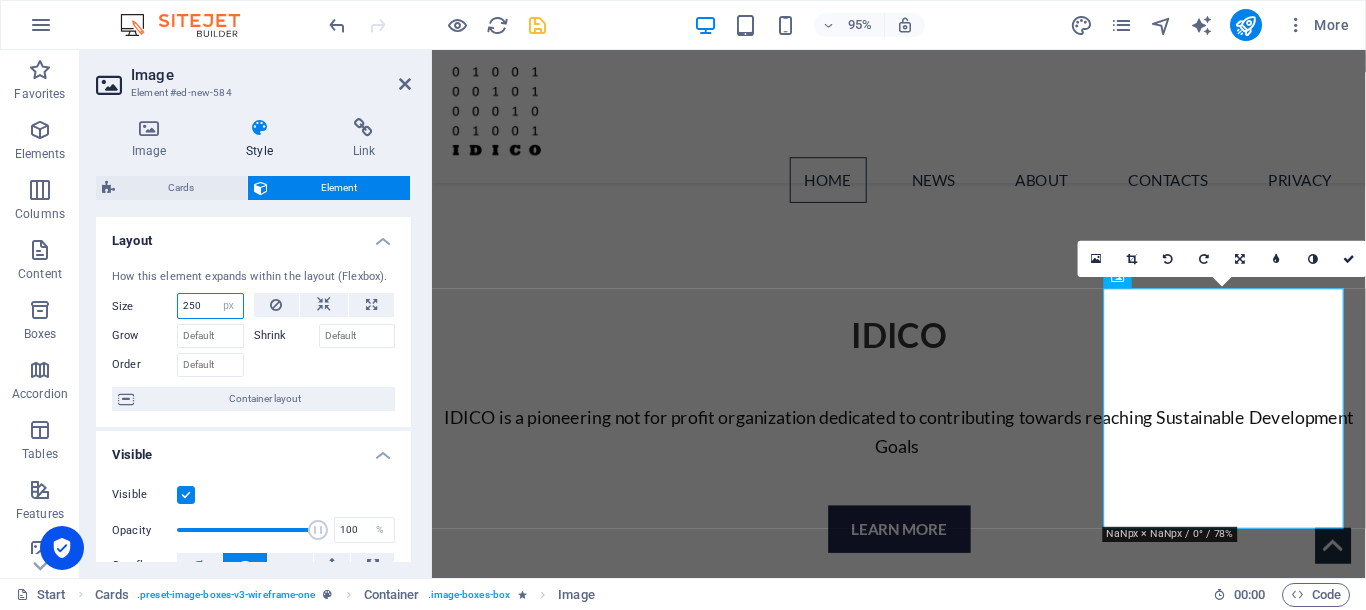 click on "250" at bounding box center [210, 306] 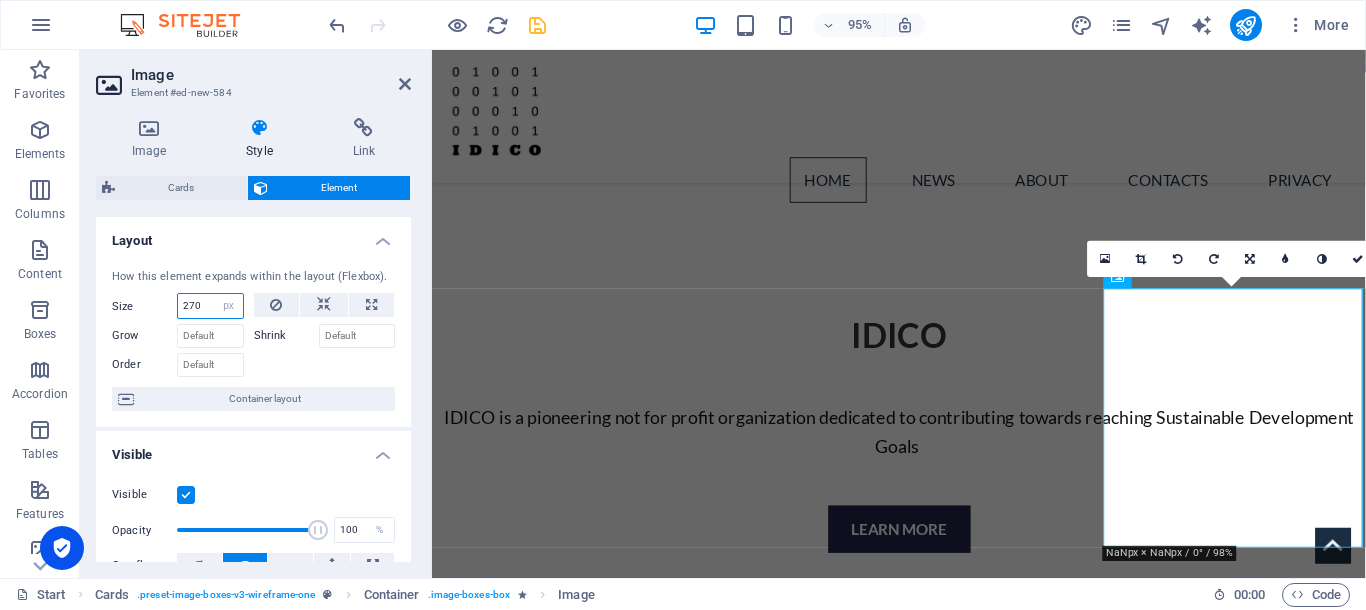 click on "270" at bounding box center [210, 306] 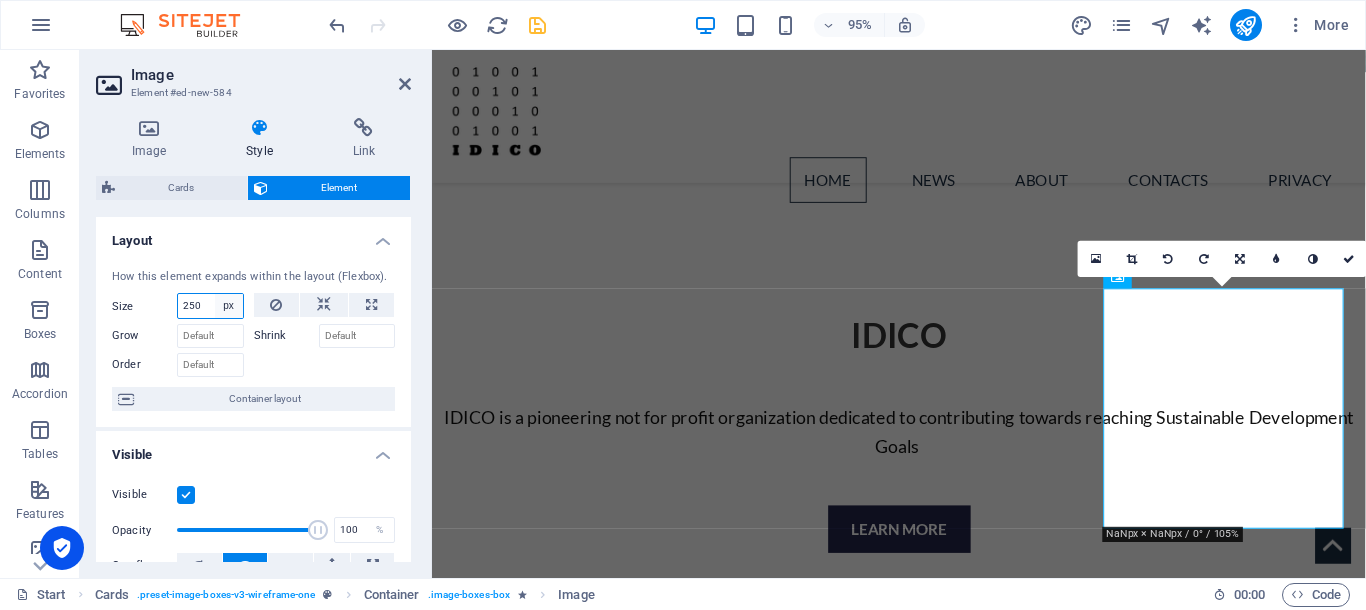 click on "Default auto px % 1/1 1/2 1/3 1/4 1/5 1/6 1/7 1/8 1/9 1/10" at bounding box center [229, 306] 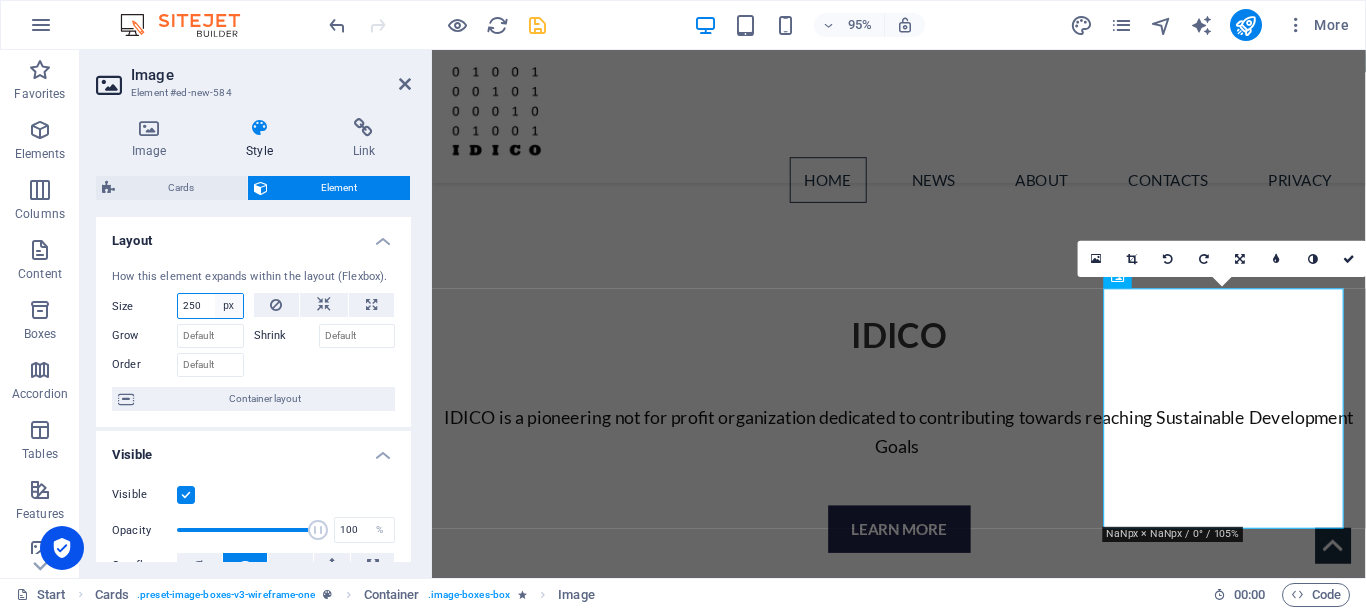 click on "250 Default auto px % 1/1 1/2 1/3 1/4 1/5 1/6 1/7 1/8 1/9 1/10" at bounding box center [210, 306] 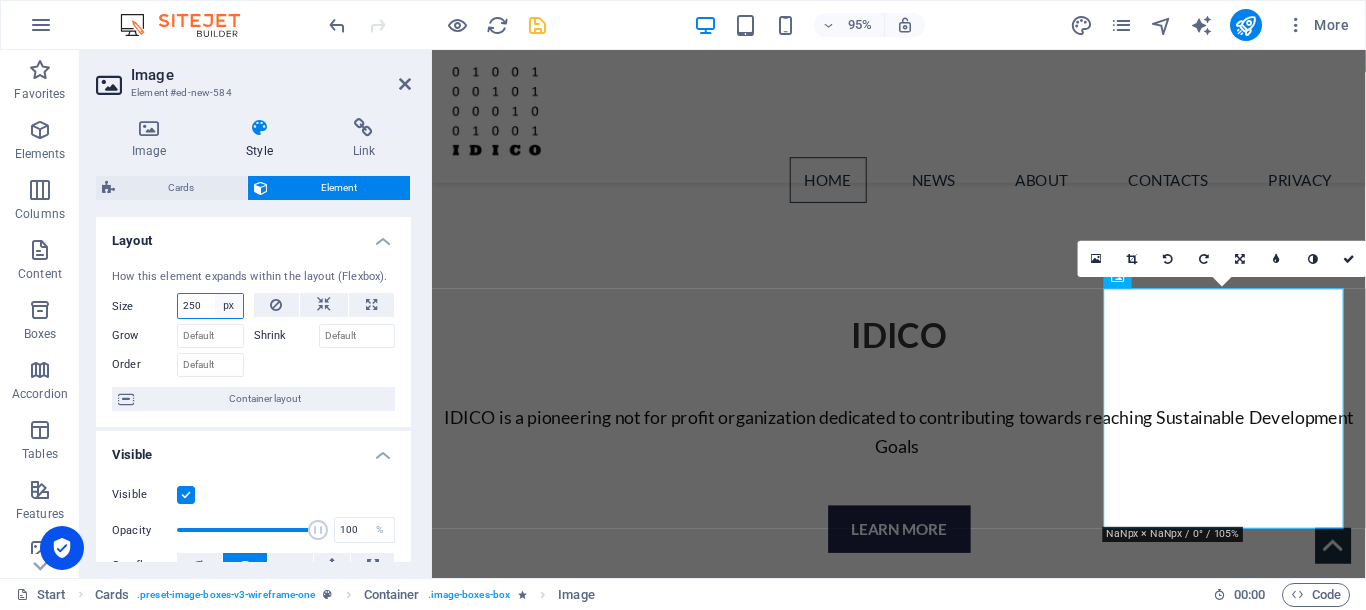 click on "250" at bounding box center (210, 306) 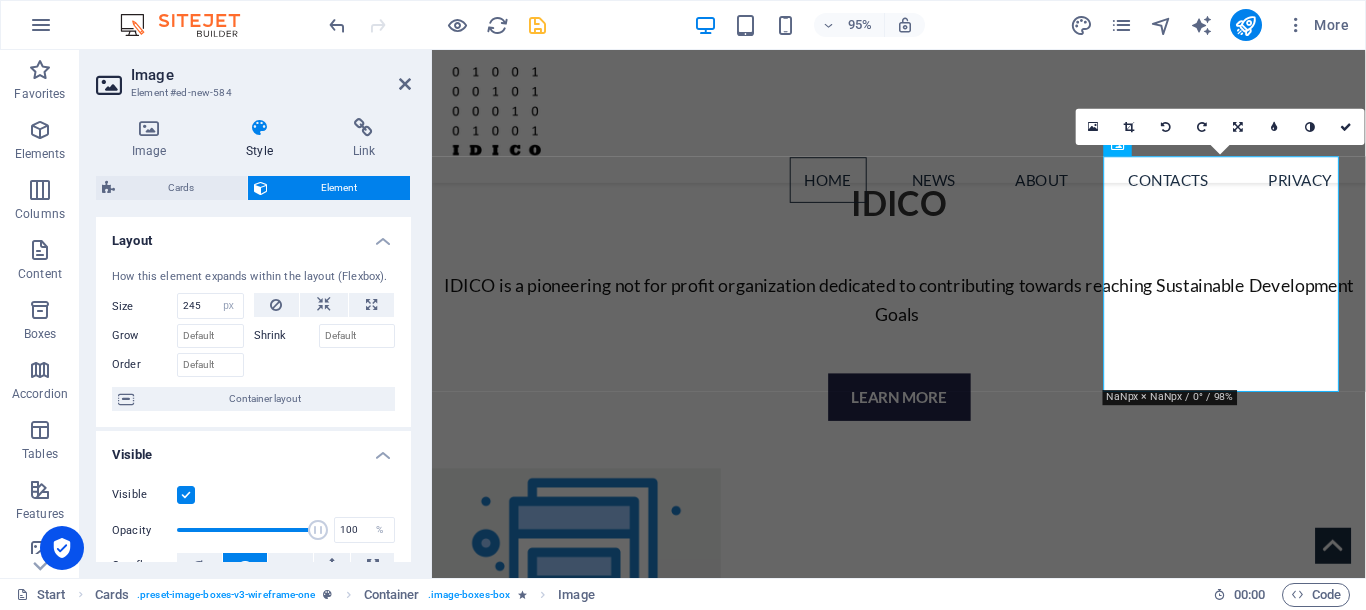 scroll, scrollTop: 808, scrollLeft: 0, axis: vertical 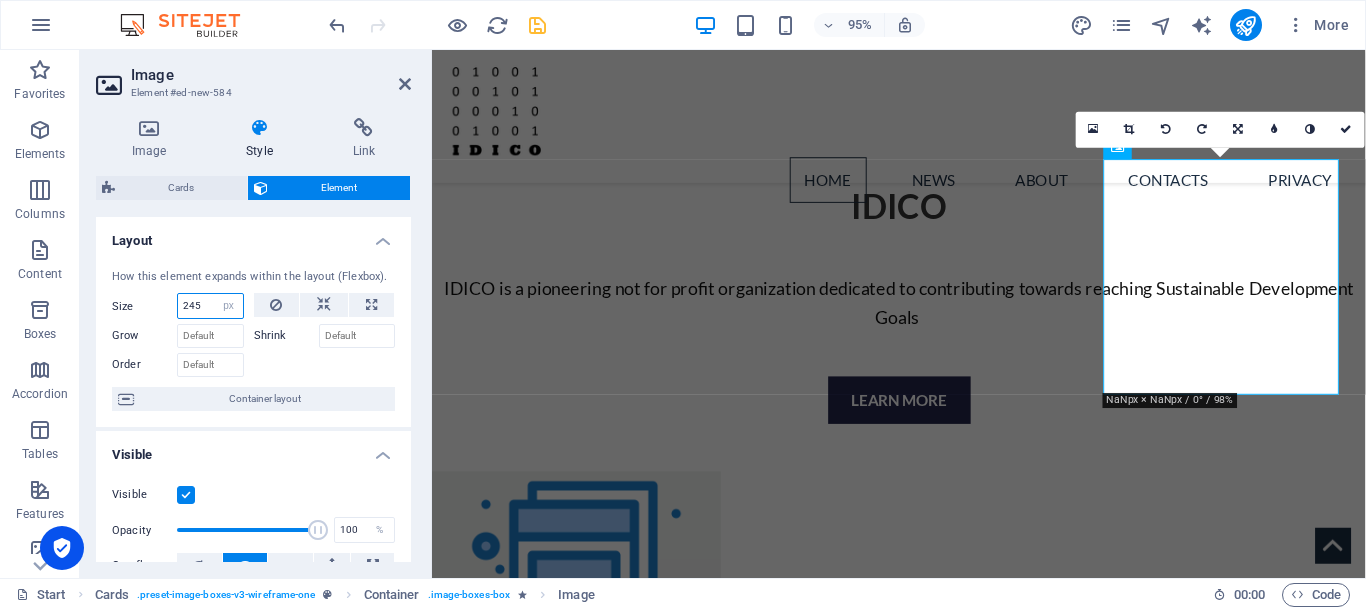 click on "245" at bounding box center (210, 306) 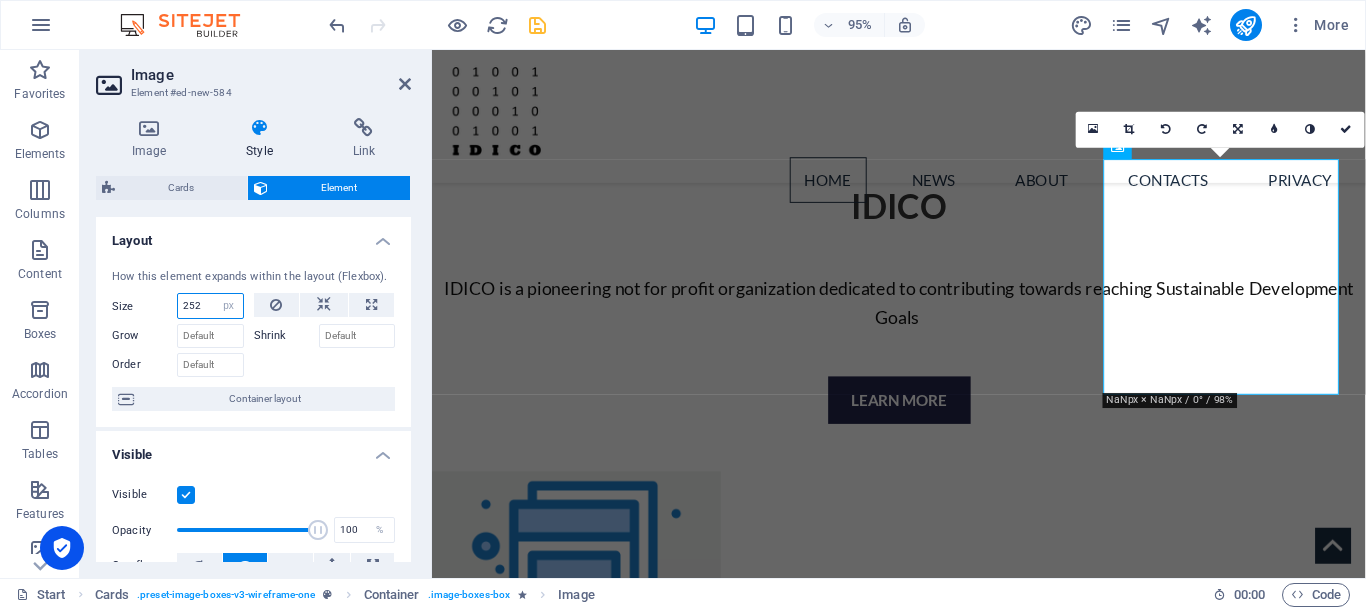 type on "252" 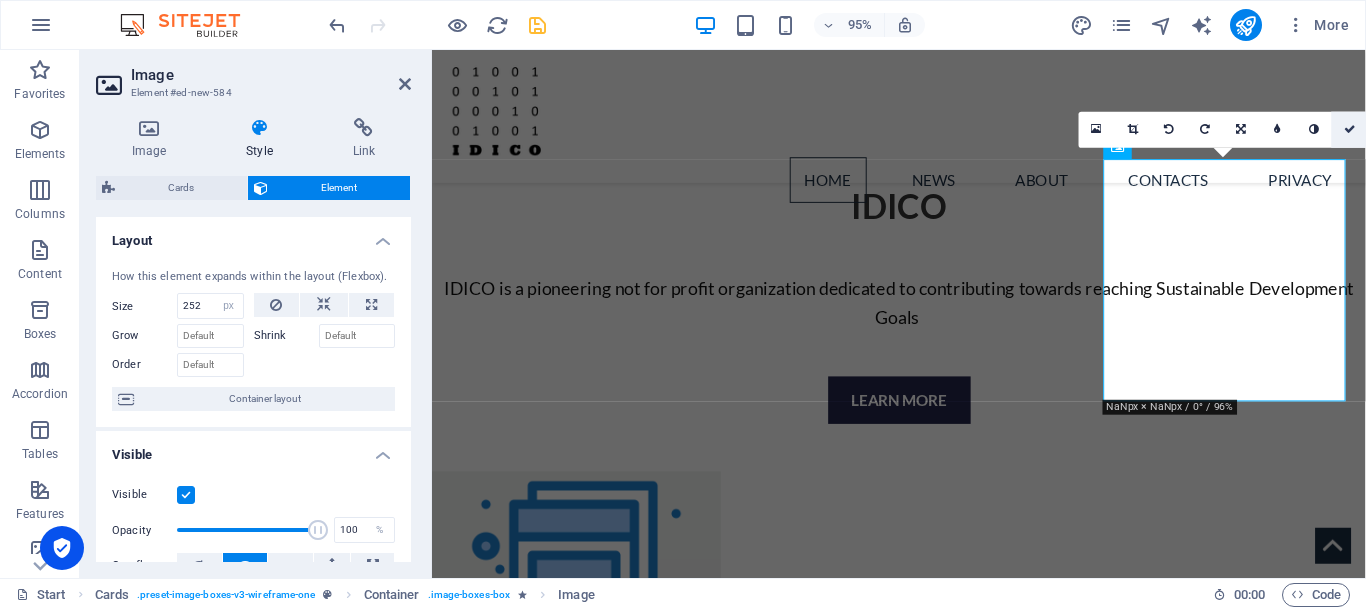 click at bounding box center (1350, 130) 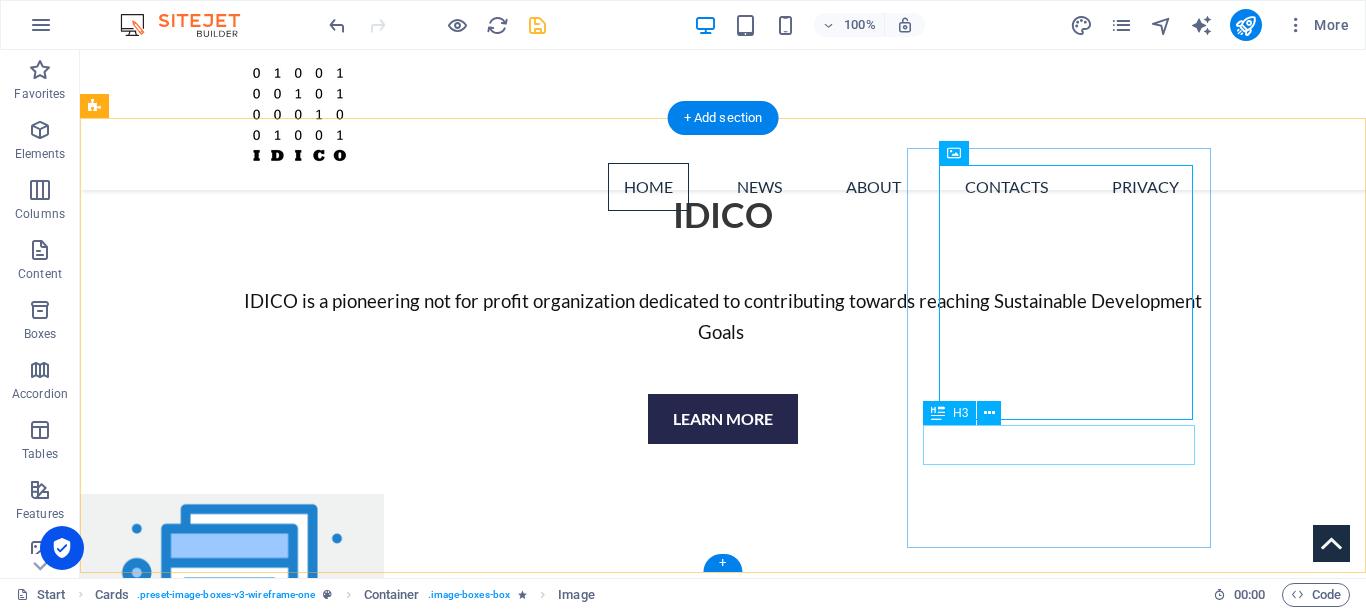 click on "ABOUT" at bounding box center (255, 1745) 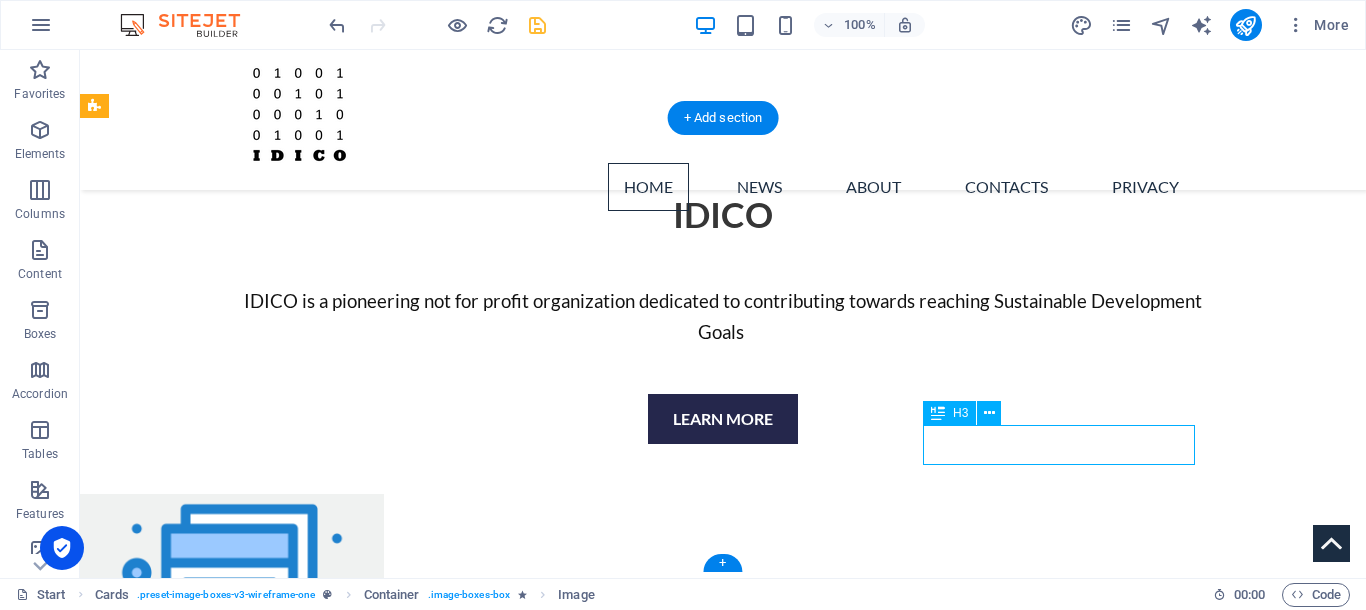 click on "ABOUT" at bounding box center (255, 1745) 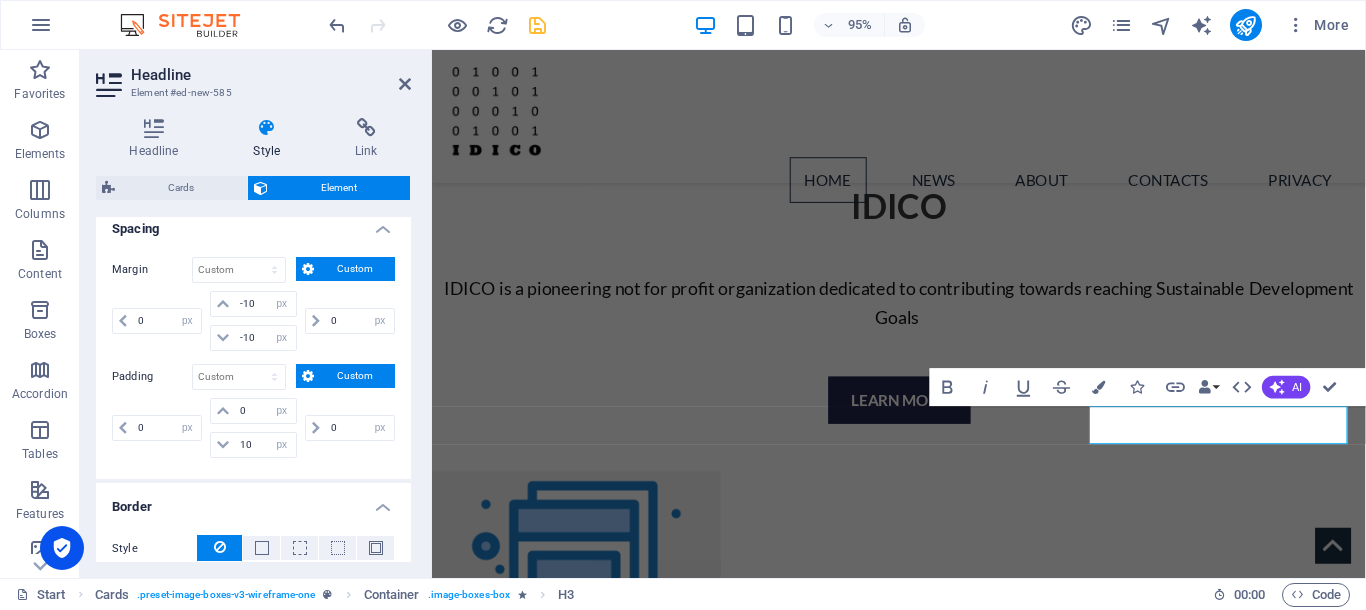scroll, scrollTop: 397, scrollLeft: 0, axis: vertical 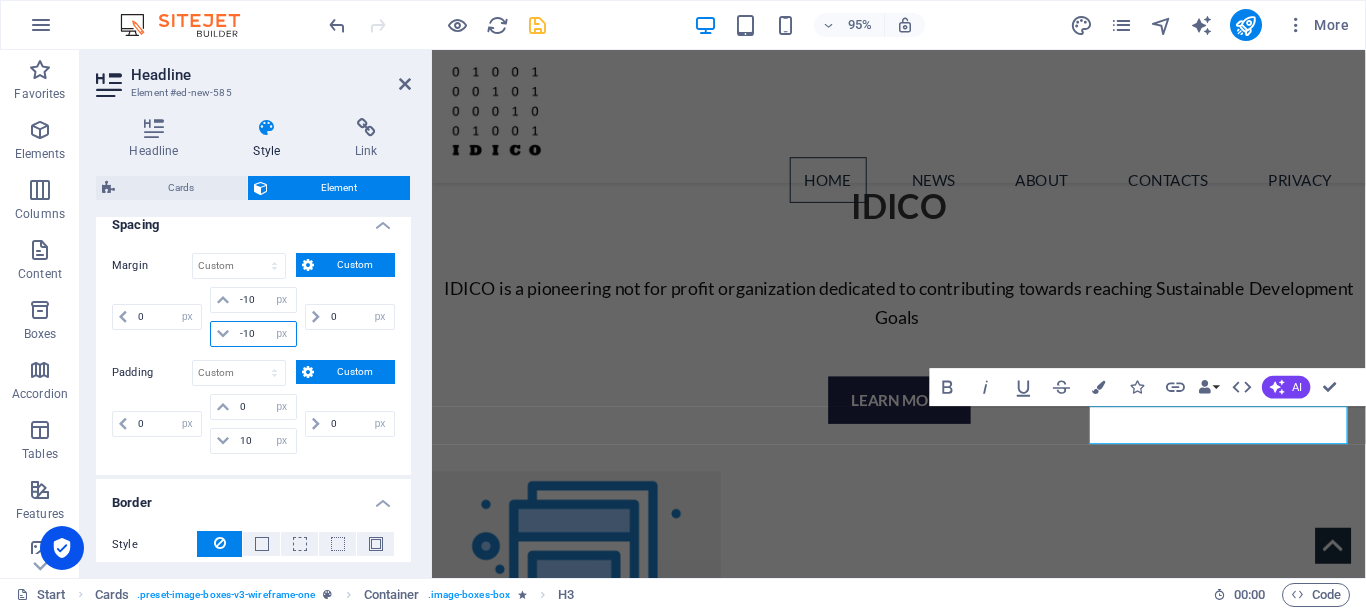 click on "-10" at bounding box center [265, 334] 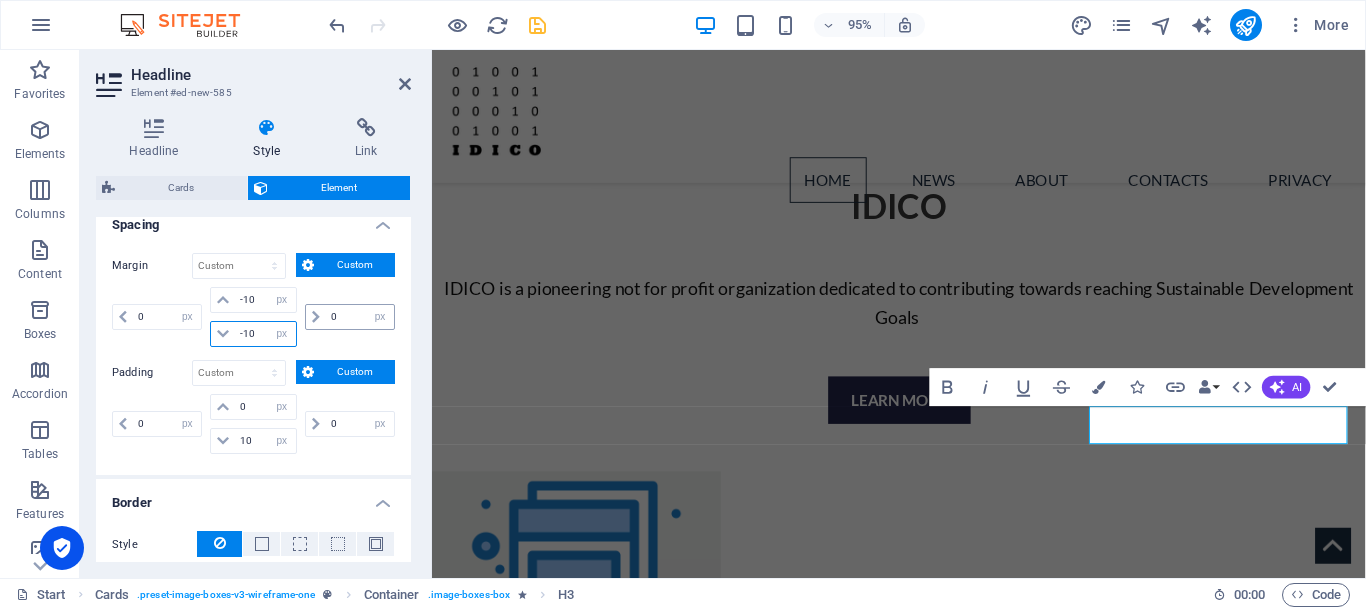 type on "-1" 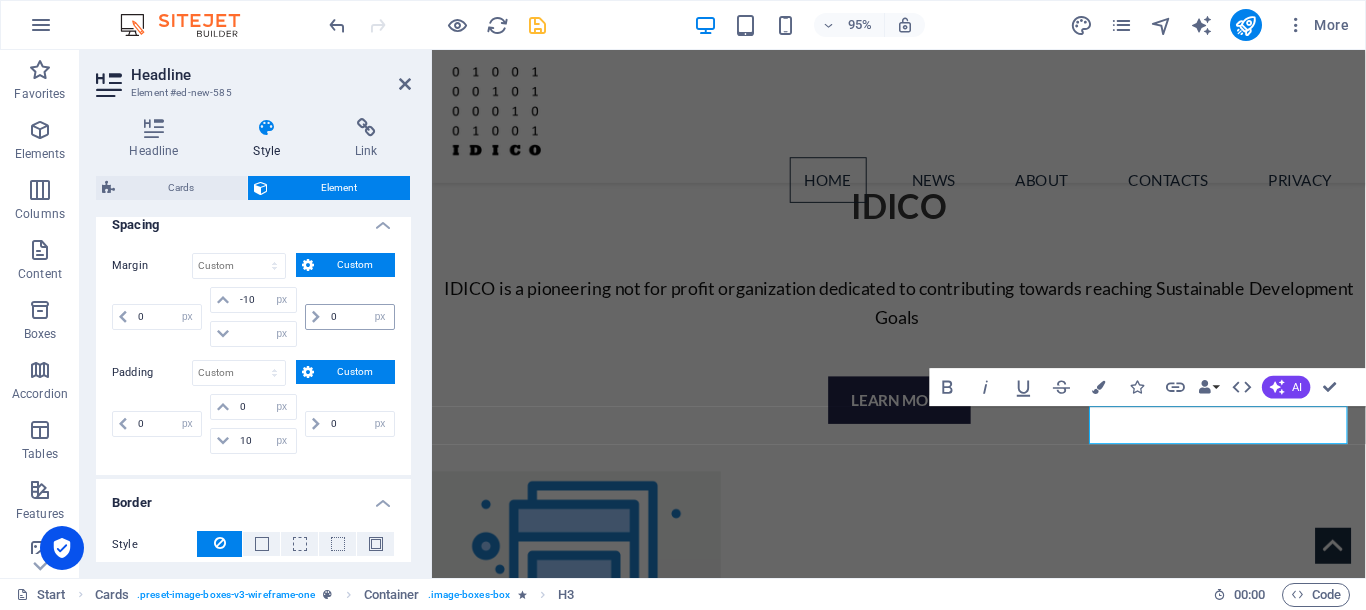 type on "0" 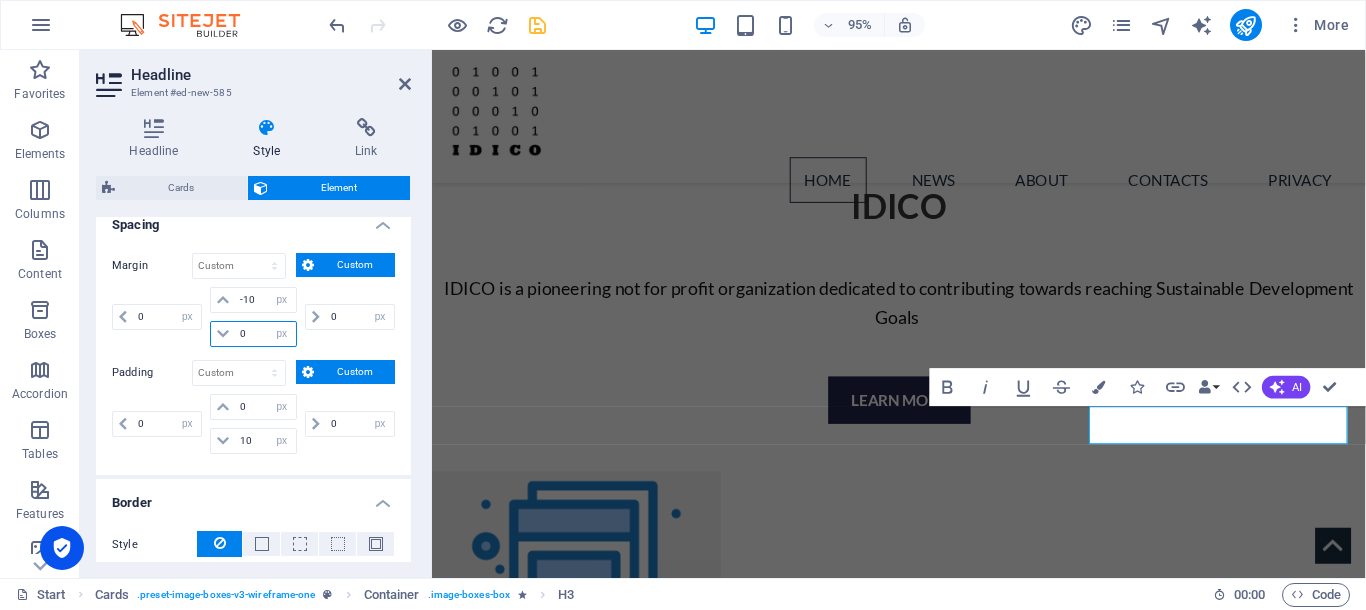 click on "0" at bounding box center (265, 334) 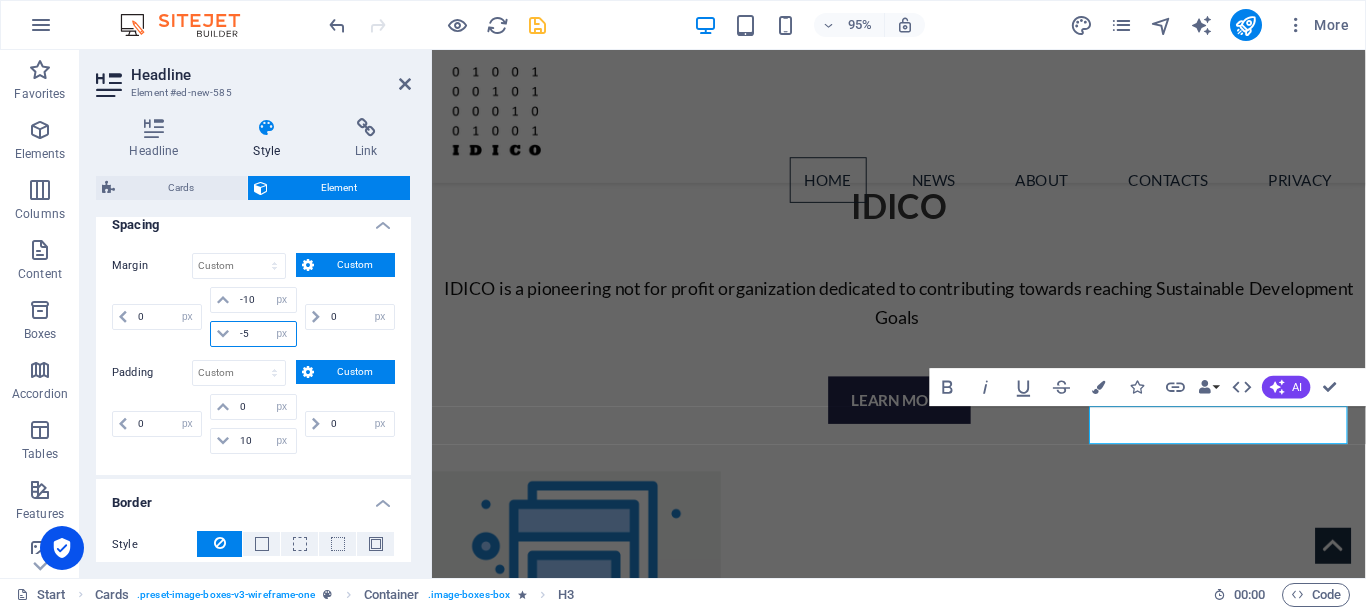 type on "-5" 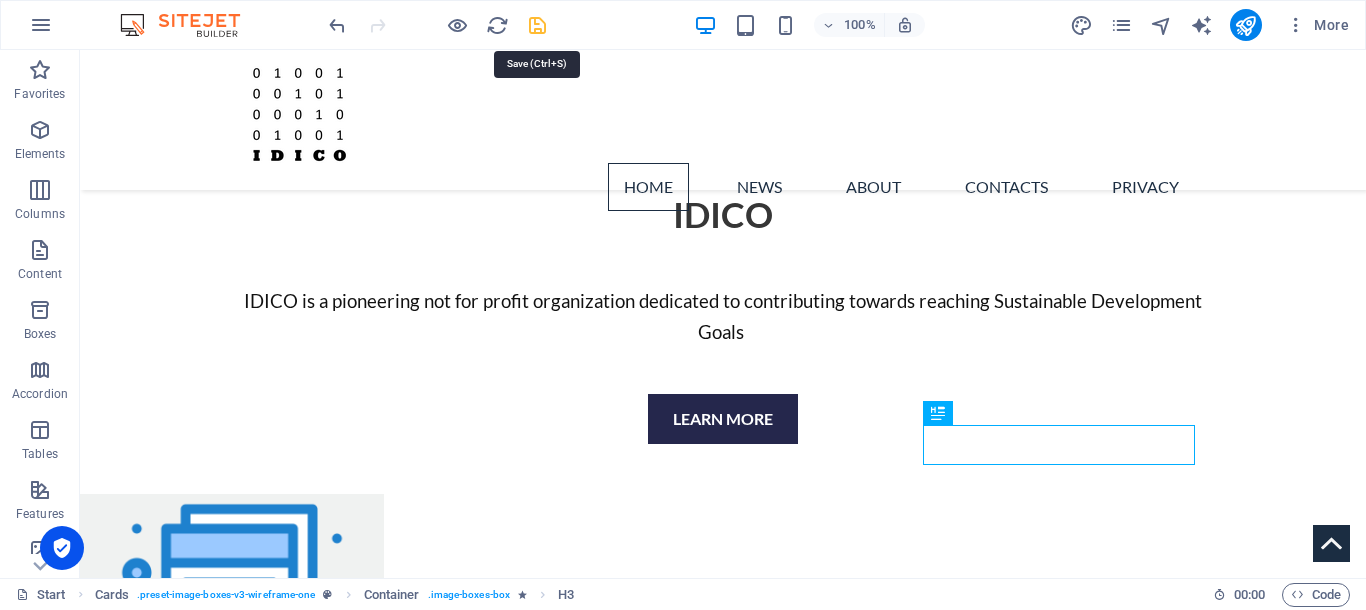 click at bounding box center (537, 25) 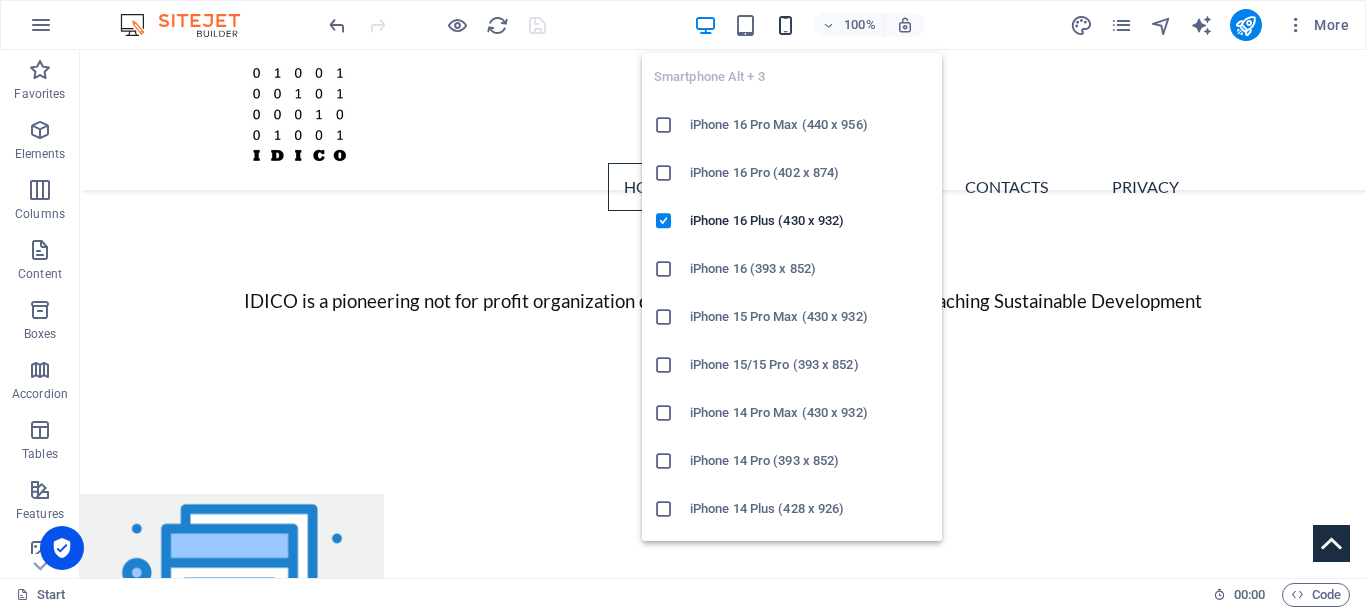 click at bounding box center (786, 25) 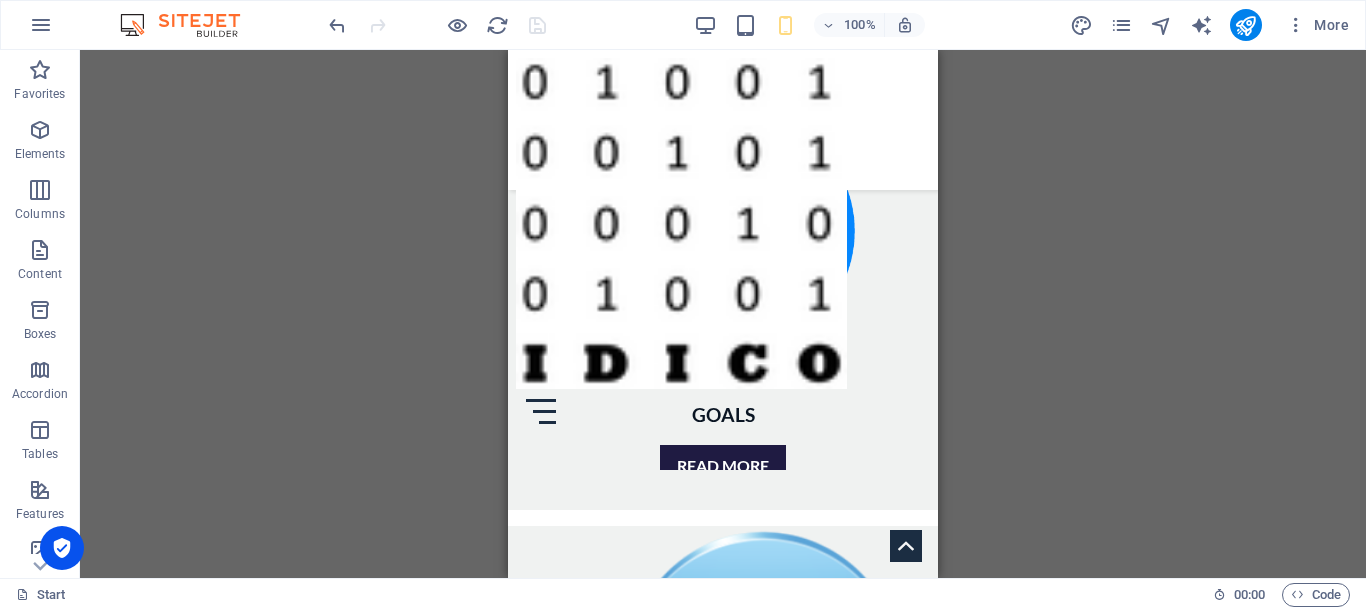 scroll, scrollTop: 1529, scrollLeft: 0, axis: vertical 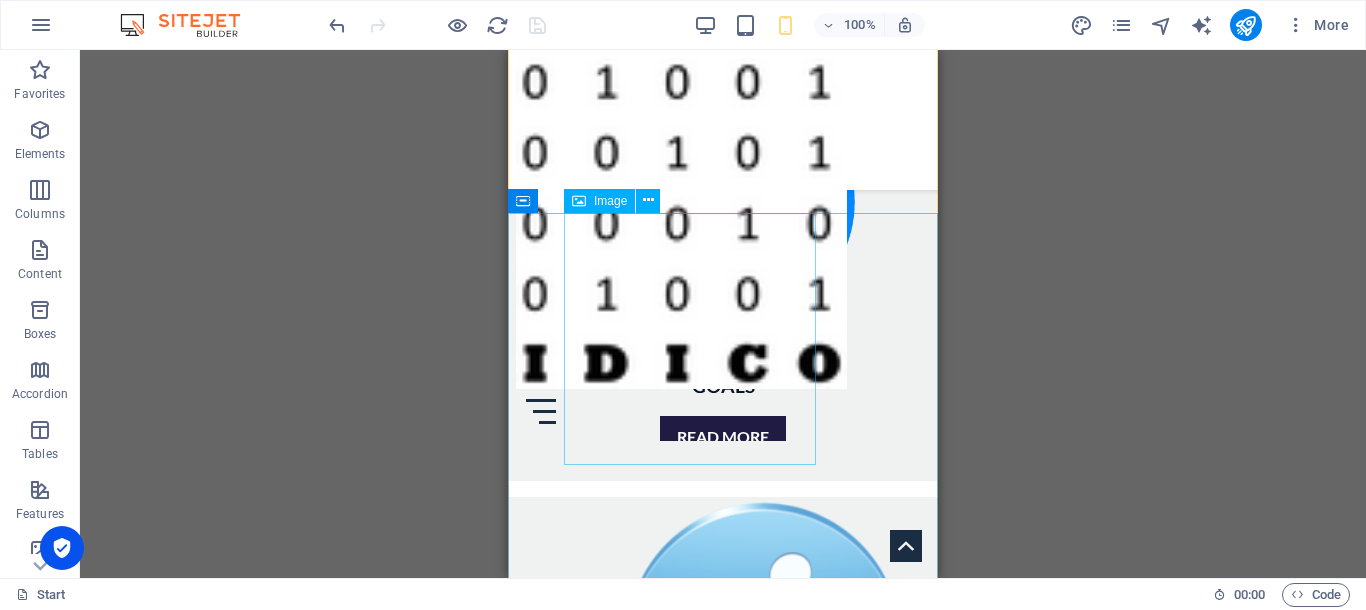 click at bounding box center (763, 647) 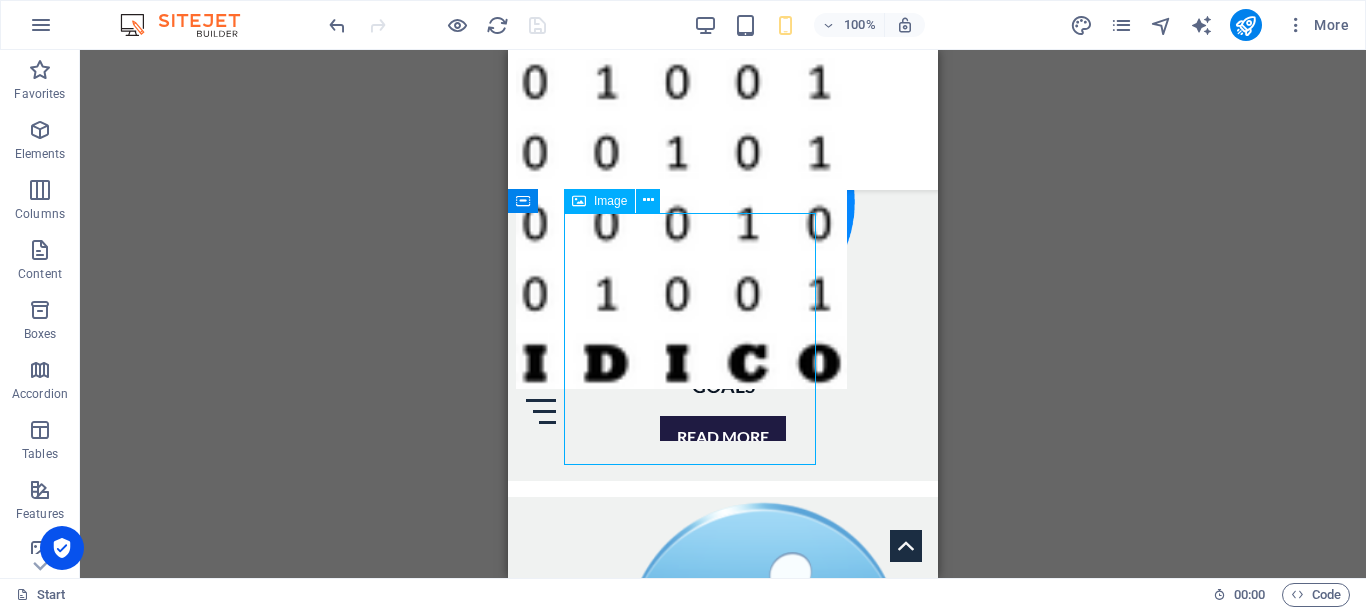 click at bounding box center [763, 647] 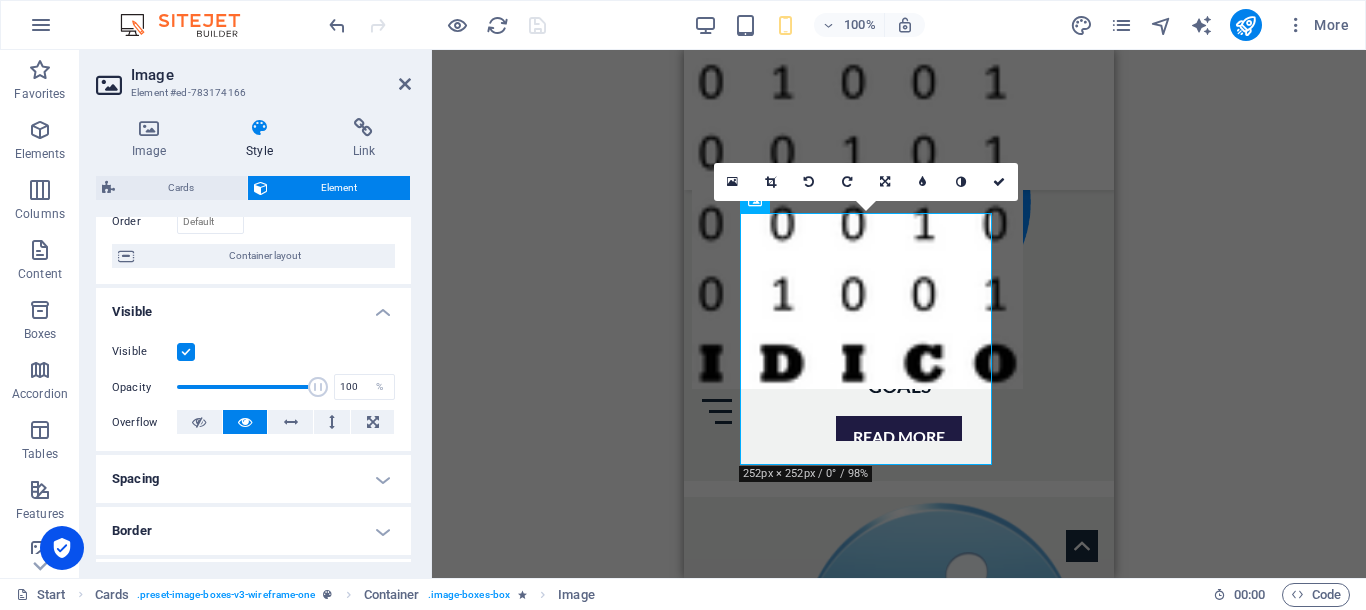 scroll, scrollTop: 184, scrollLeft: 0, axis: vertical 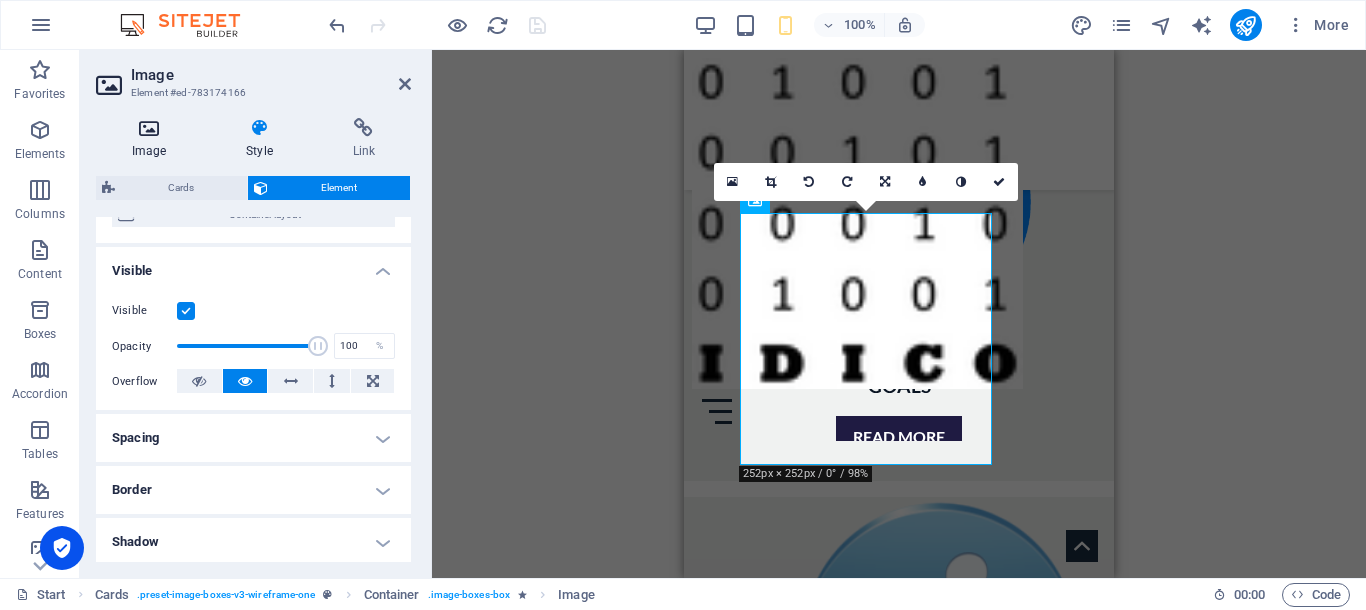 click at bounding box center (149, 128) 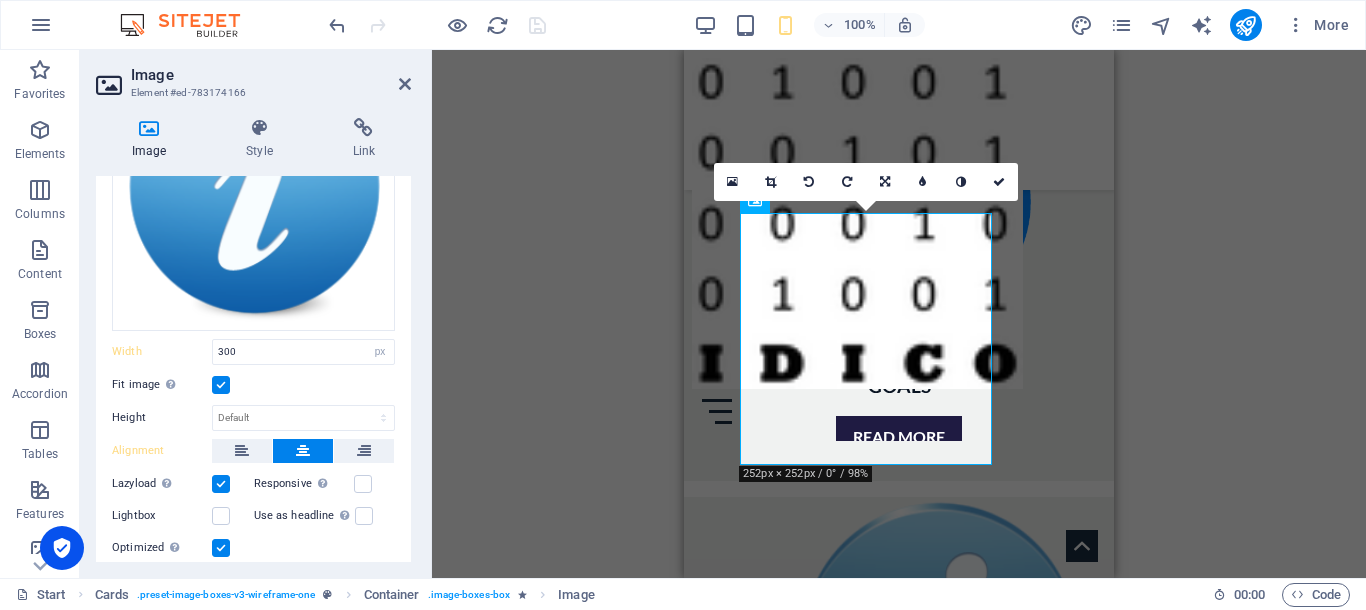 scroll, scrollTop: 224, scrollLeft: 0, axis: vertical 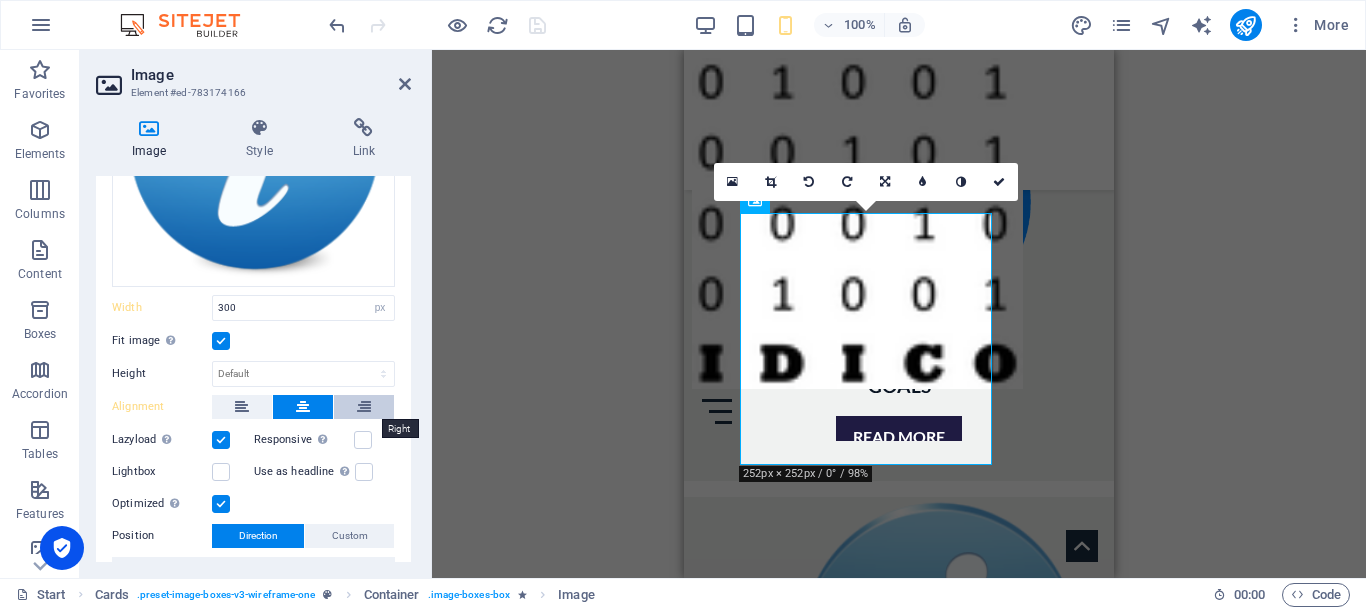 click at bounding box center (364, 407) 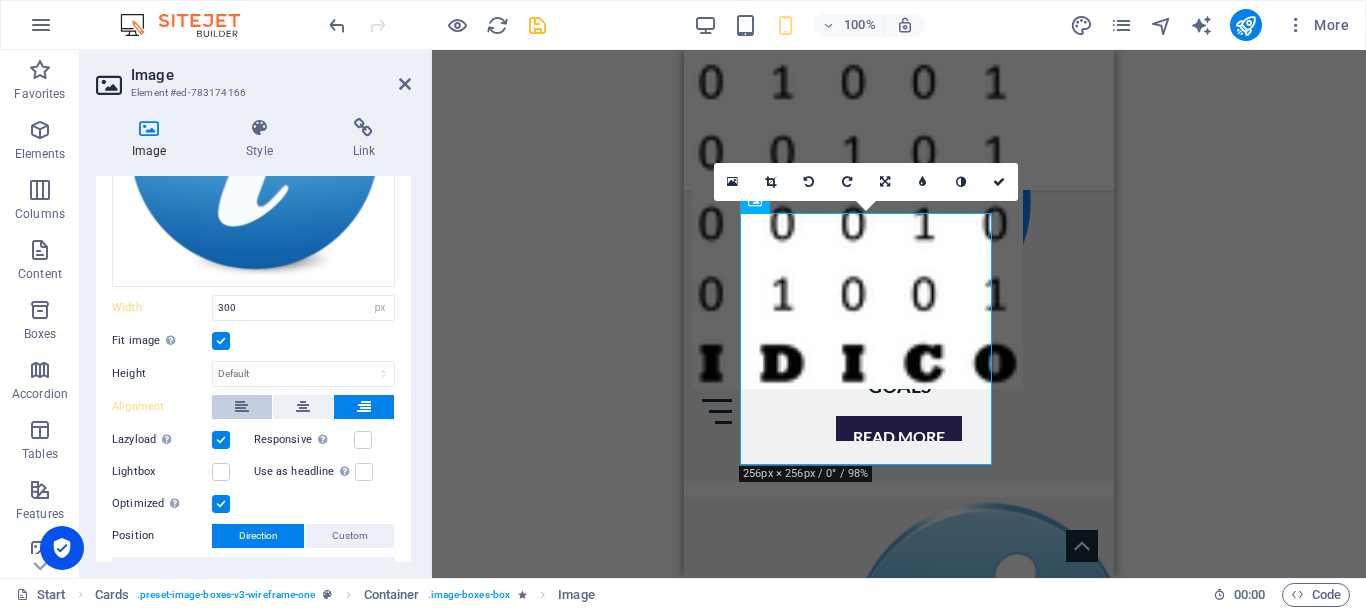 click at bounding box center [242, 407] 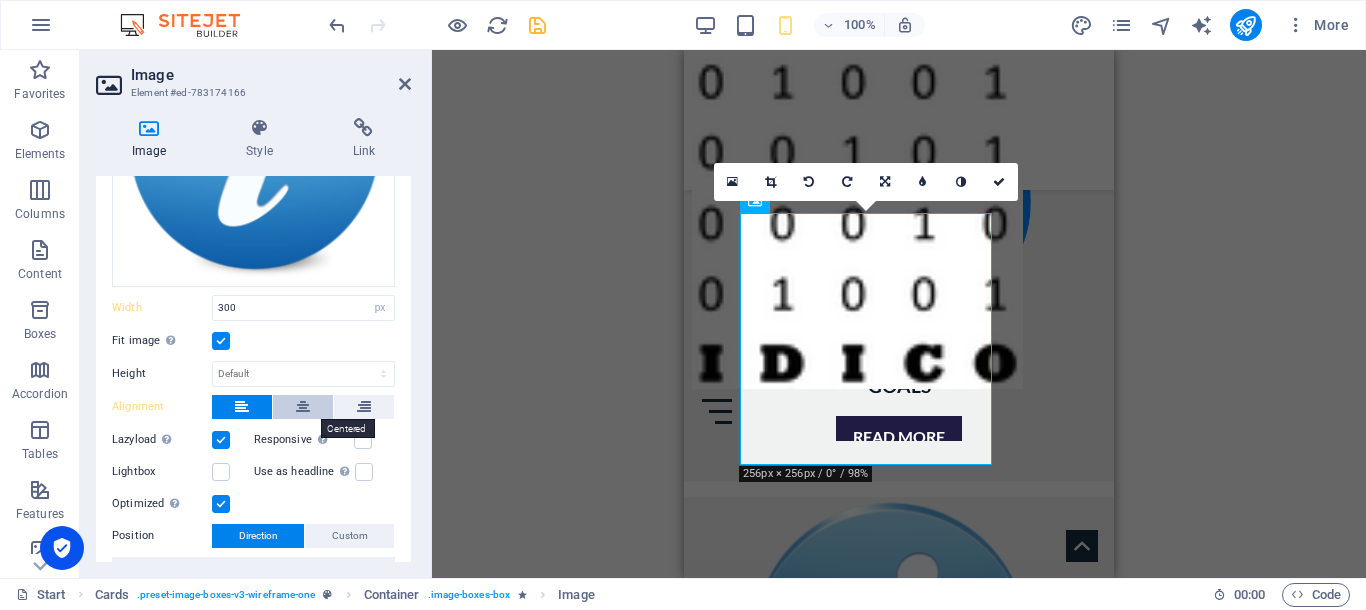 click at bounding box center [303, 407] 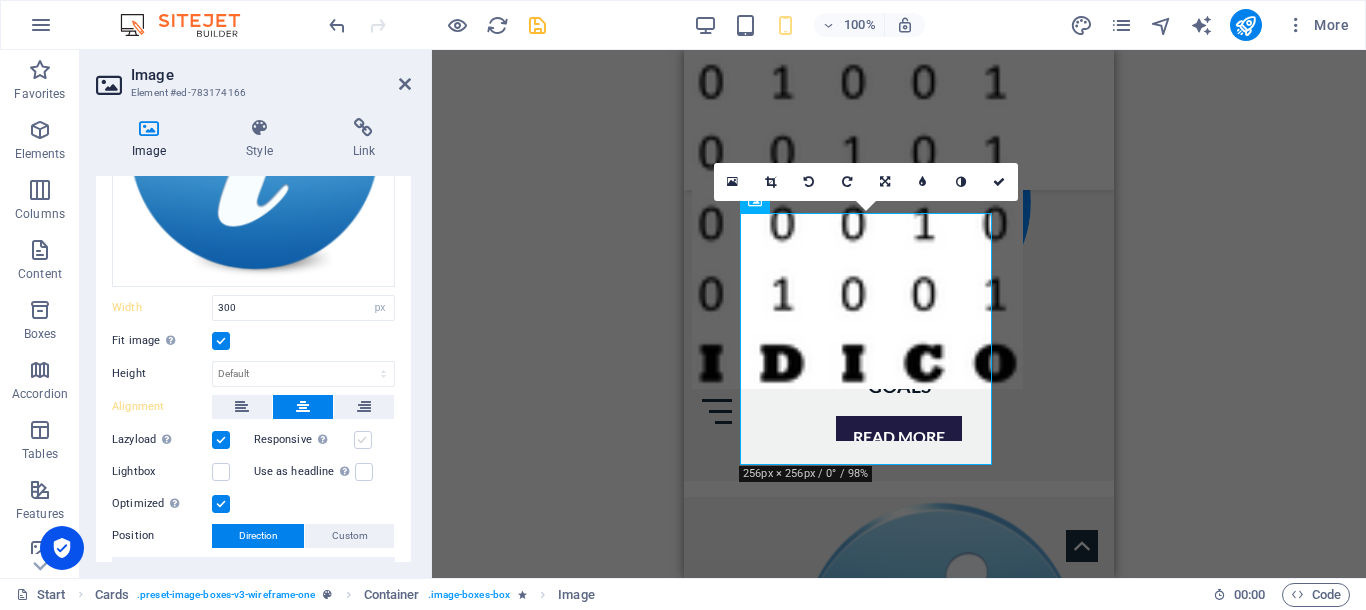 click at bounding box center [363, 440] 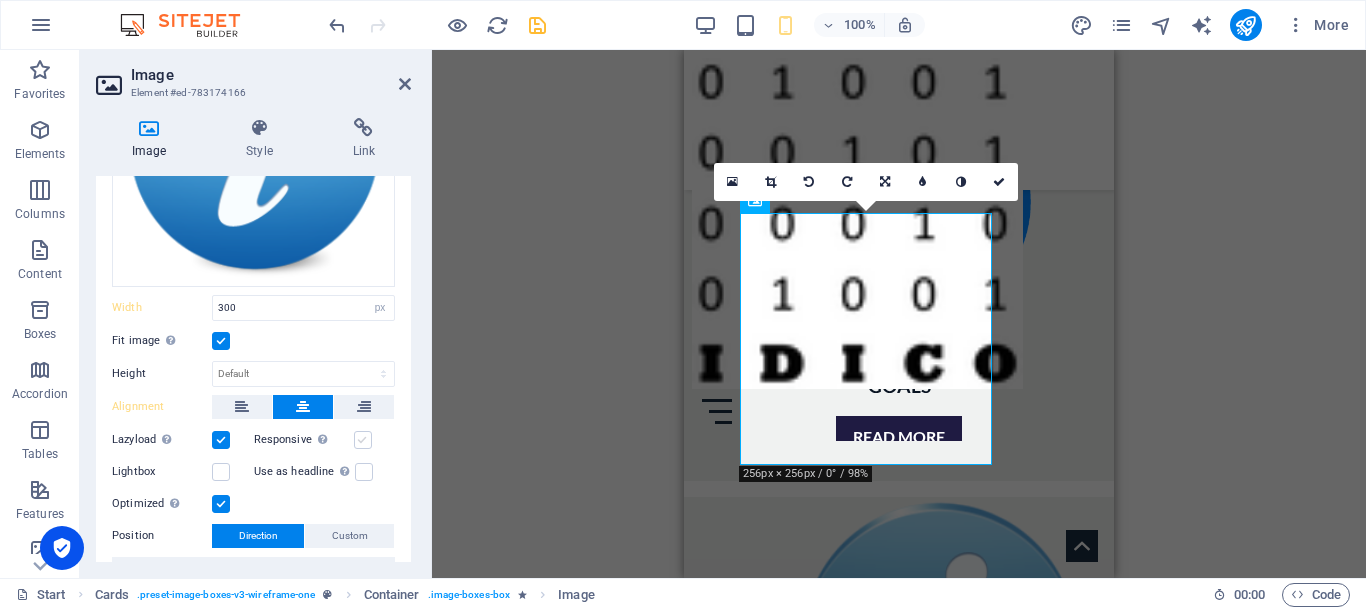 click on "Responsive Automatically load retina image and smartphone optimized sizes." at bounding box center (0, 0) 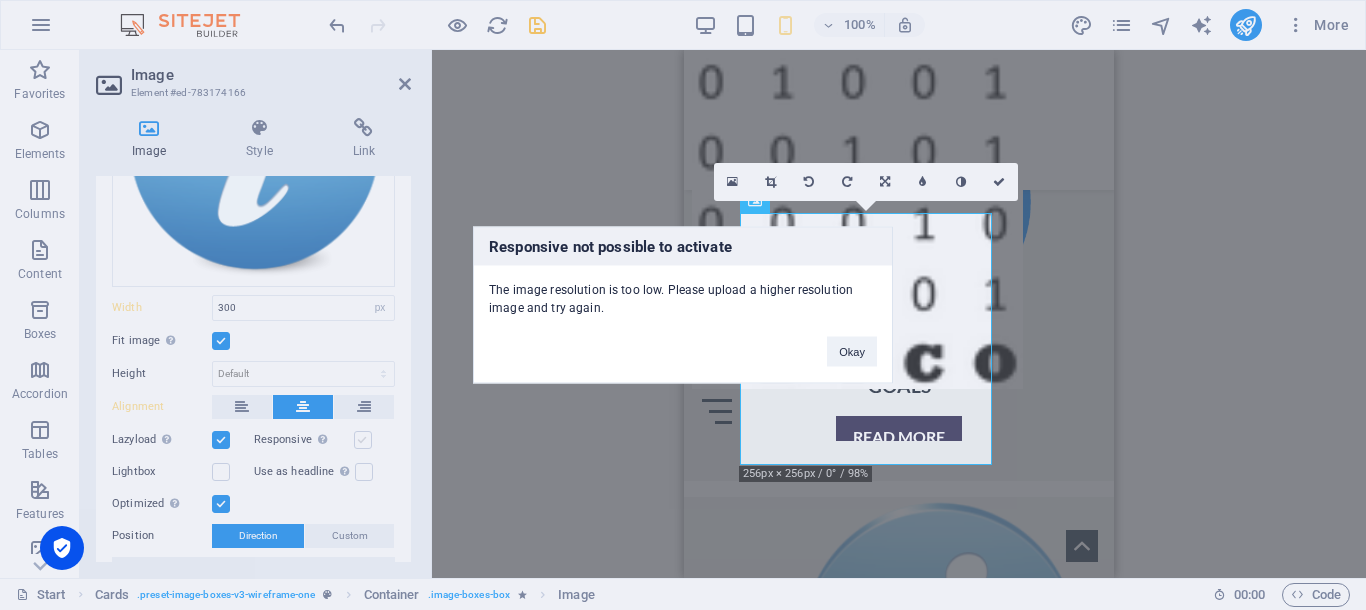click on "Responsive not possible to activate The image resolution is too low. Please upload a higher resolution image and try again. Okay" at bounding box center [683, 305] 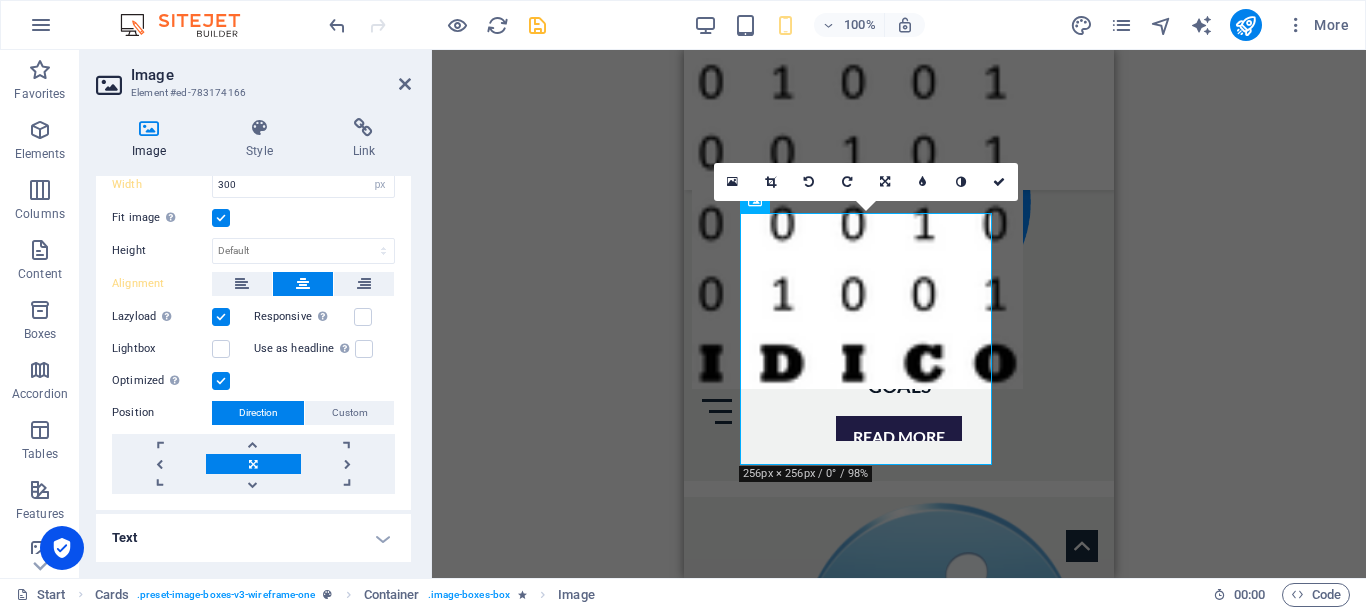 scroll, scrollTop: 343, scrollLeft: 0, axis: vertical 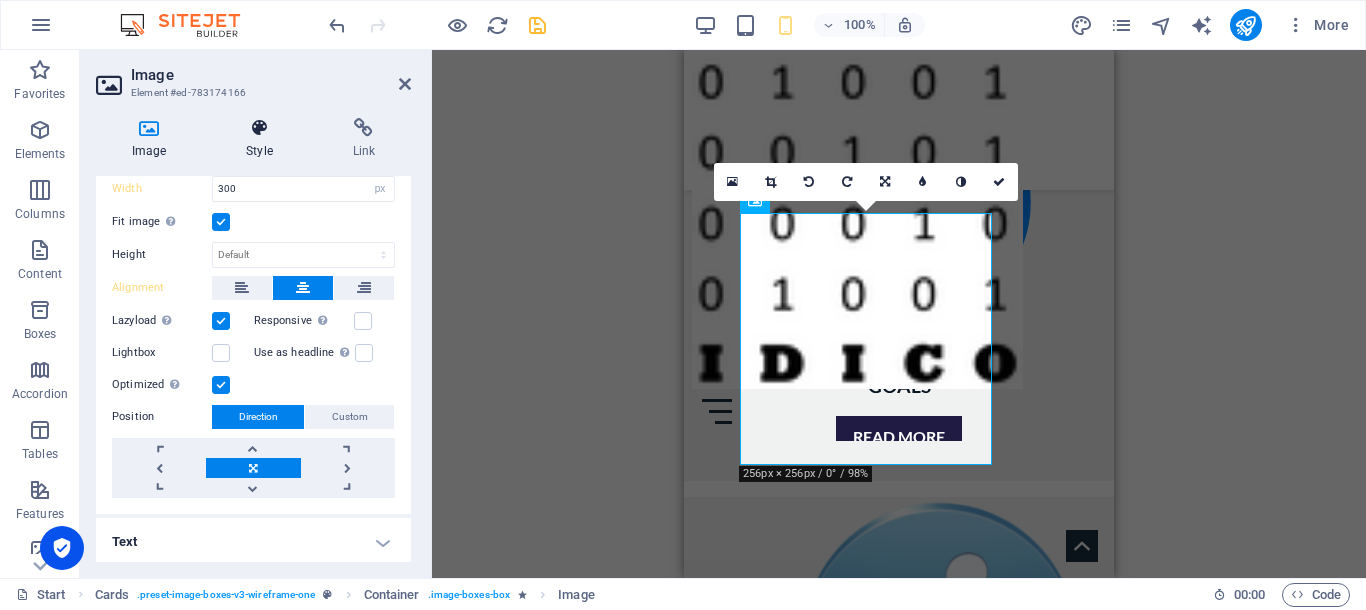 click on "Style" at bounding box center [263, 139] 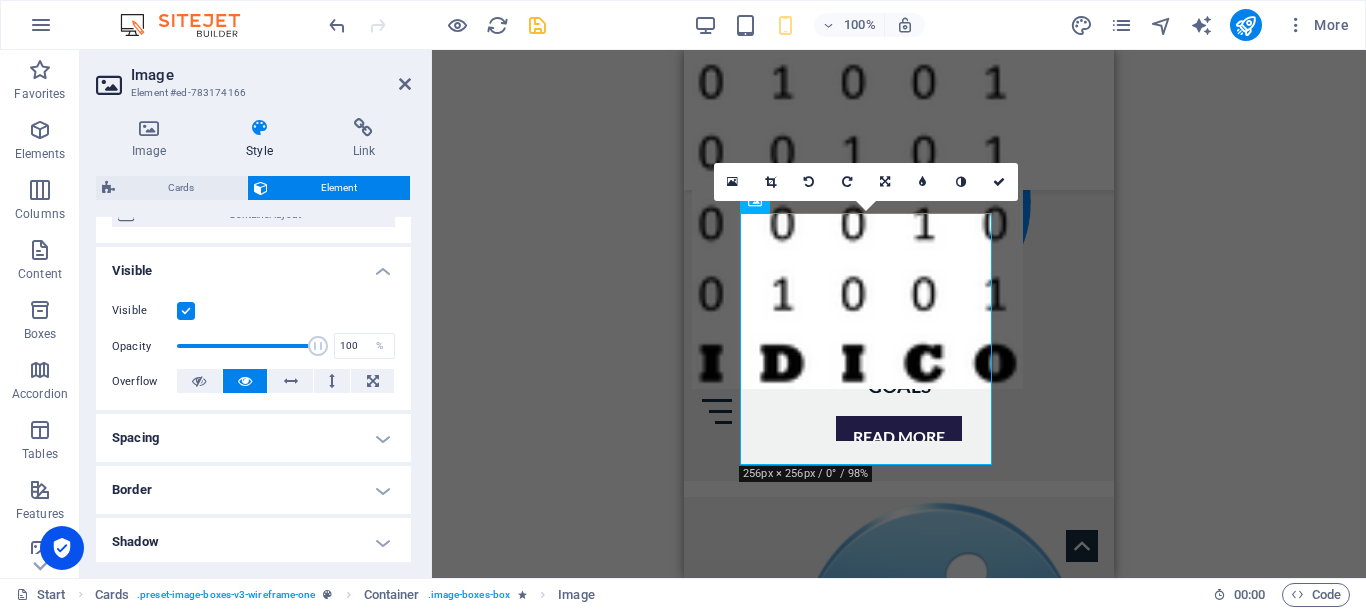 scroll, scrollTop: 228, scrollLeft: 0, axis: vertical 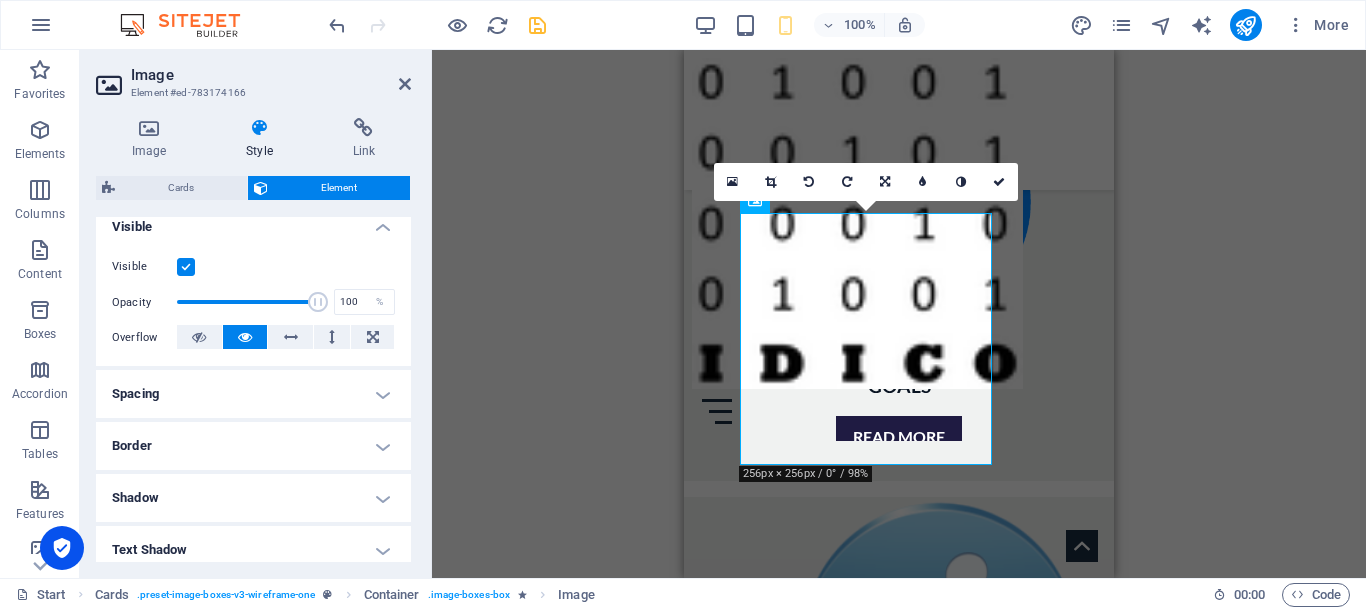 click on "Spacing" at bounding box center (253, 394) 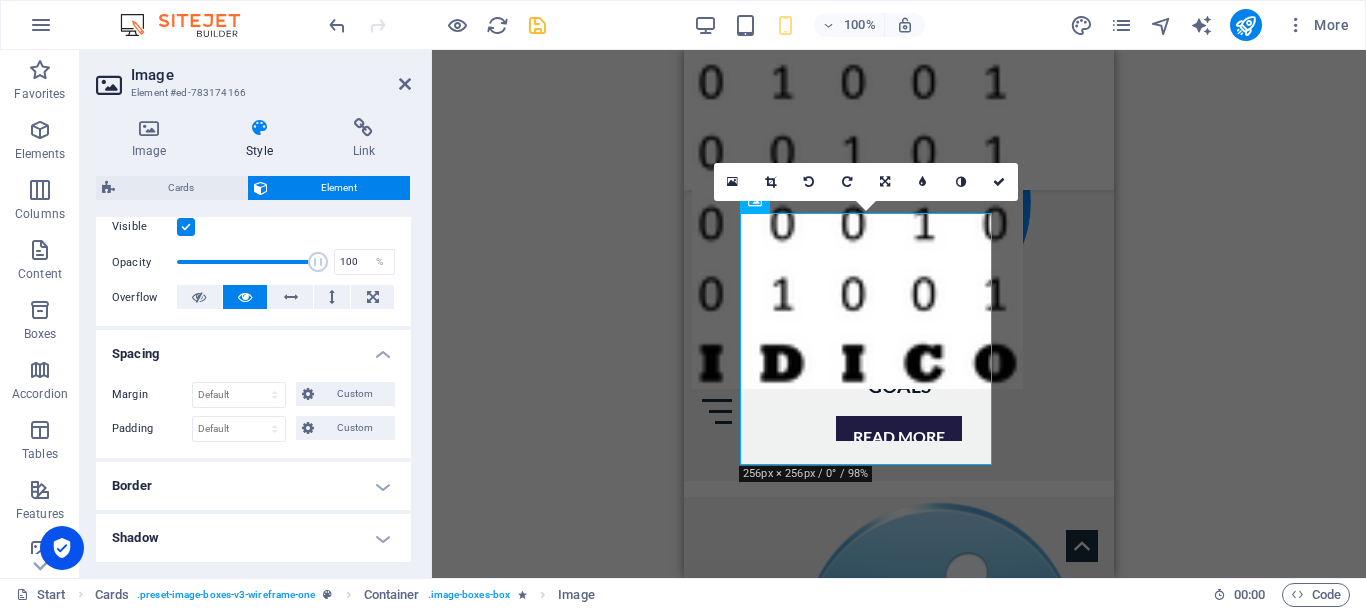 scroll, scrollTop: 291, scrollLeft: 0, axis: vertical 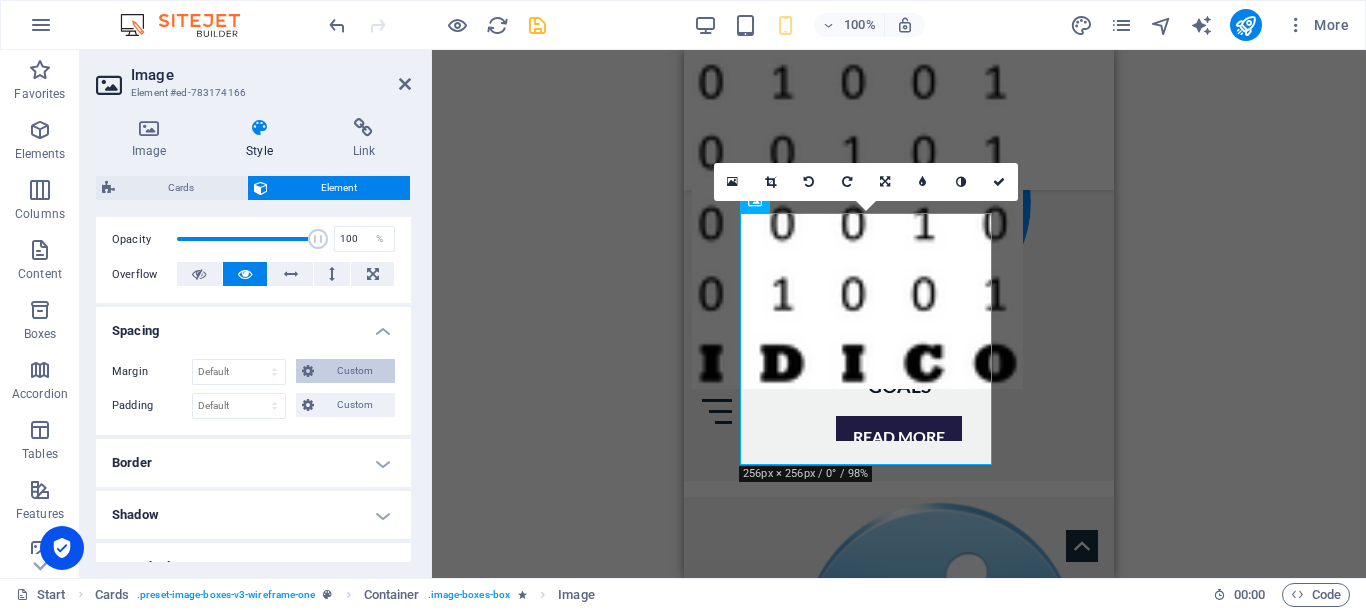 click on "Custom" at bounding box center [354, 371] 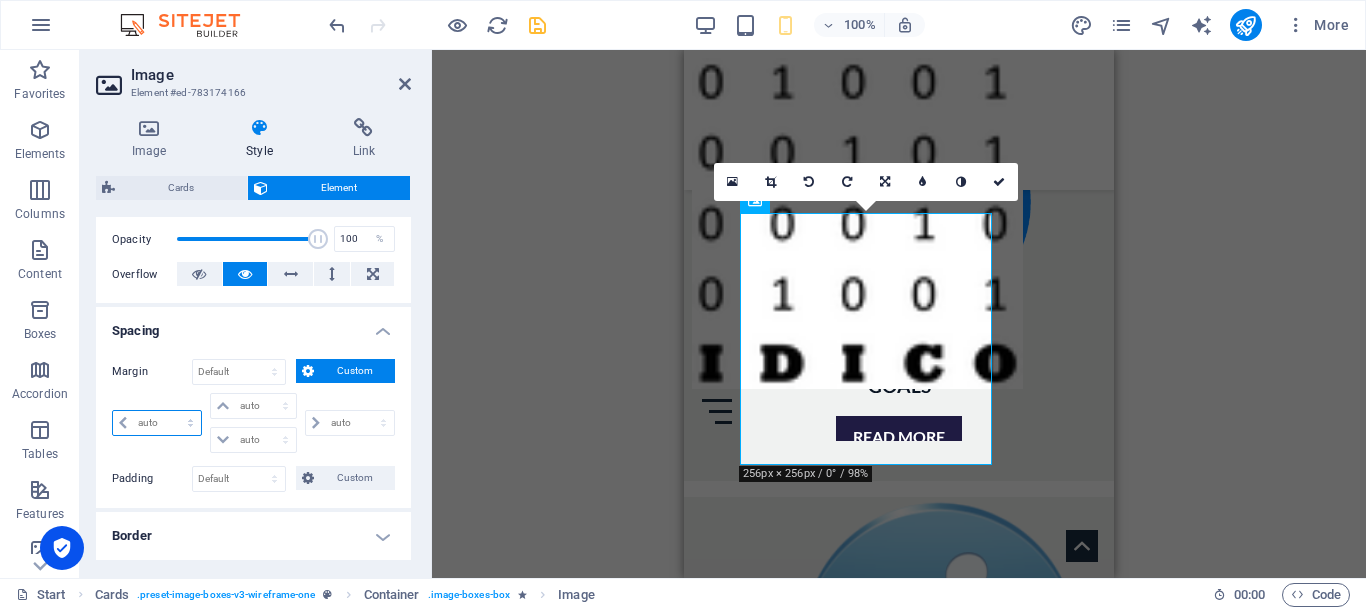 click on "auto px % rem vw vh" at bounding box center (157, 423) 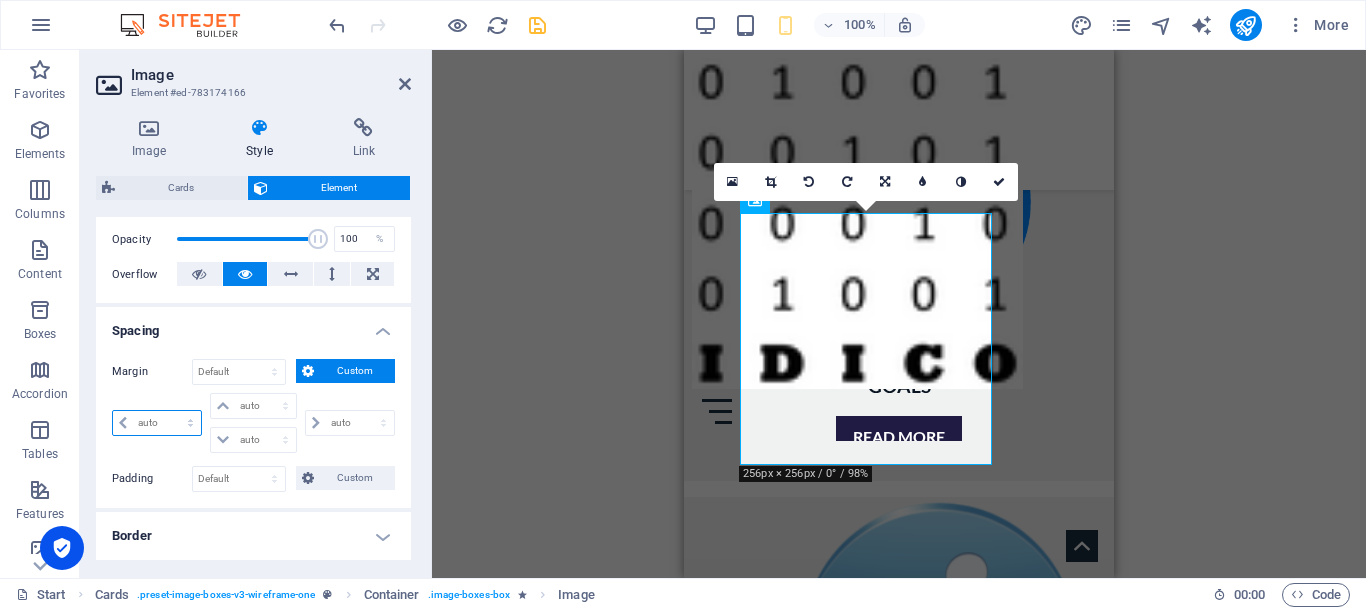 select on "px" 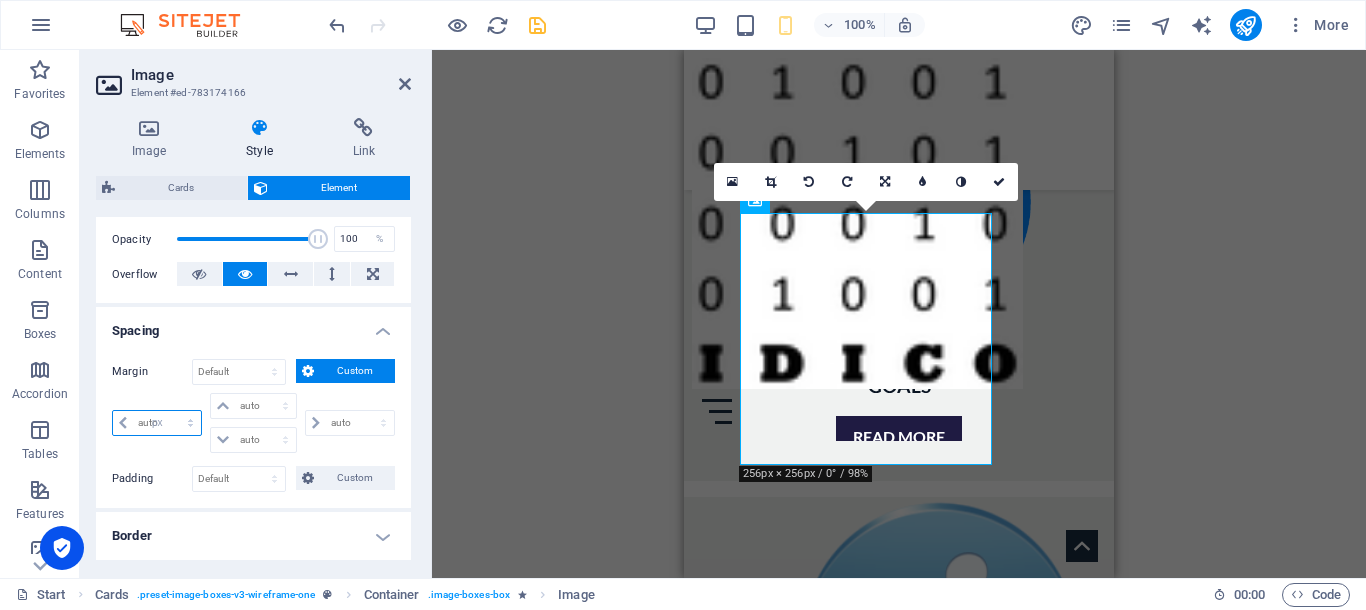 click on "px" at bounding box center (0, 0) 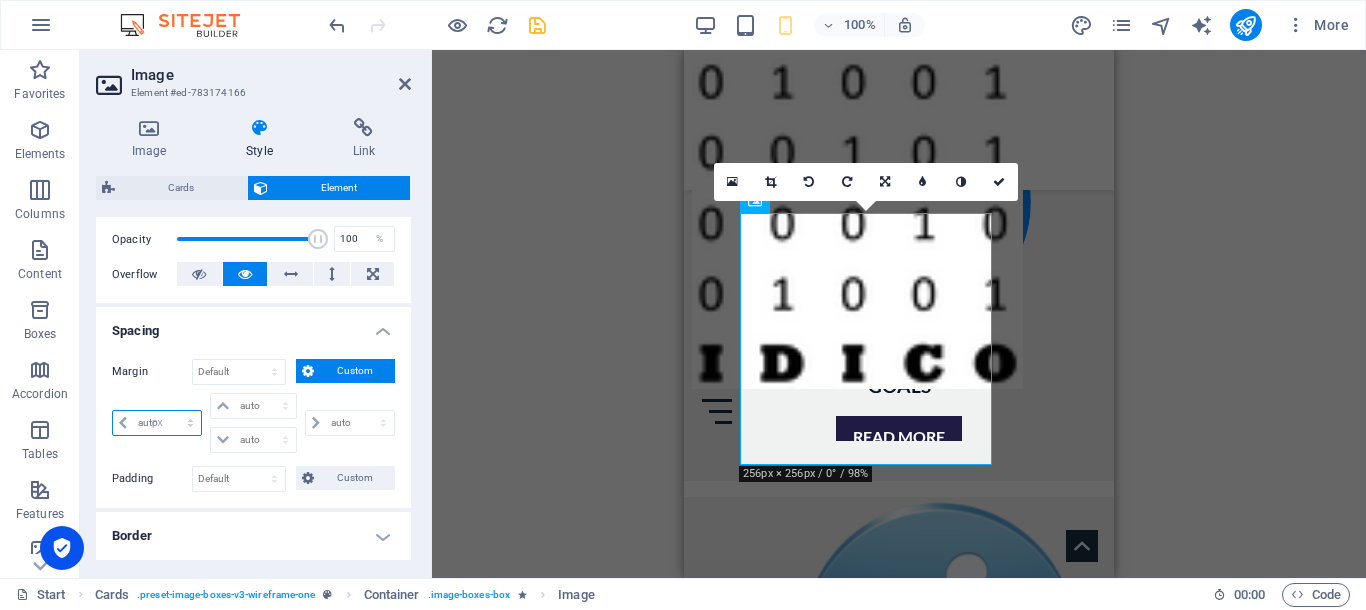 select on "px" 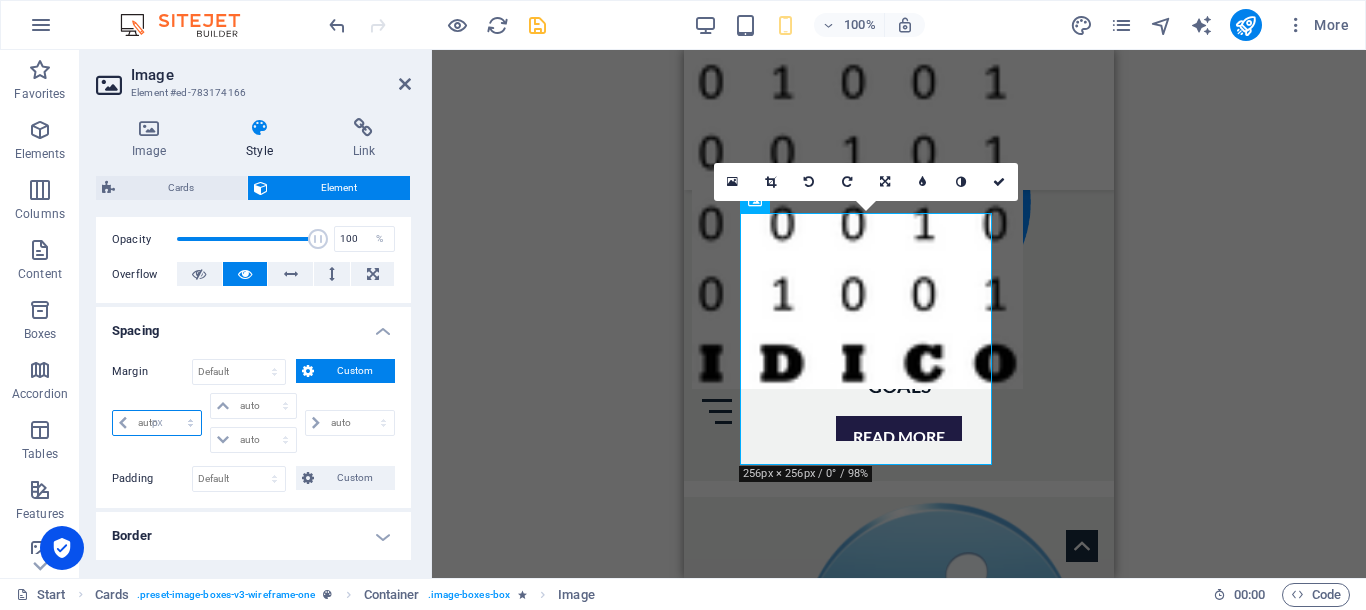 type on "0" 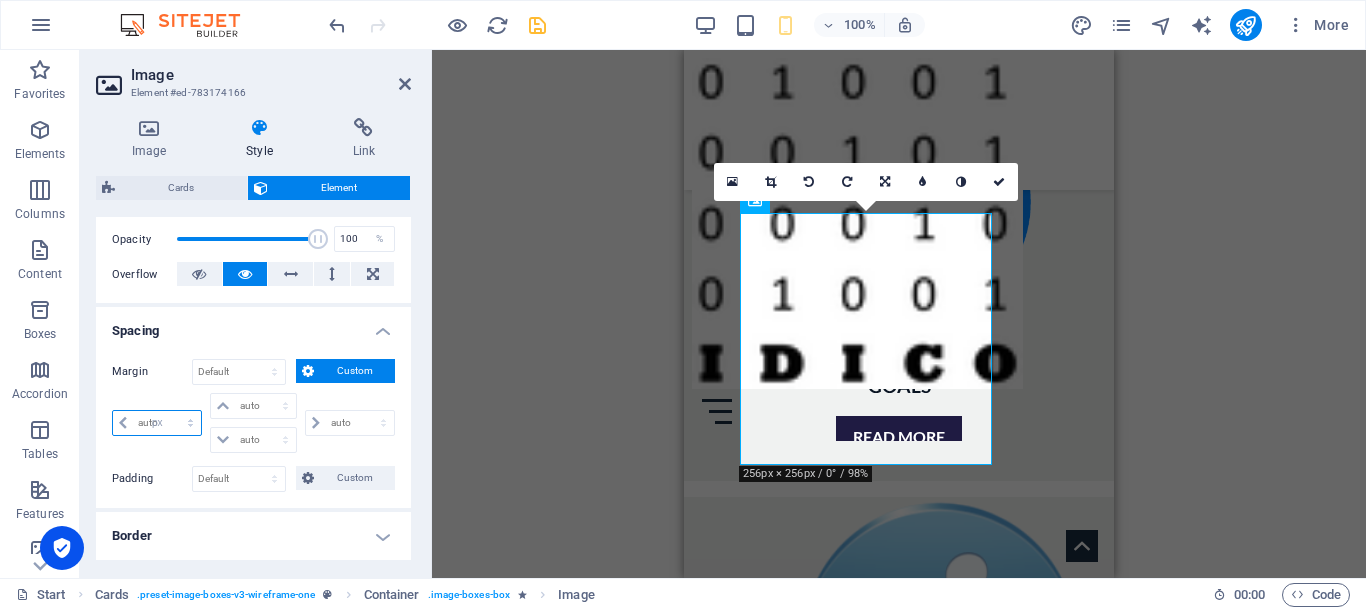 select on "px" 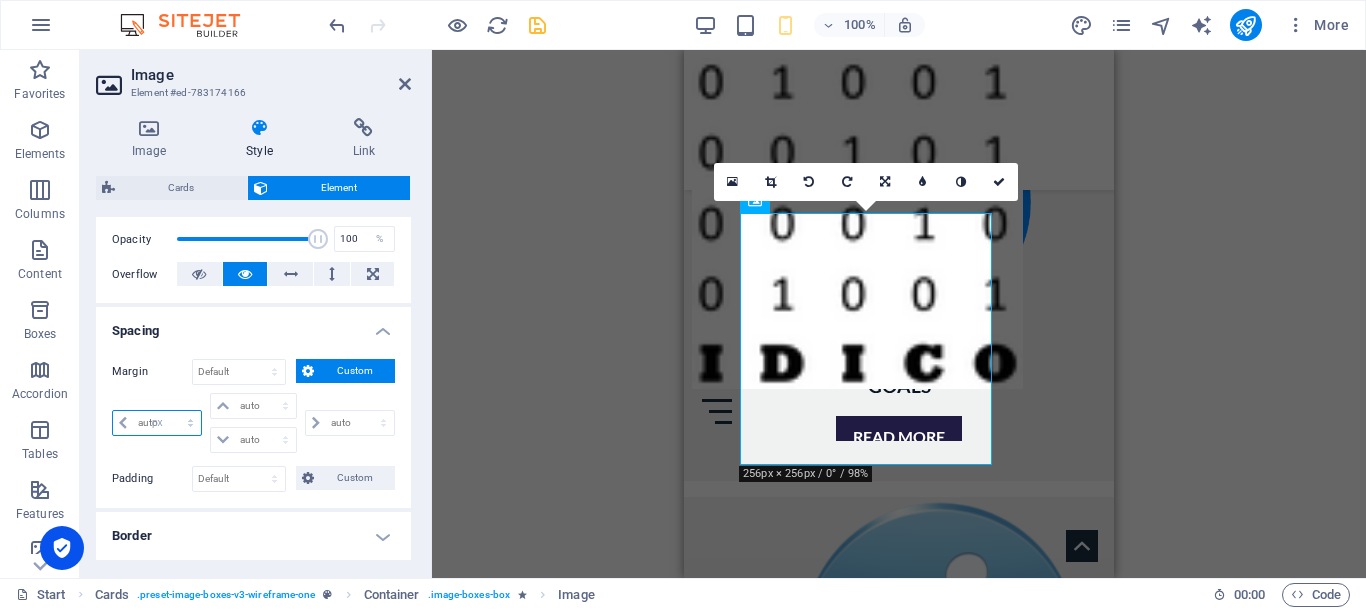 select on "px" 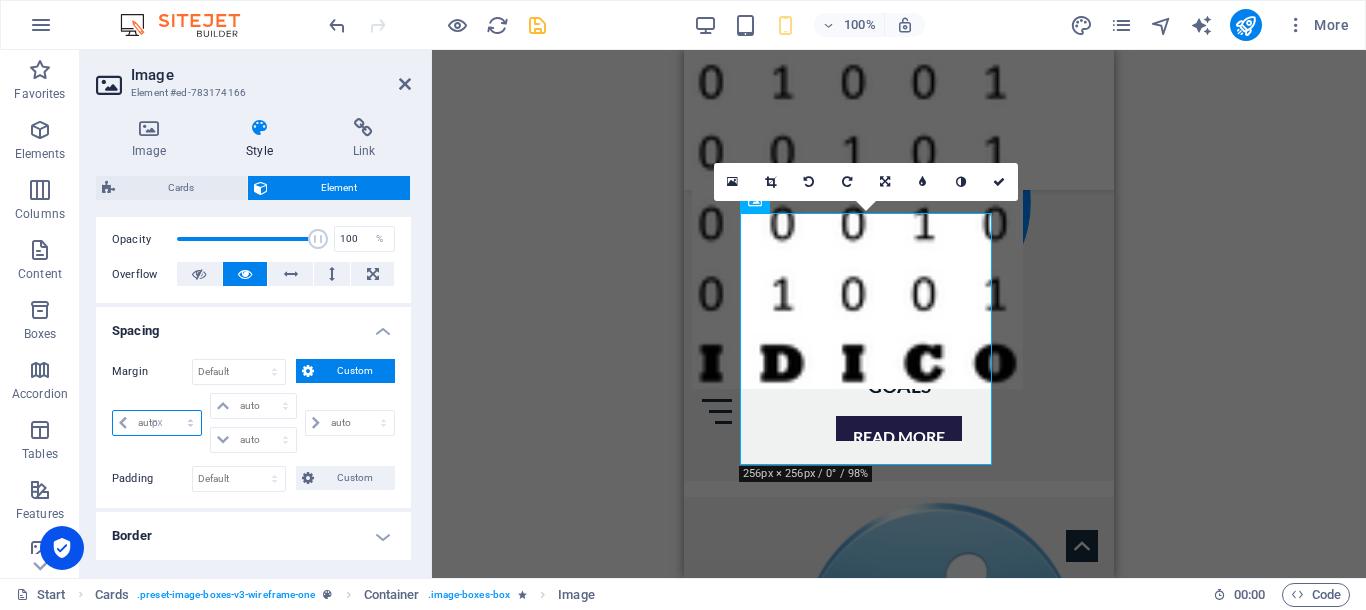 type on "0" 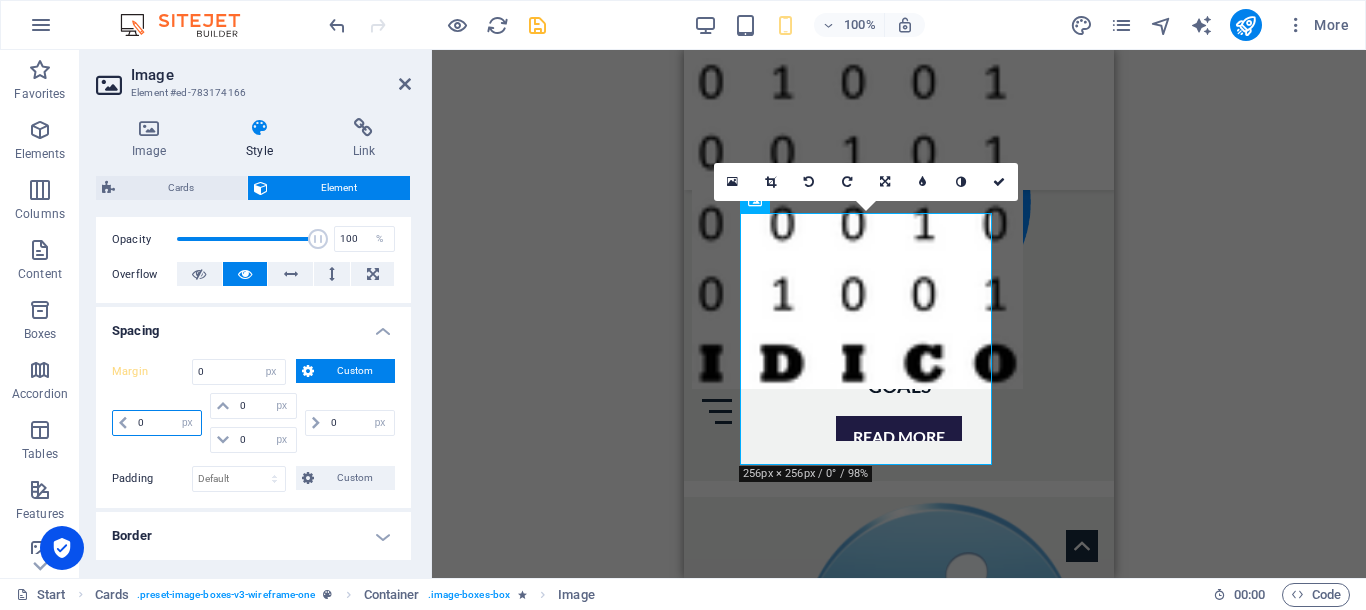 click on "0" at bounding box center [167, 423] 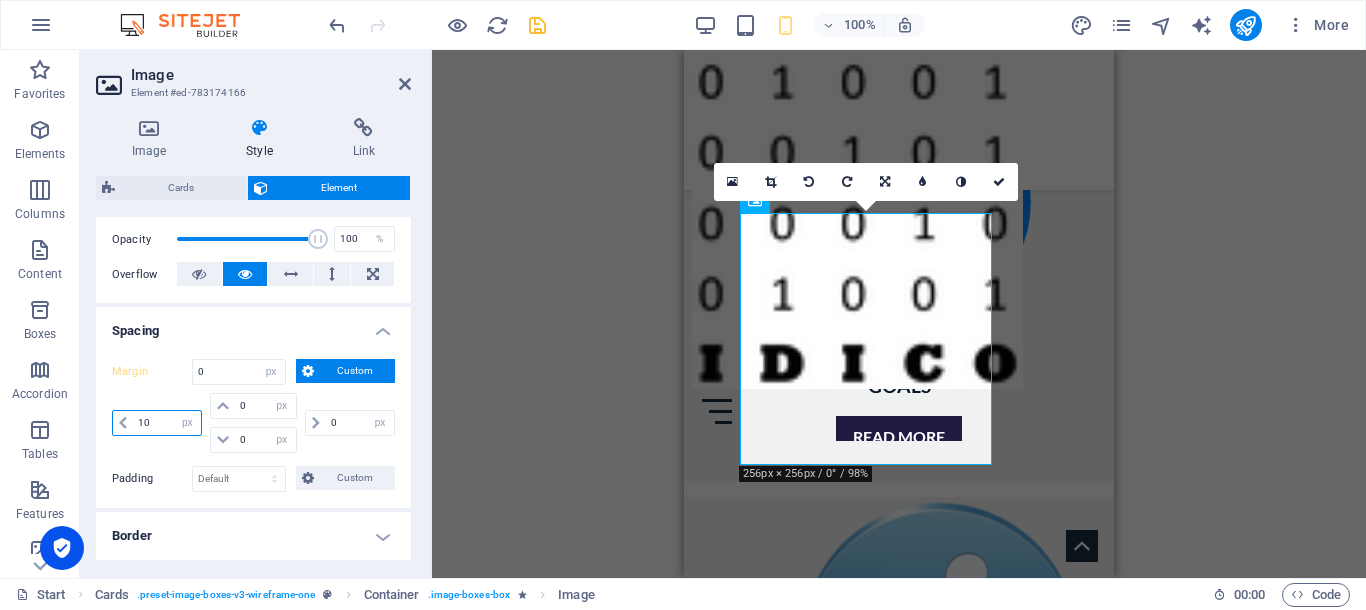type on "10" 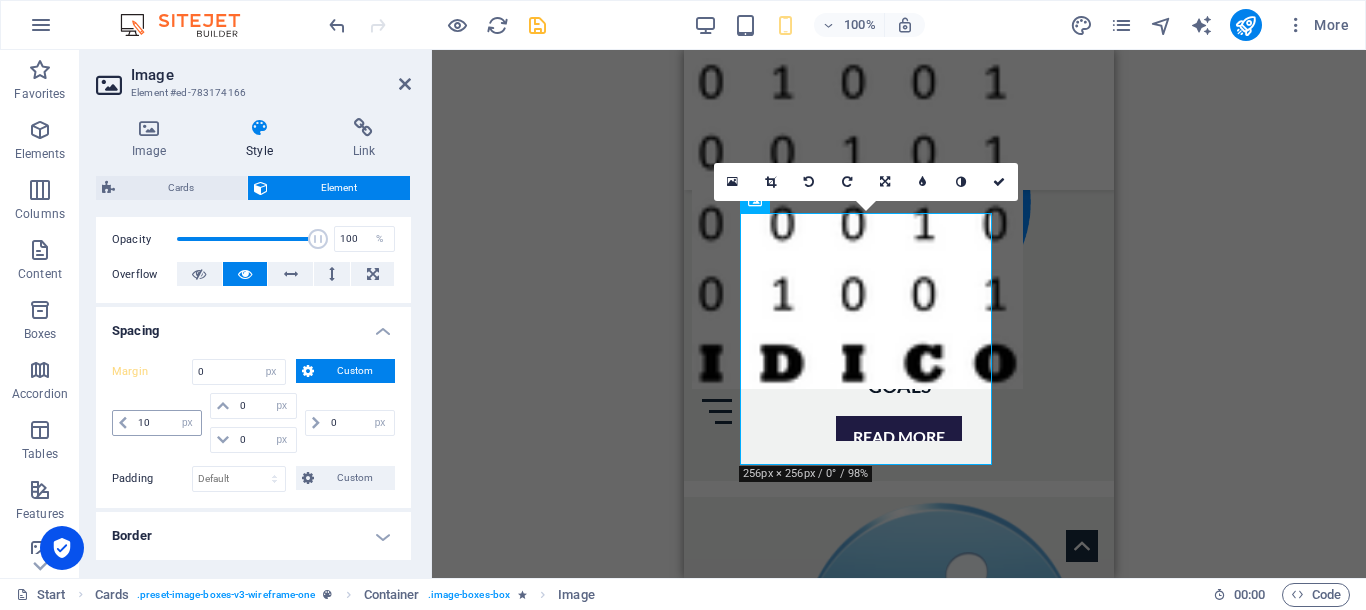 type 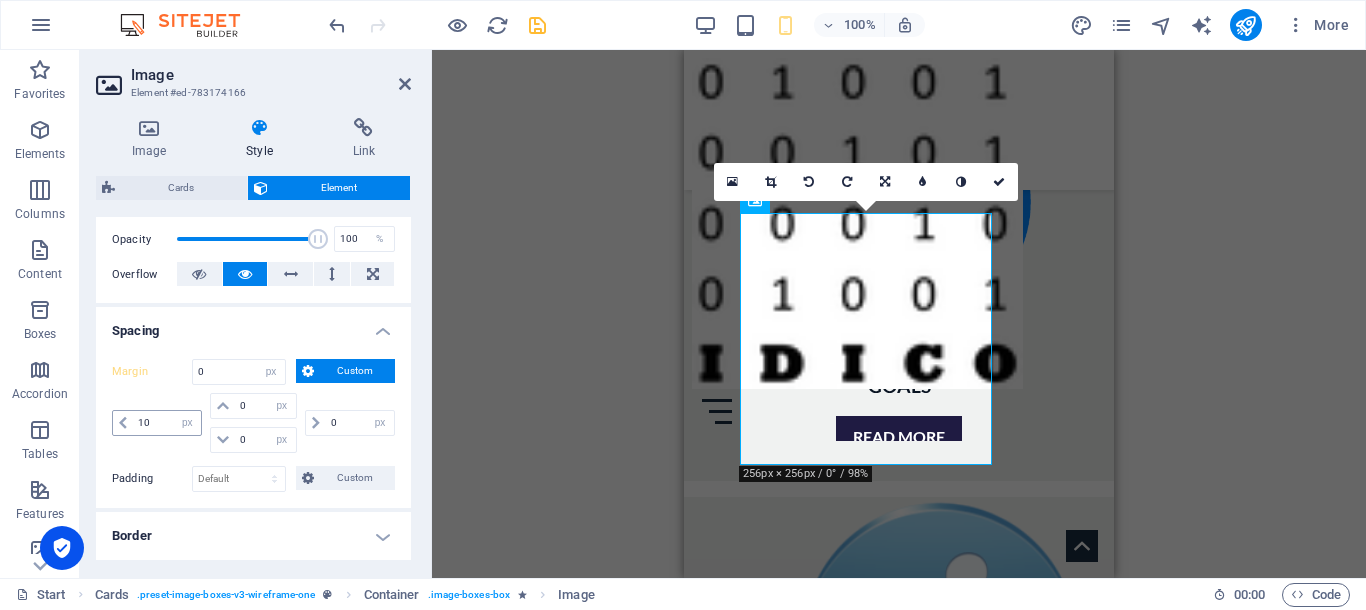select on "DISABLED_OPTION_VALUE" 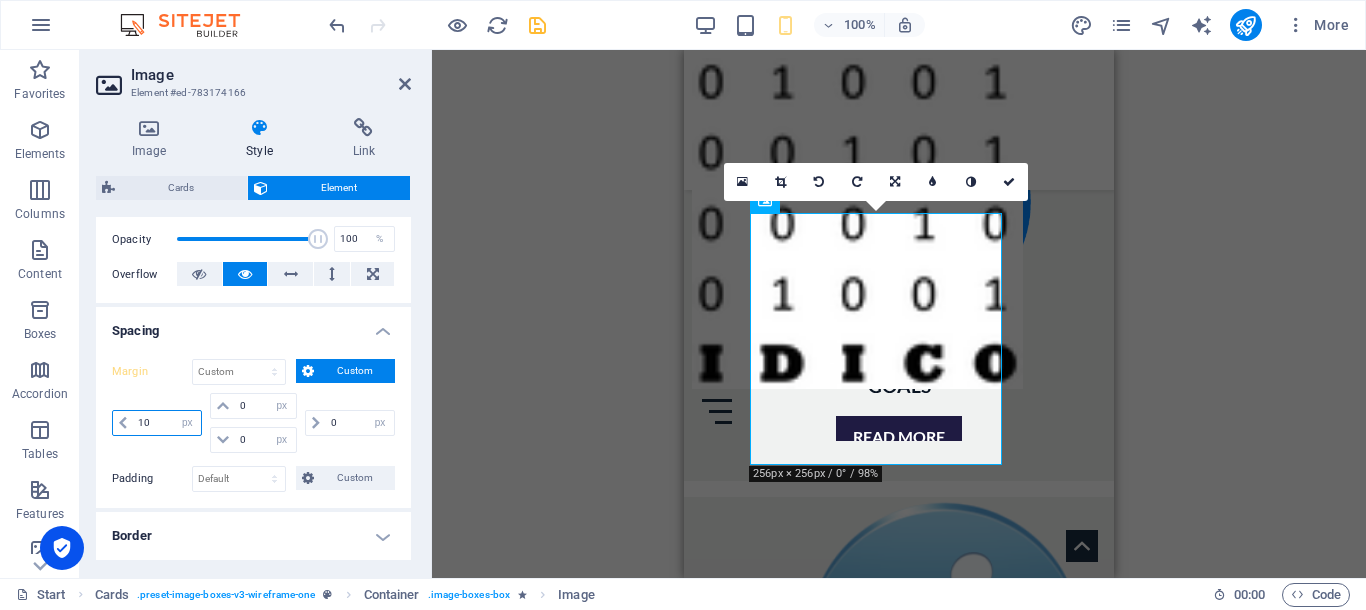 click on "10" at bounding box center (167, 423) 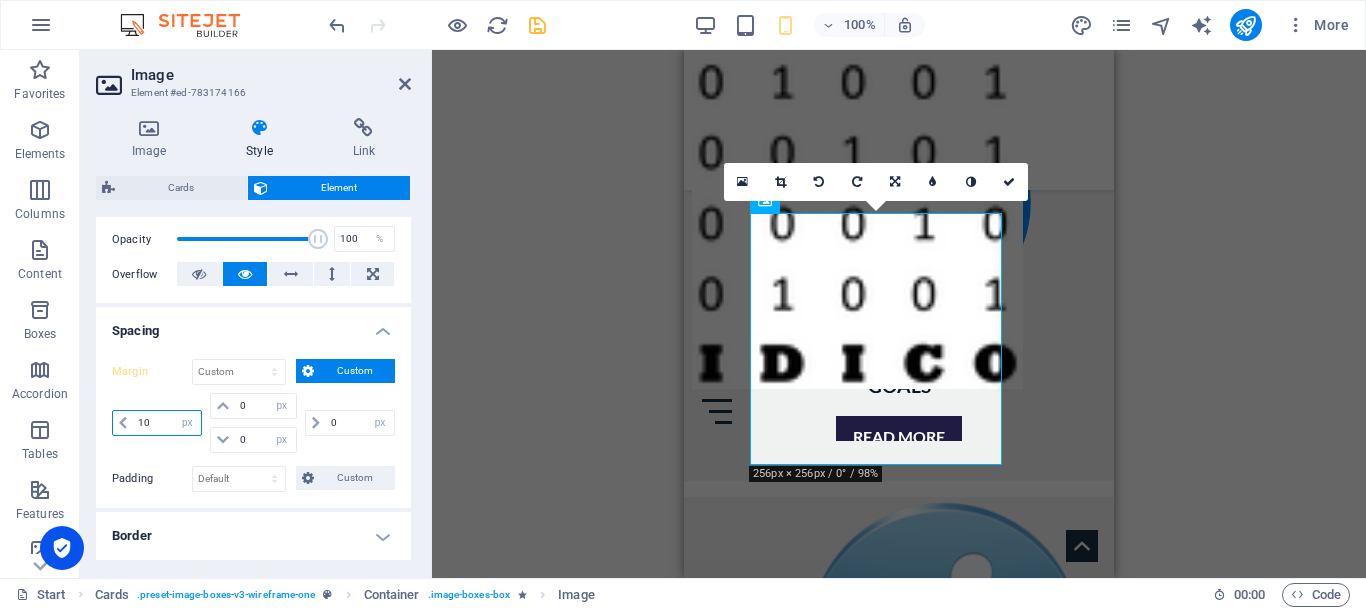 type on "1" 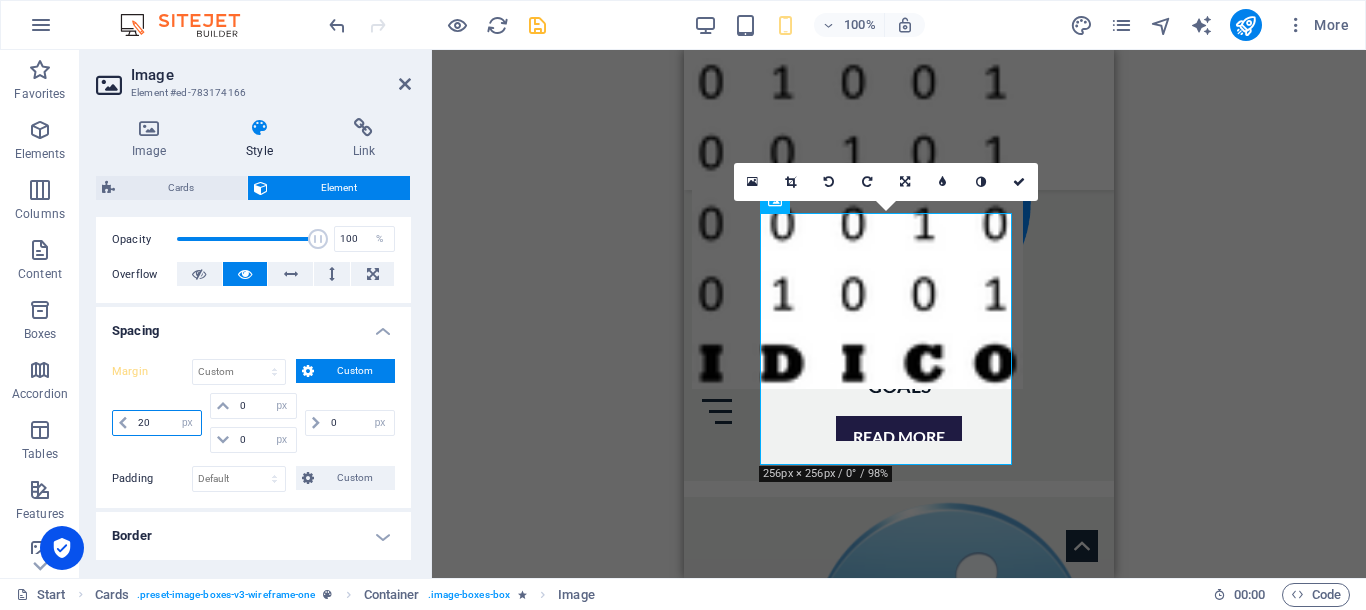 click on "20" at bounding box center [167, 423] 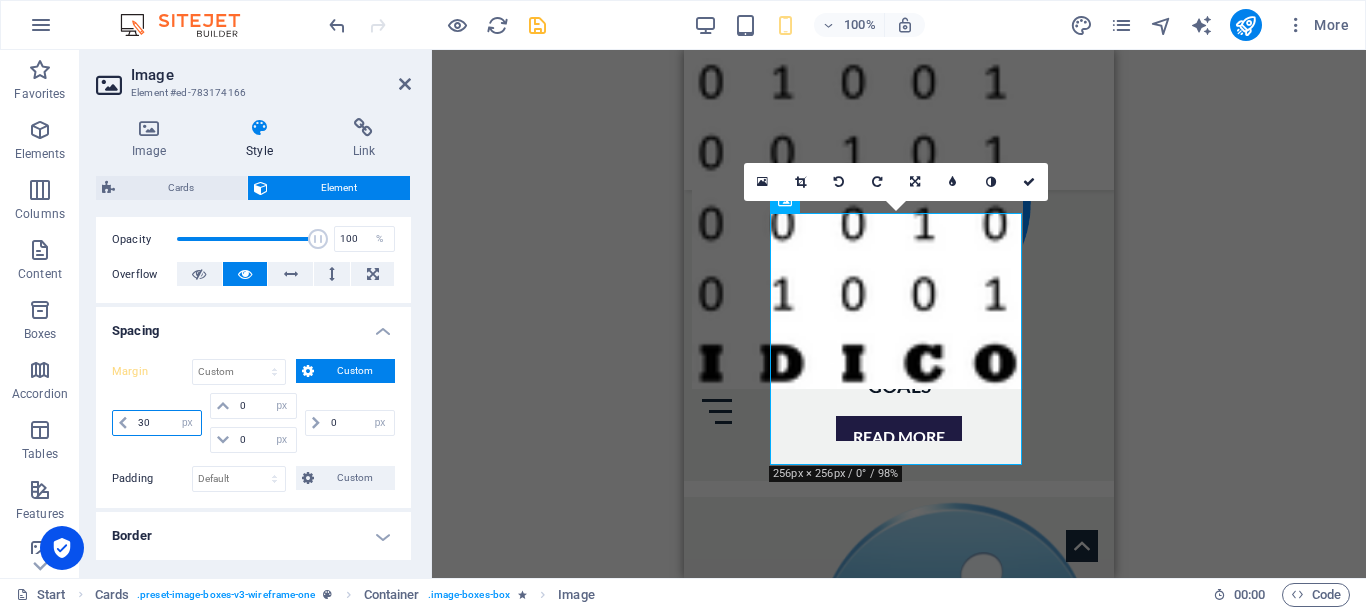 click on "30" at bounding box center (167, 423) 